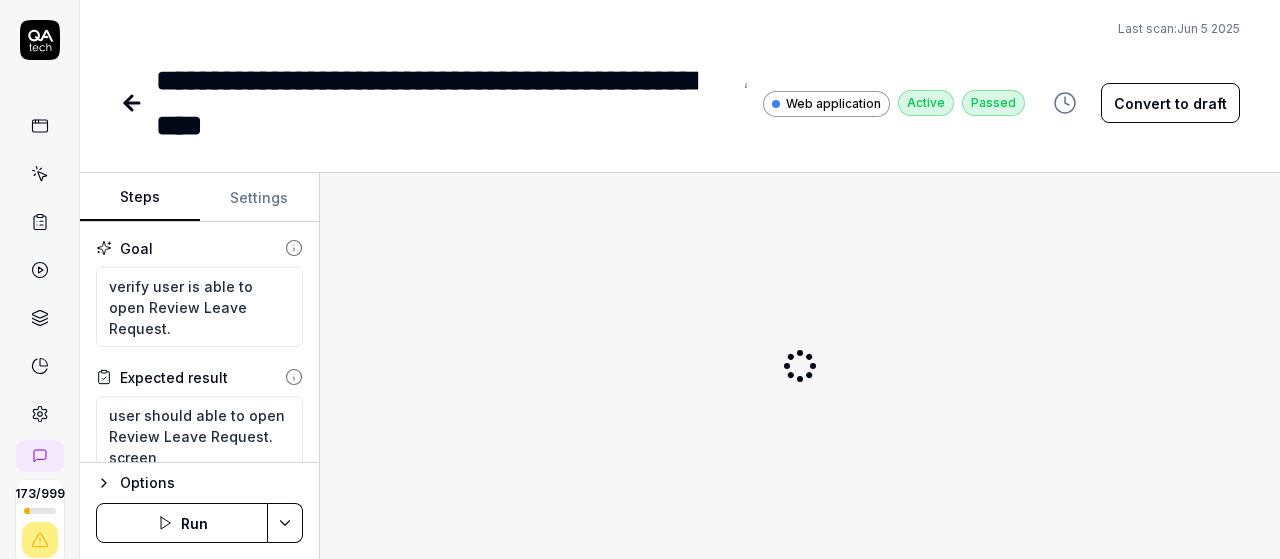 scroll, scrollTop: 0, scrollLeft: 0, axis: both 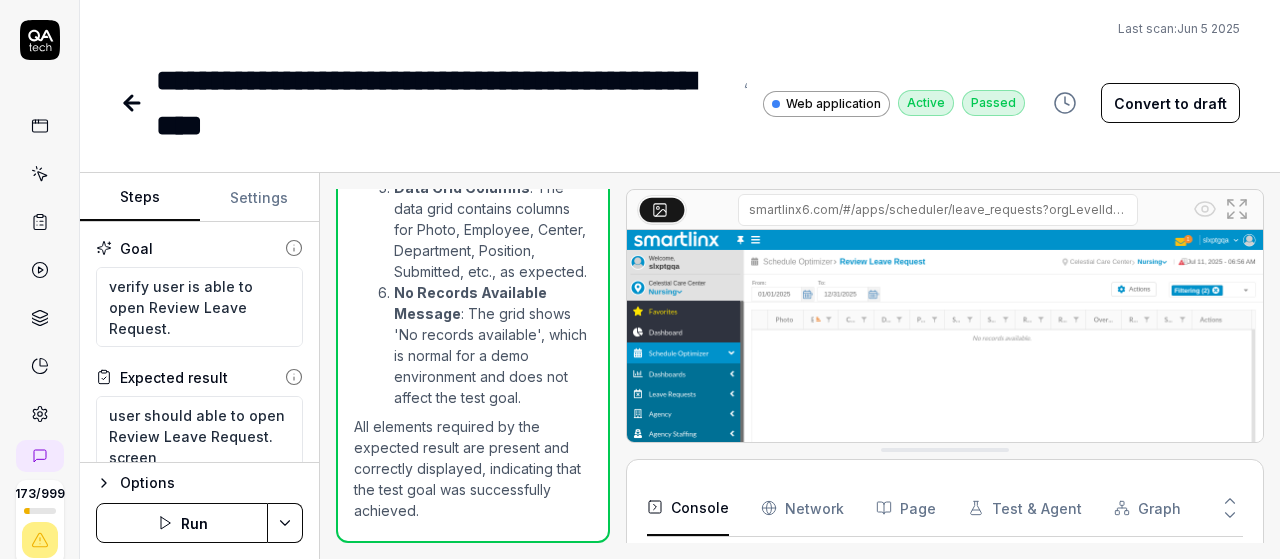 type on "*" 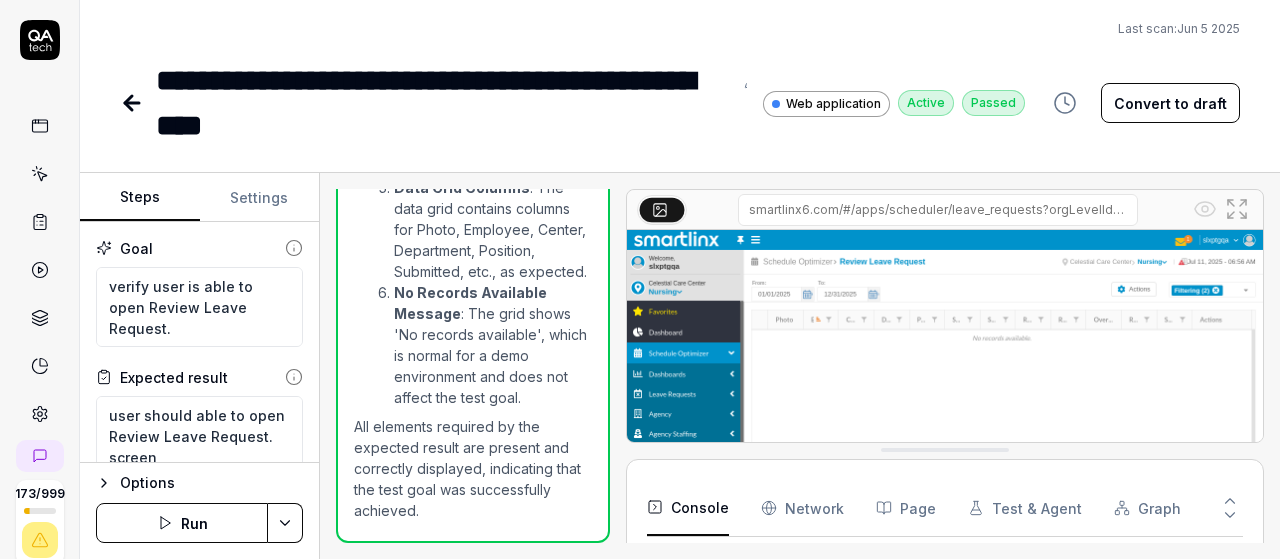 click 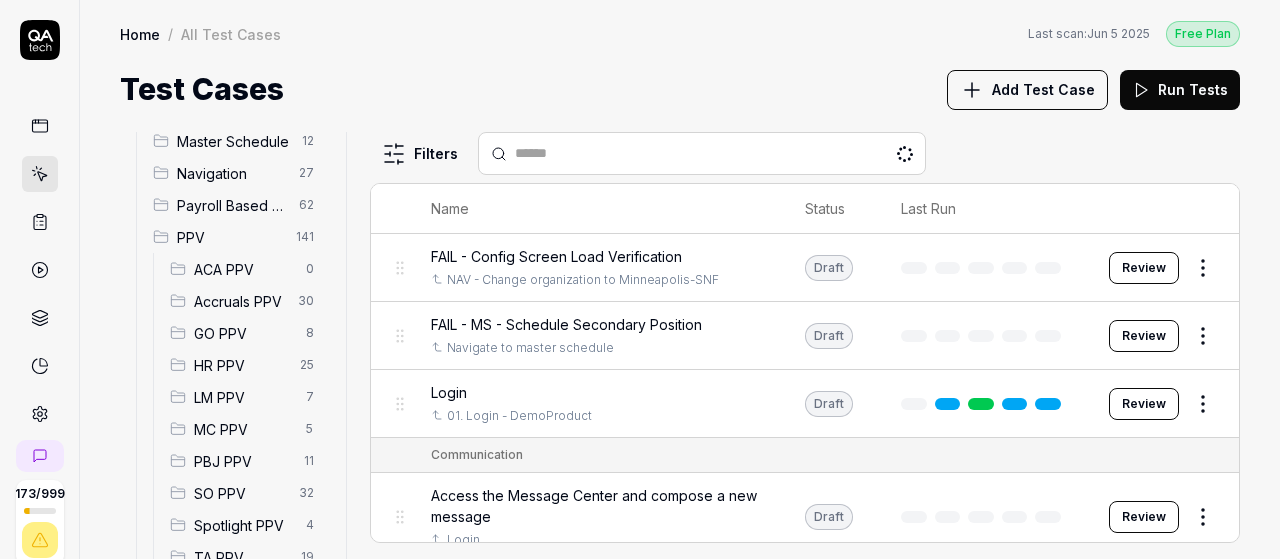scroll, scrollTop: 244, scrollLeft: 0, axis: vertical 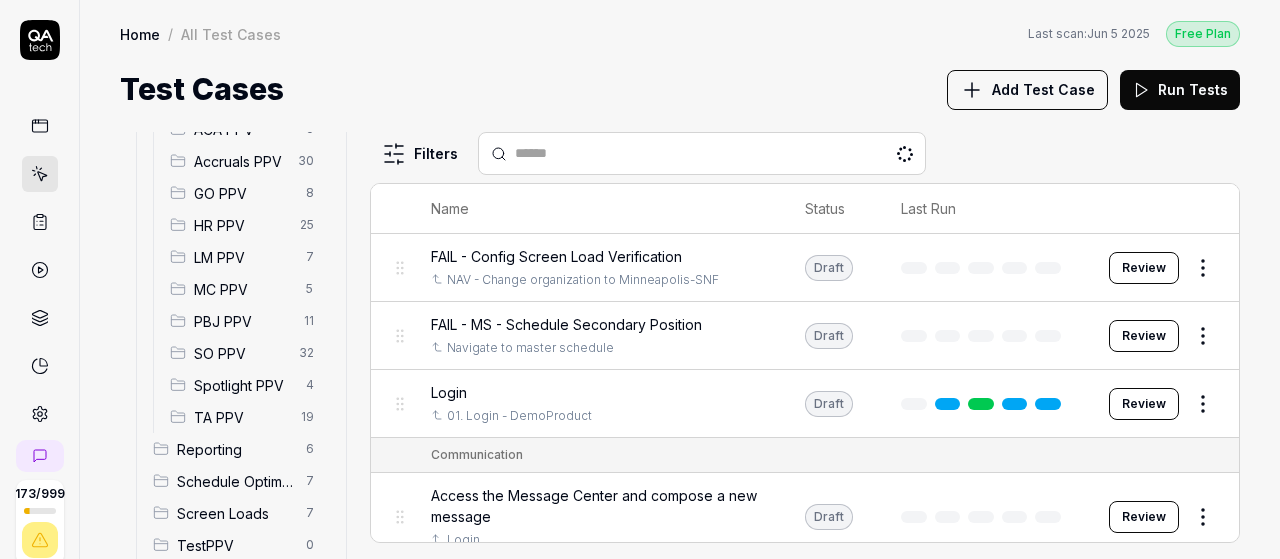 click on "SO PPV" at bounding box center [240, 353] 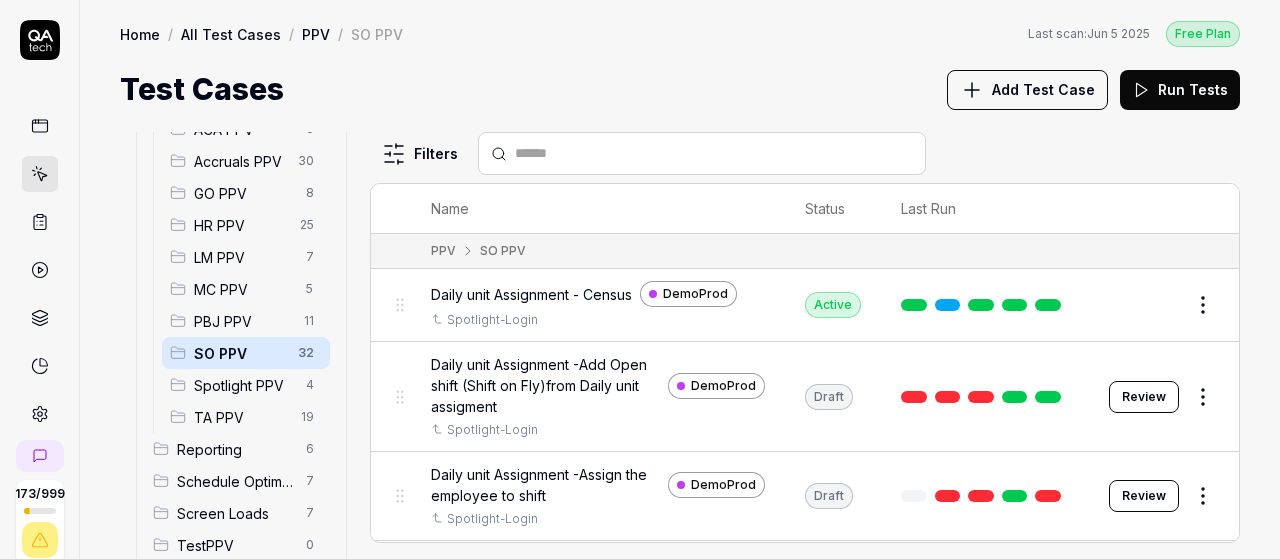 click on "Add Test Case" at bounding box center [1043, 89] 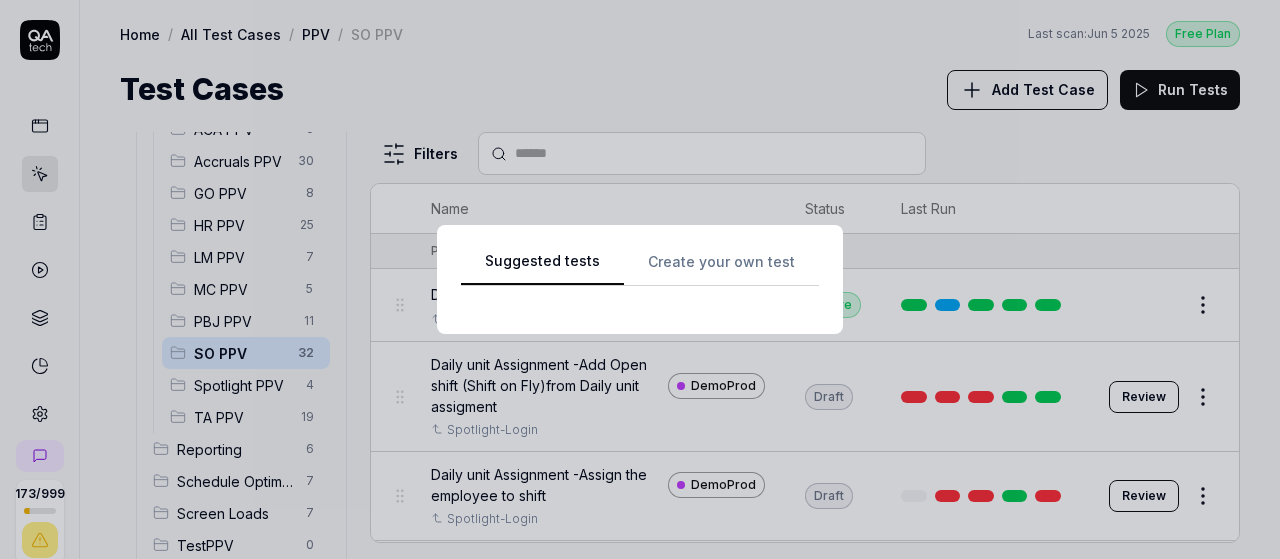 scroll, scrollTop: 0, scrollLeft: 0, axis: both 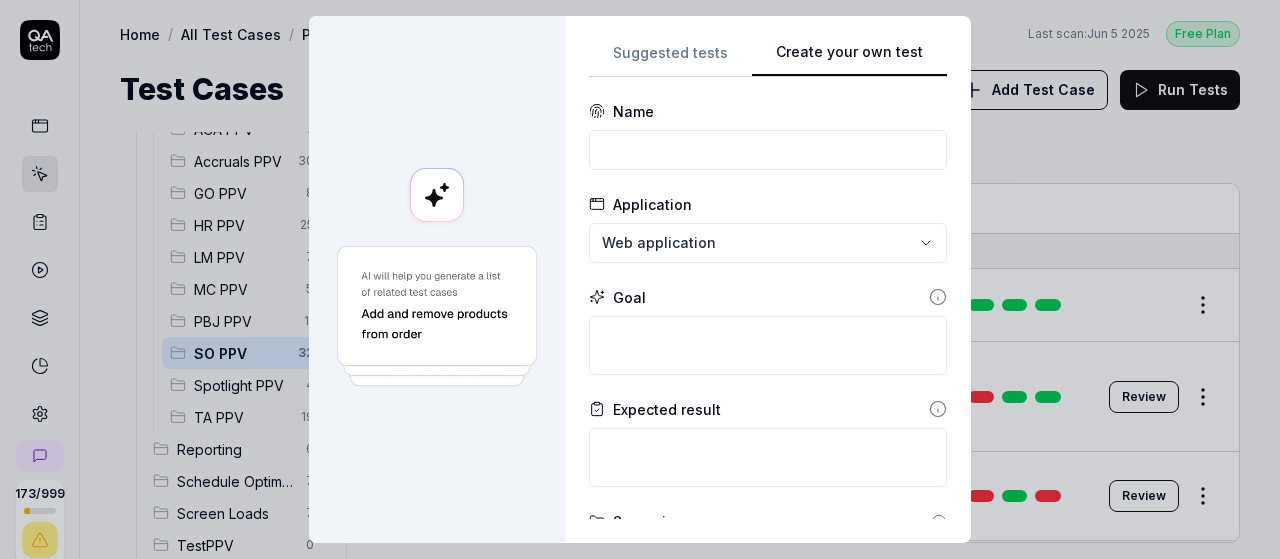 click on "Create your own test" at bounding box center (849, 59) 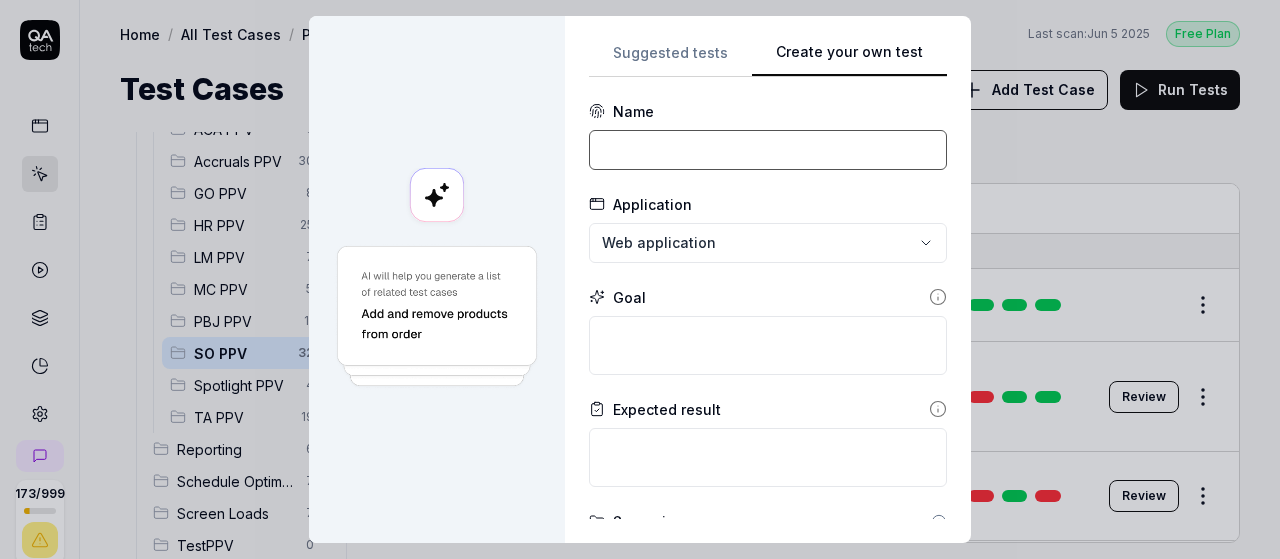 click at bounding box center (768, 150) 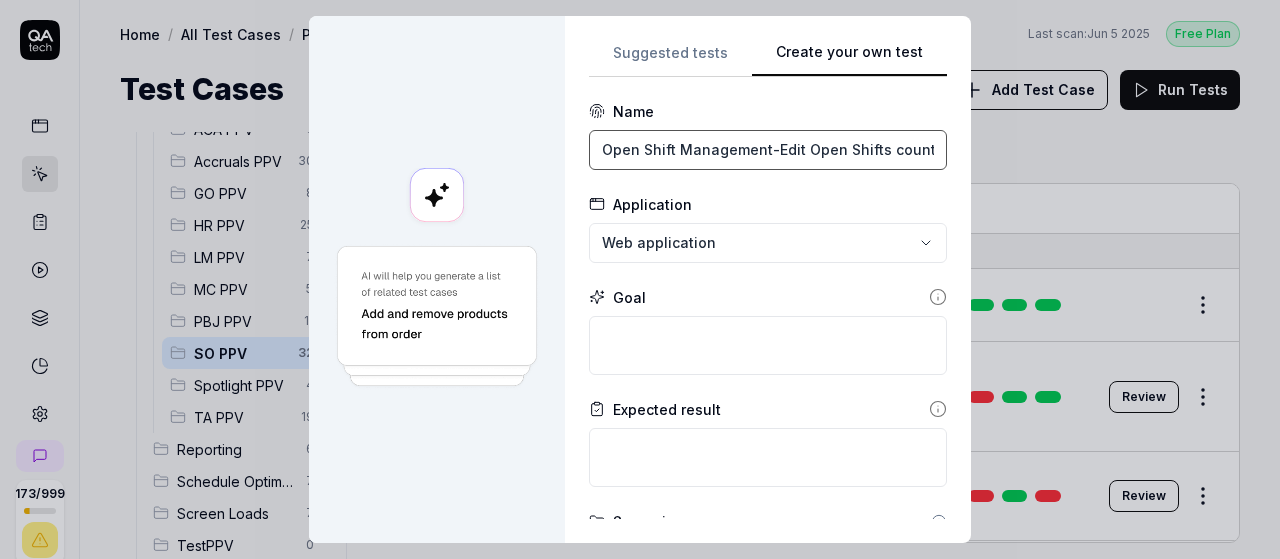 type on "Open Shift Management-Edit Open Shifts count" 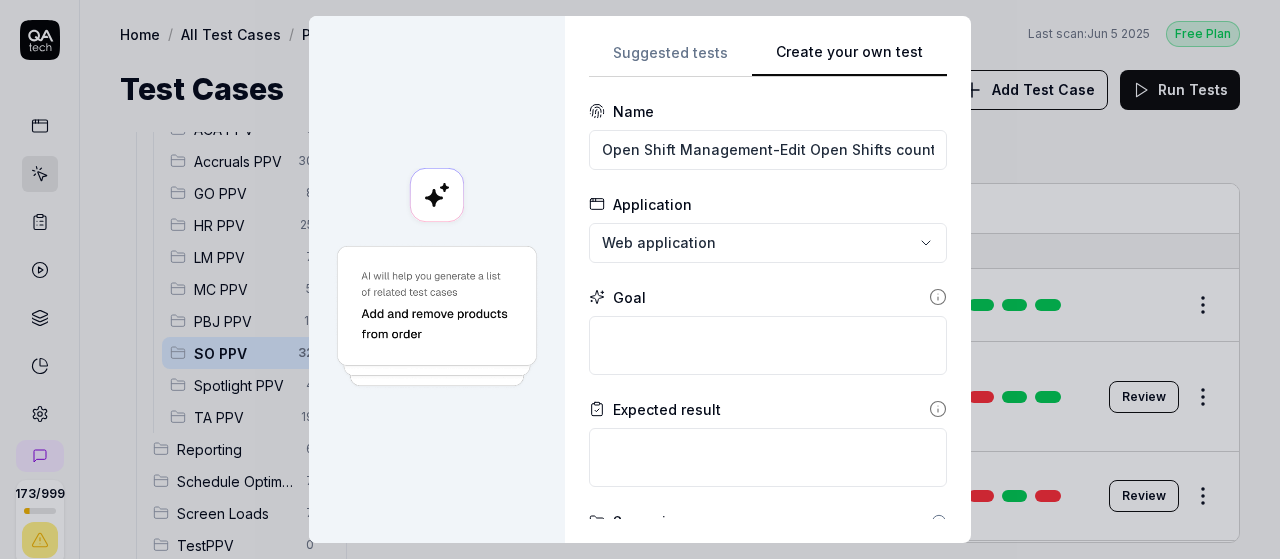 click on "**********" at bounding box center [640, 279] 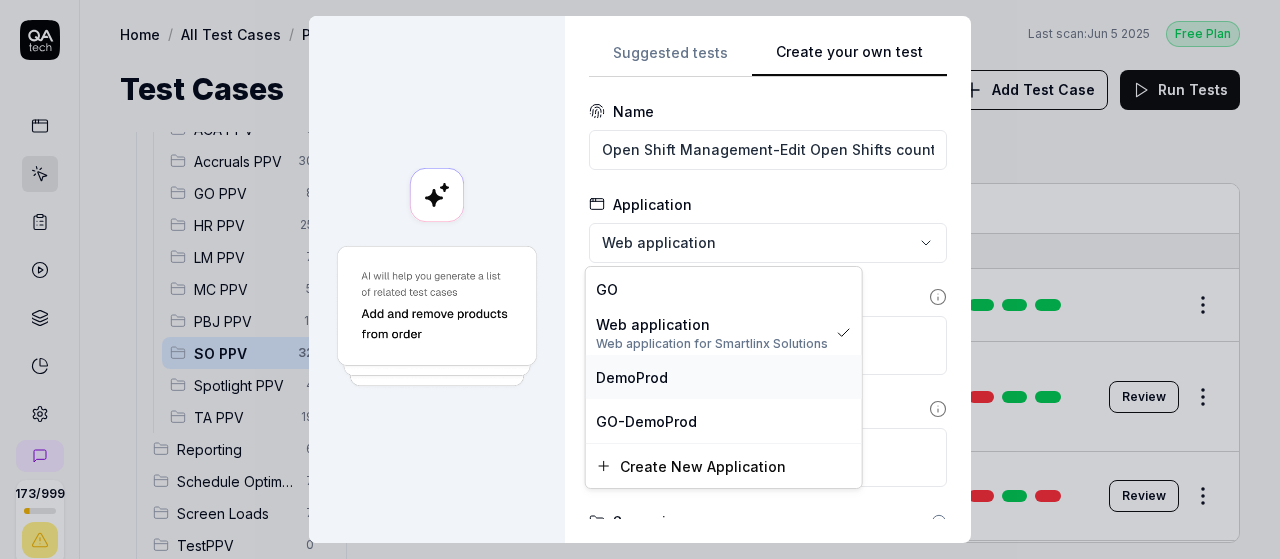 click on "DemoProd" at bounding box center [724, 377] 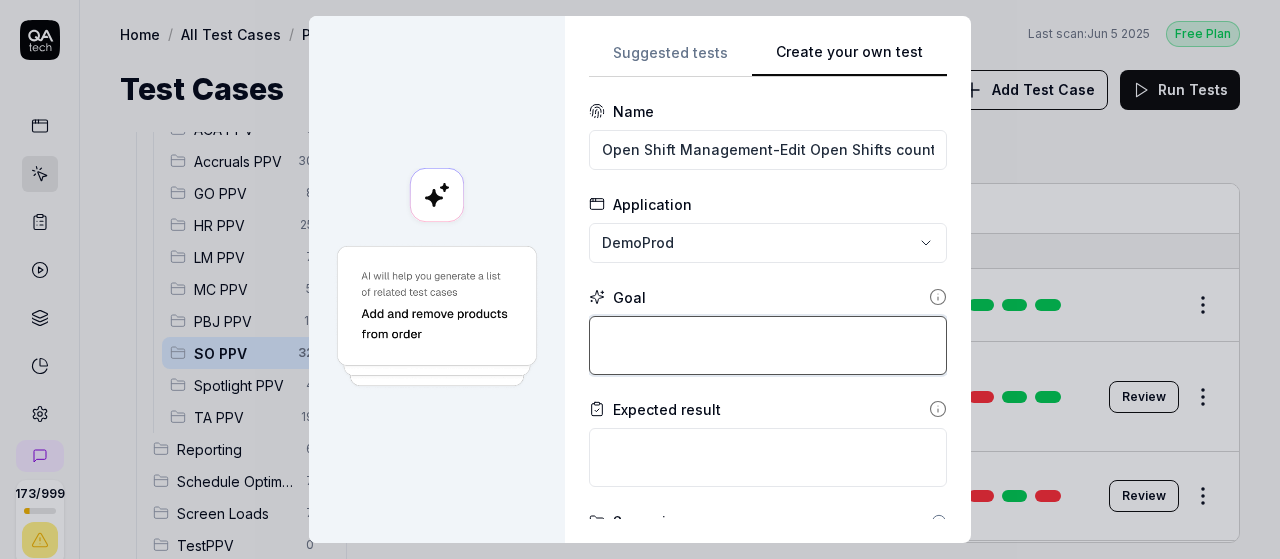 click at bounding box center (768, 345) 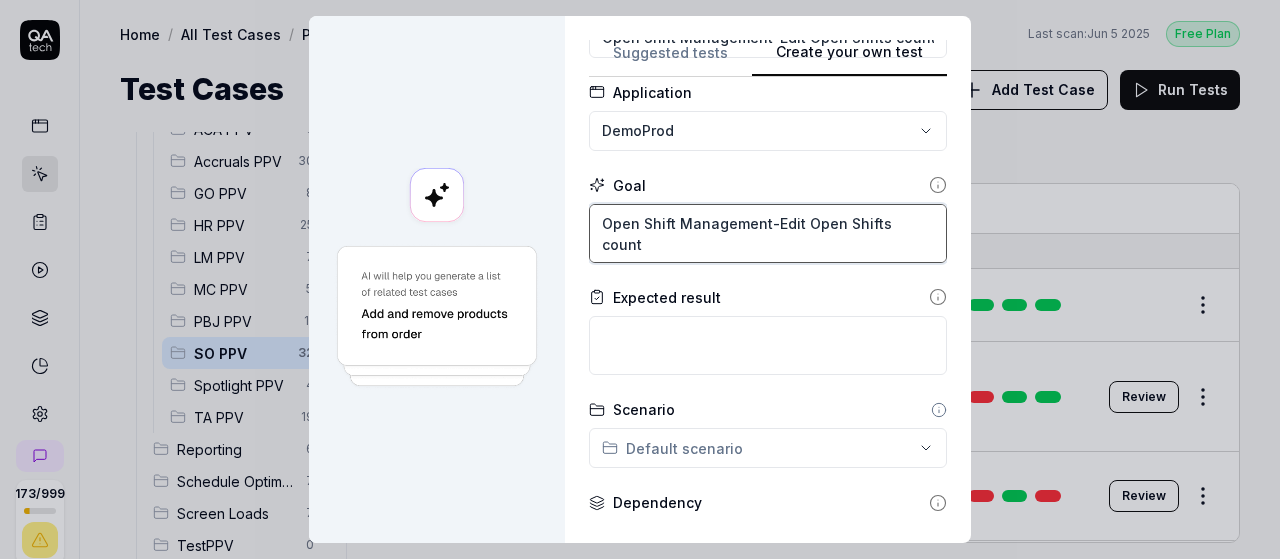 scroll, scrollTop: 113, scrollLeft: 0, axis: vertical 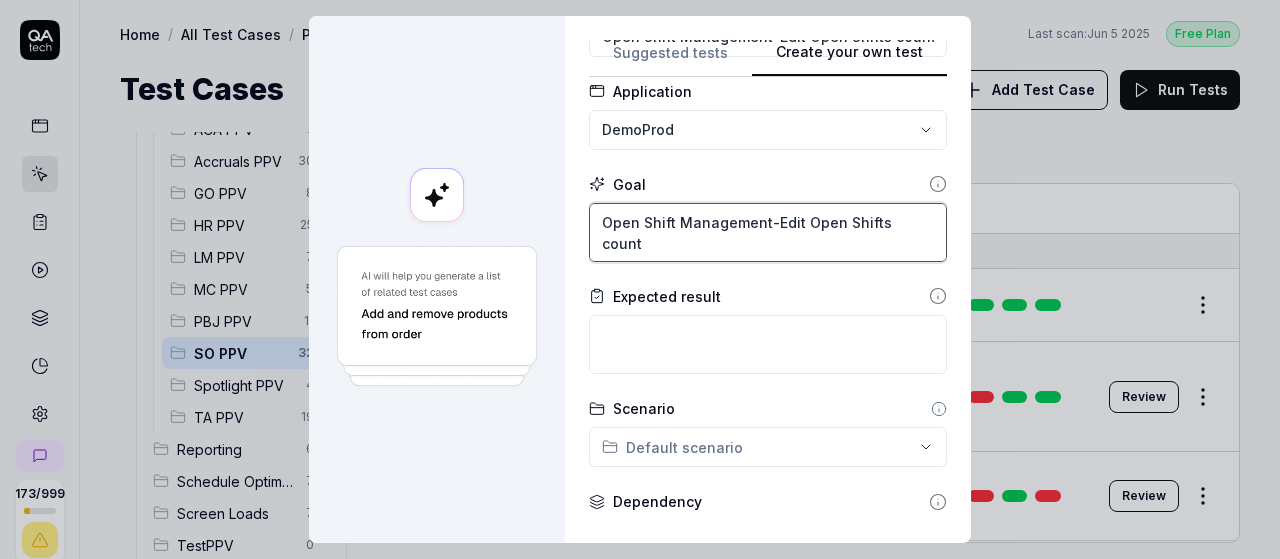 type on "Open Shift Management-Edit Open Shifts count" 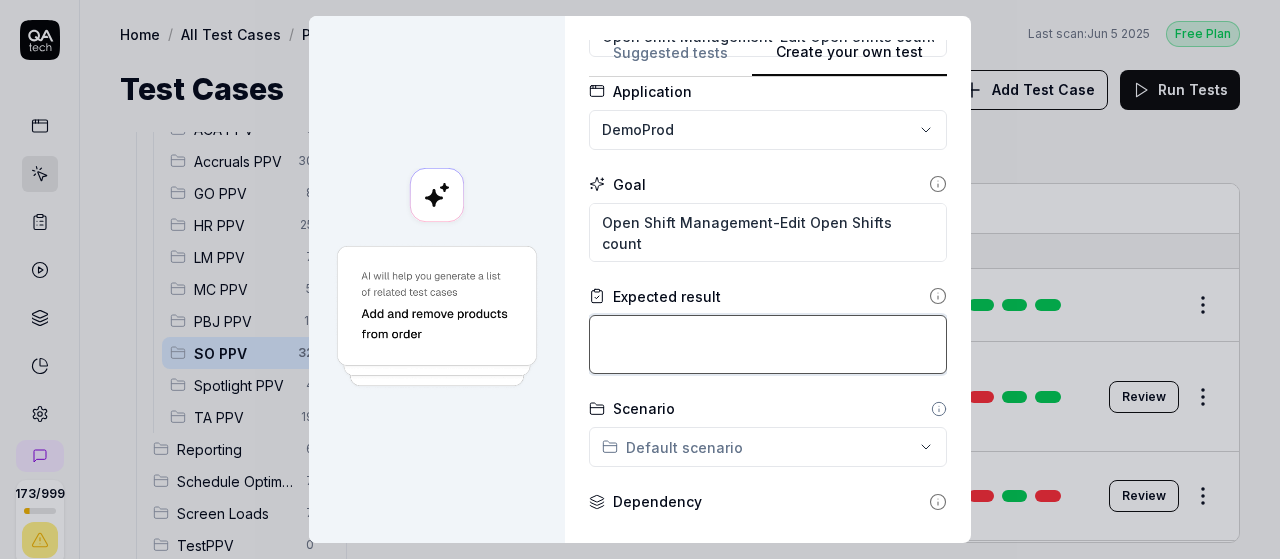 click at bounding box center (768, 344) 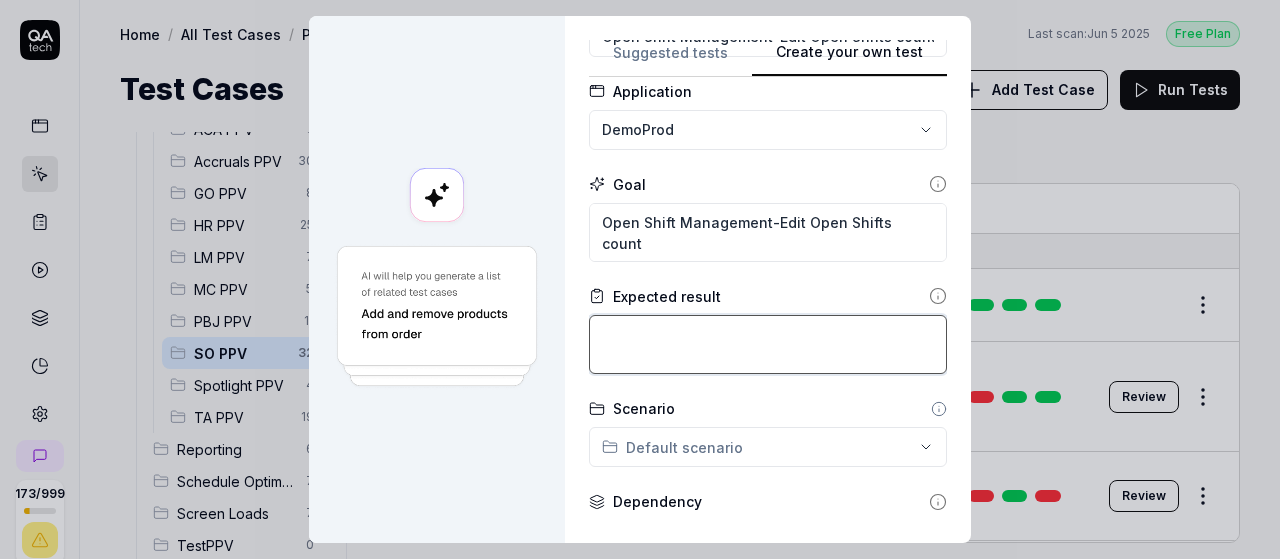 type on "*" 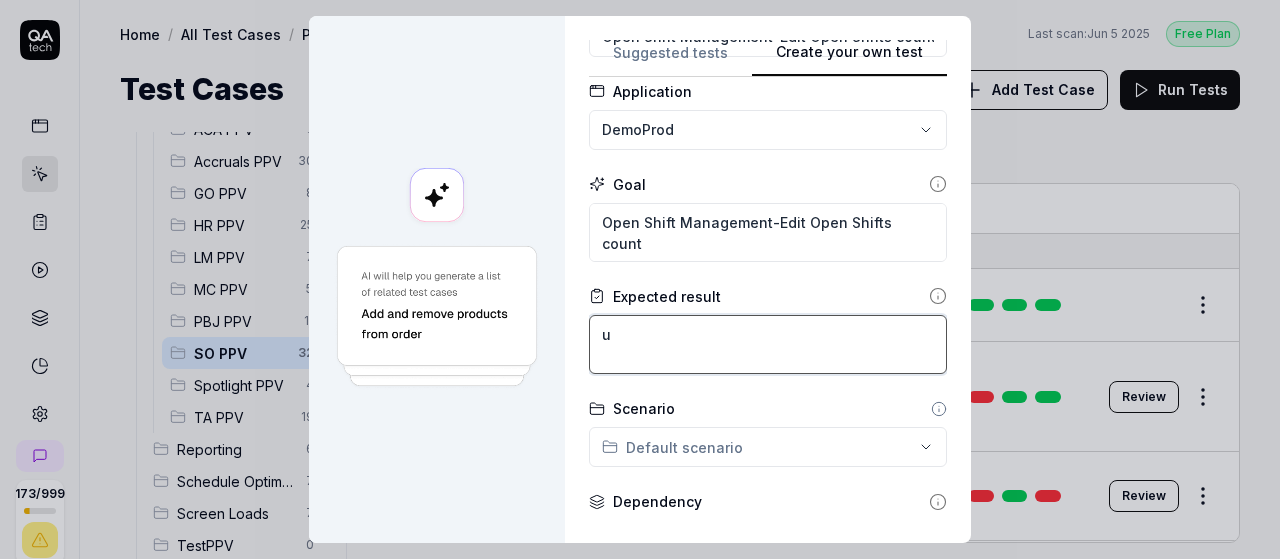 type on "*" 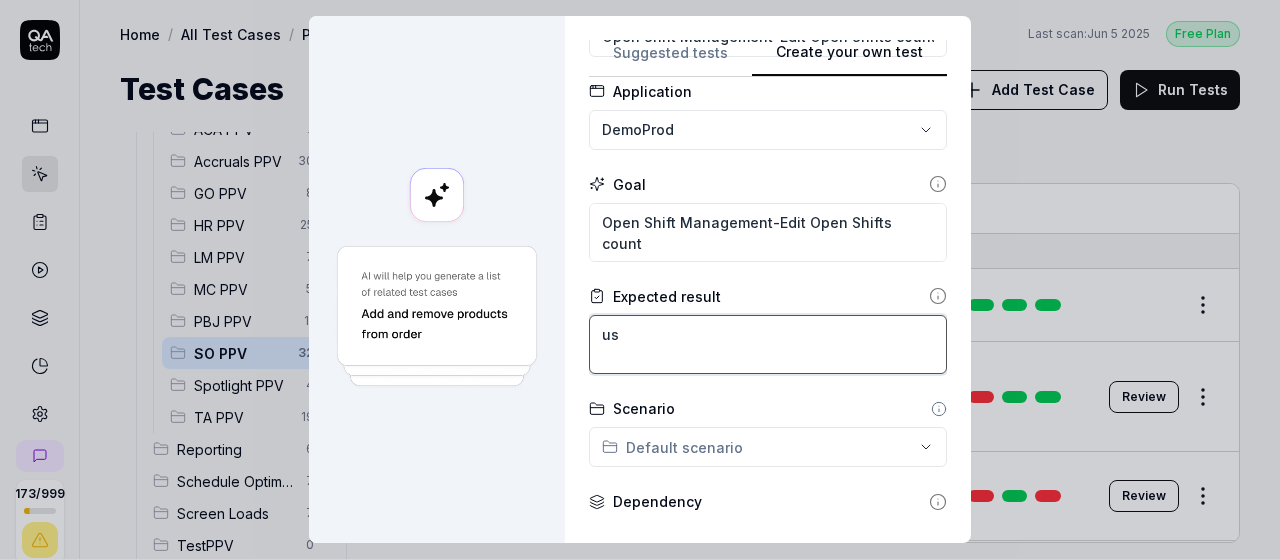 type on "*" 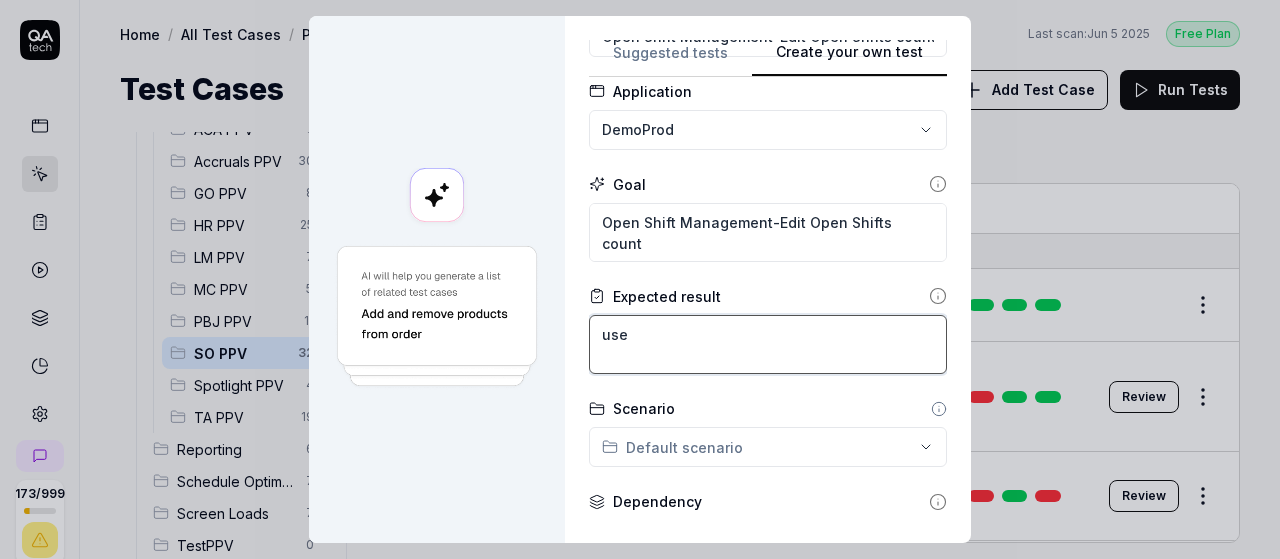 type on "*" 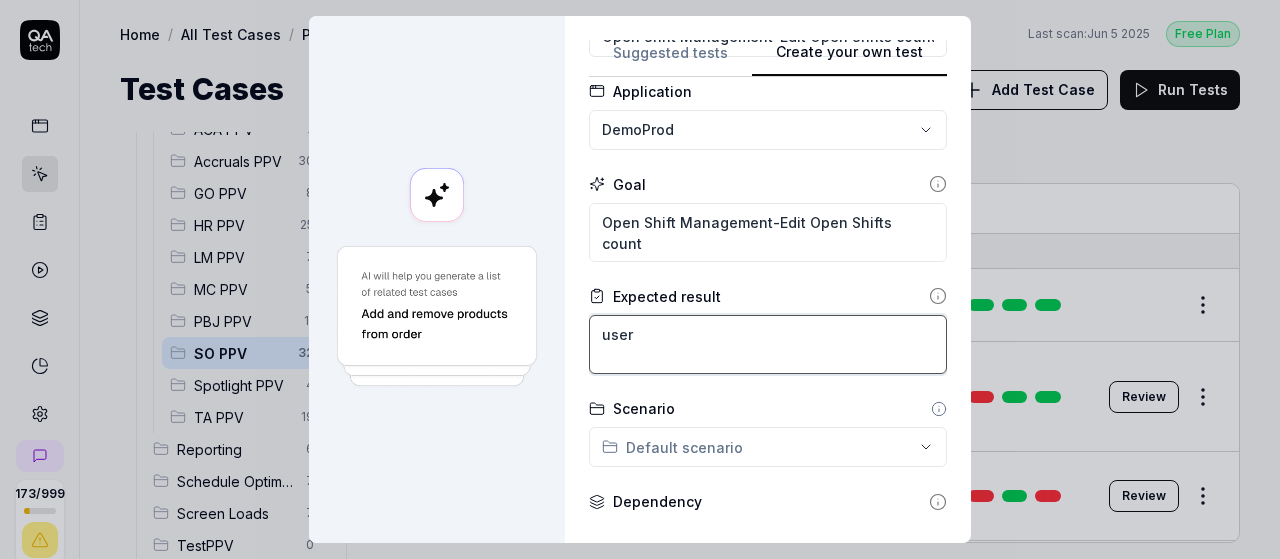type on "*" 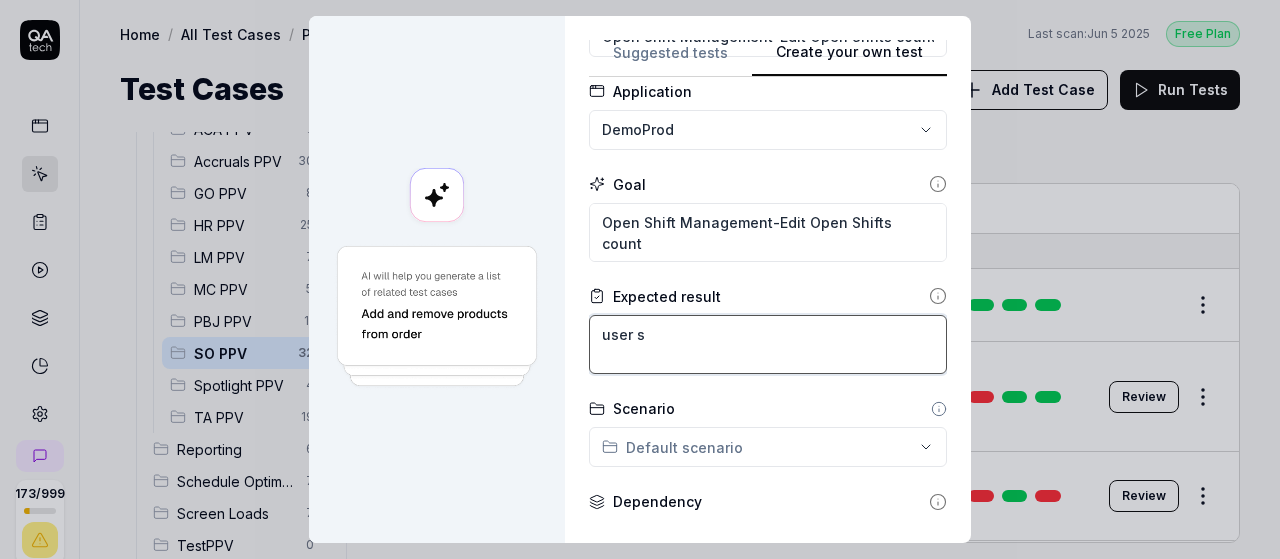 type on "*" 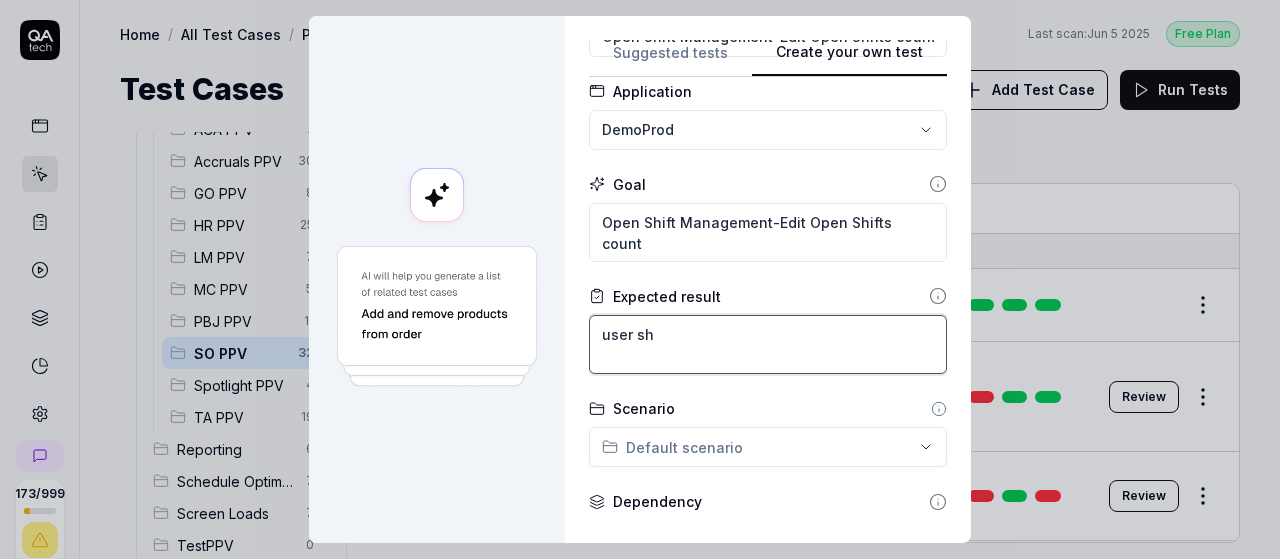 type on "*" 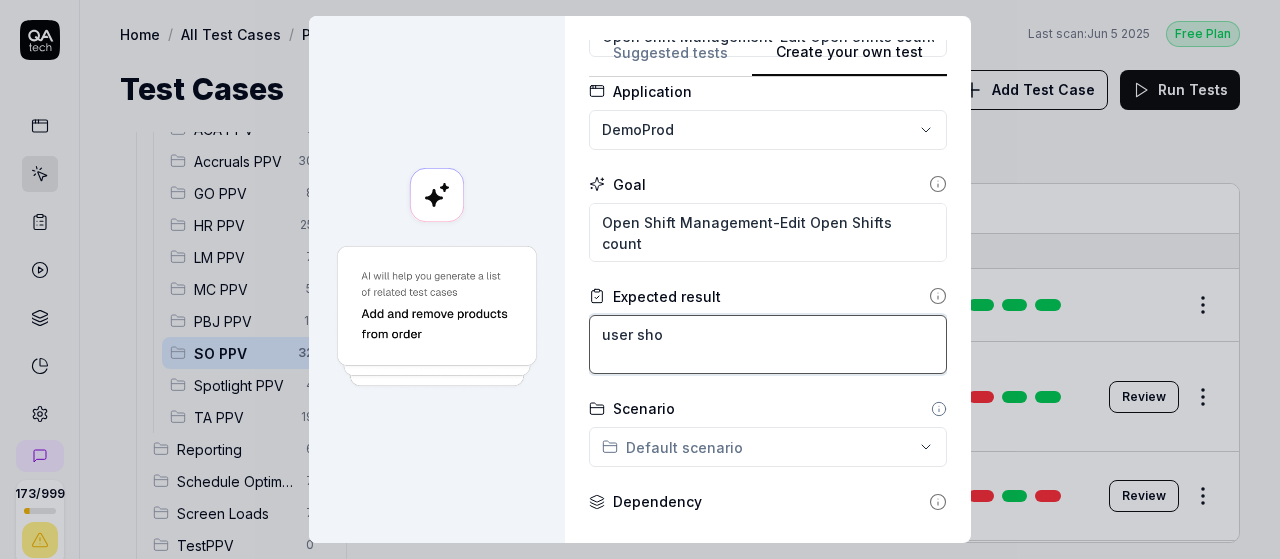type on "*" 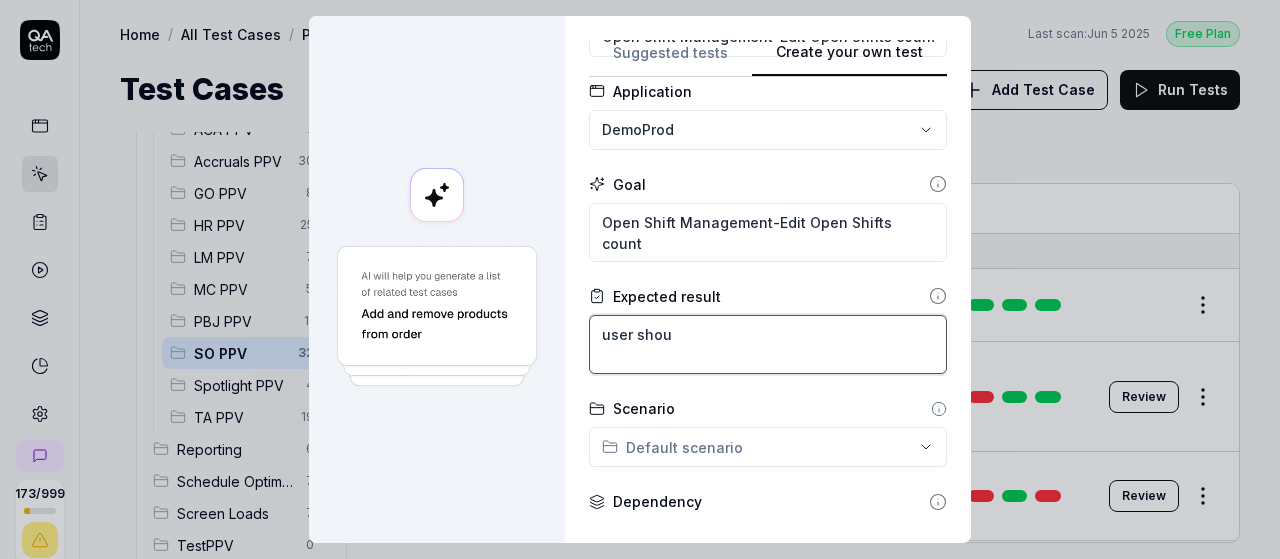 type on "*" 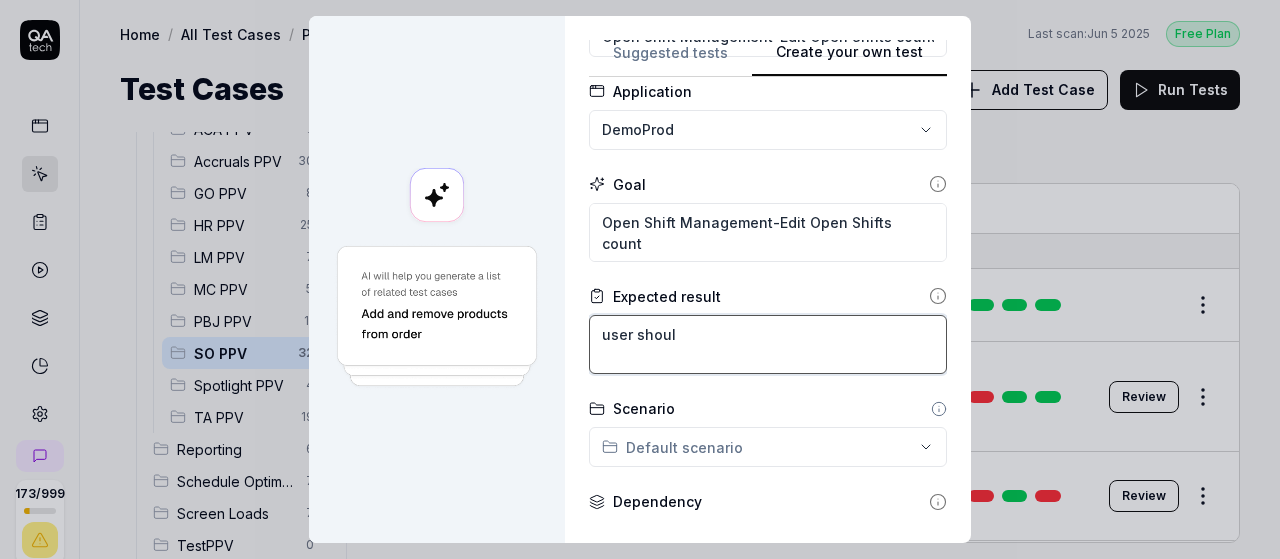 type on "*" 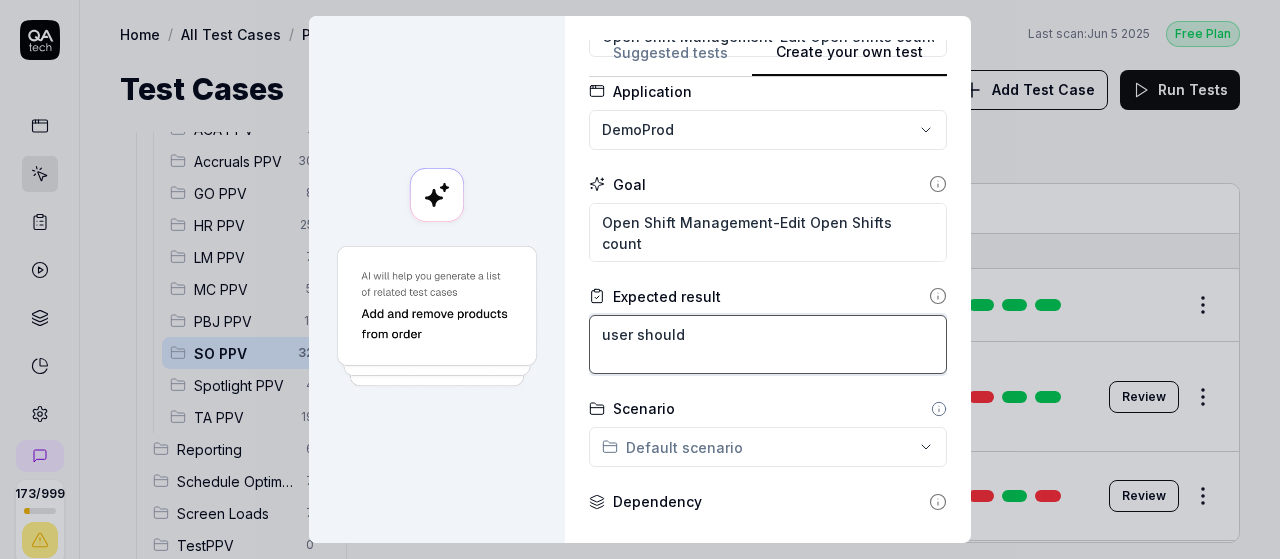 type on "*" 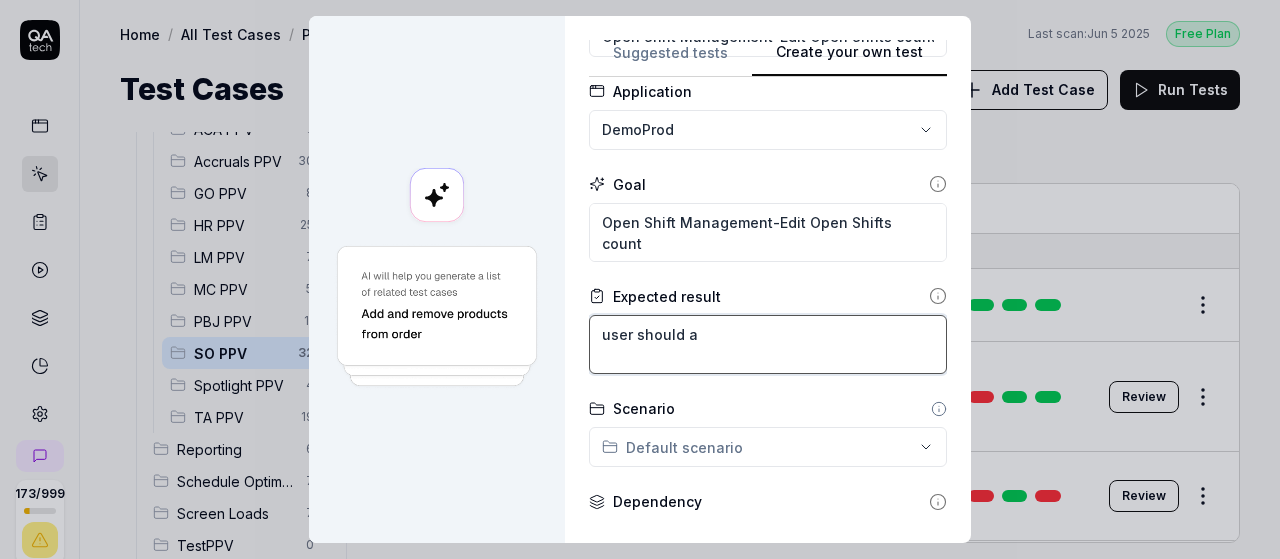 type on "*" 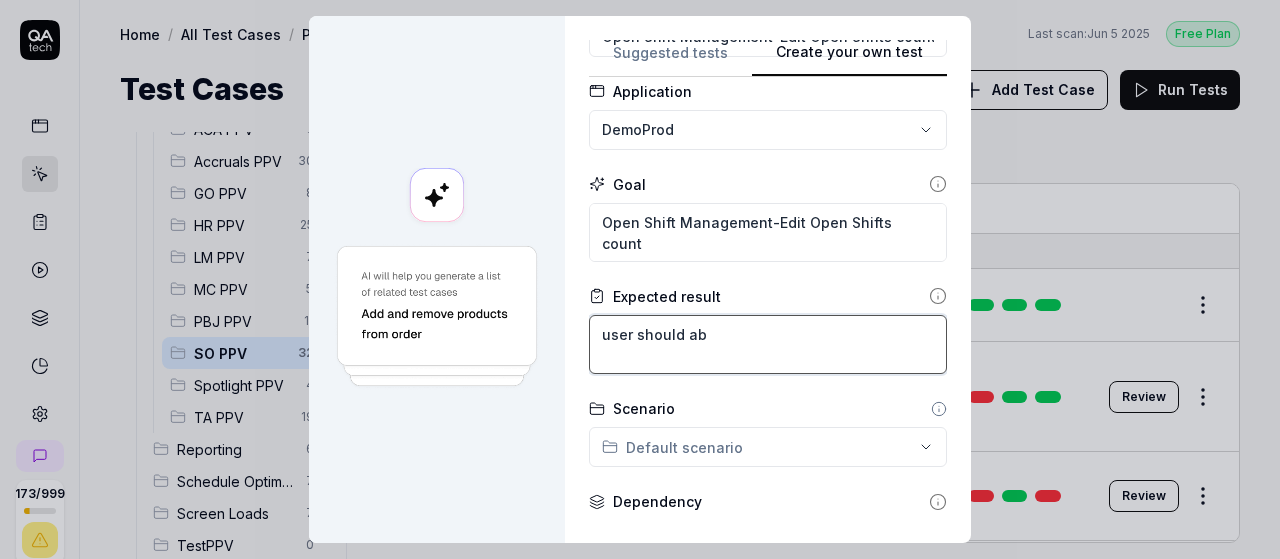 type on "*" 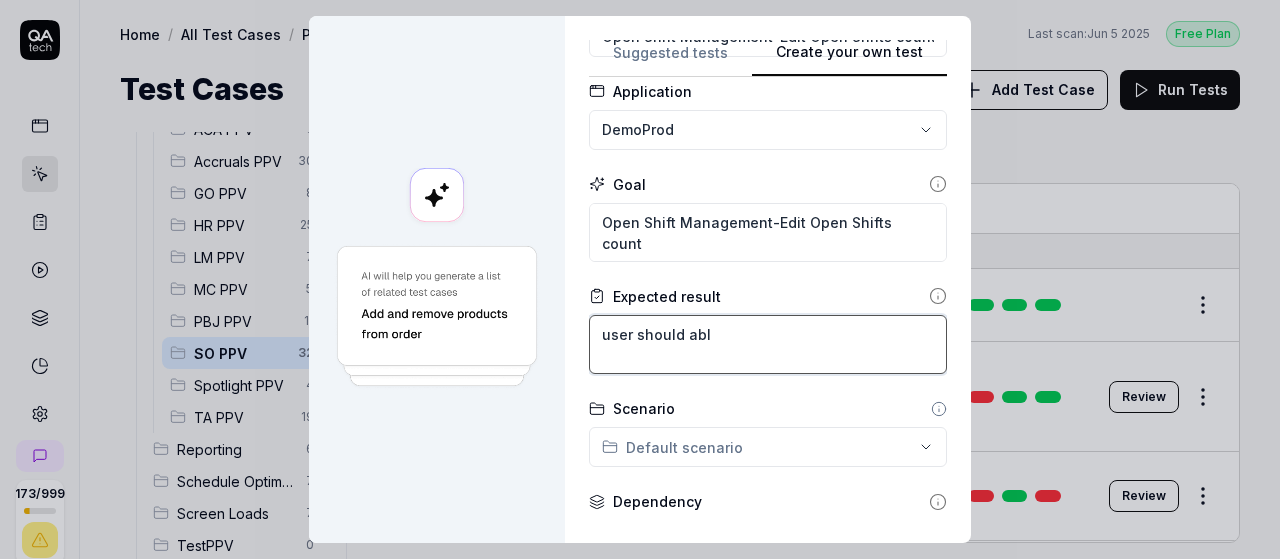 type on "*" 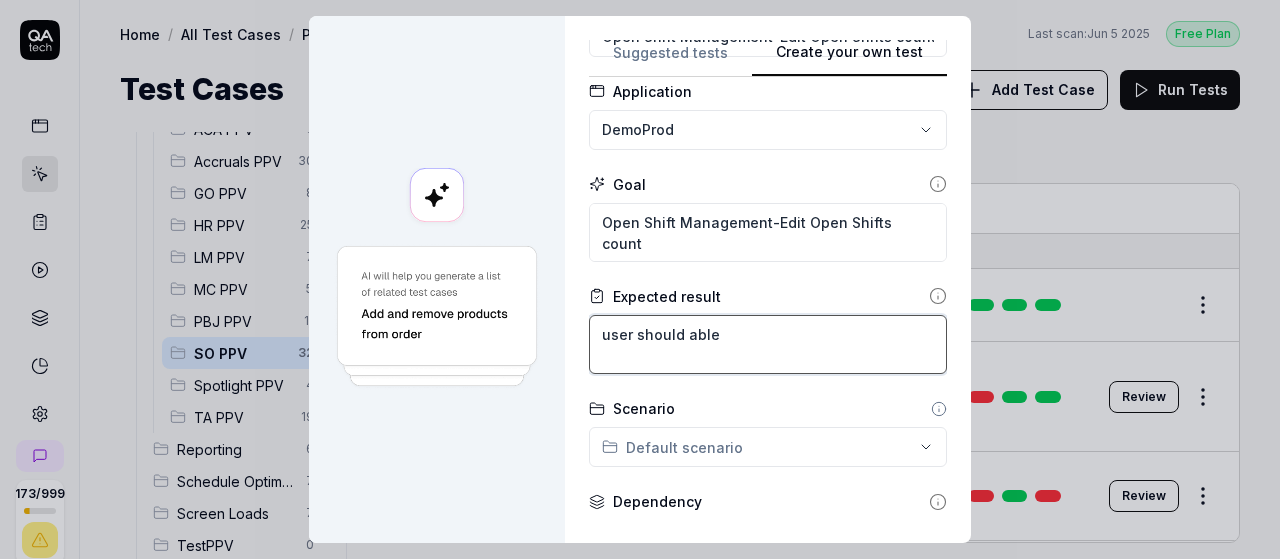 type on "*" 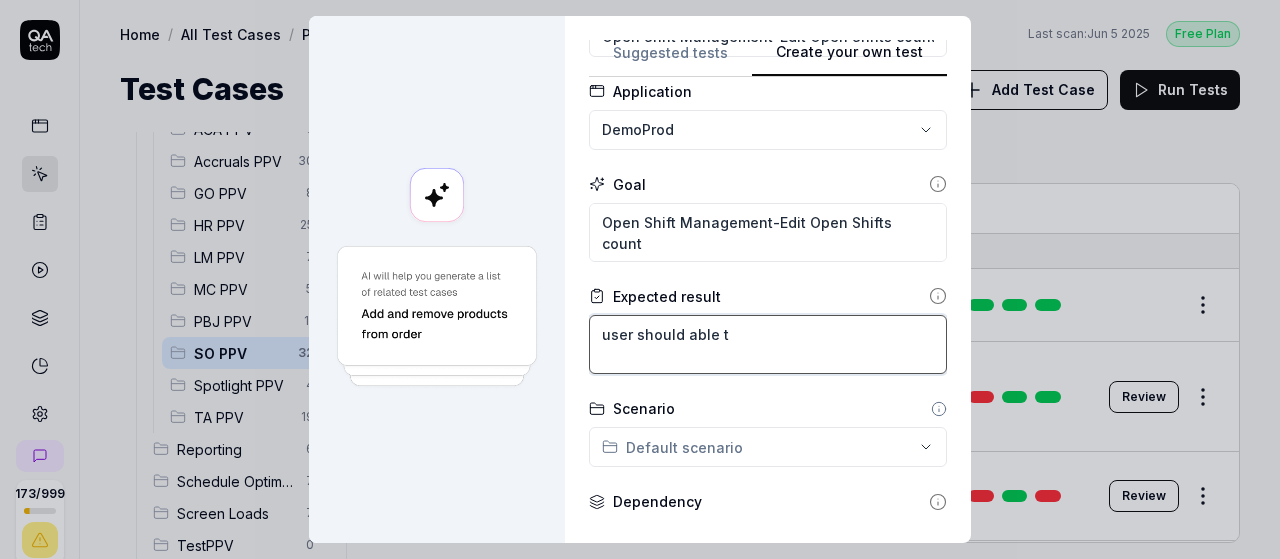 type on "*" 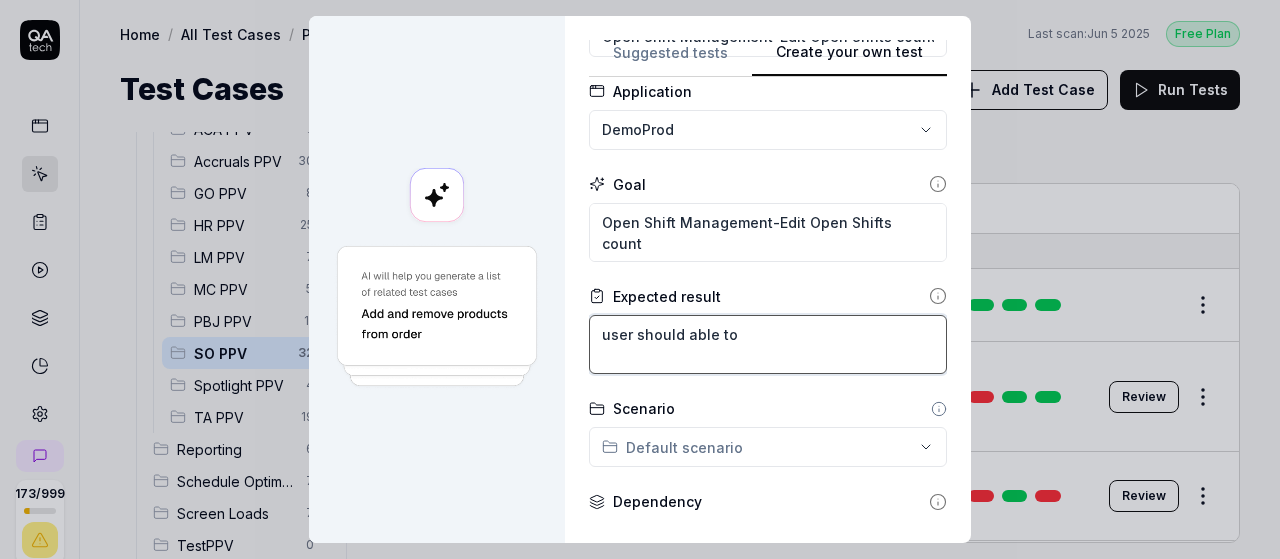 type on "*" 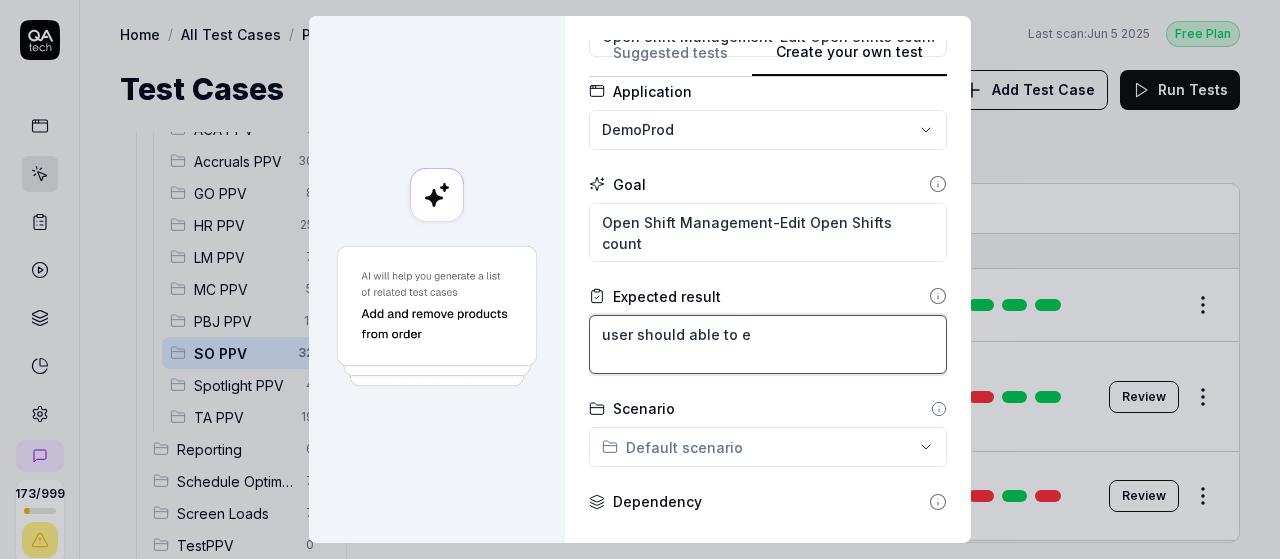 type on "*" 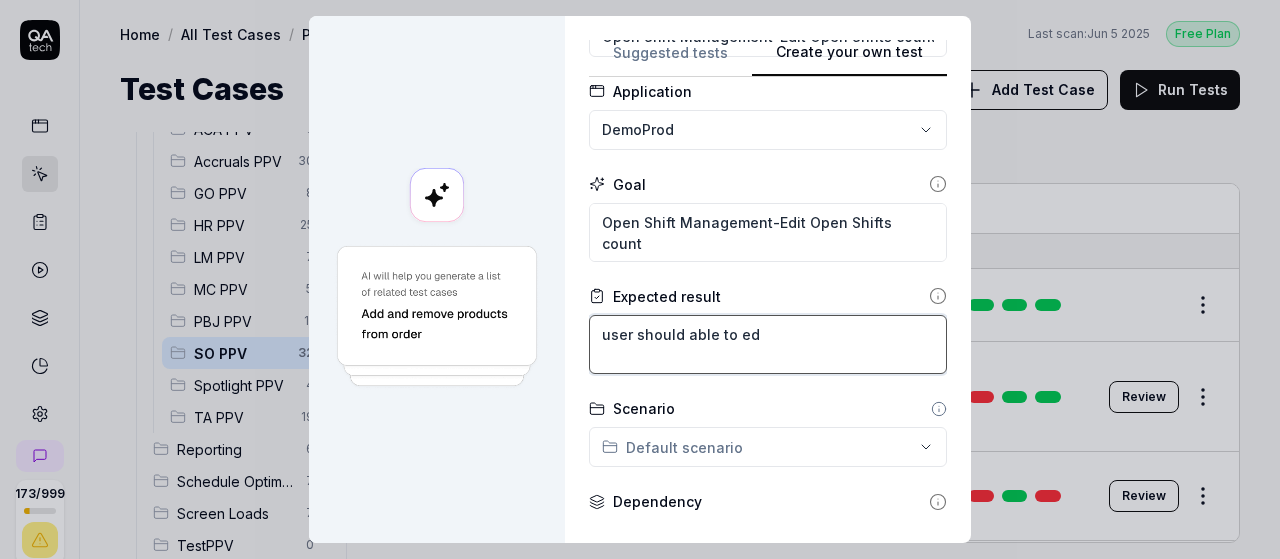 type on "*" 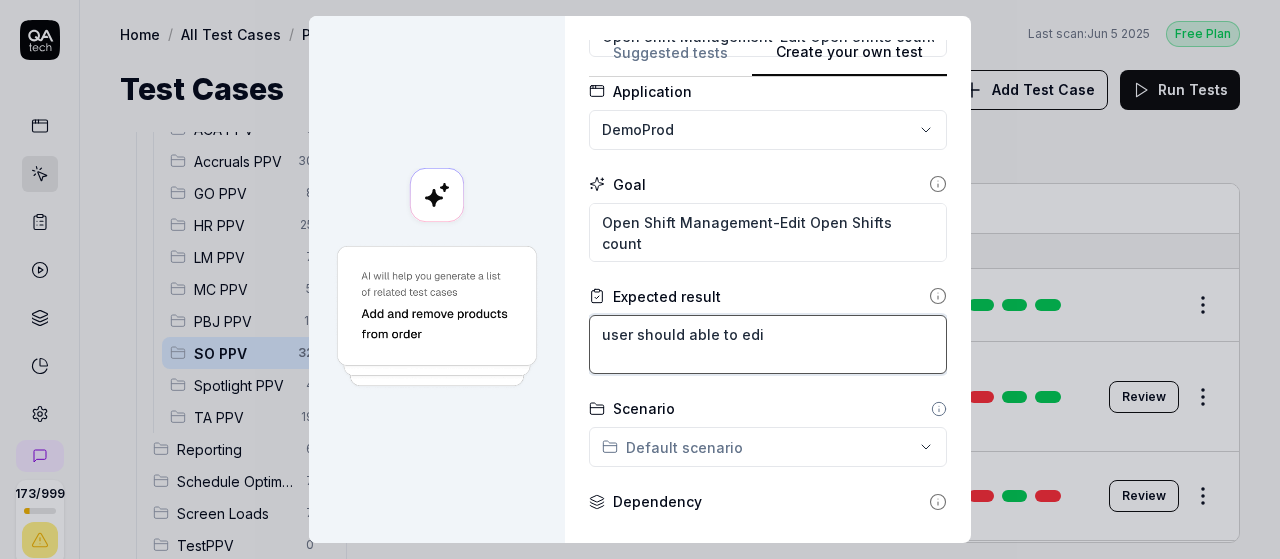 type on "*" 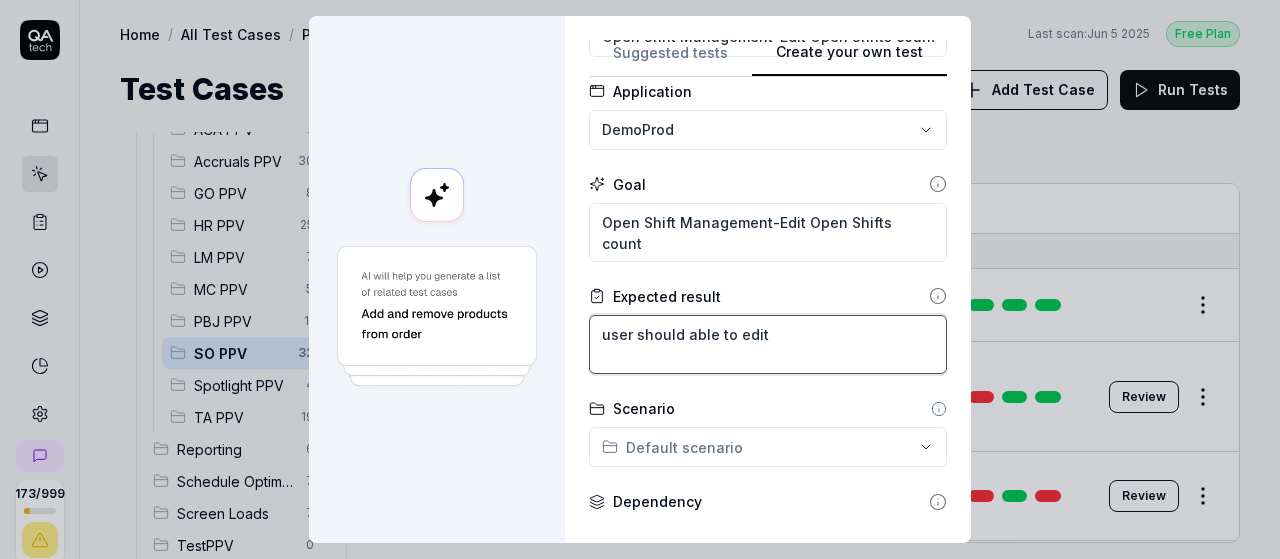 type on "*" 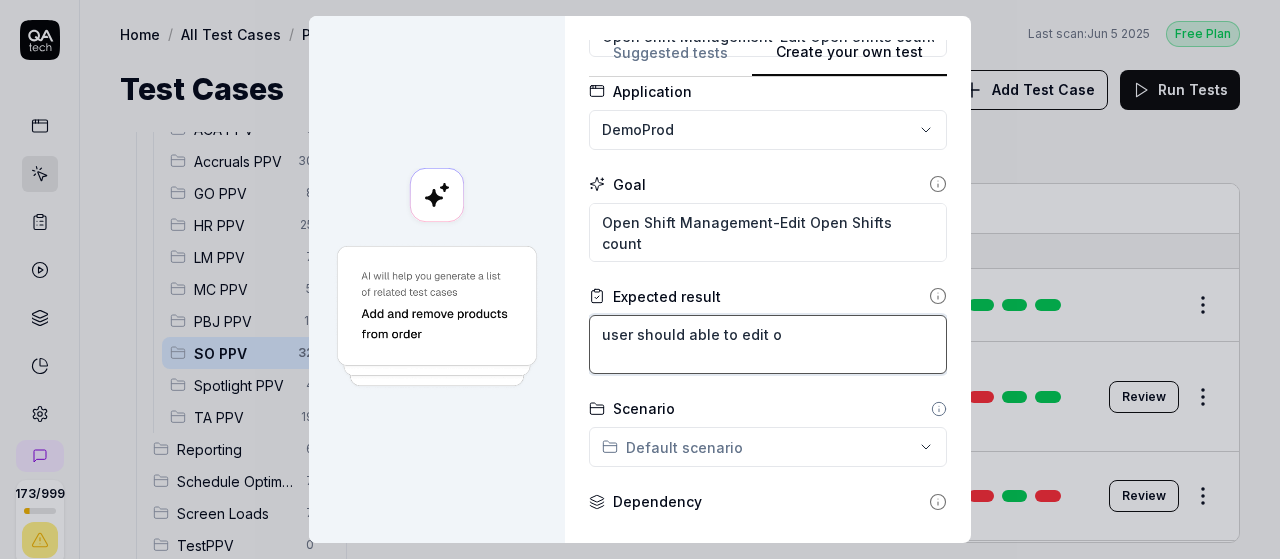 type on "*" 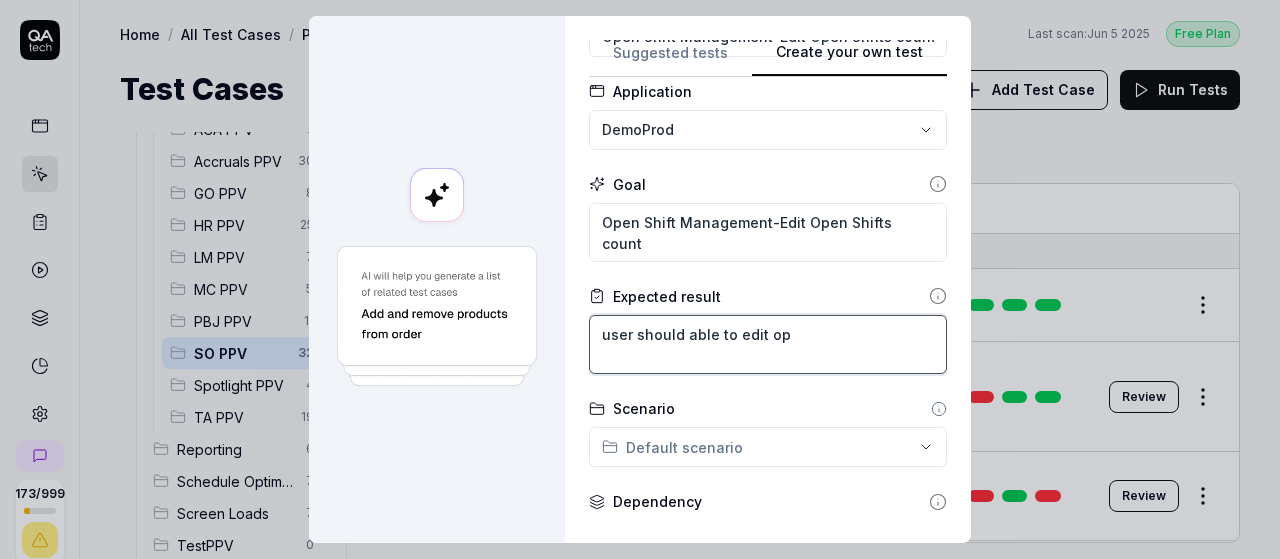 type on "*" 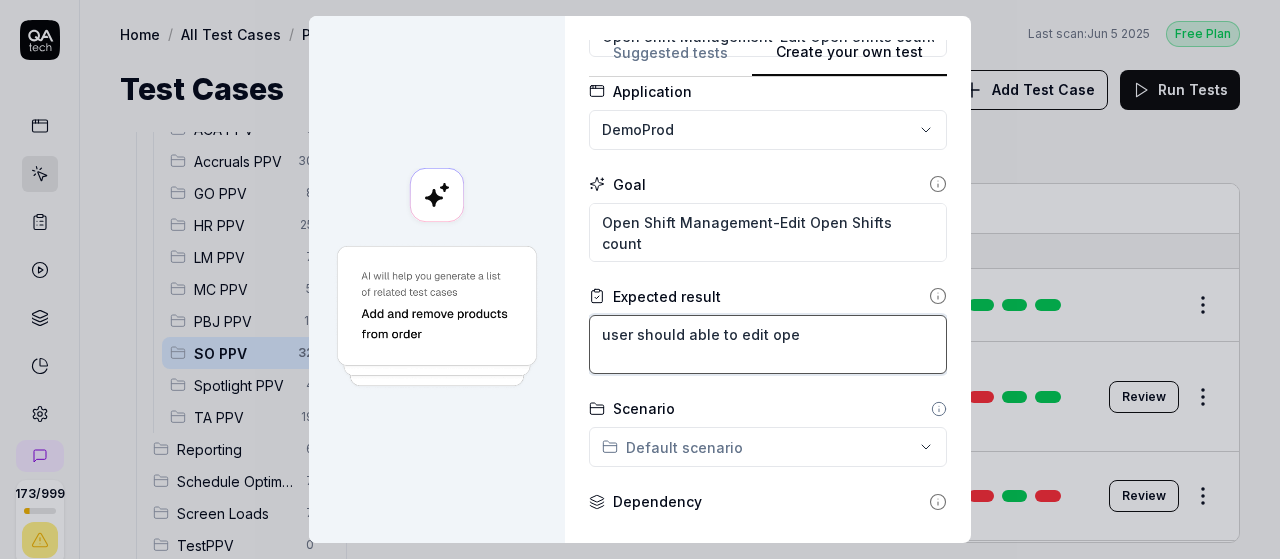 type on "*" 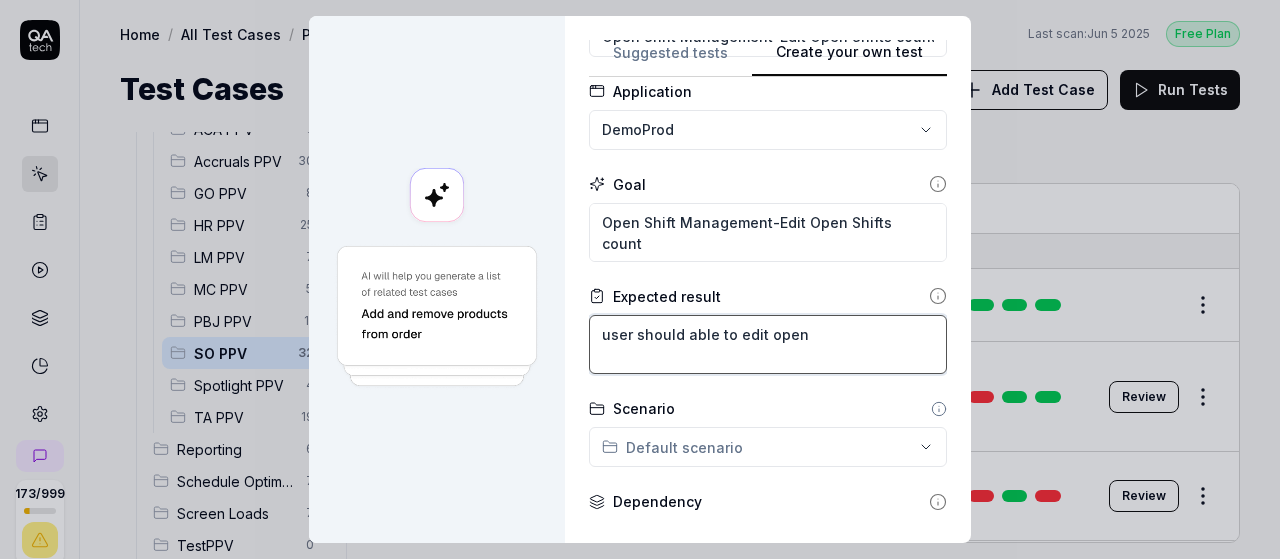 type on "*" 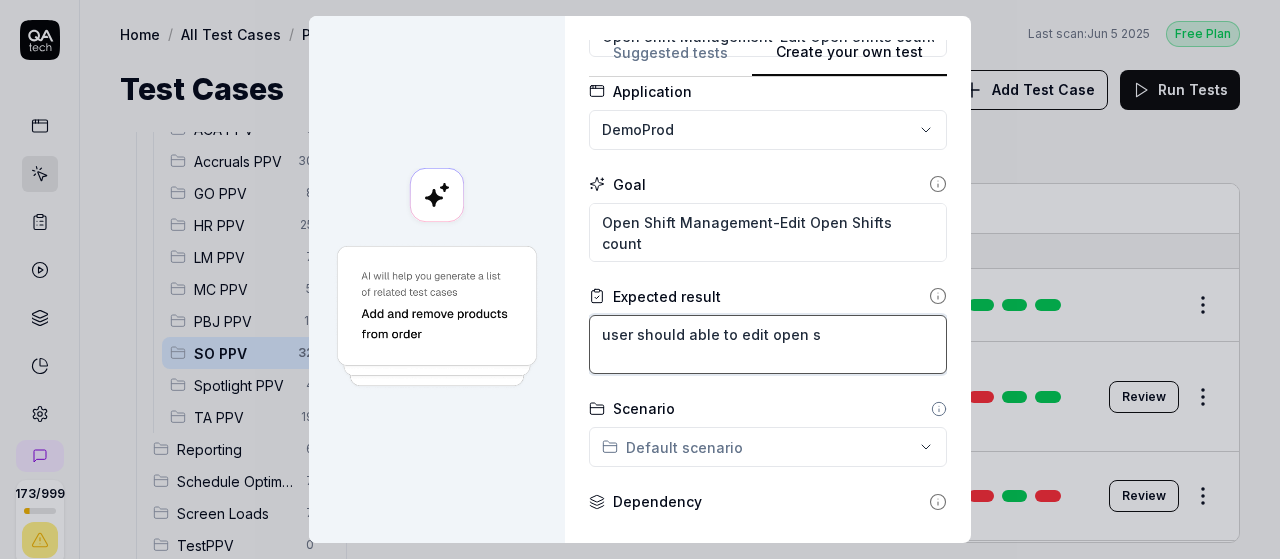 type on "*" 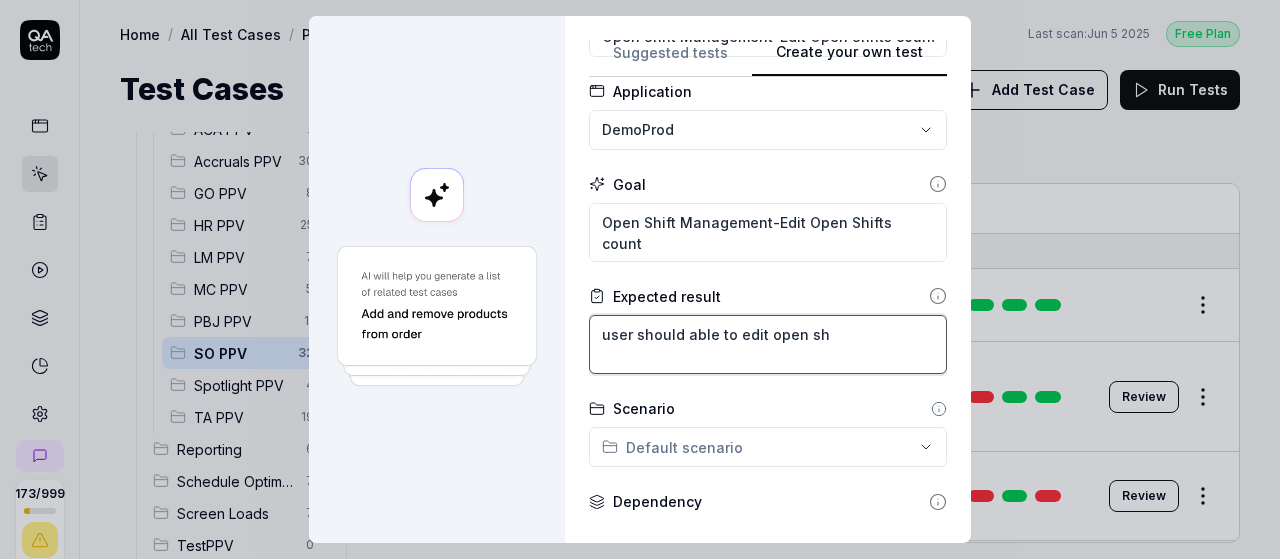 type on "*" 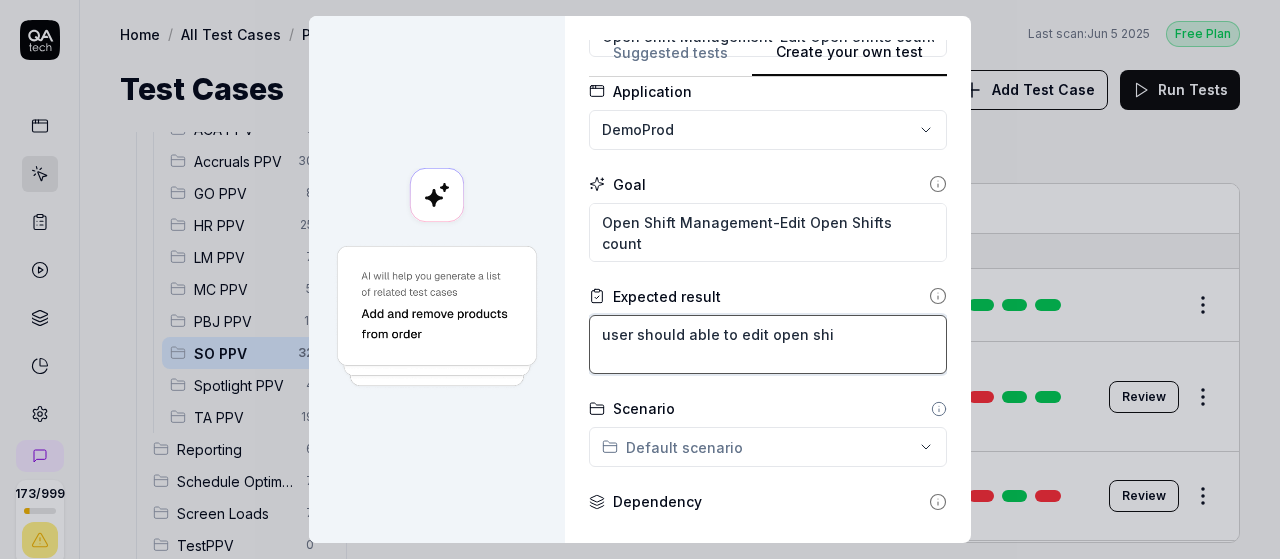 type on "*" 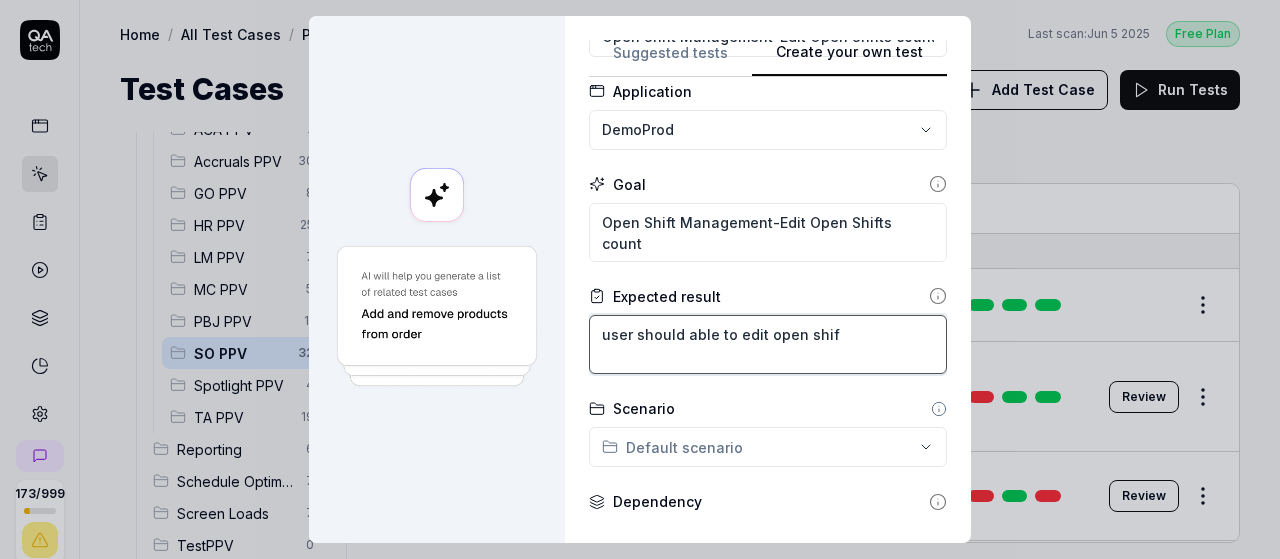 type on "*" 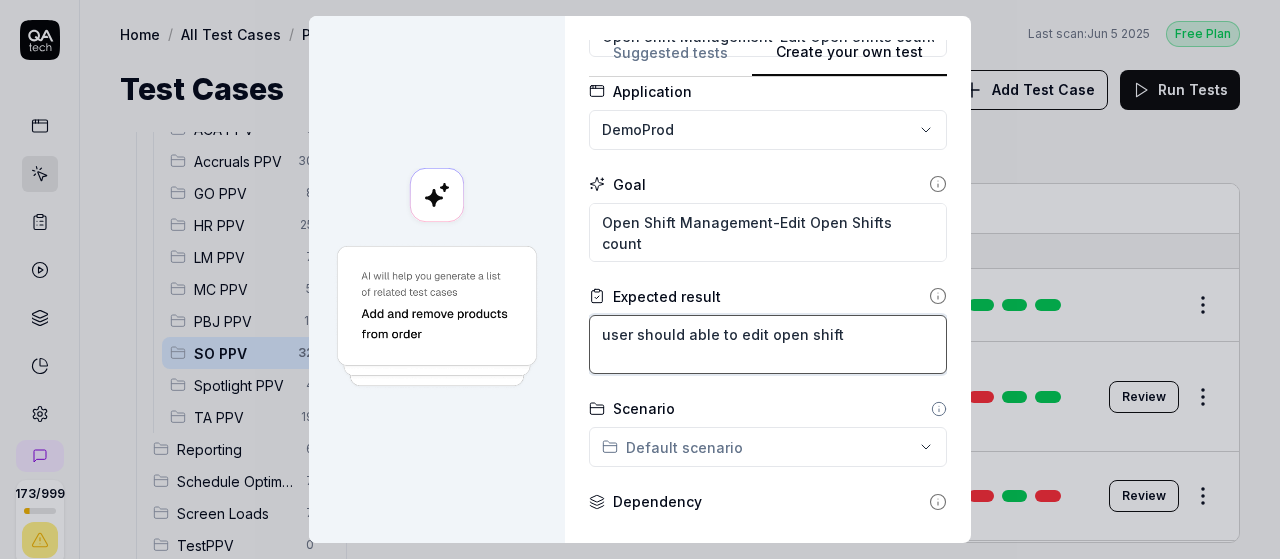 type on "*" 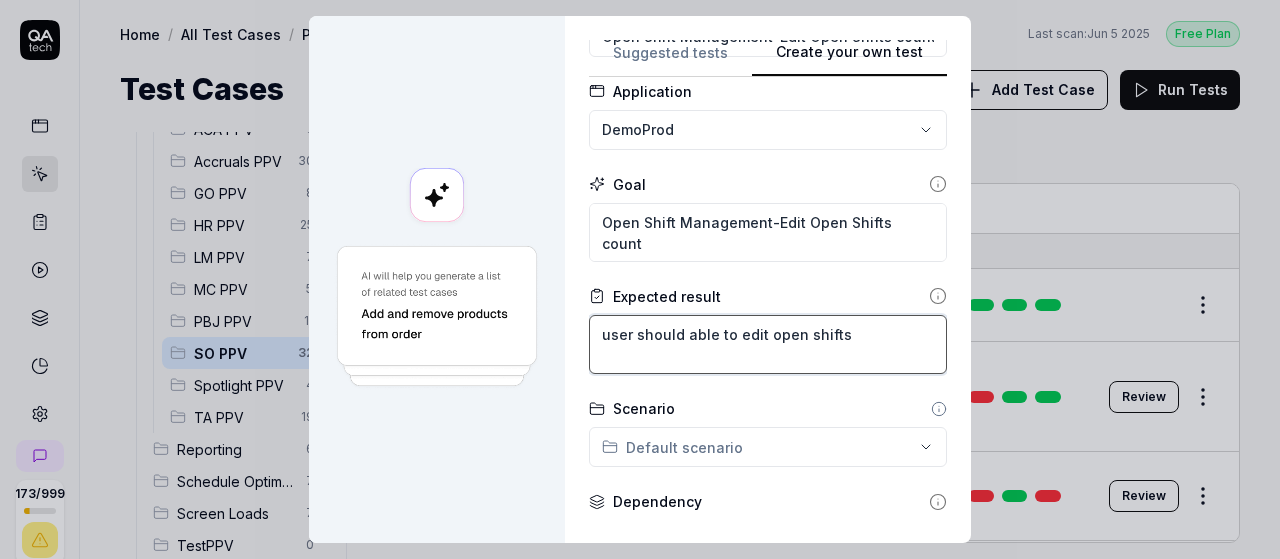 type on "*" 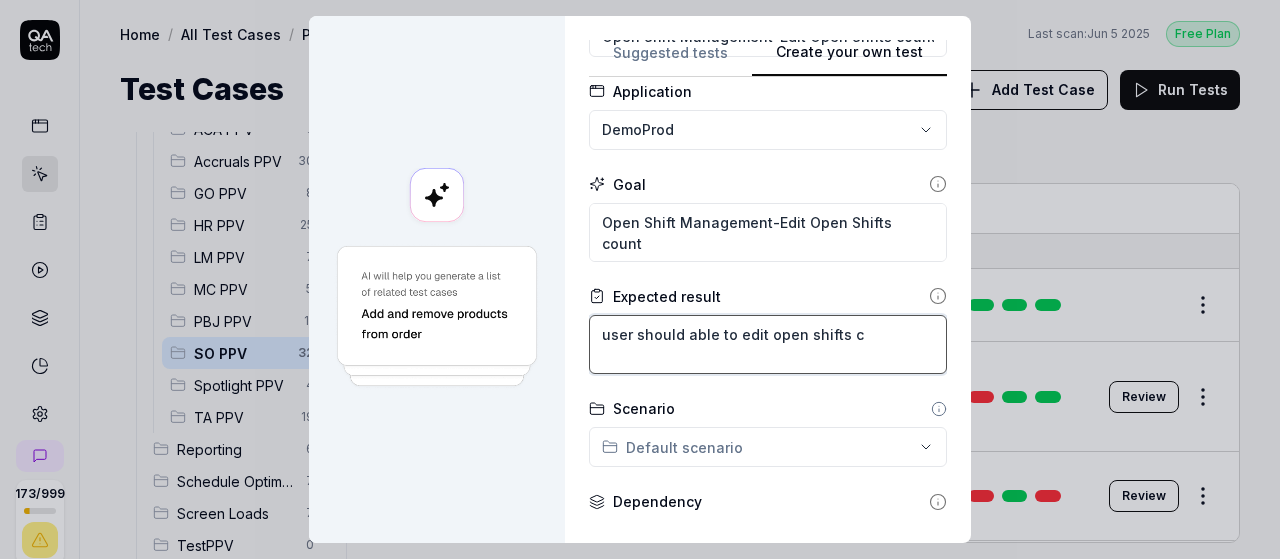 type on "*" 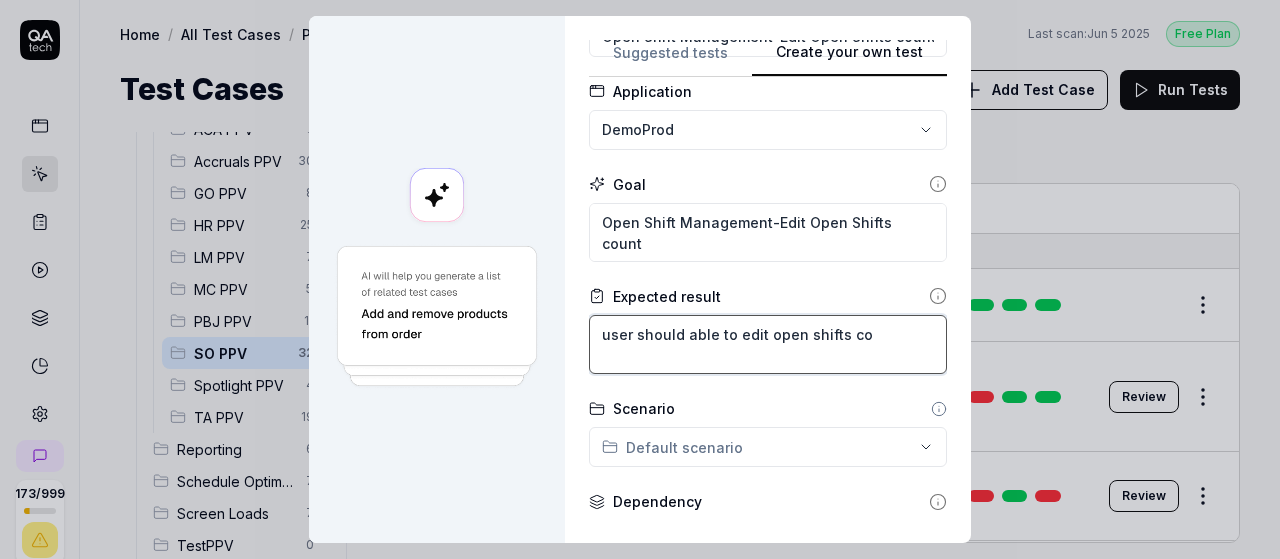 type on "*" 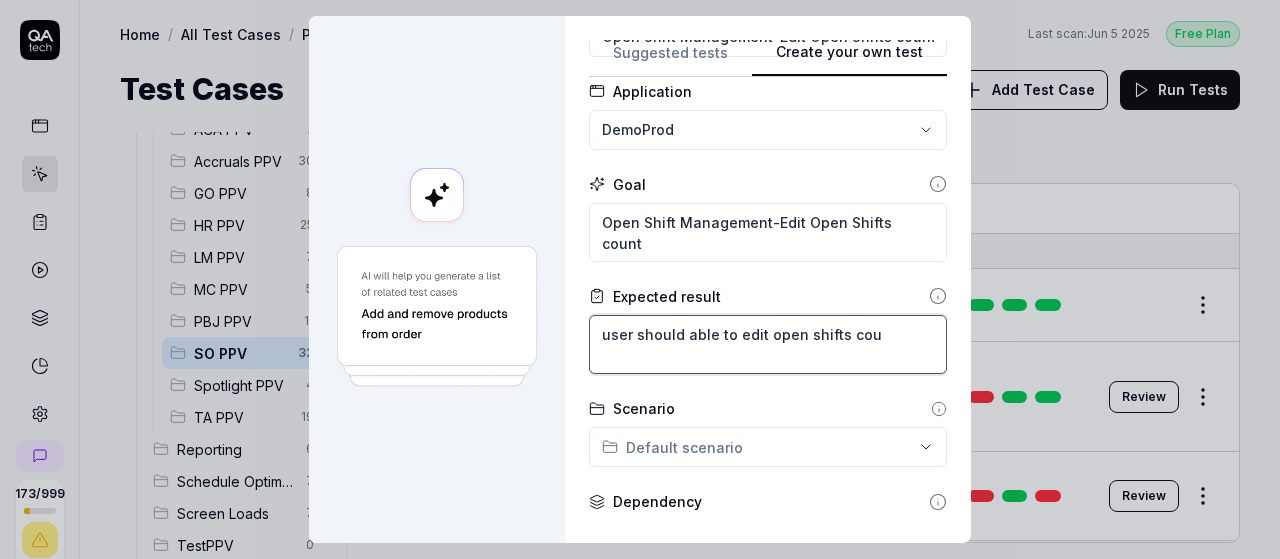 type on "*" 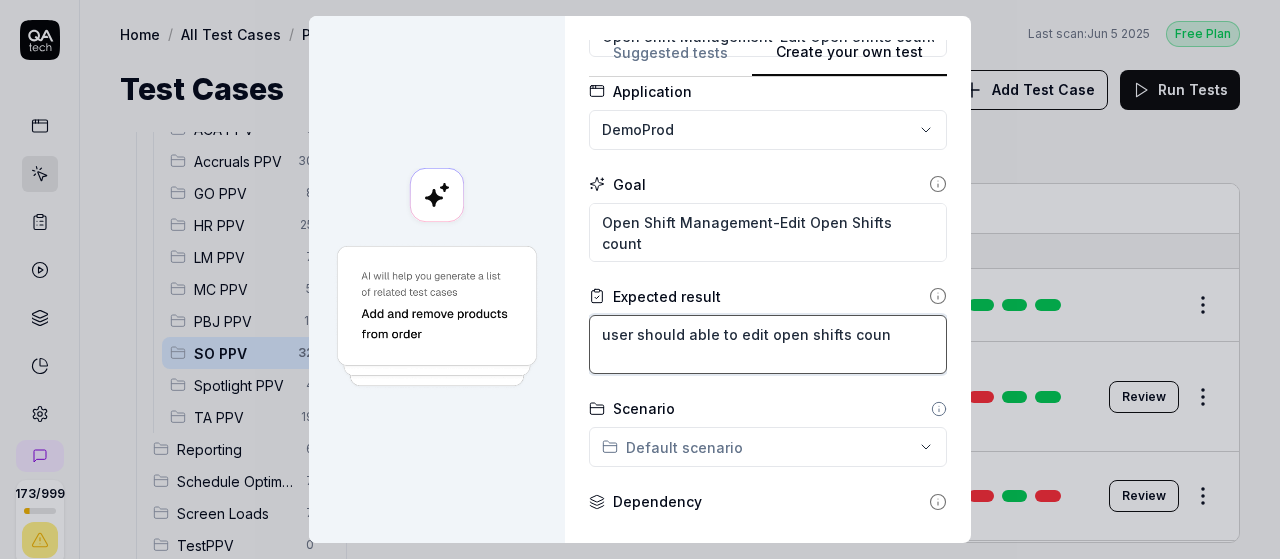 type on "*" 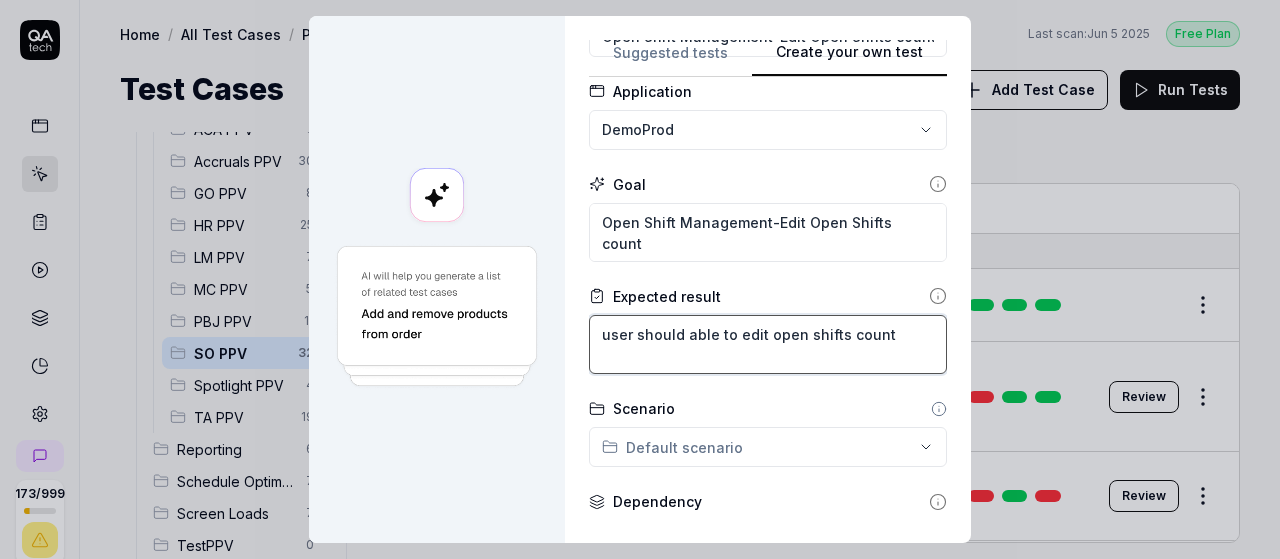 type on "*" 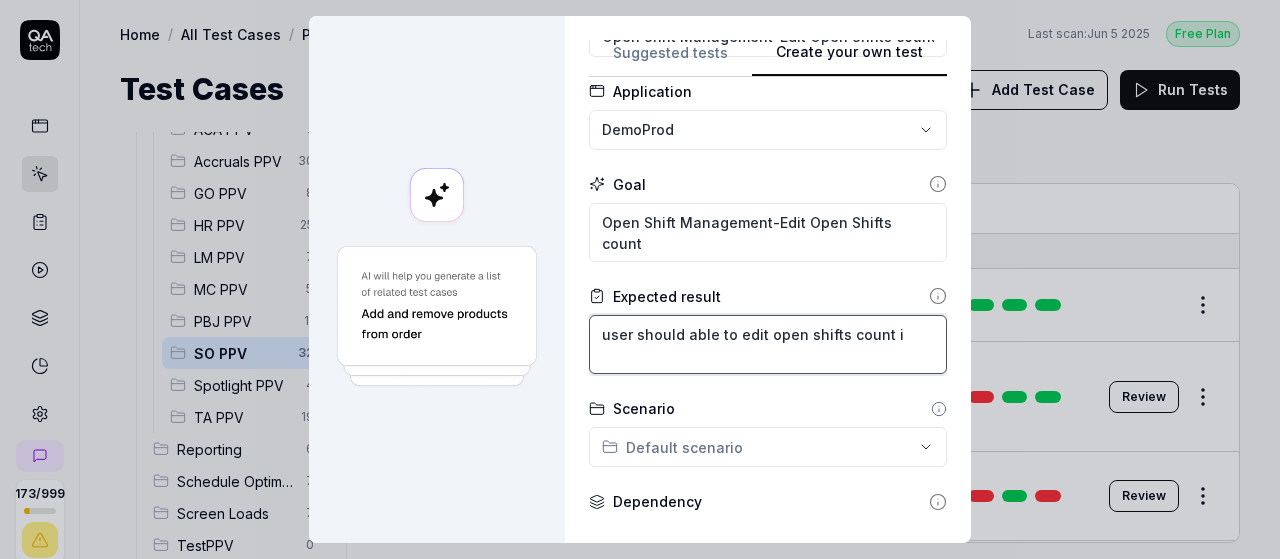 type on "user should able to edit open shifts count in" 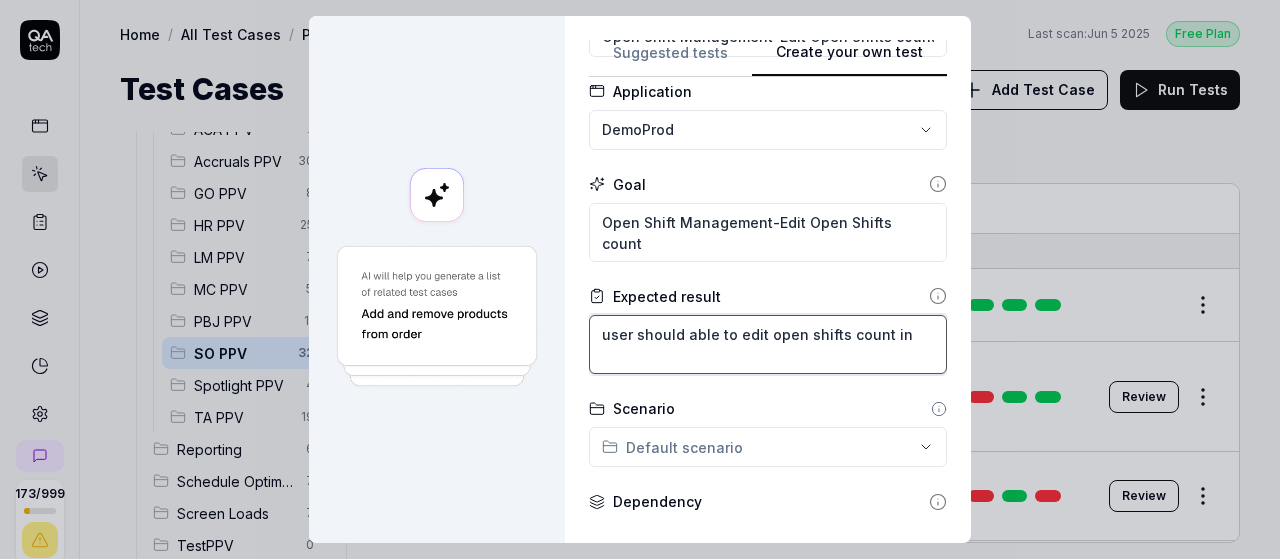 type on "*" 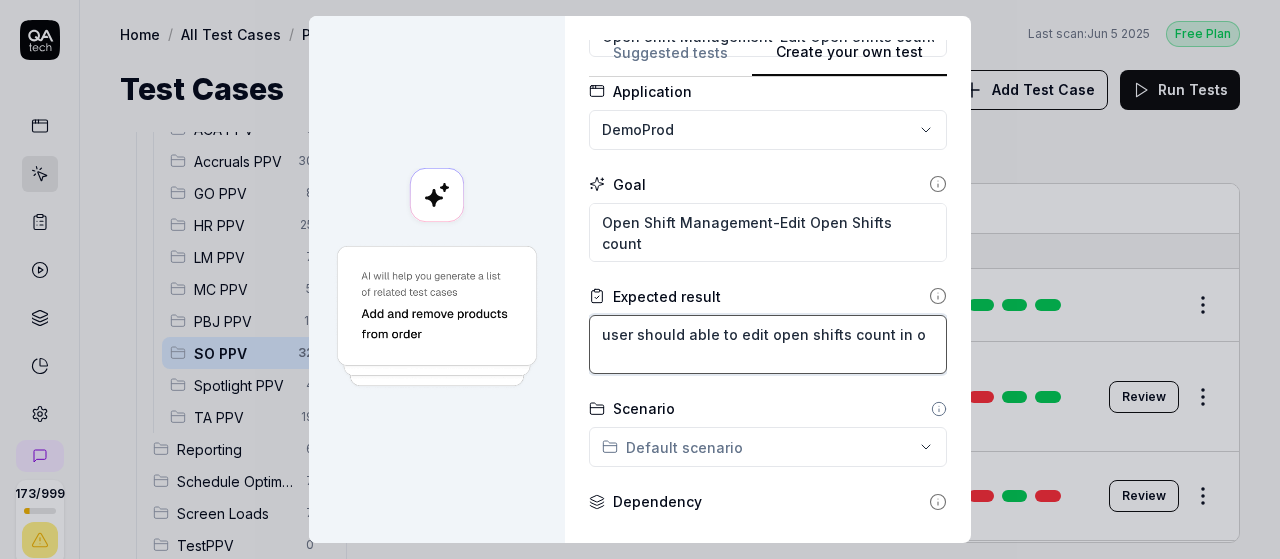 type on "*" 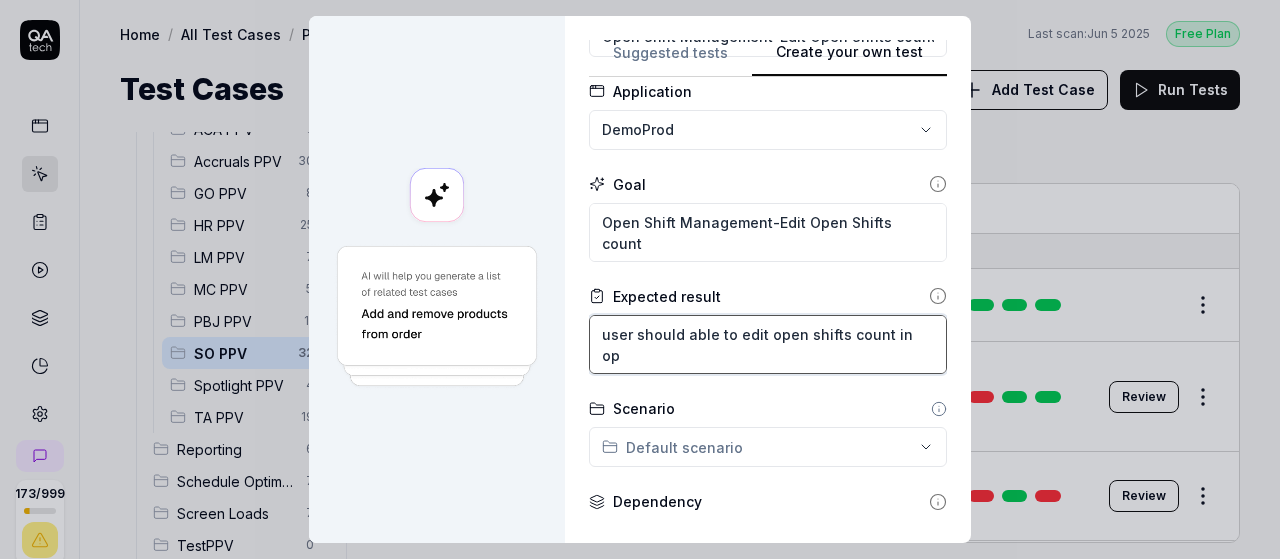 type on "*" 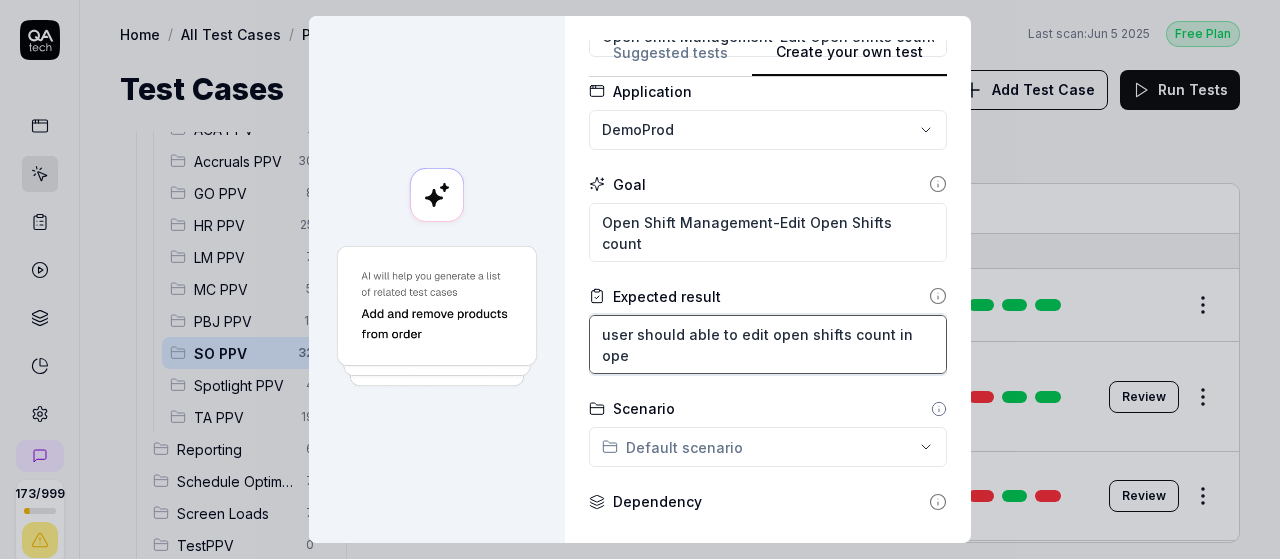 type on "*" 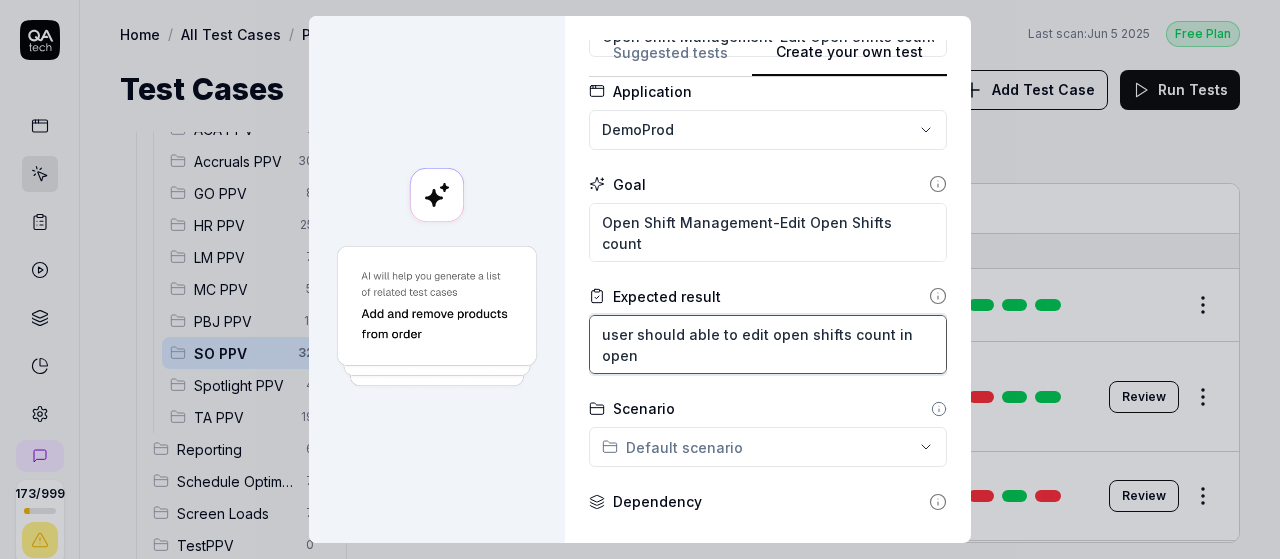 type on "*" 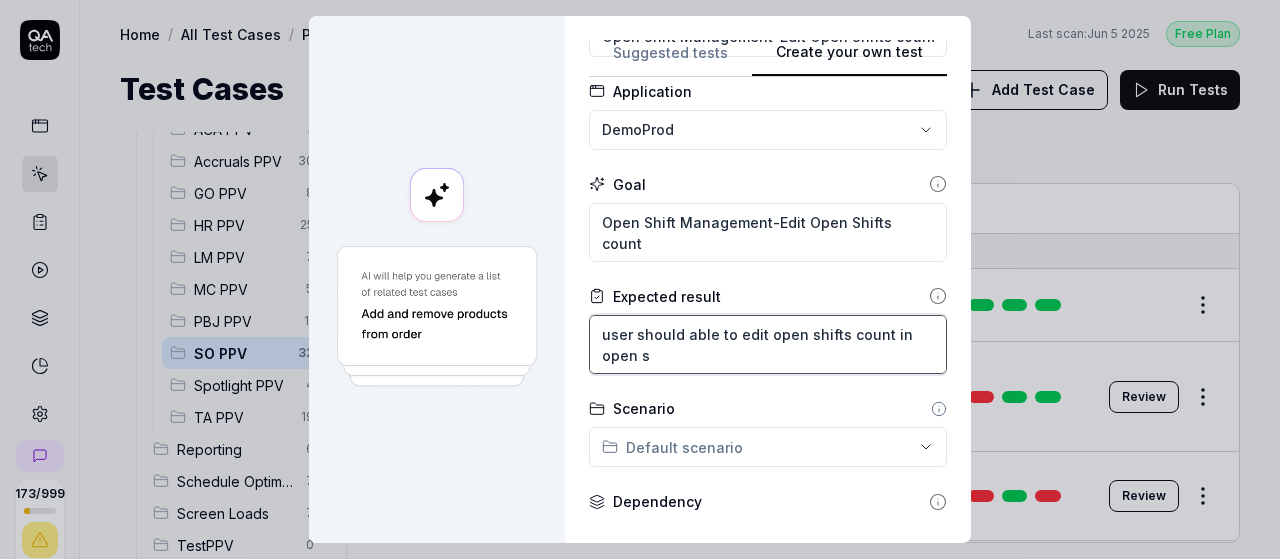 type on "*" 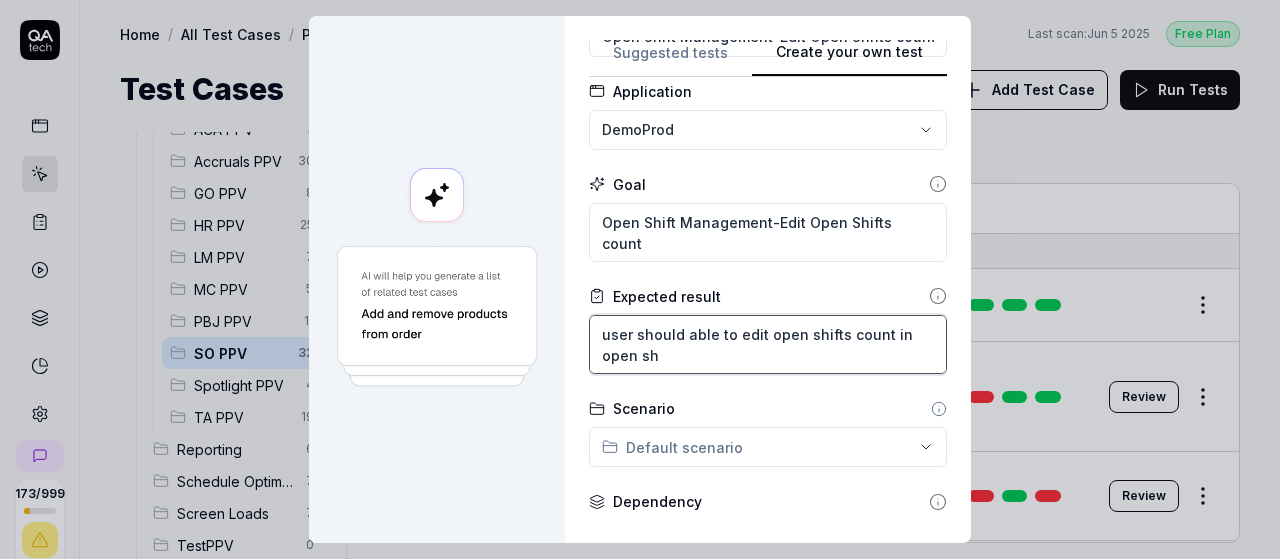 type on "*" 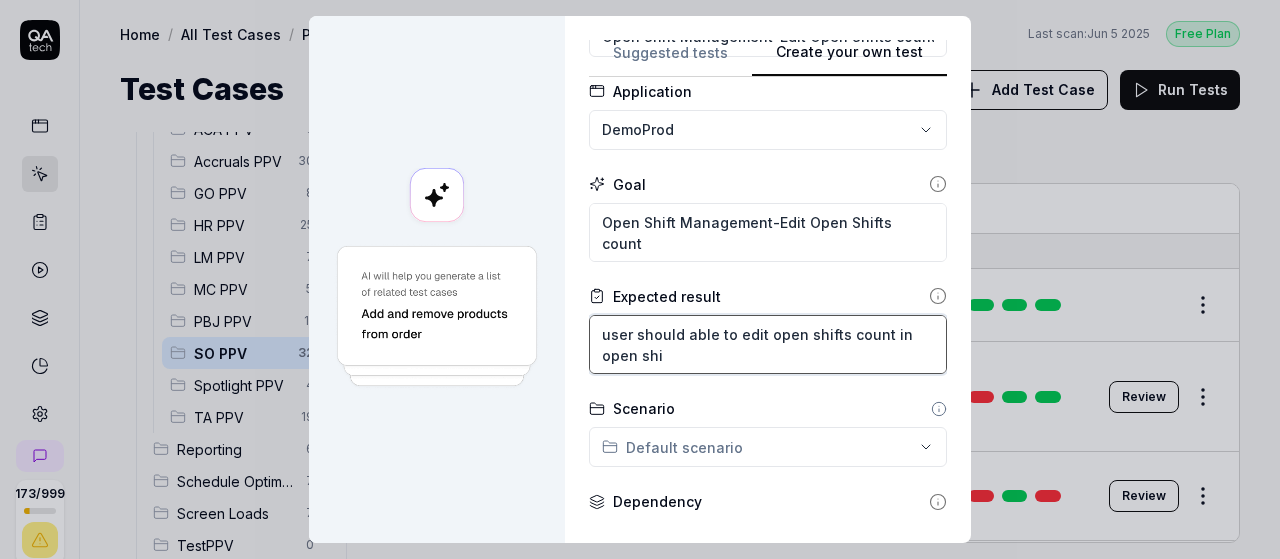type on "*" 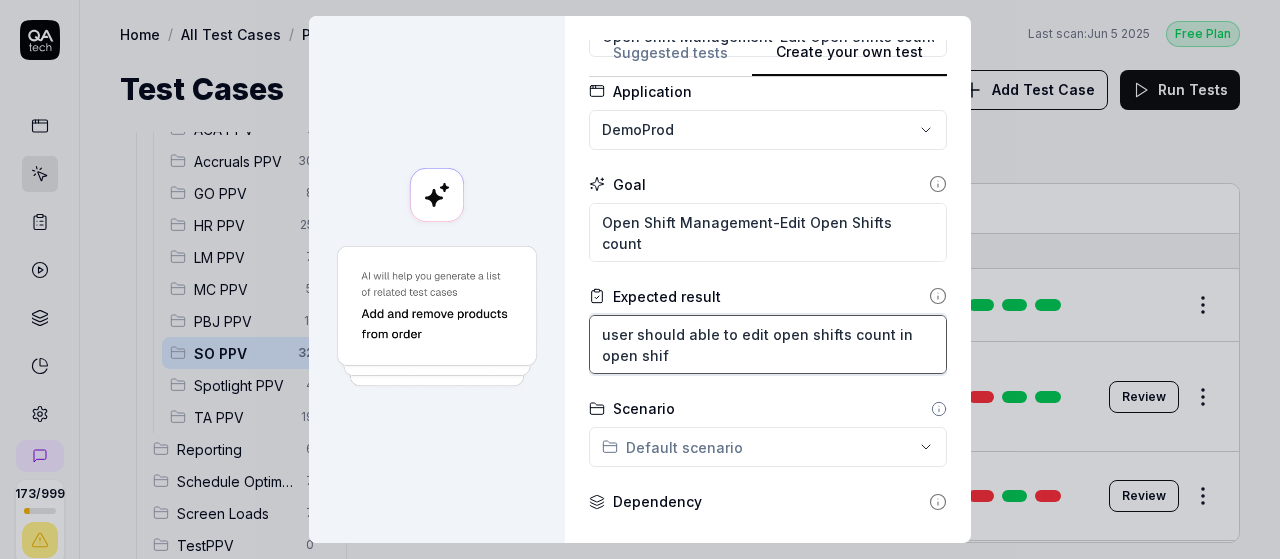 type on "*" 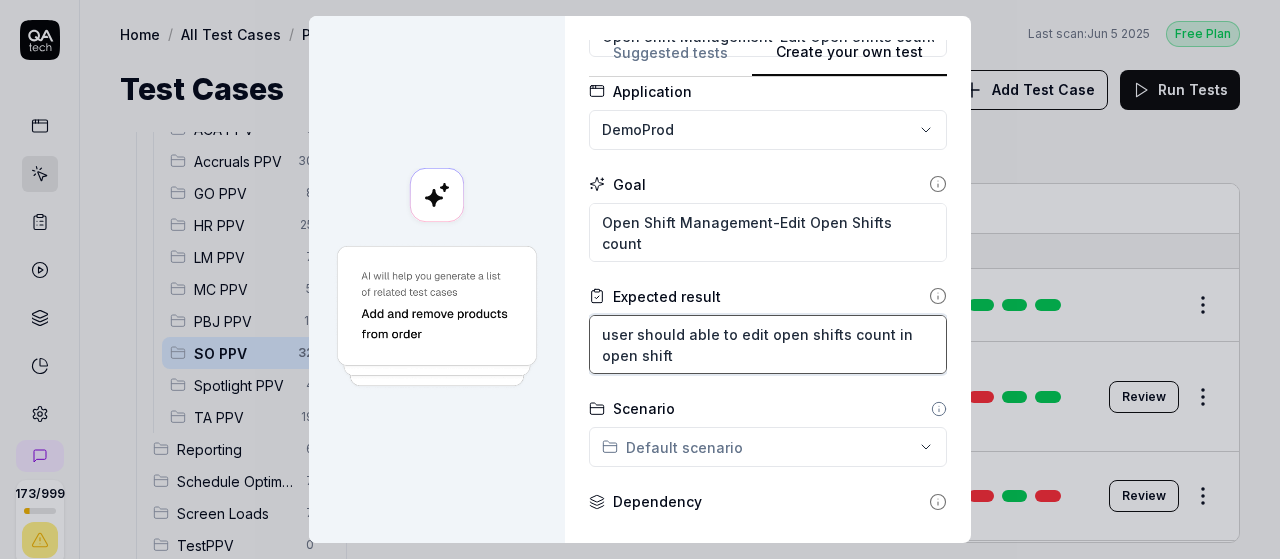 type on "*" 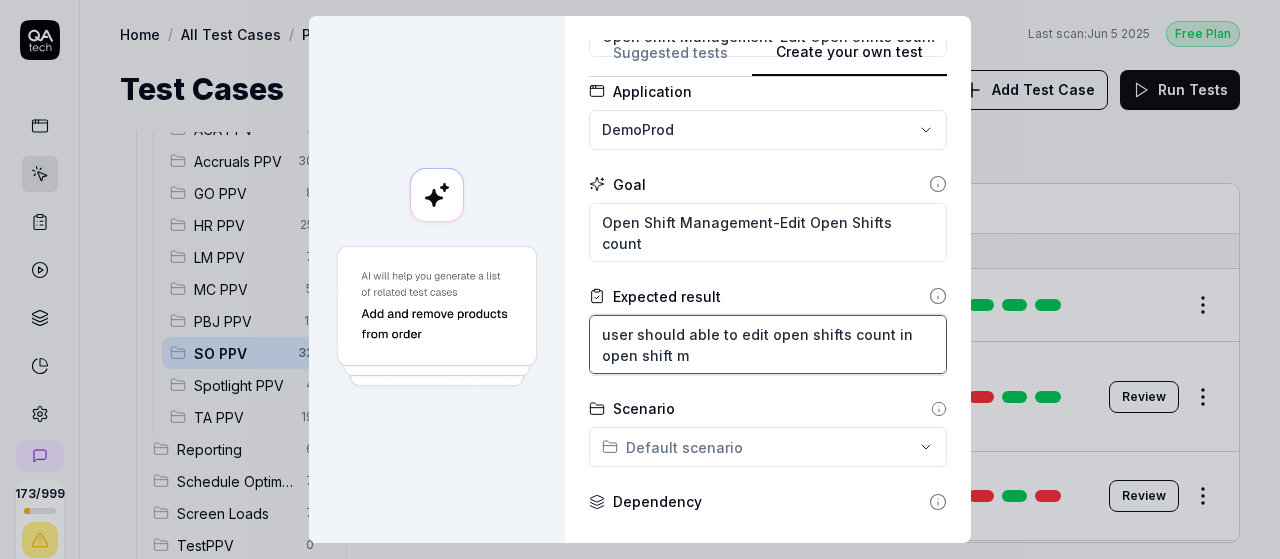 type on "*" 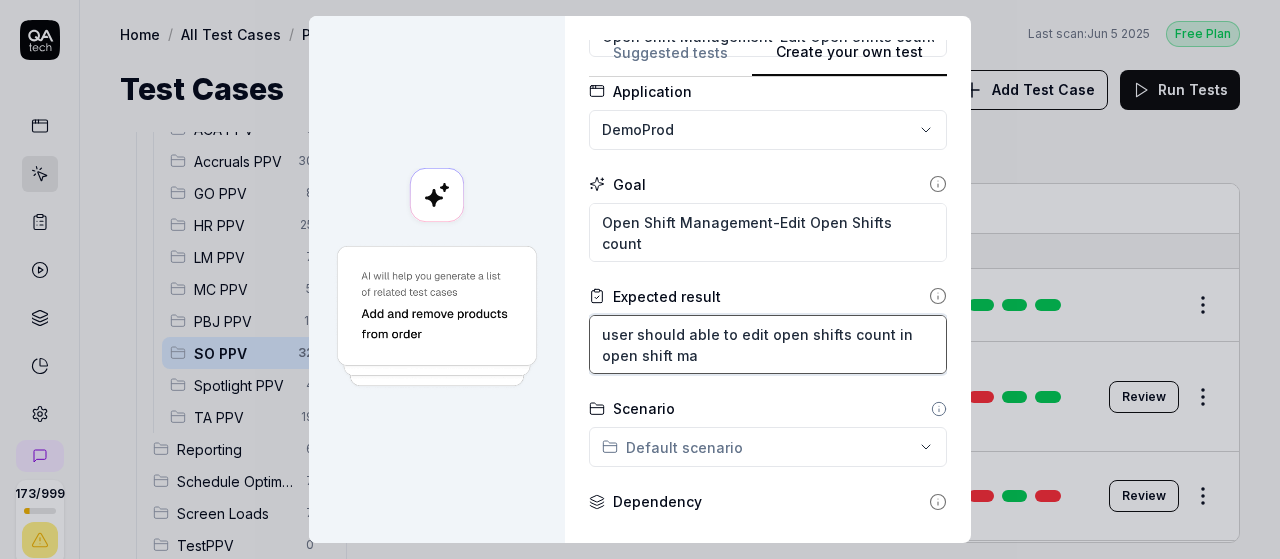 type on "*" 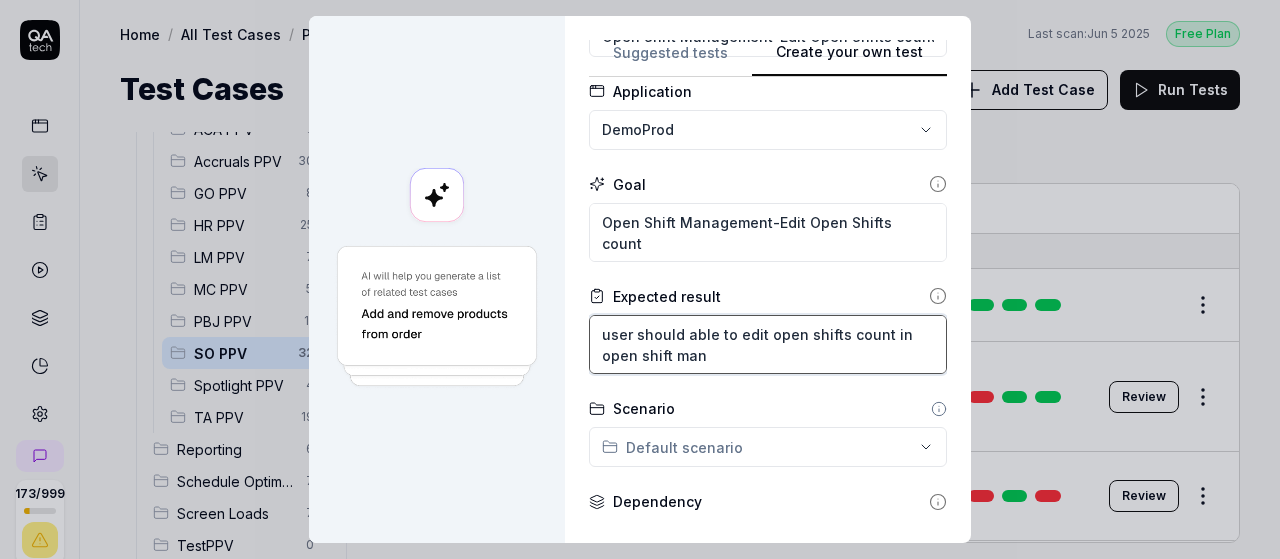 type on "*" 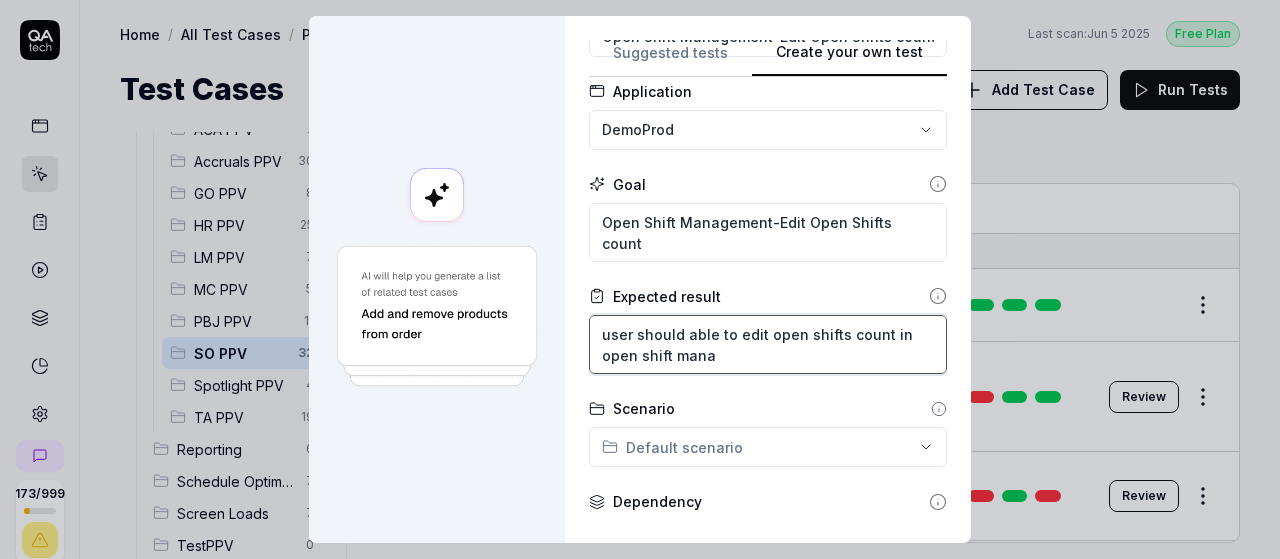 type on "*" 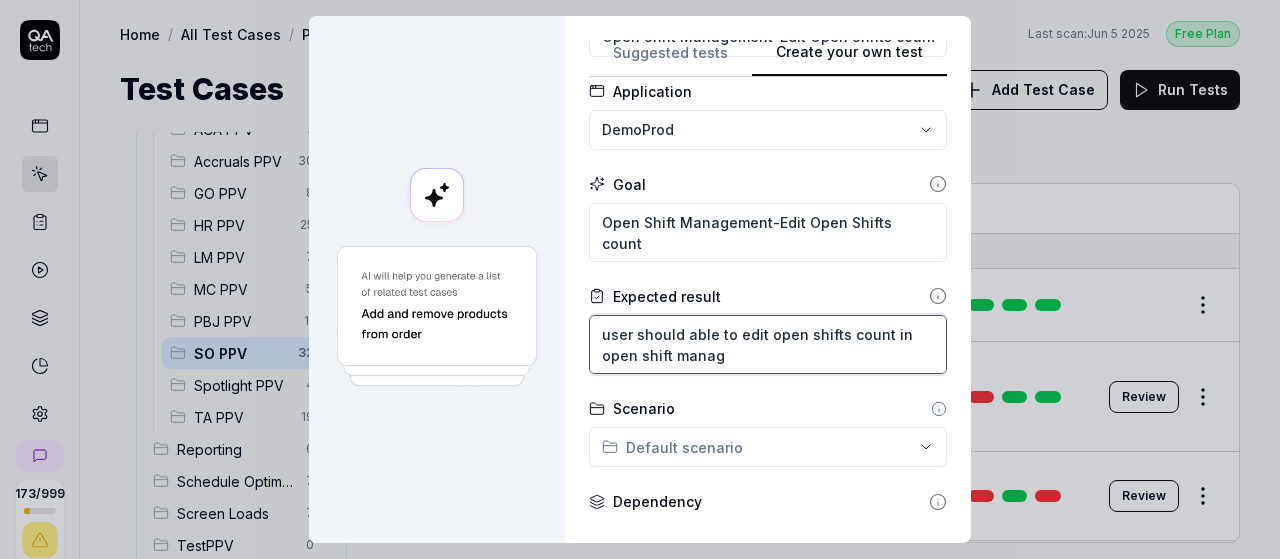 type on "*" 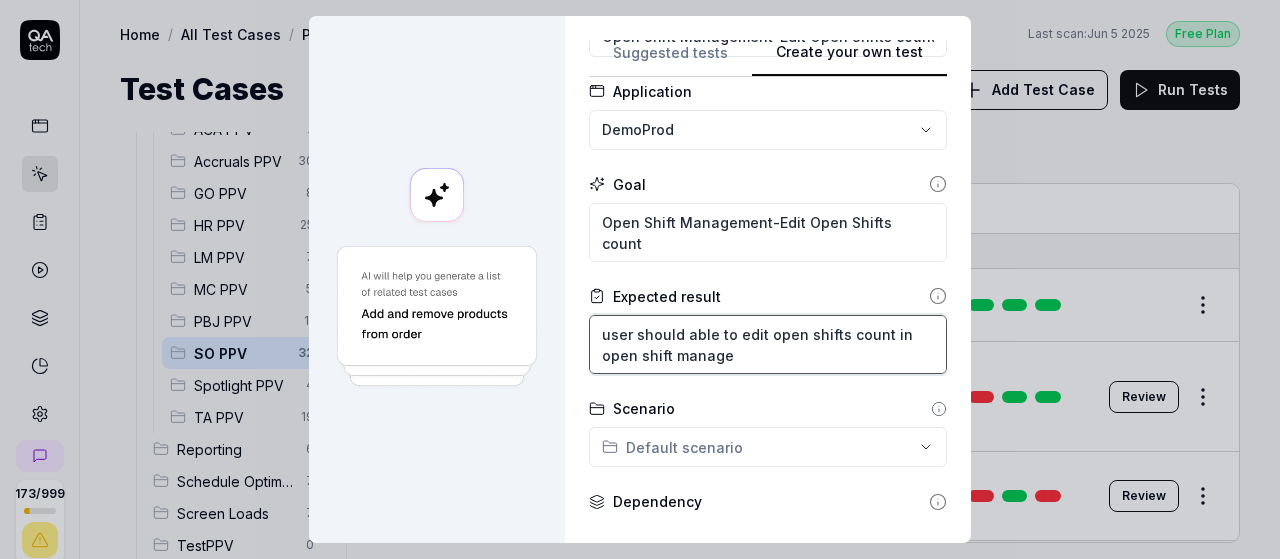 type on "*" 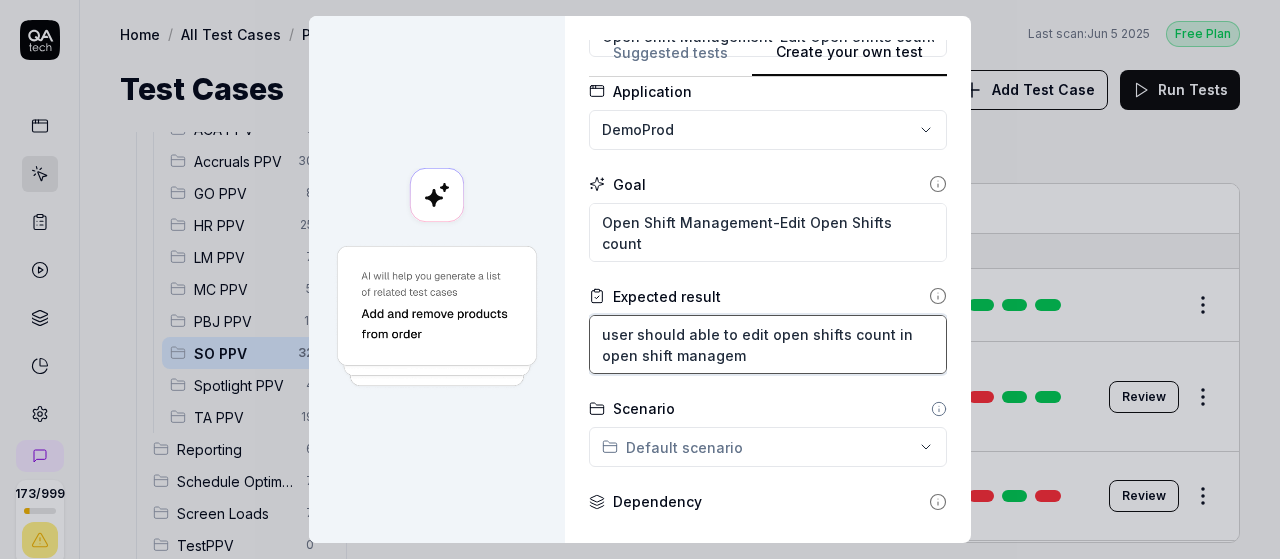 type on "*" 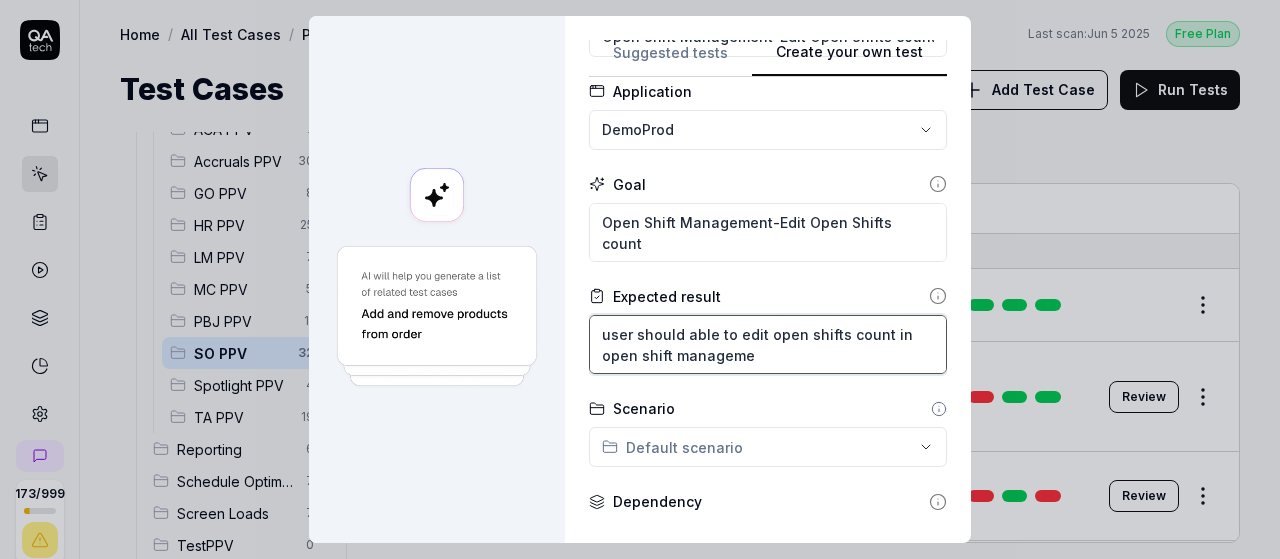 type on "*" 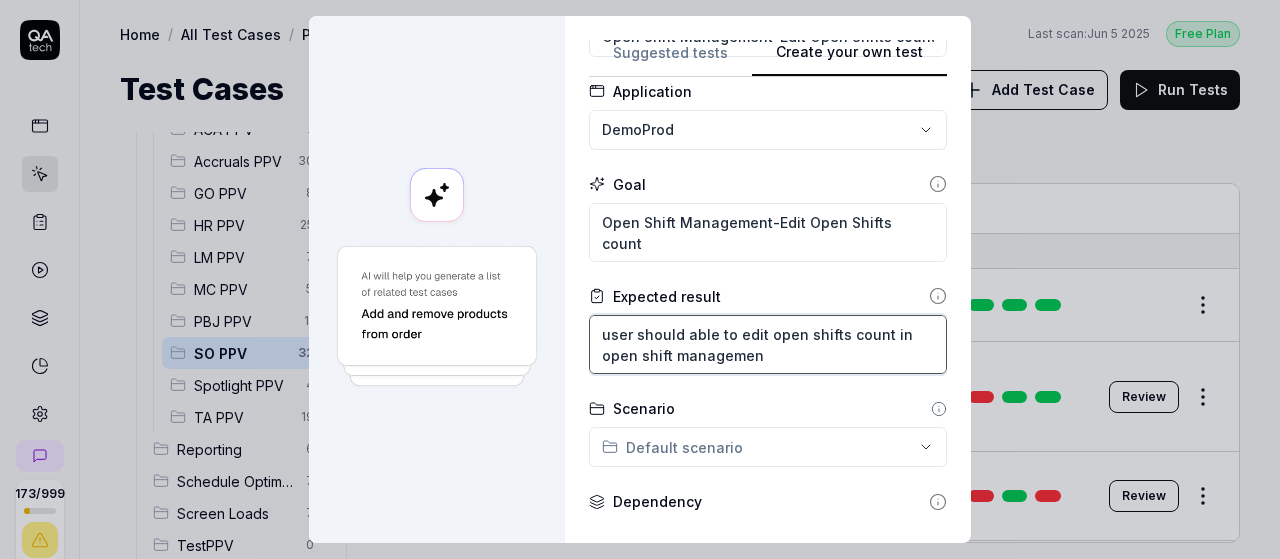 type on "*" 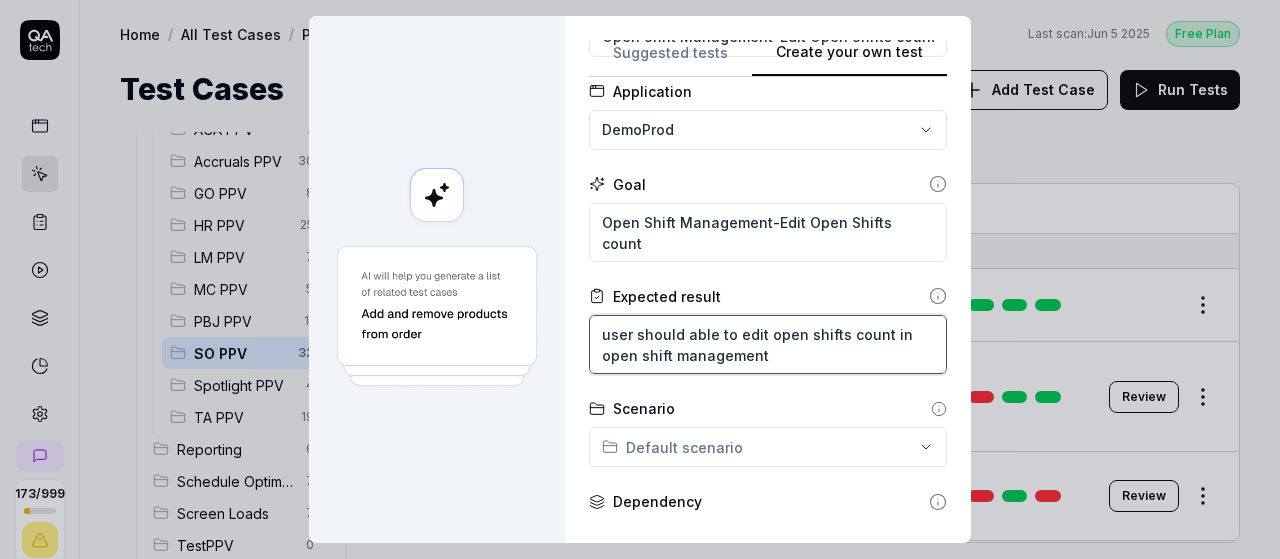 type on "*" 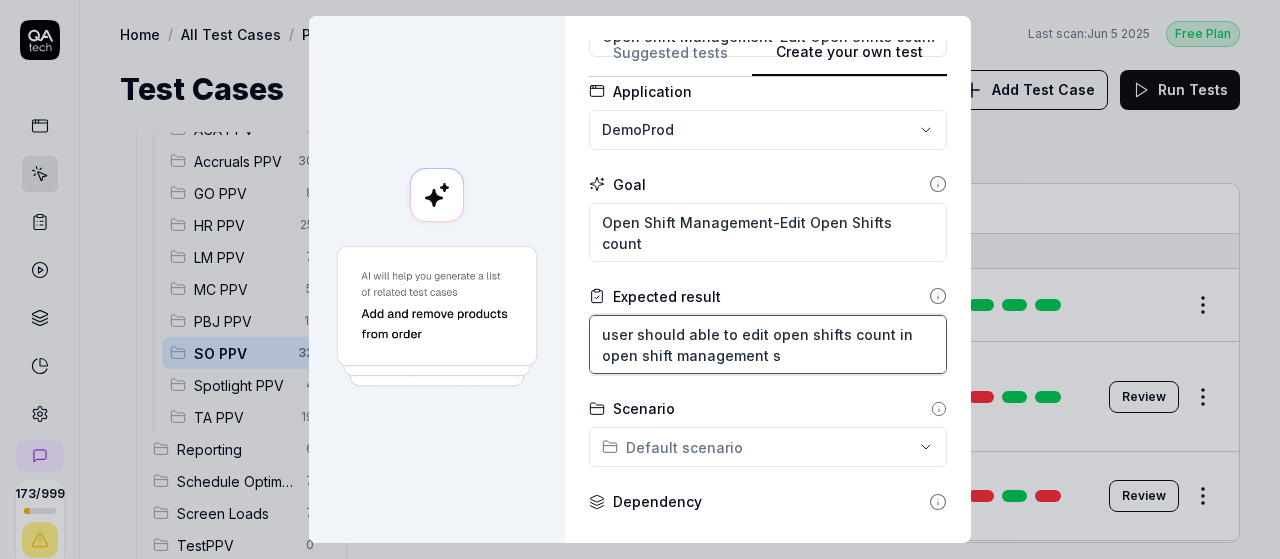 type on "*" 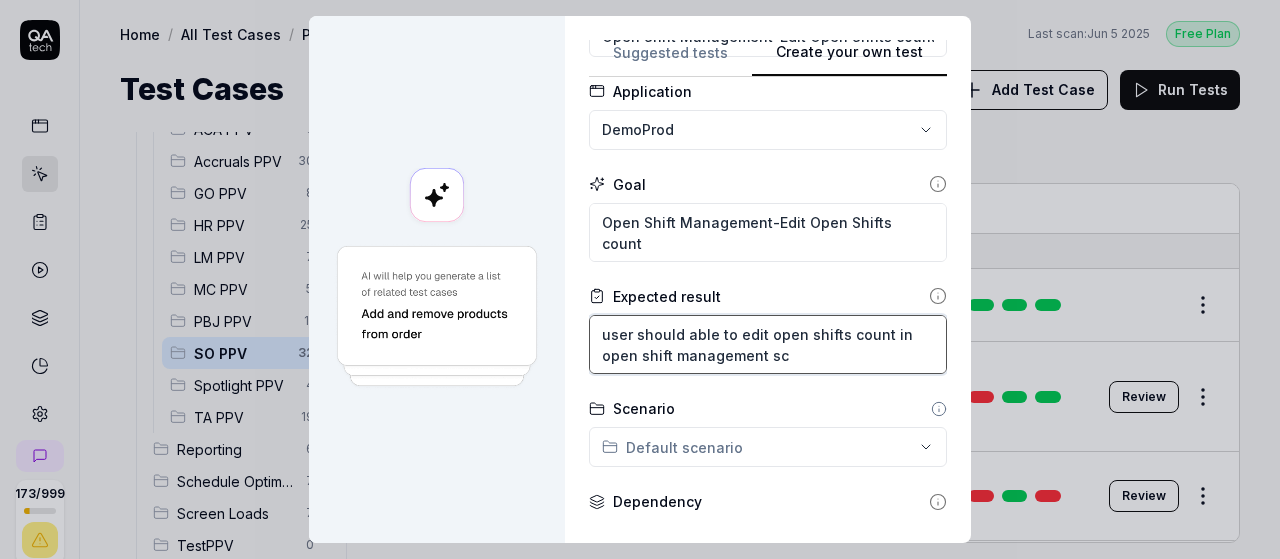 type on "*" 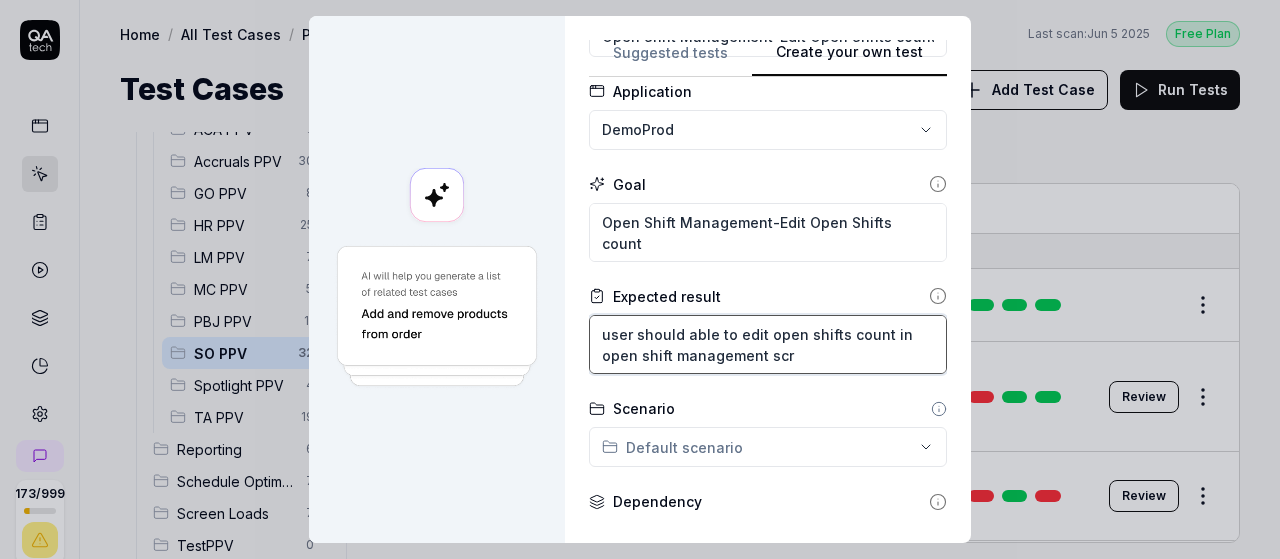 type on "*" 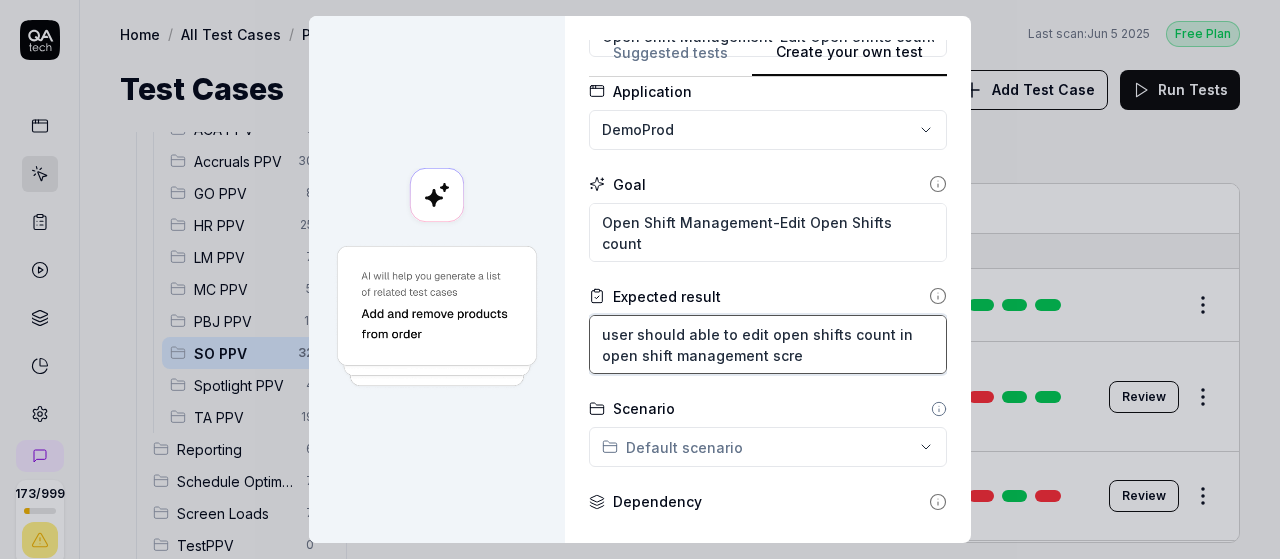 type on "*" 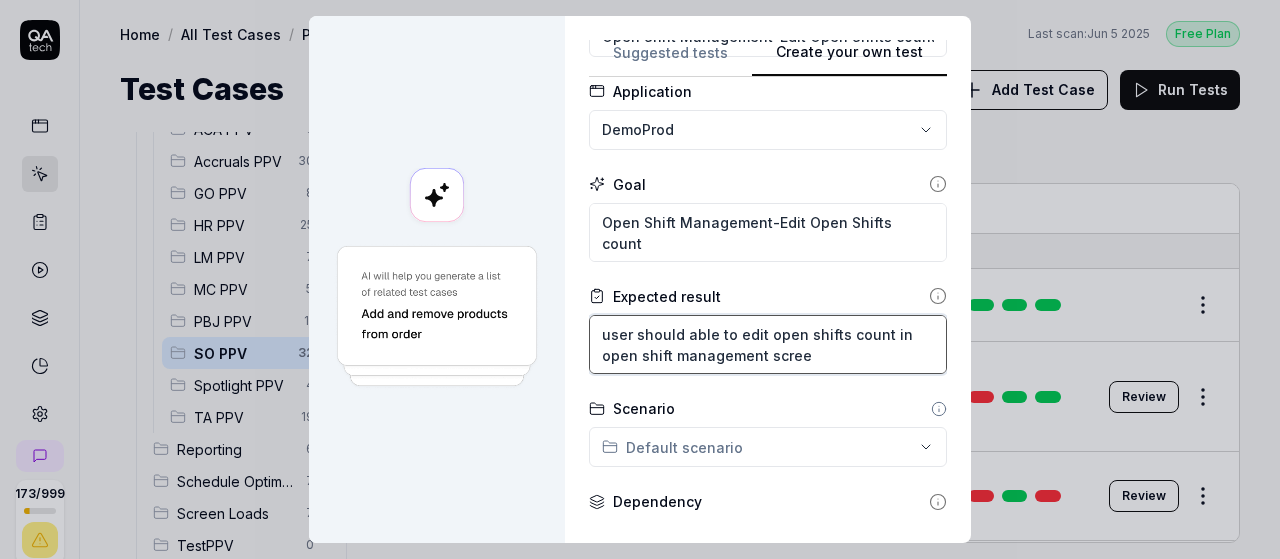 type on "*" 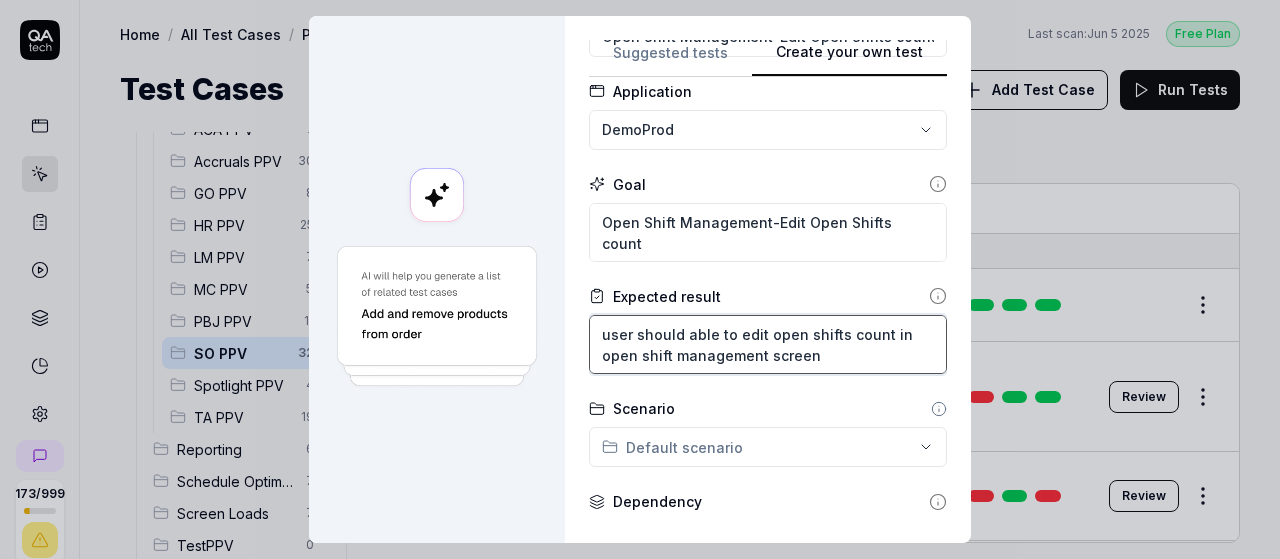 type on "user should able to edit open shifts count in open shift management screen" 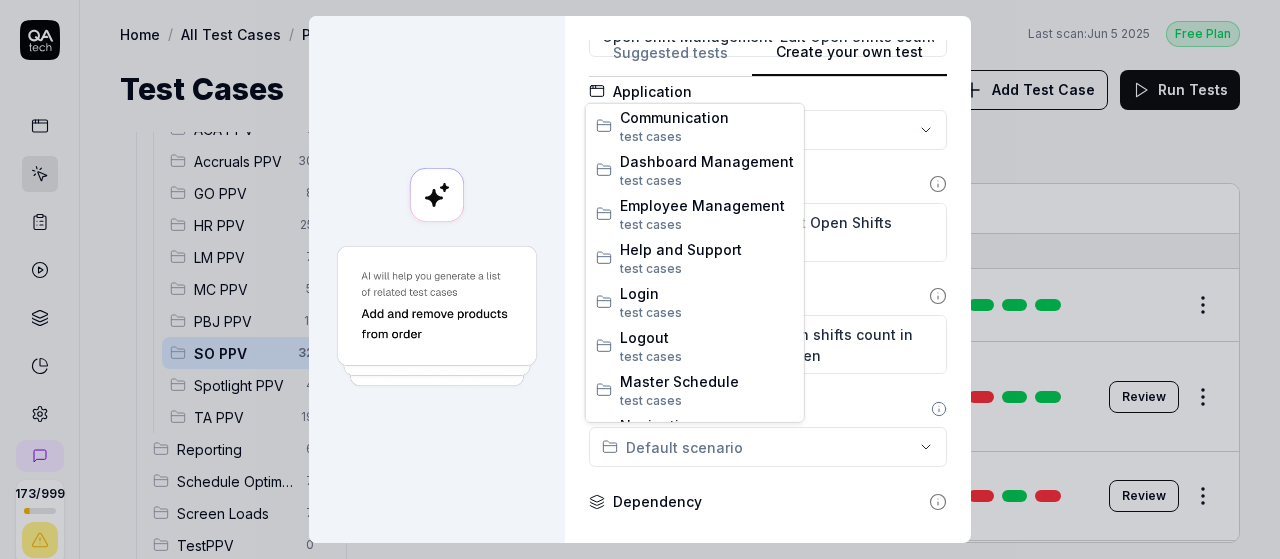 click on "**********" at bounding box center (640, 279) 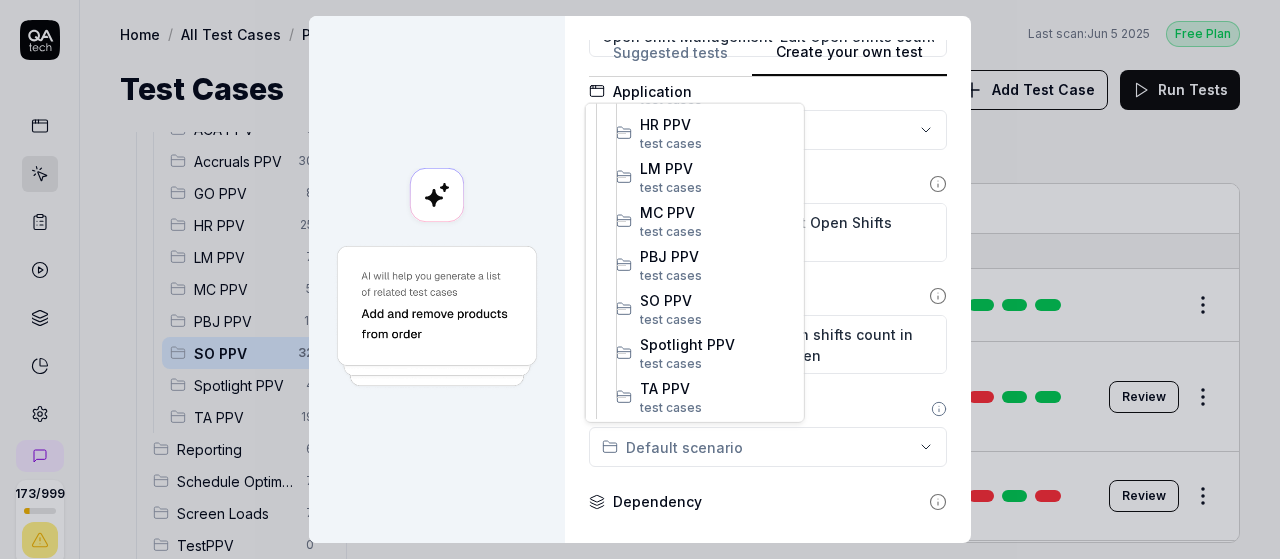 scroll, scrollTop: 571, scrollLeft: 0, axis: vertical 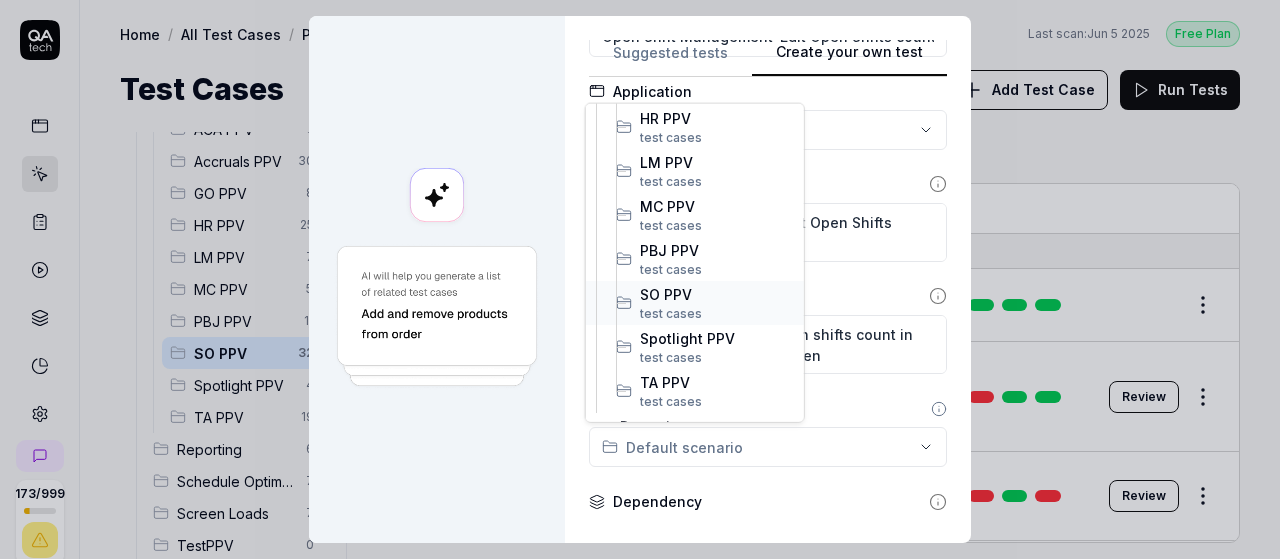 click on "test case s" at bounding box center (717, 313) 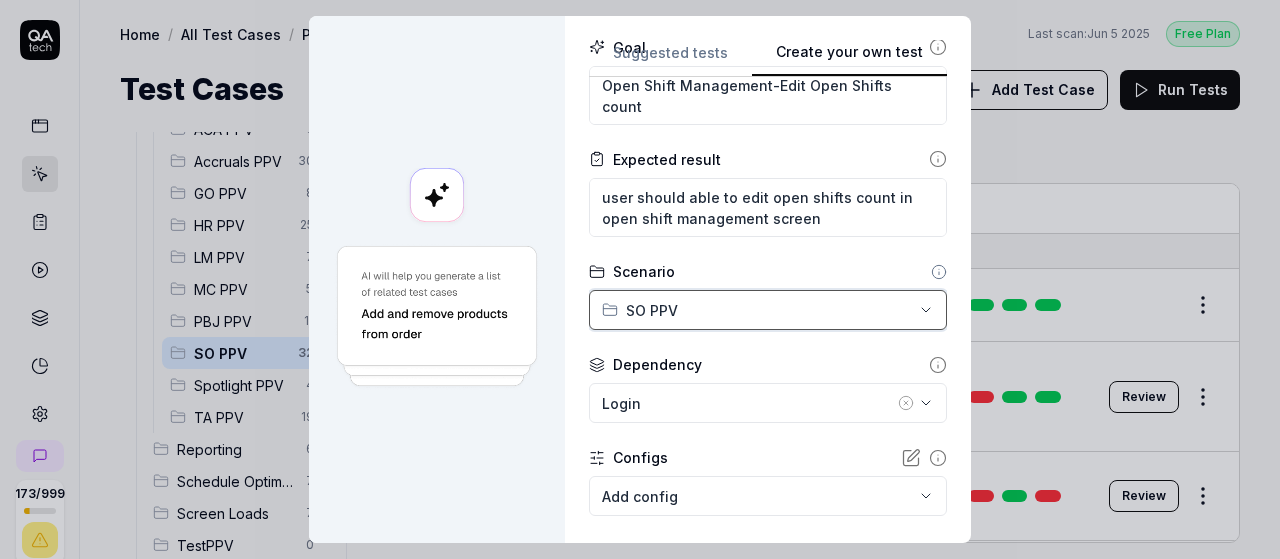 scroll, scrollTop: 251, scrollLeft: 0, axis: vertical 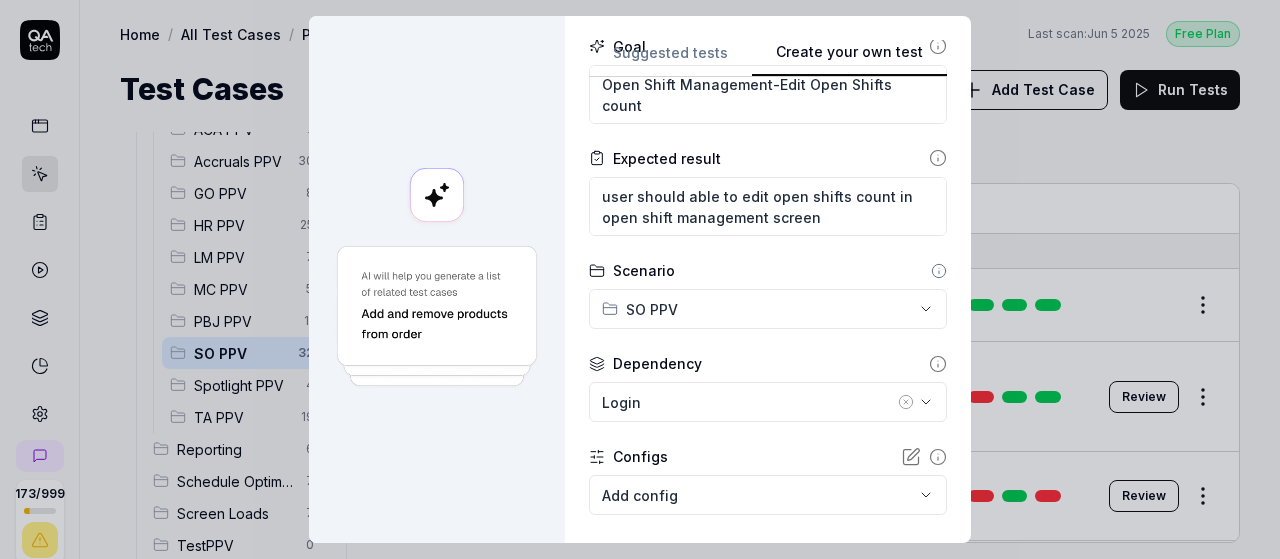 click 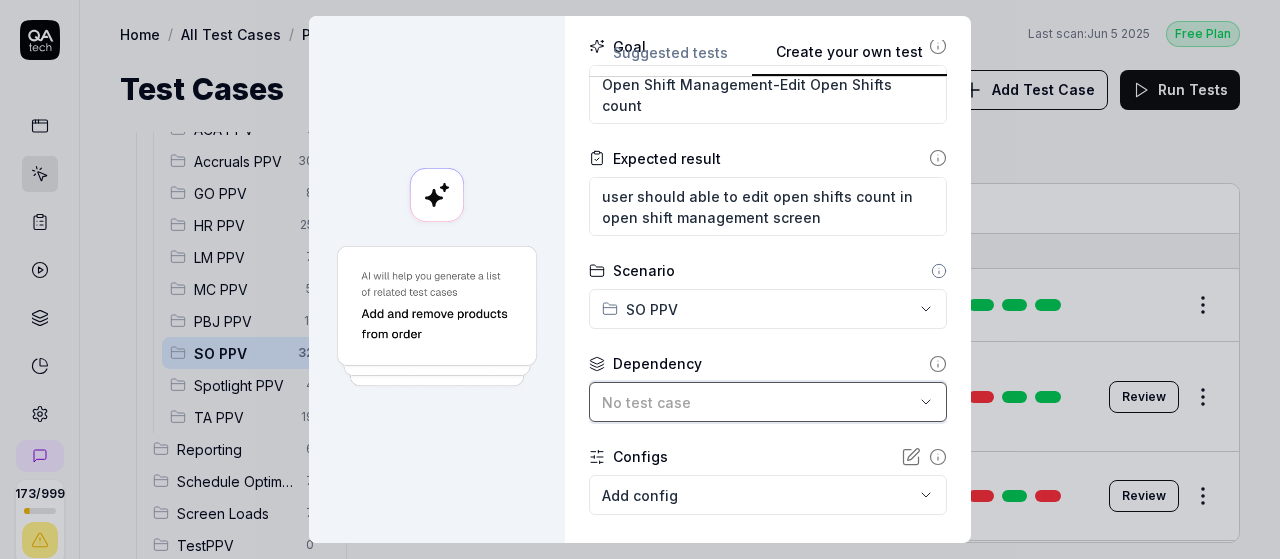click on "No test case" at bounding box center [758, 402] 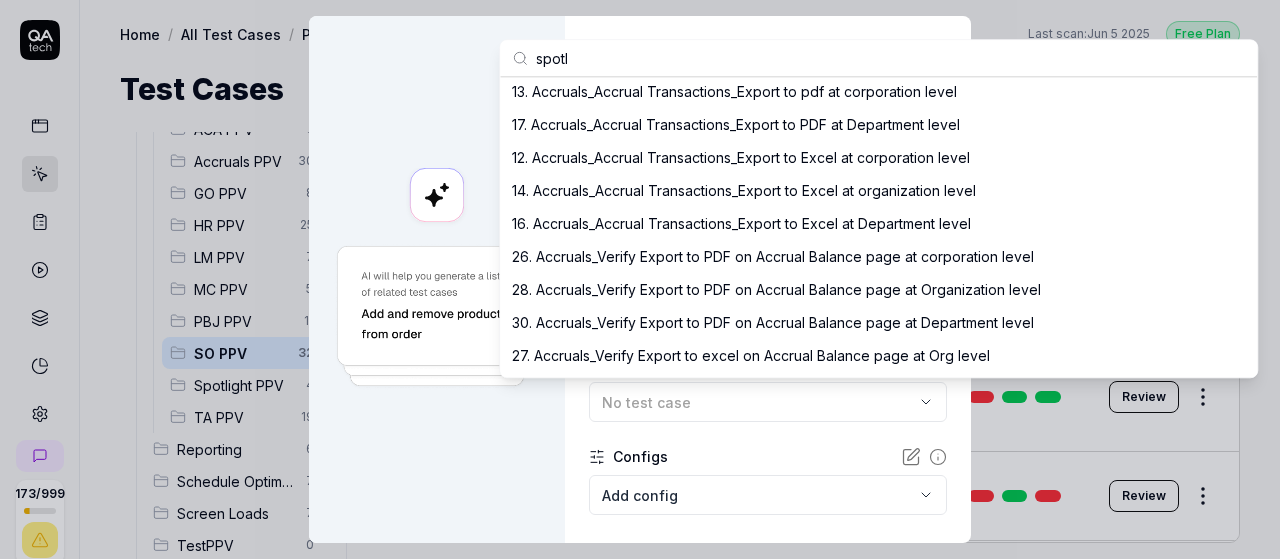 scroll, scrollTop: 0, scrollLeft: 0, axis: both 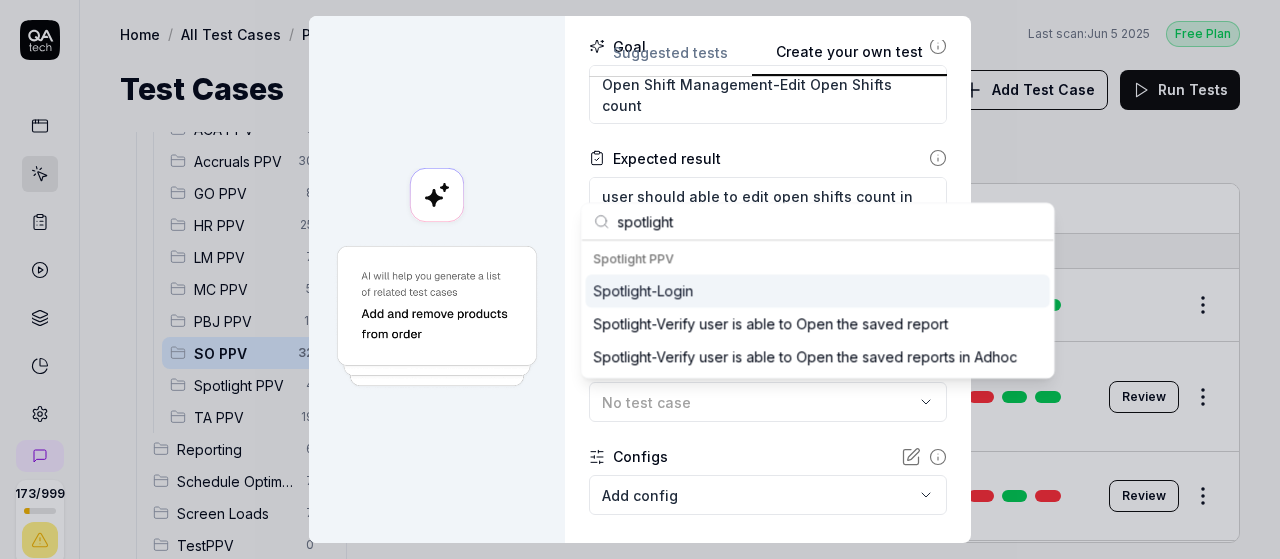 type on "spotlight" 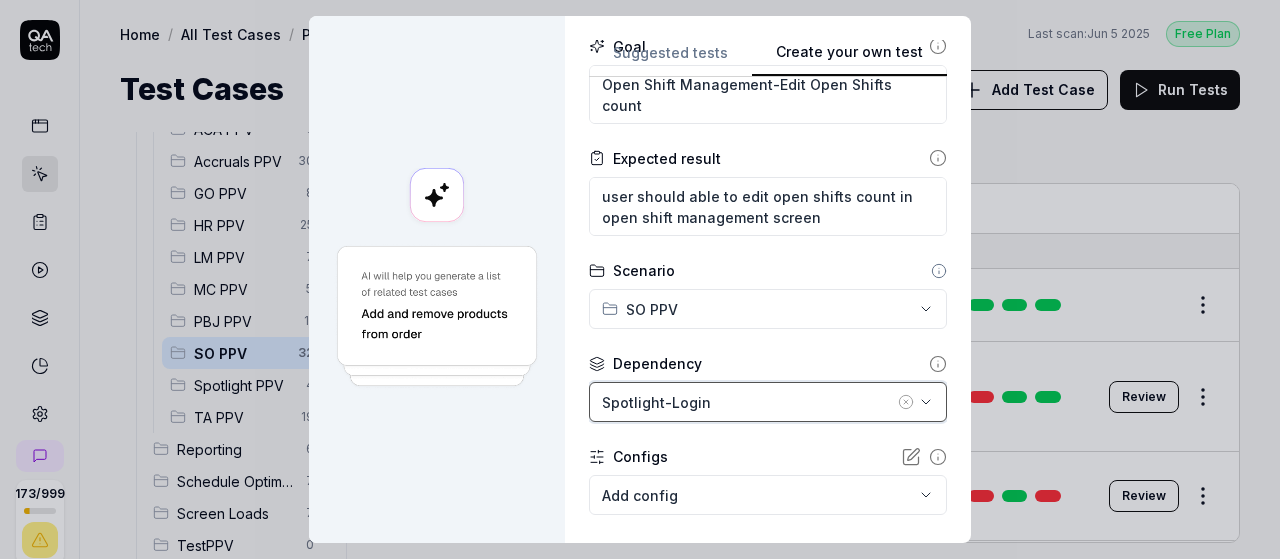 scroll, scrollTop: 358, scrollLeft: 0, axis: vertical 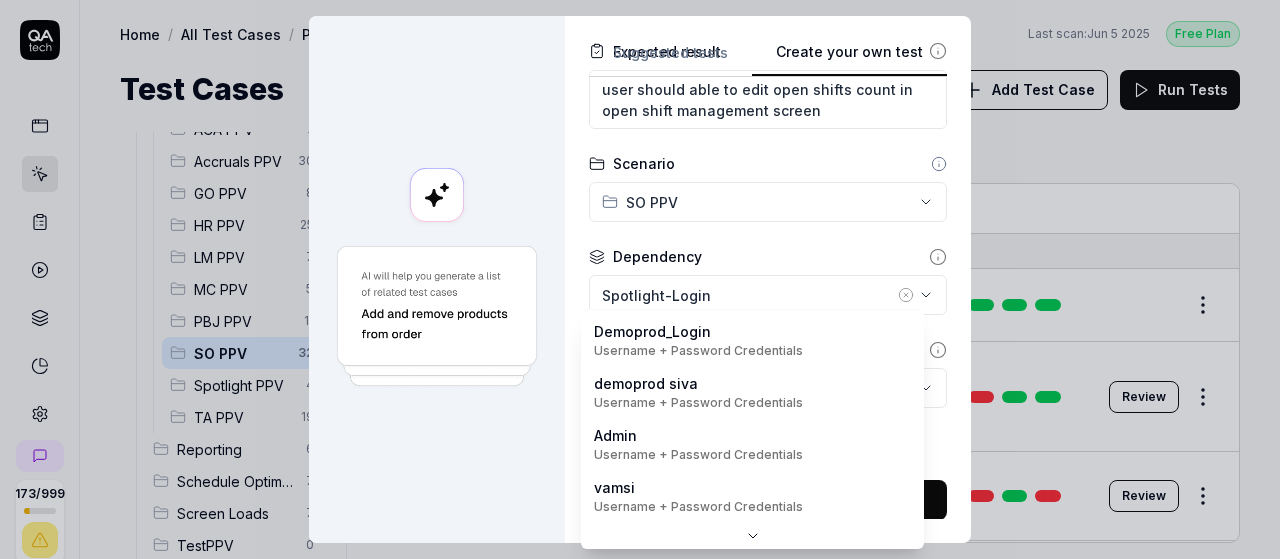 click on "173  /  999 s S Home / All Test Cases / PPV / SO PPV Free Plan Home / All Test Cases / PPV / SO PPV Last scan:  Jun 5 2025 Free Plan Test Cases Add Test Case Run Tests All Test Cases 586 Communication 46 Dashboard Management 13 Employee Management 42 Help and Support 19 Login 7 Logout 1 Master Schedule 12 Navigation 27 Payroll Based Journal 62 PPV 141 ACA PPV 0 Accruals PPV 30 GO PPV 8 HR PPV 25 LM PPV 7 MC PPV 5 PBJ PPV 11 SO PPV 32 Spotlight PPV 4 TA PPV 19 Reporting 6 Schedule Optimizer 7 Screen Loads 7 TestPPV 0 Time & Attendance 192 User Profile 1 Filters Name Status Last Run PPV SO PPV Daily unit Assignment - Census DemoProd Spotlight-Login Active Edit Daily unit Assignment -Add Open shift (Shift on Fly)from Daily unit assigment DemoProd Spotlight-Login Draft Review Daily unit Assignment -Assign the employee to shift DemoProd Spotlight-Login Draft Review Daily Unit Assignment: Find the employee records text  color in ADD popup DemoProd Spotlight-Login Draft Review DemoProd Spotlight-Login Active Edit *" at bounding box center [640, 279] 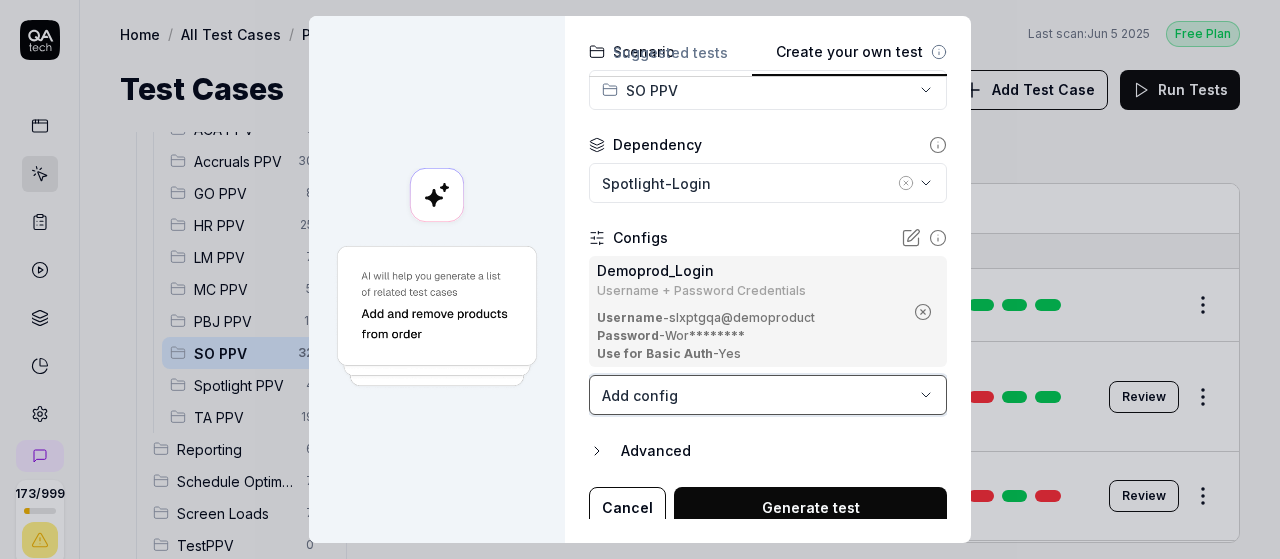 scroll, scrollTop: 477, scrollLeft: 0, axis: vertical 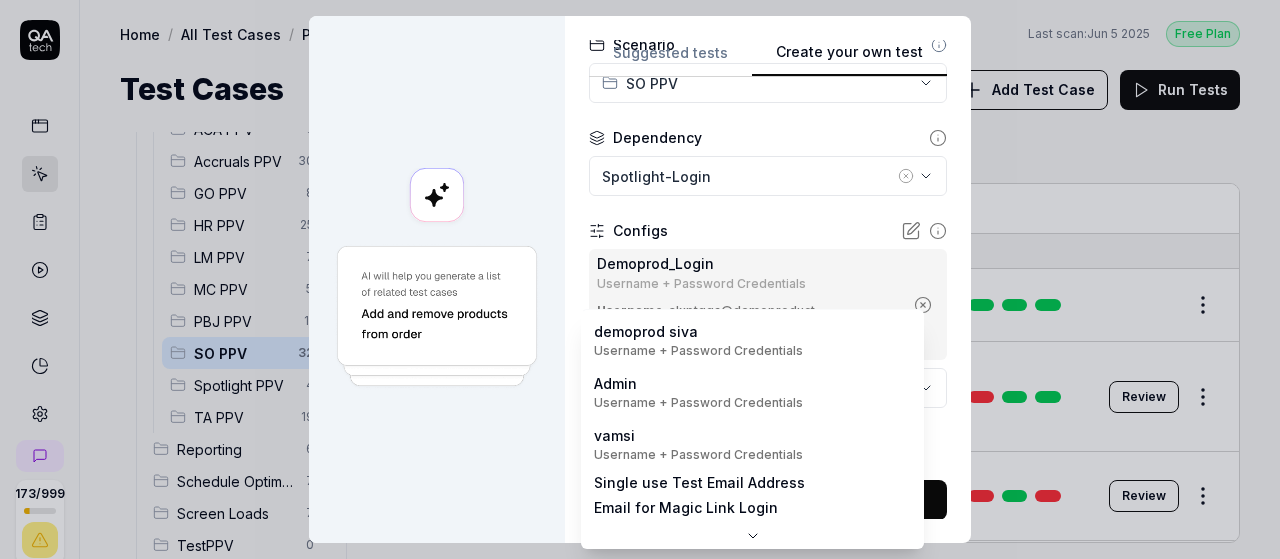 click on "173  /  999 s S Home / All Test Cases / PPV / SO PPV Free Plan Home / All Test Cases / PPV / SO PPV Last scan:  Jun 5 2025 Free Plan Test Cases Add Test Case Run Tests All Test Cases 586 Communication 46 Dashboard Management 13 Employee Management 42 Help and Support 19 Login 7 Logout 1 Master Schedule 12 Navigation 27 Payroll Based Journal 62 PPV 141 ACA PPV 0 Accruals PPV 30 GO PPV 8 HR PPV 25 LM PPV 7 MC PPV 5 PBJ PPV 11 SO PPV 32 Spotlight PPV 4 TA PPV 19 Reporting 6 Schedule Optimizer 7 Screen Loads 7 TestPPV 0 Time & Attendance 192 User Profile 1 Filters Name Status Last Run PPV SO PPV Daily unit Assignment - Census DemoProd Spotlight-Login Active Edit Daily unit Assignment -Add Open shift (Shift on Fly)from Daily unit assigment DemoProd Spotlight-Login Draft Review Daily unit Assignment -Assign the employee to shift DemoProd Spotlight-Login Draft Review Daily Unit Assignment: Find the employee records text  color in ADD popup DemoProd Spotlight-Login Draft Review DemoProd Spotlight-Login Active Edit *" at bounding box center [640, 279] 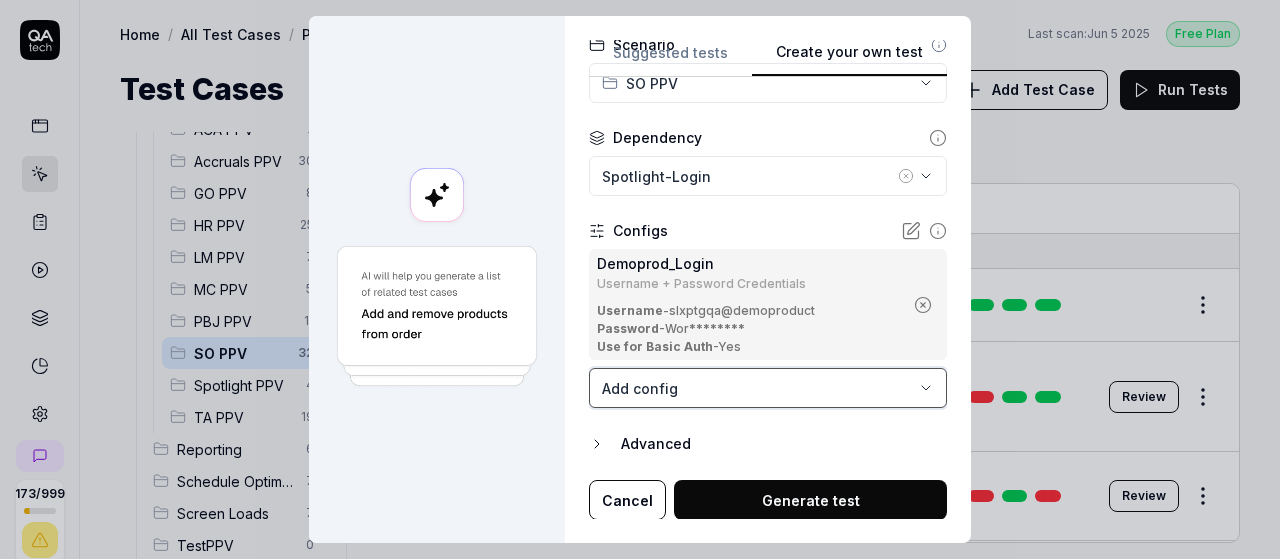 click on "**********" at bounding box center (640, 279) 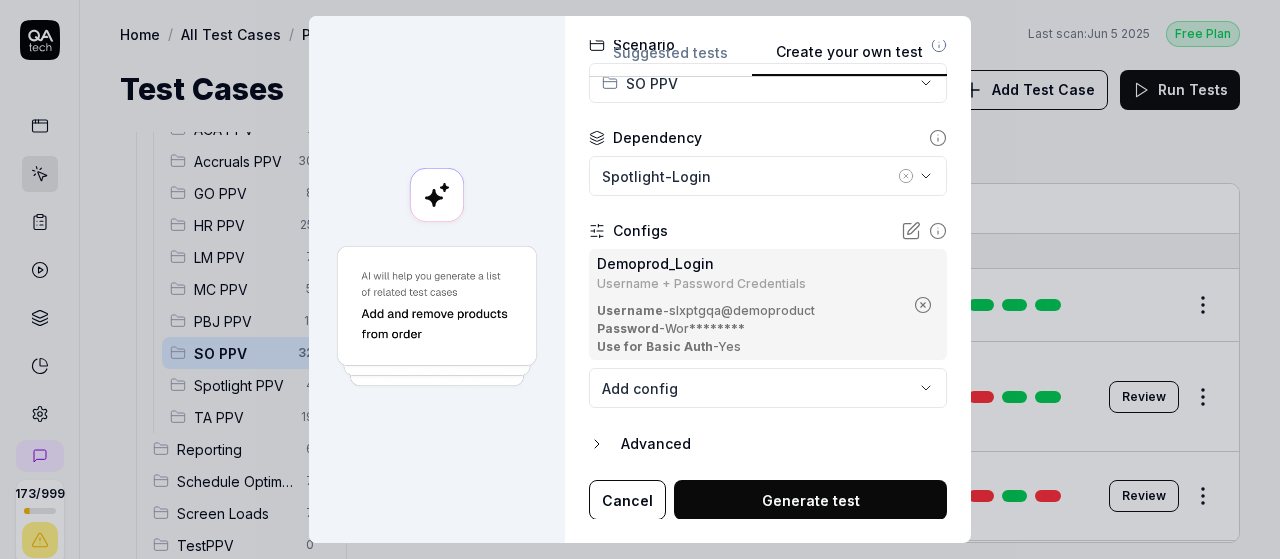 click 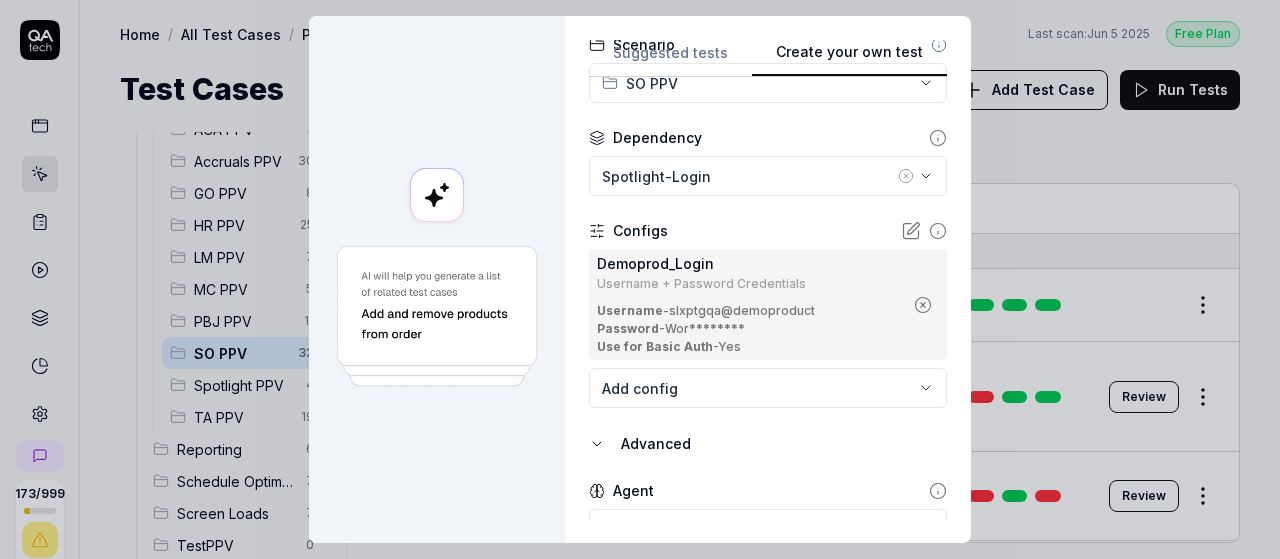 scroll, scrollTop: 570, scrollLeft: 0, axis: vertical 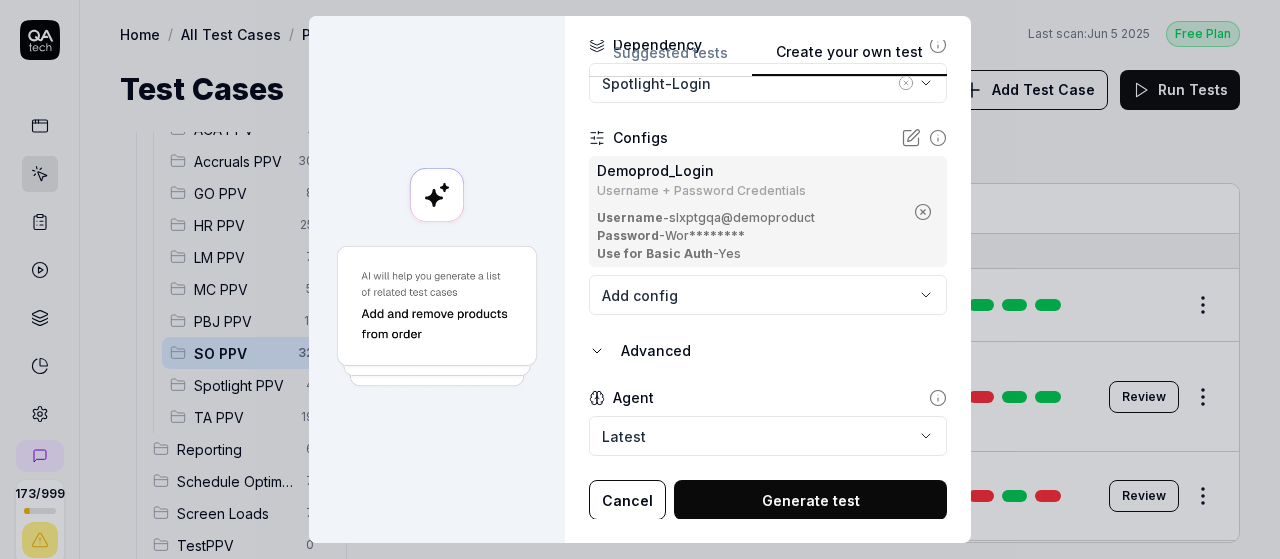 click on "Generate test" at bounding box center (810, 500) 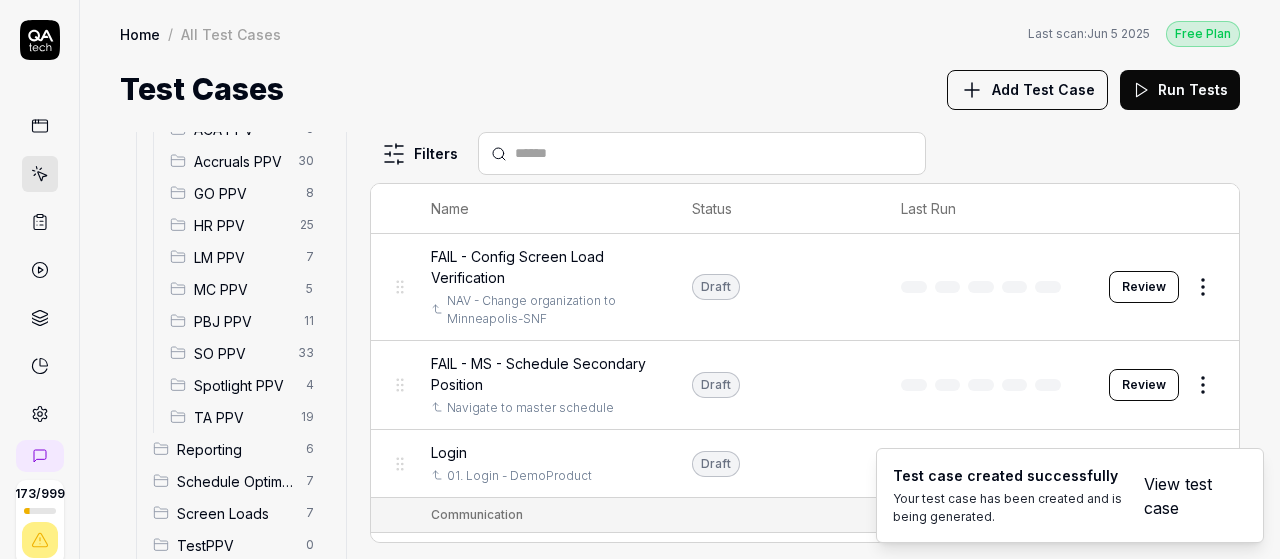 click on "View test case" at bounding box center [1183, 496] 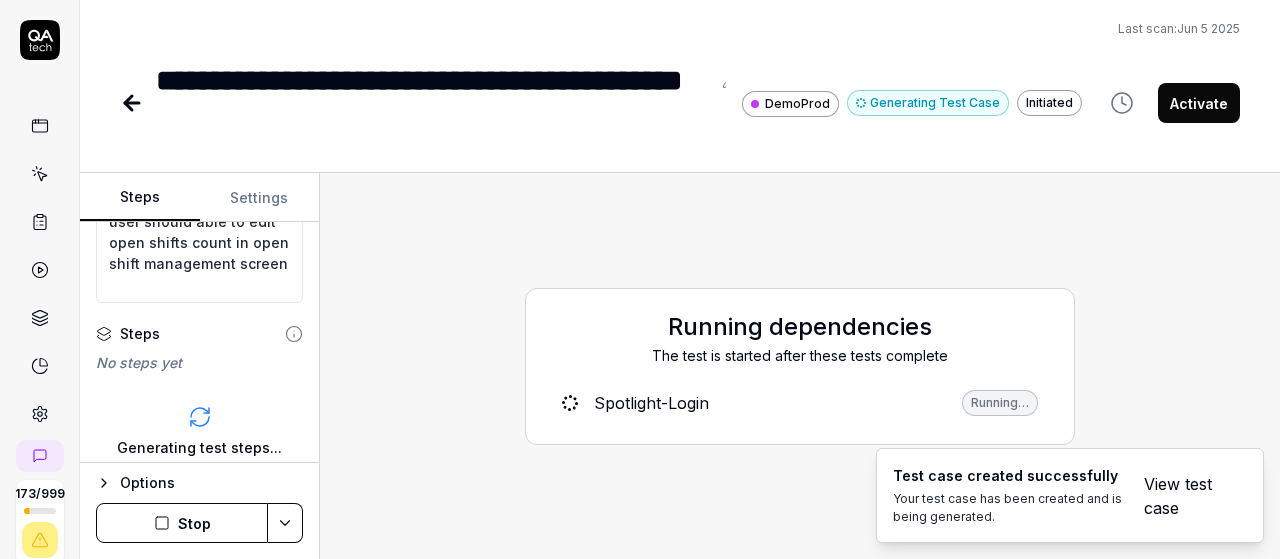 scroll, scrollTop: 195, scrollLeft: 0, axis: vertical 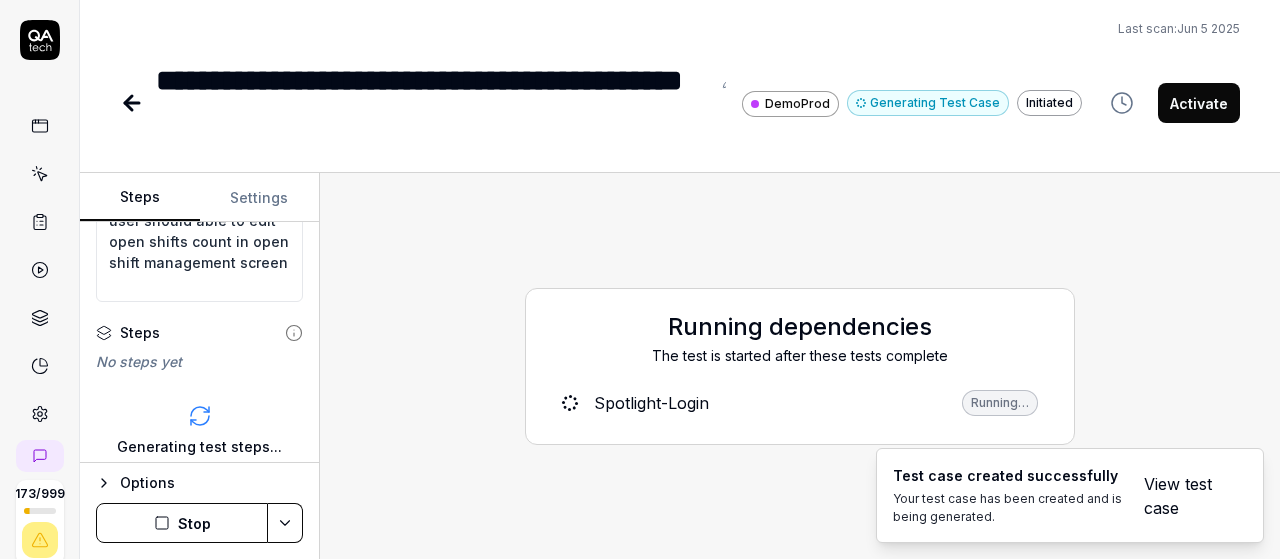 click on "Stop" at bounding box center [182, 523] 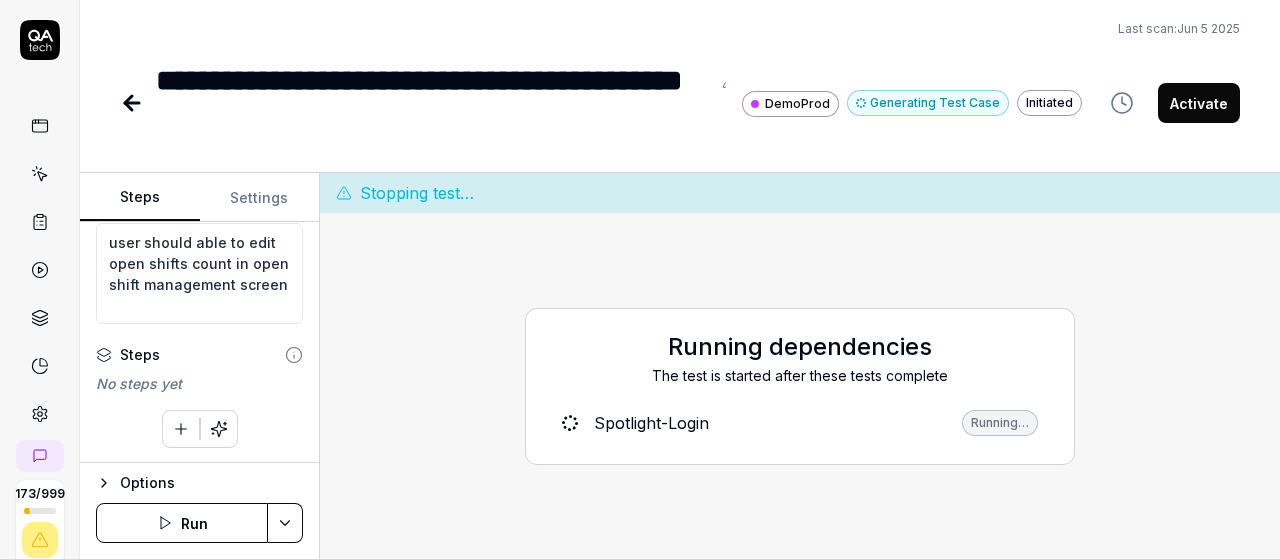 click 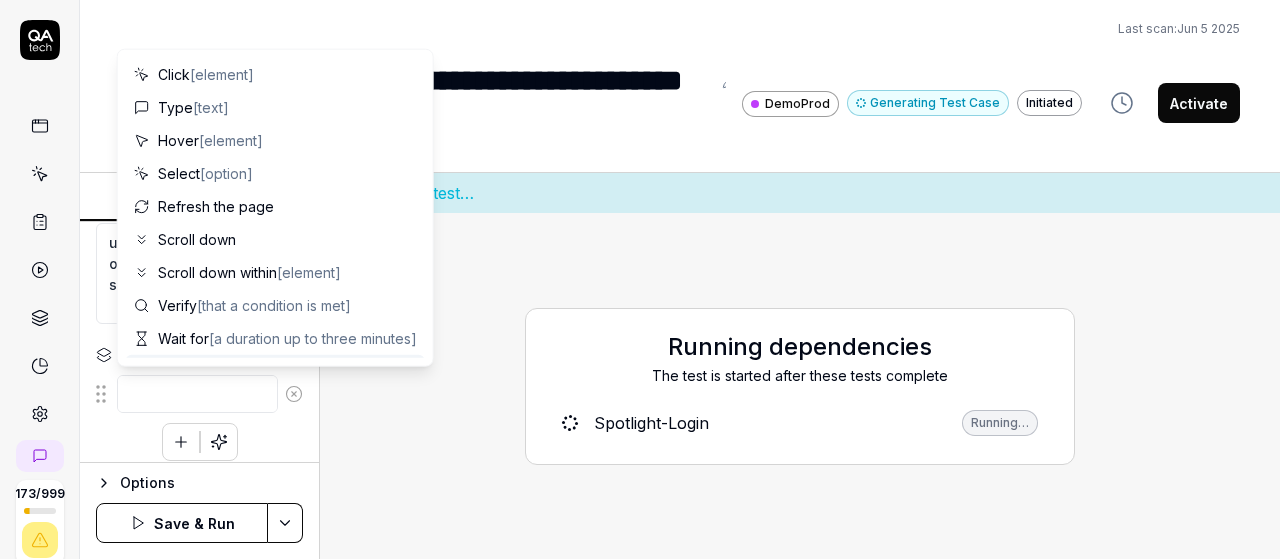 click at bounding box center (197, 394) 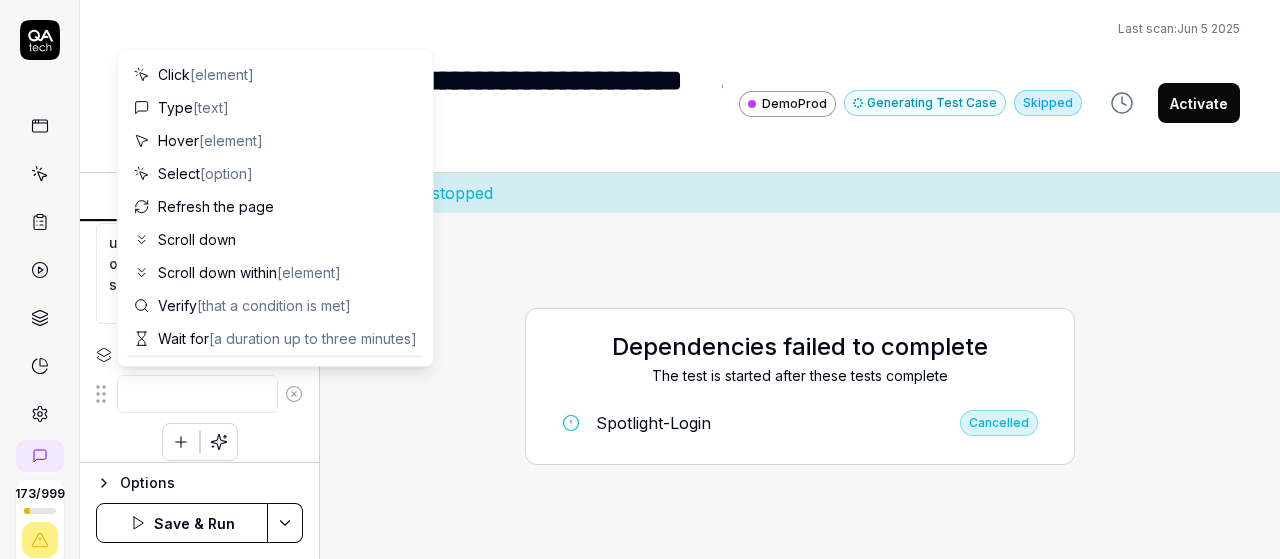 type on "*" 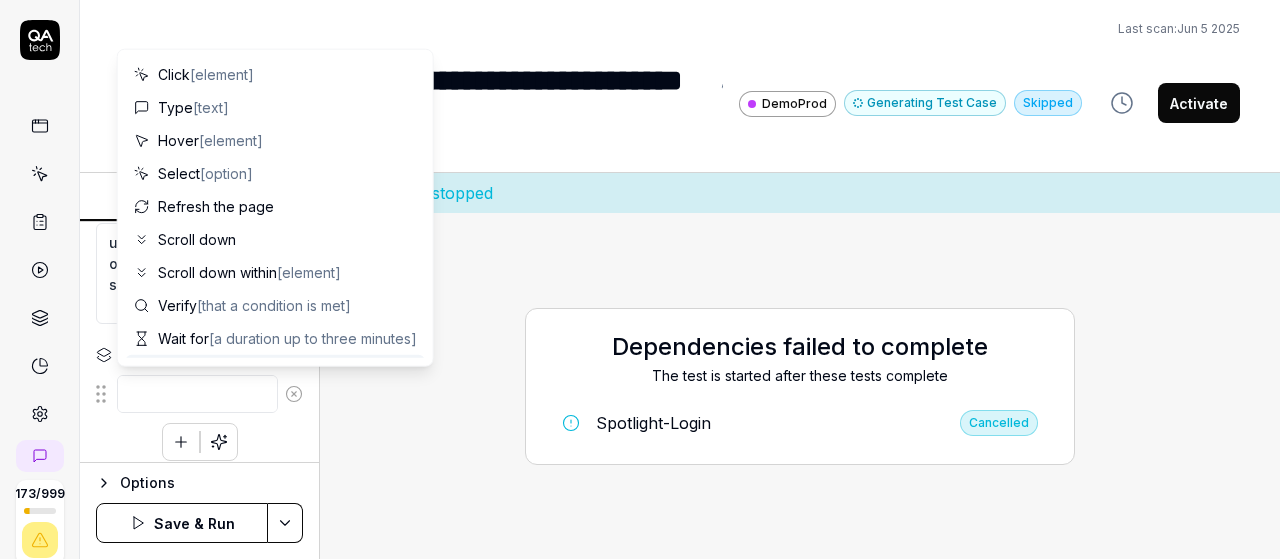type on "c" 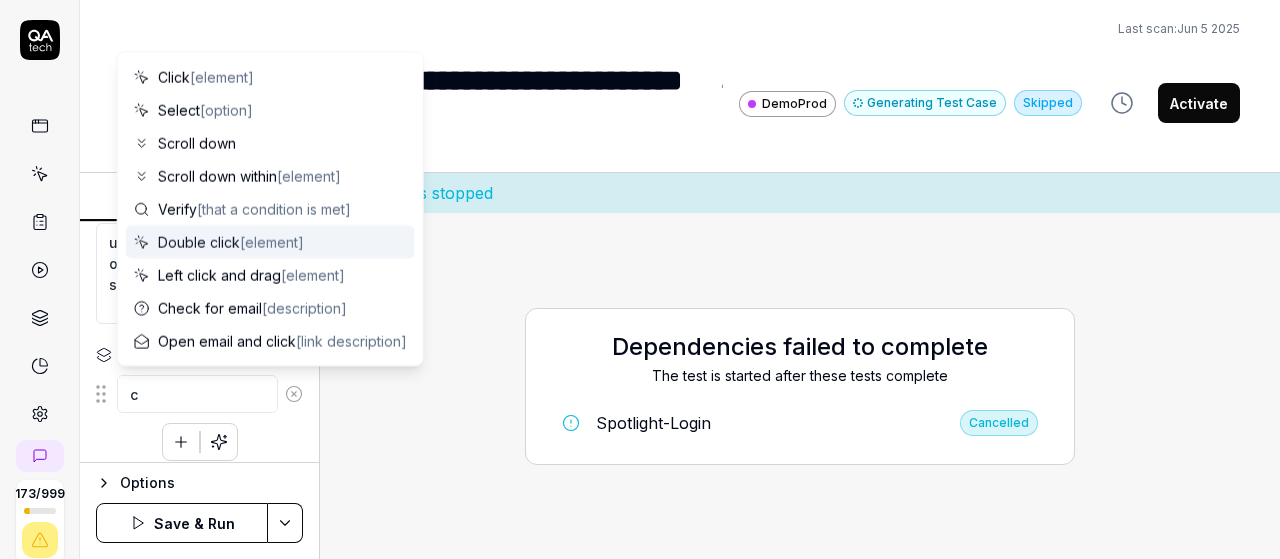 type on "*" 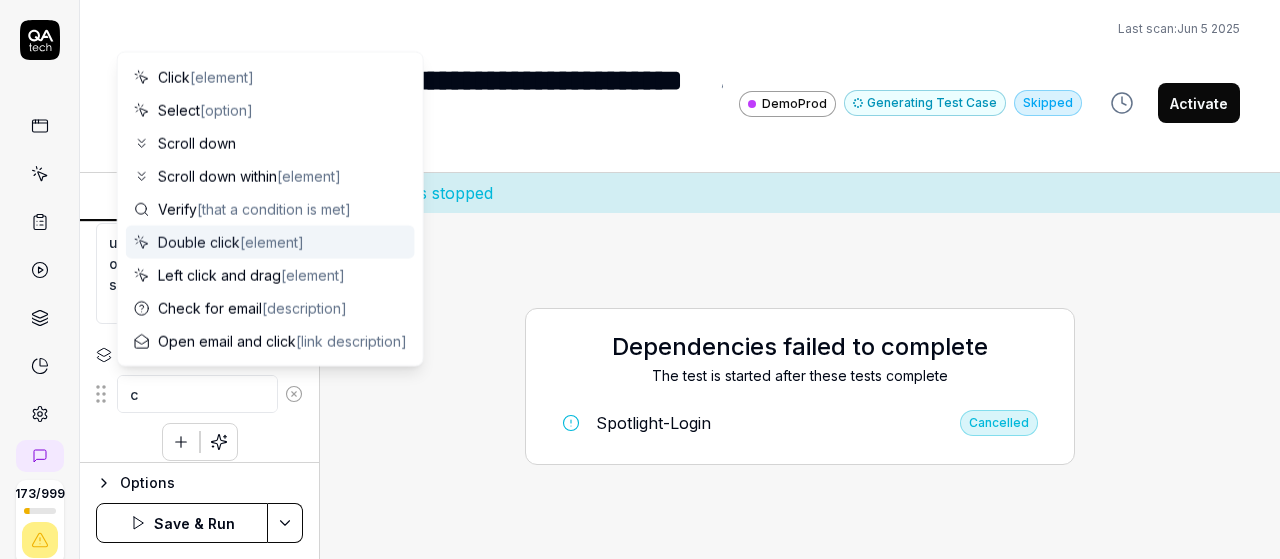 type on "cl" 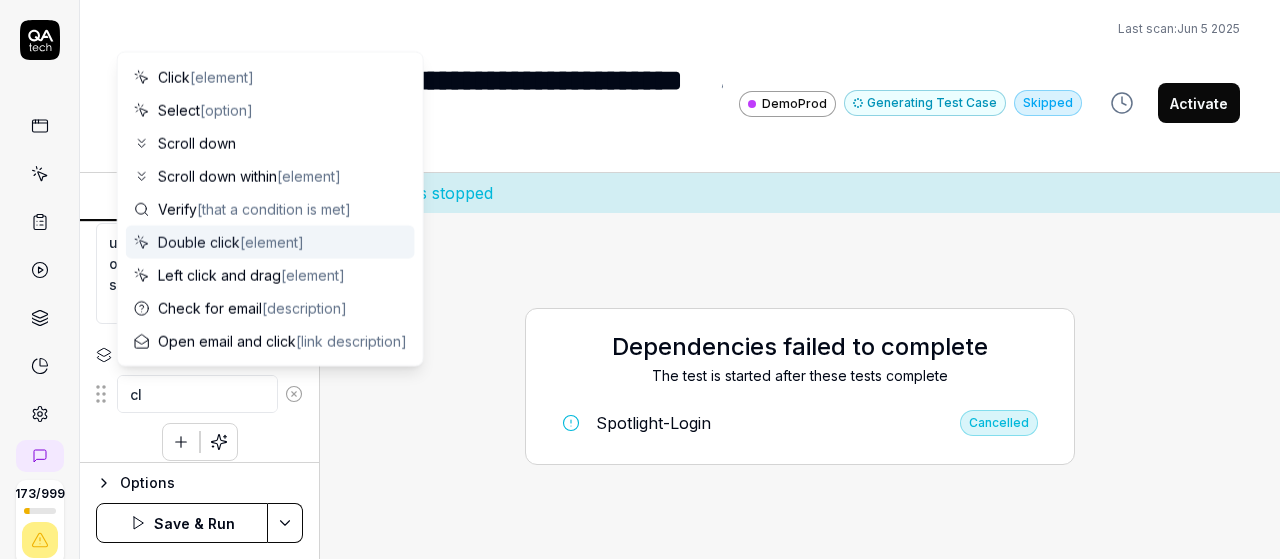 type on "*" 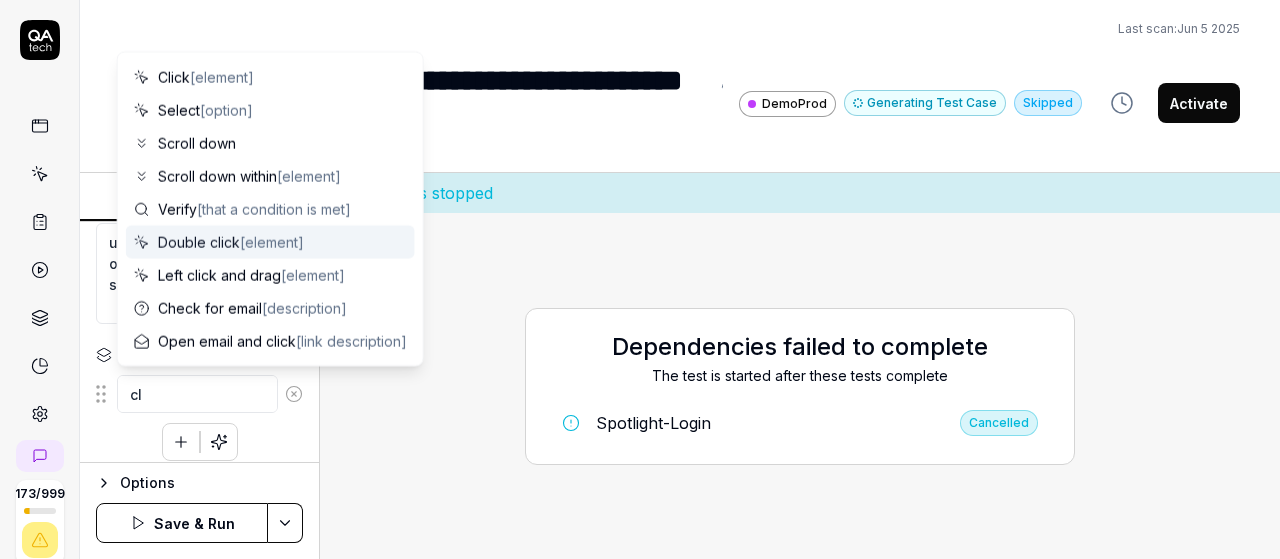 type on "cli" 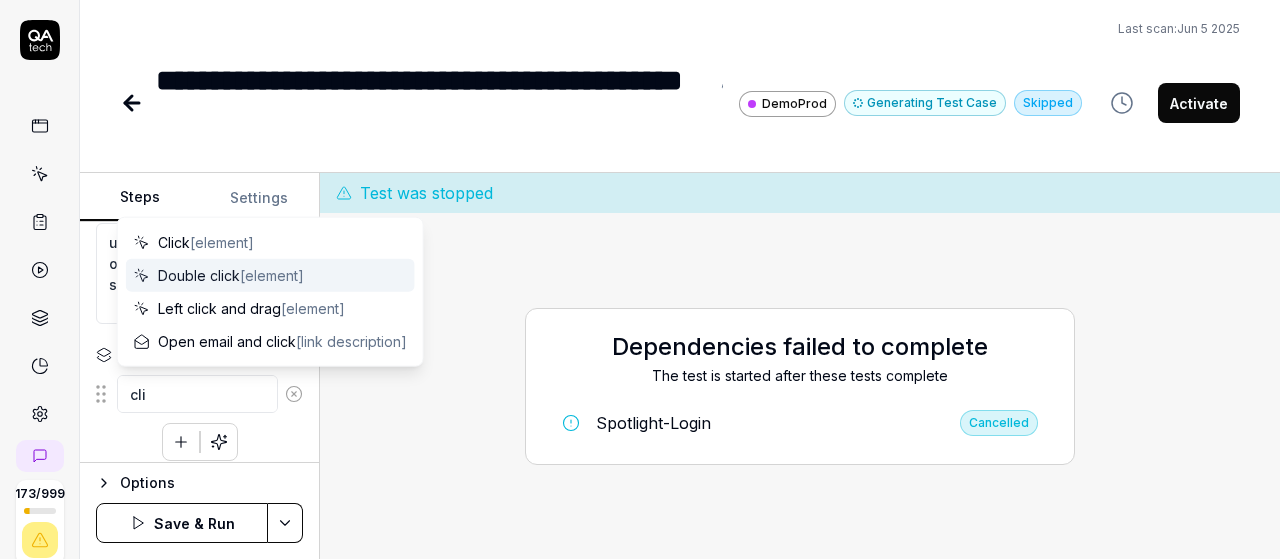 type on "*" 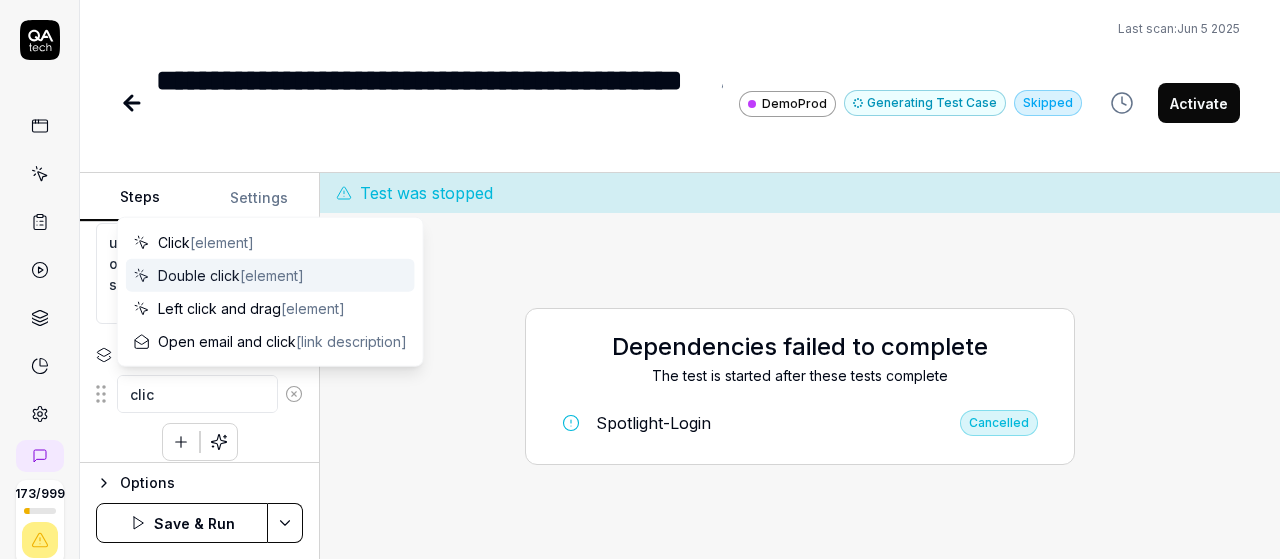 type on "click" 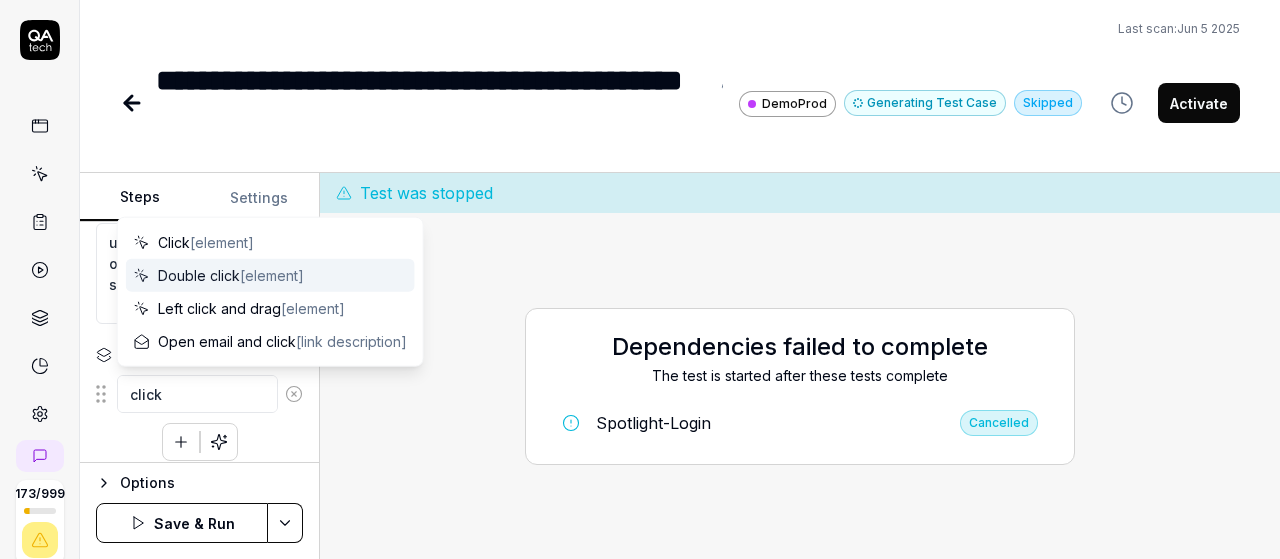 type on "*" 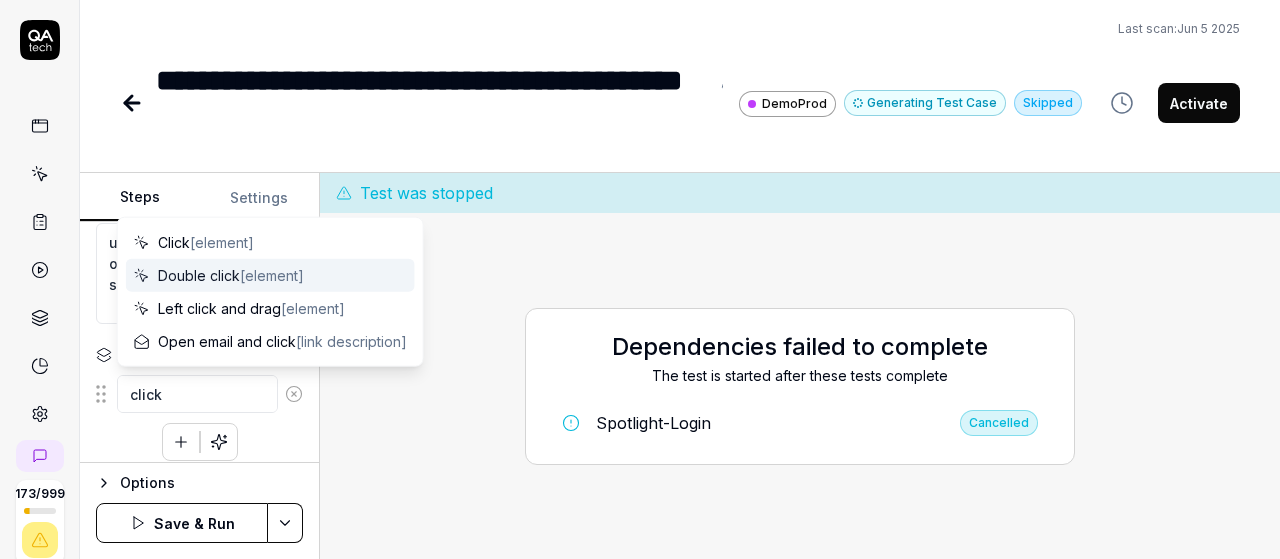 type on "click" 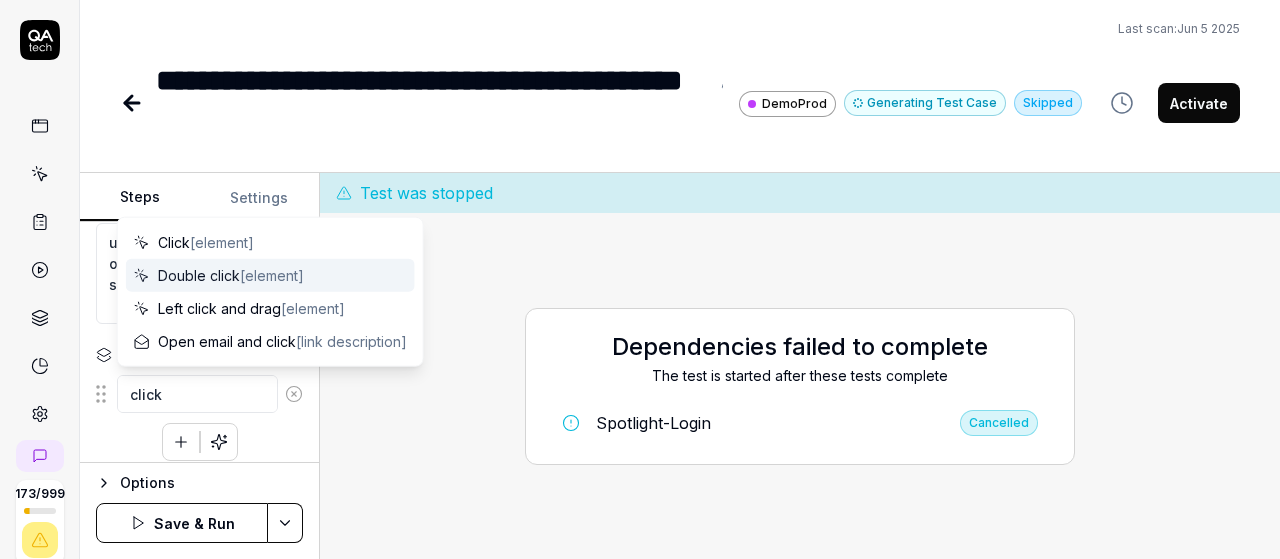 type on "*" 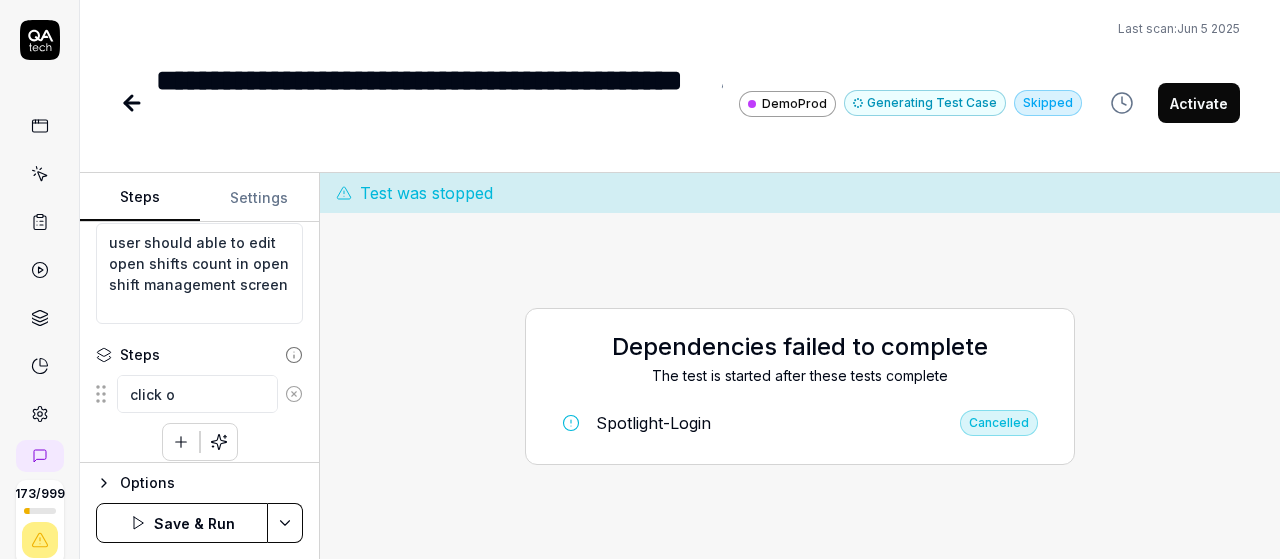 type on "*" 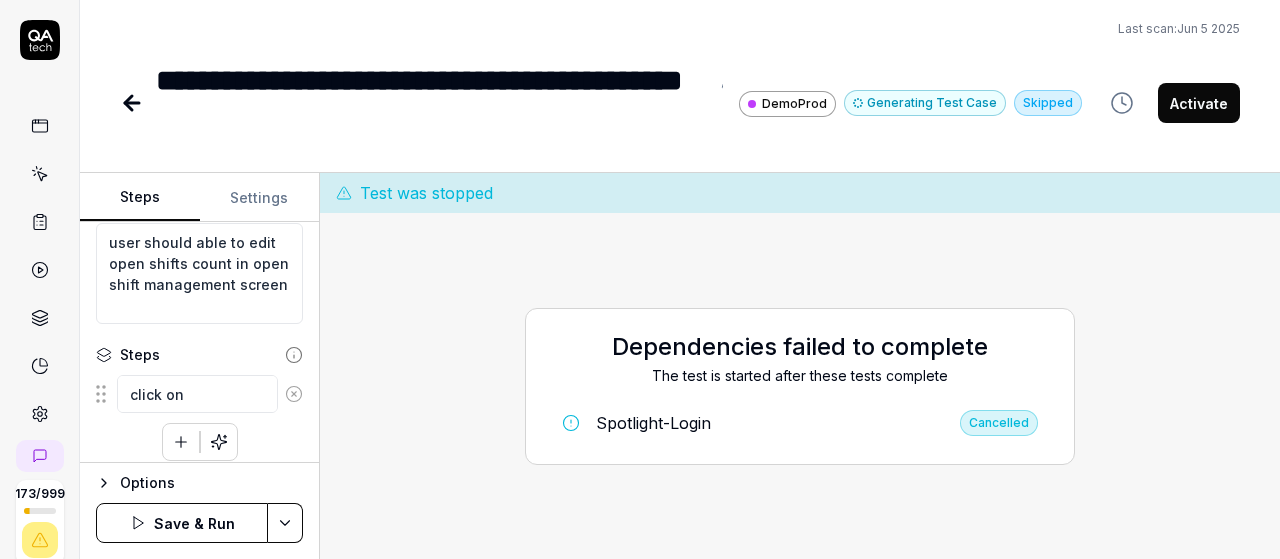 type on "*" 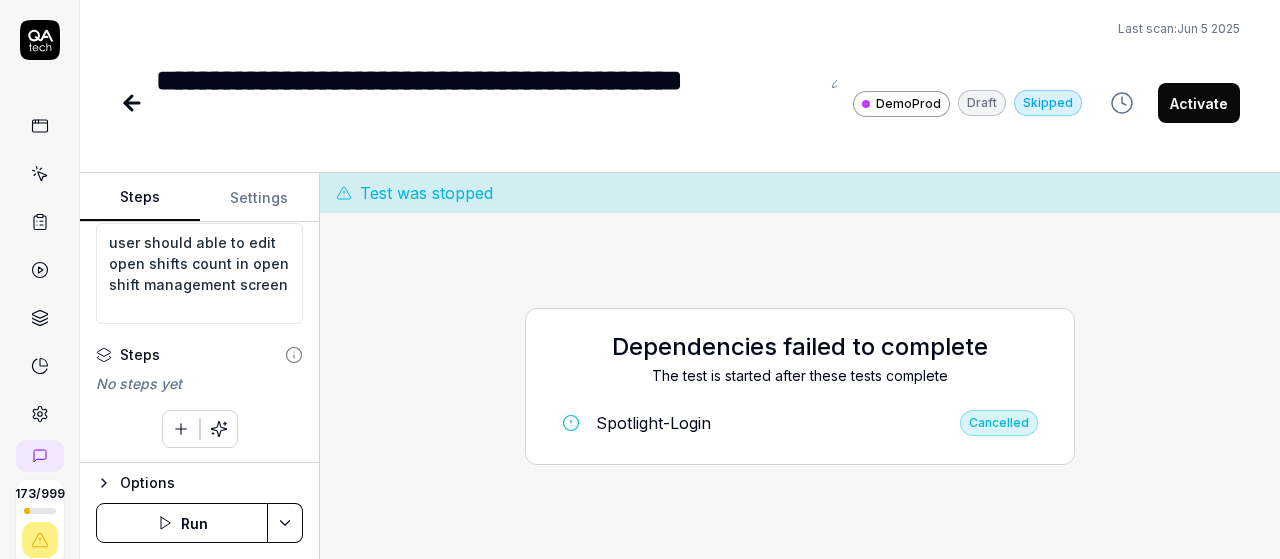 click 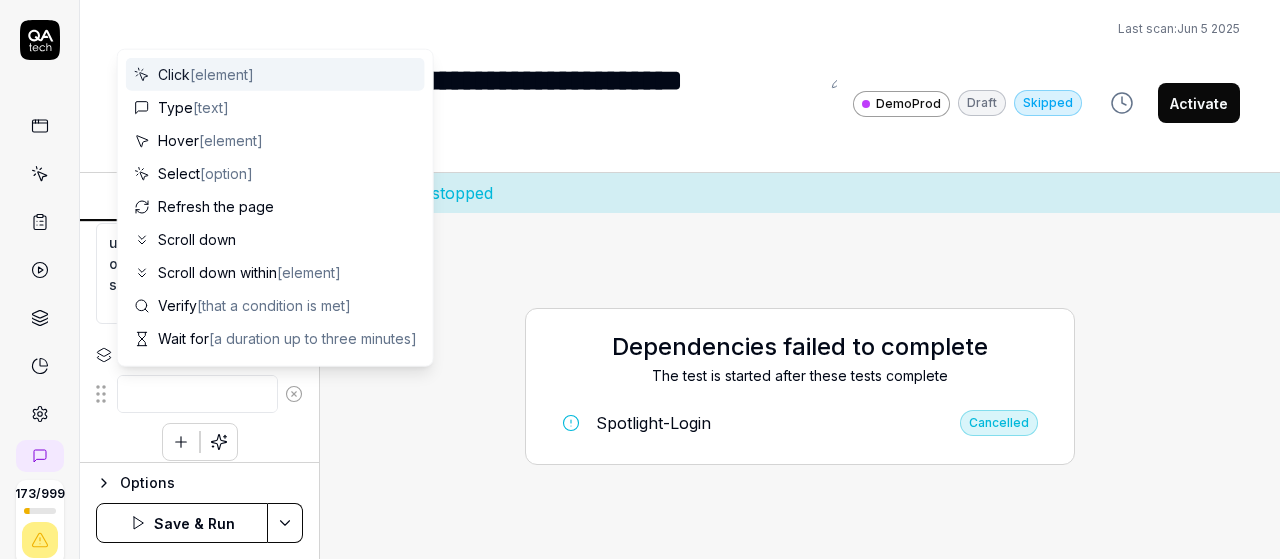 type on "*" 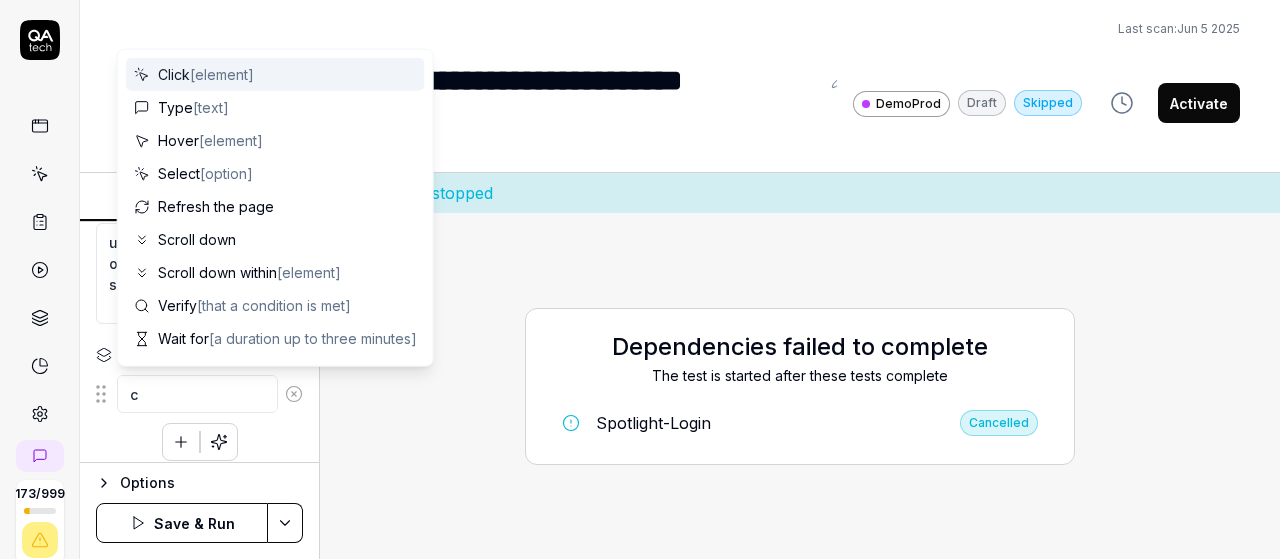 type on "*" 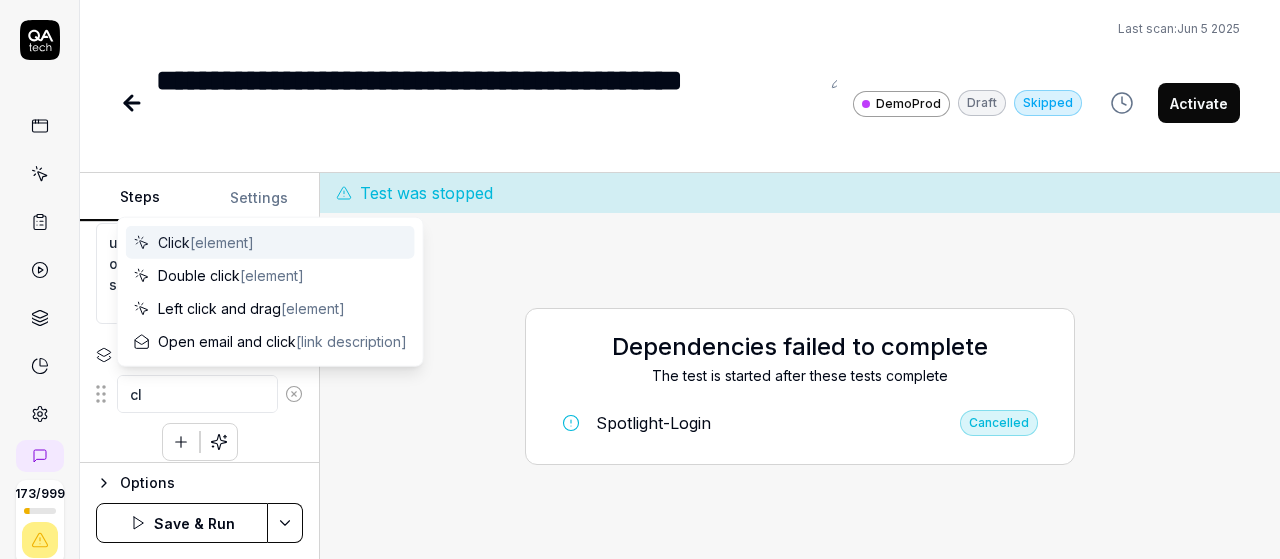 type on "*" 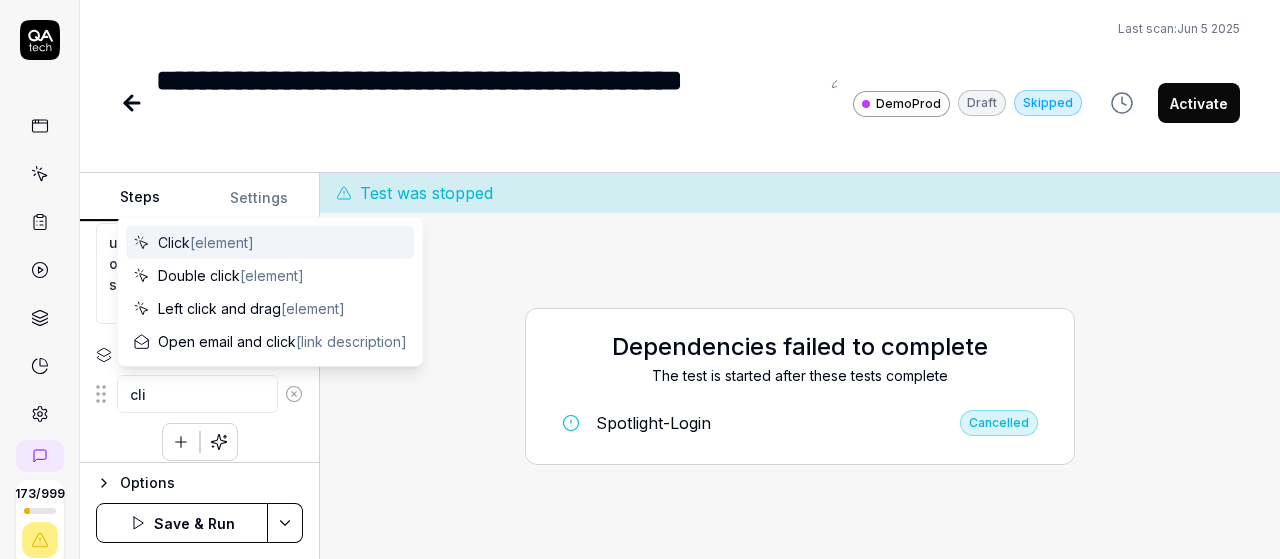 type on "*" 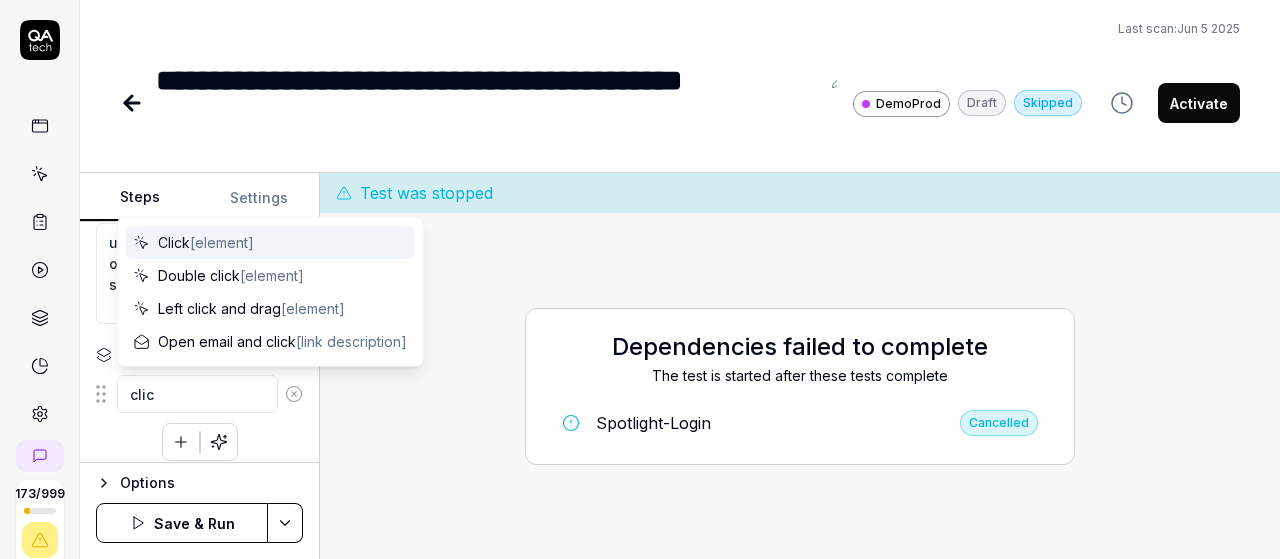 type on "click" 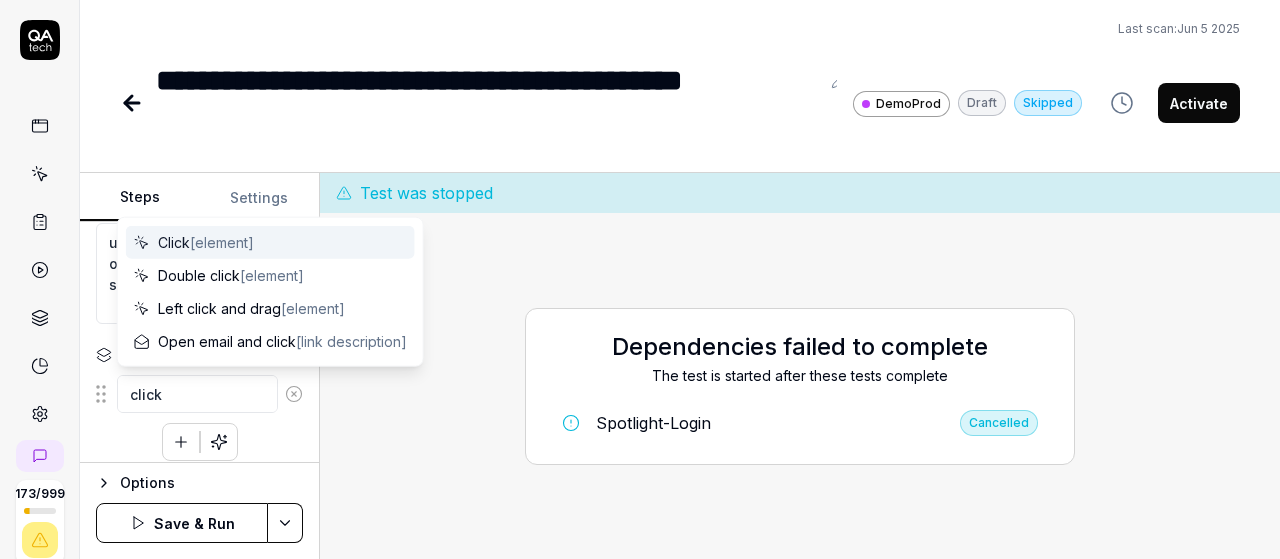 type on "*" 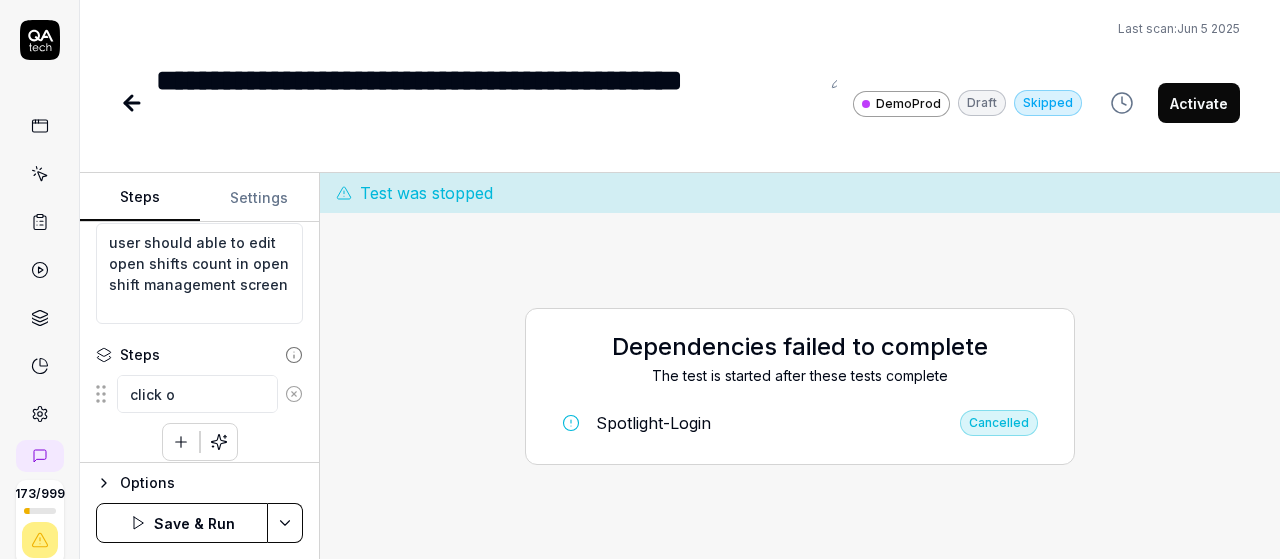 type on "*" 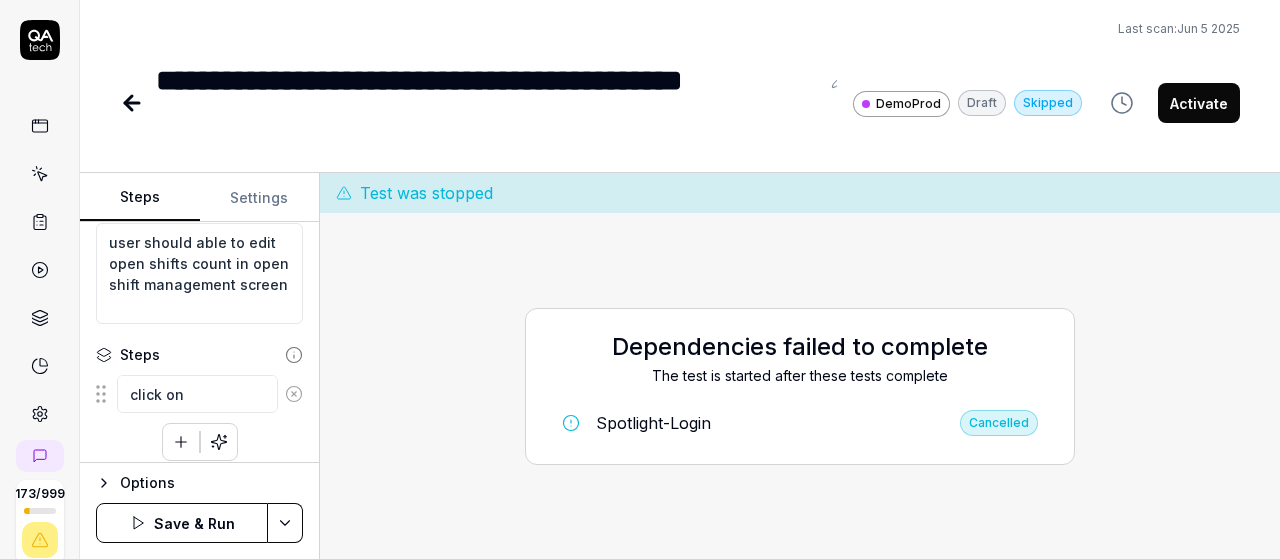 type on "*" 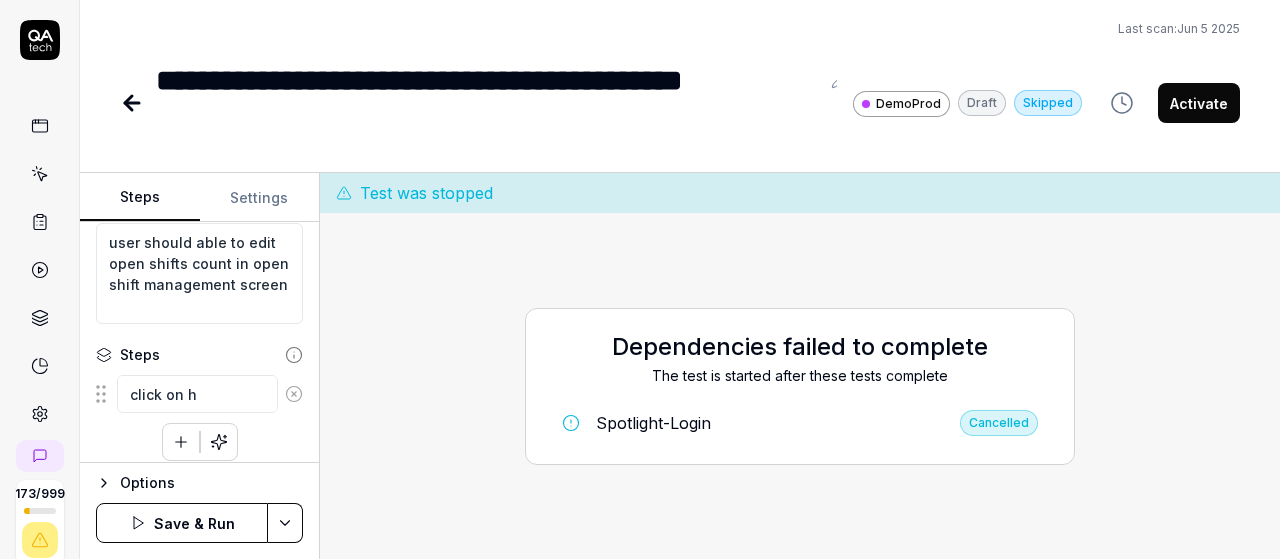 type on "*" 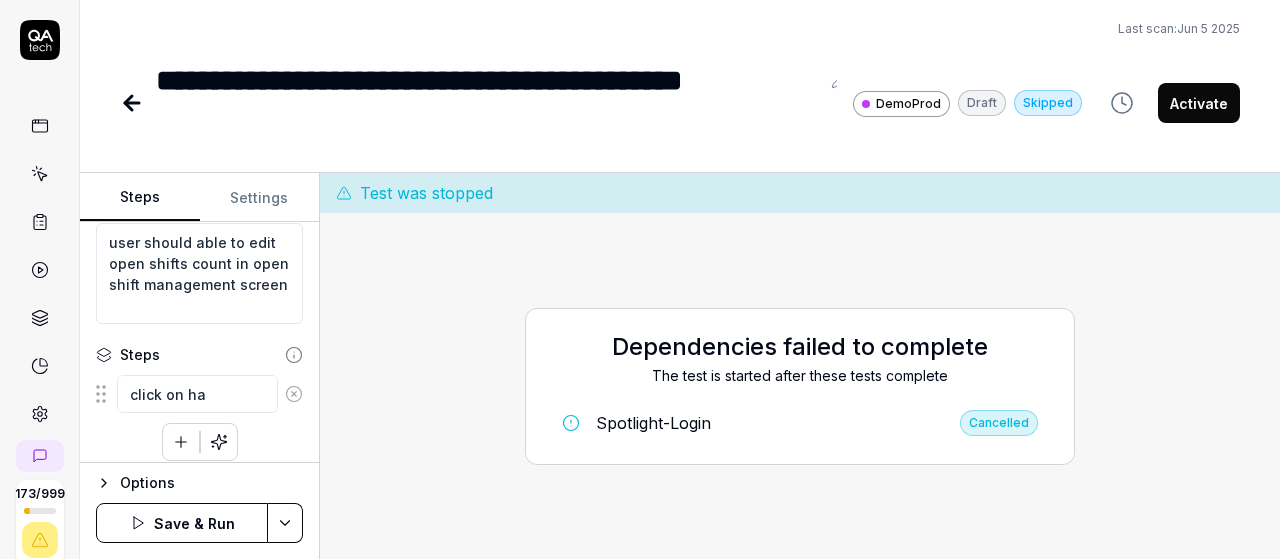 type on "*" 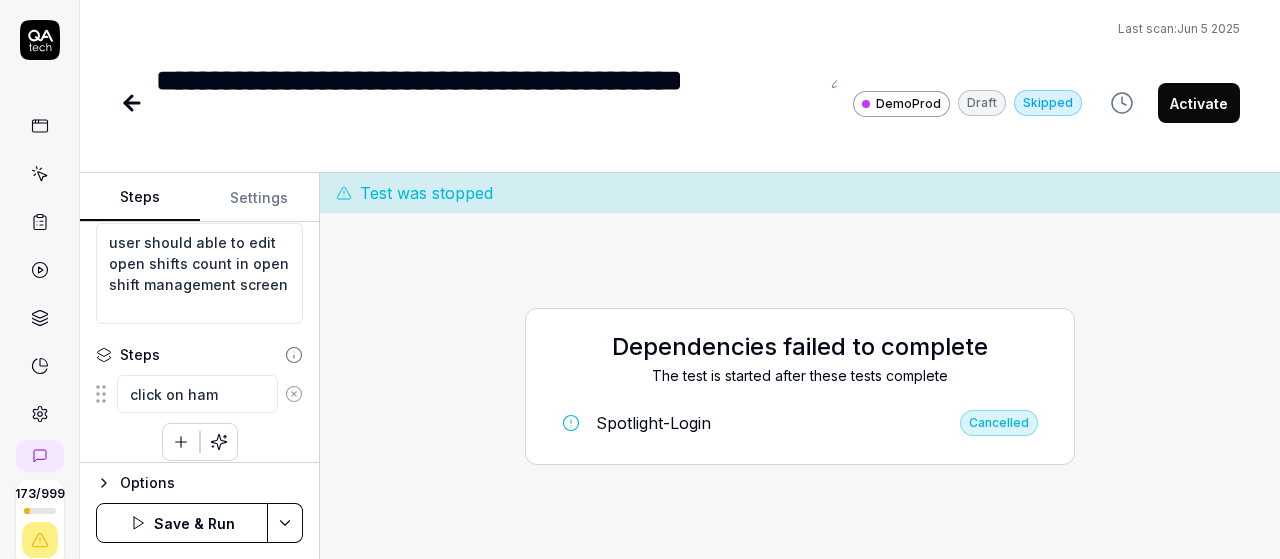 type on "*" 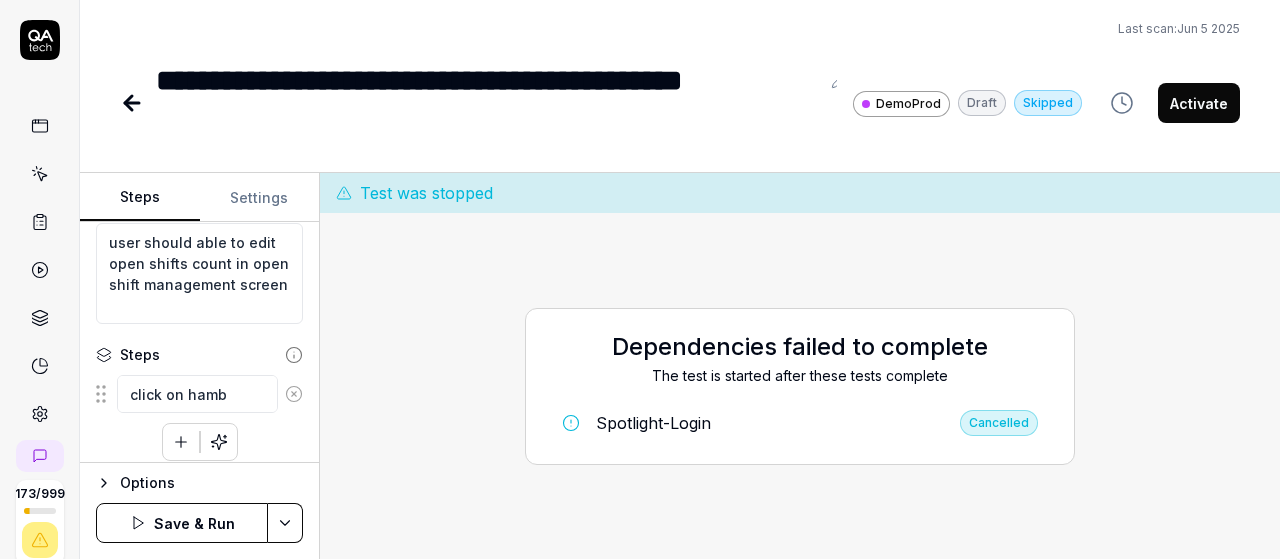 type on "*" 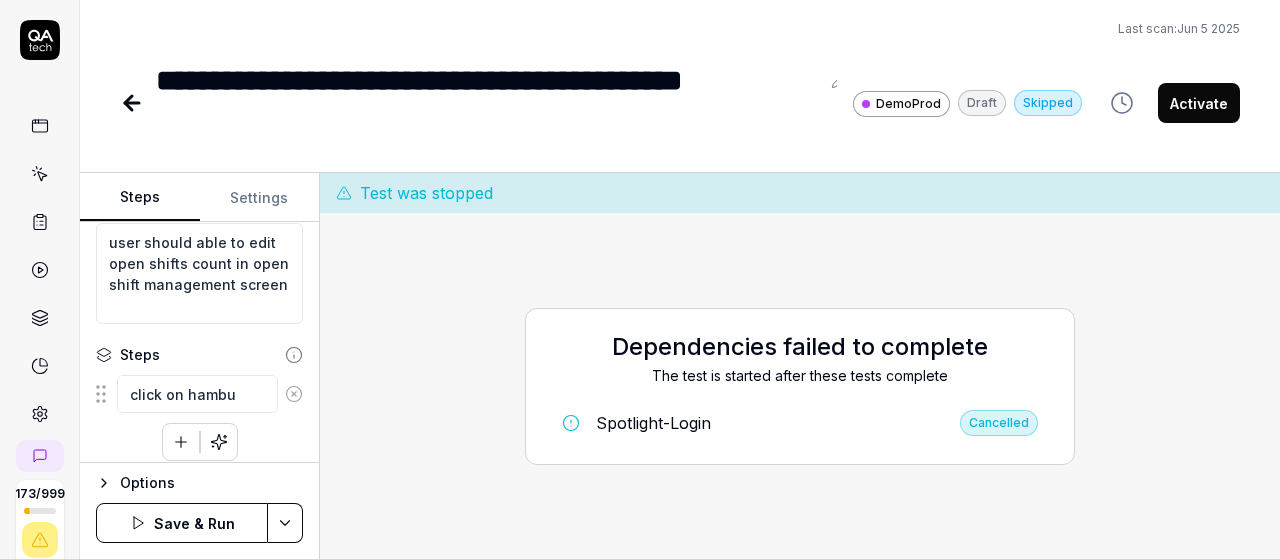 type on "*" 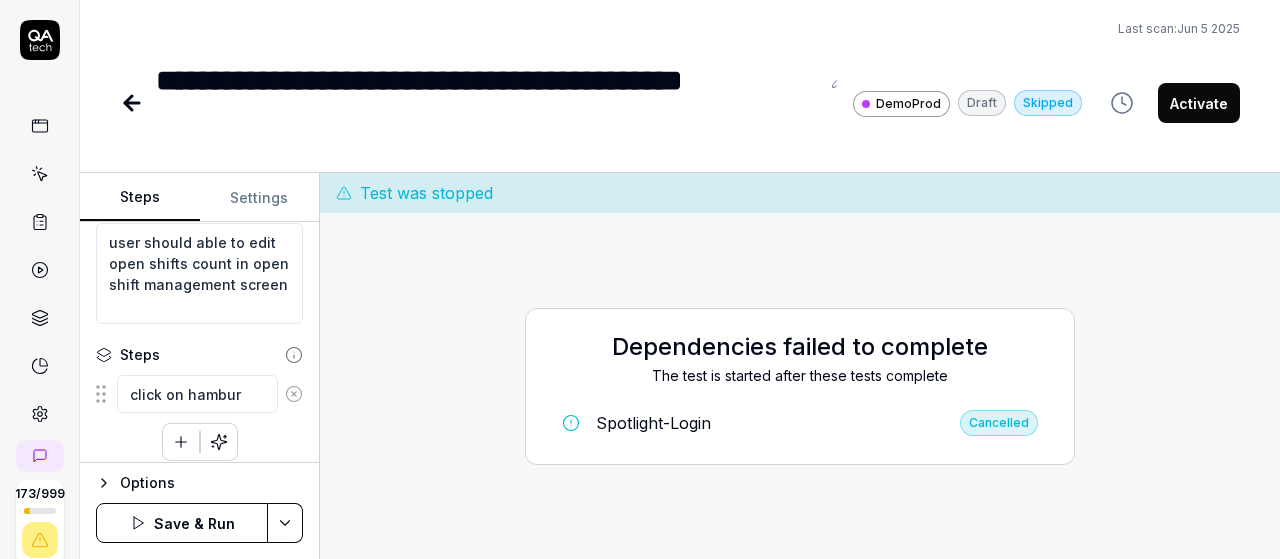 type on "*" 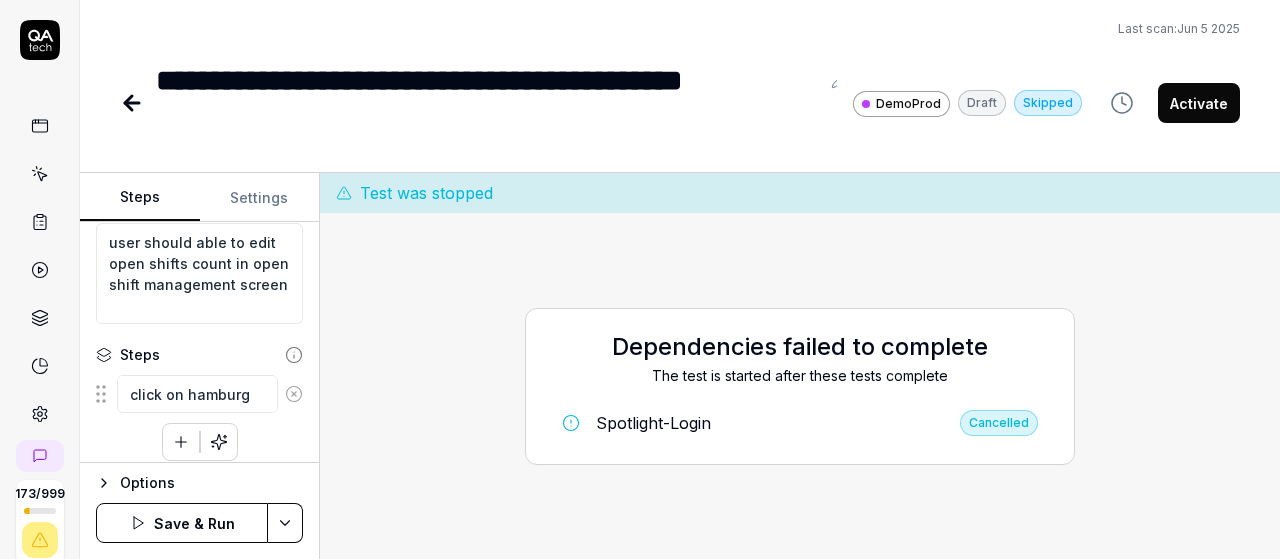 type on "*" 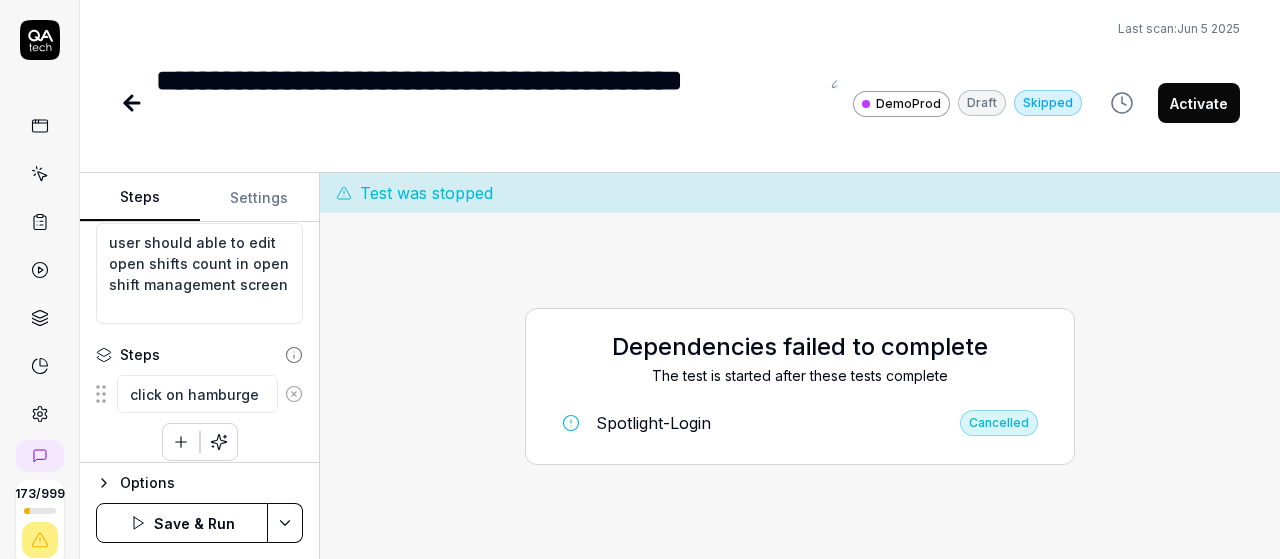 type on "*" 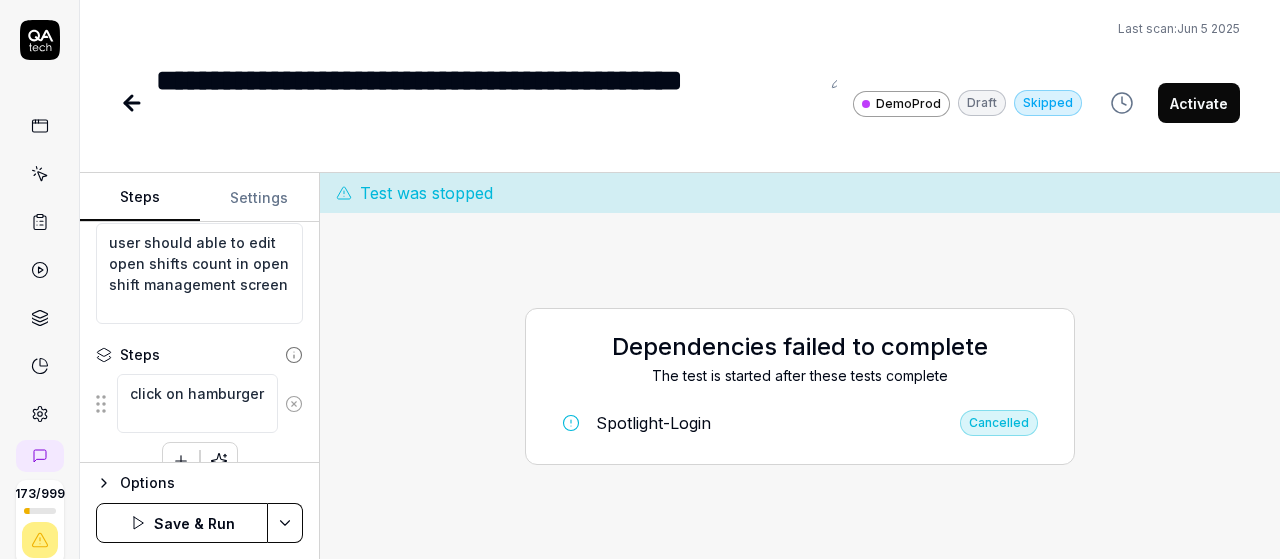 type 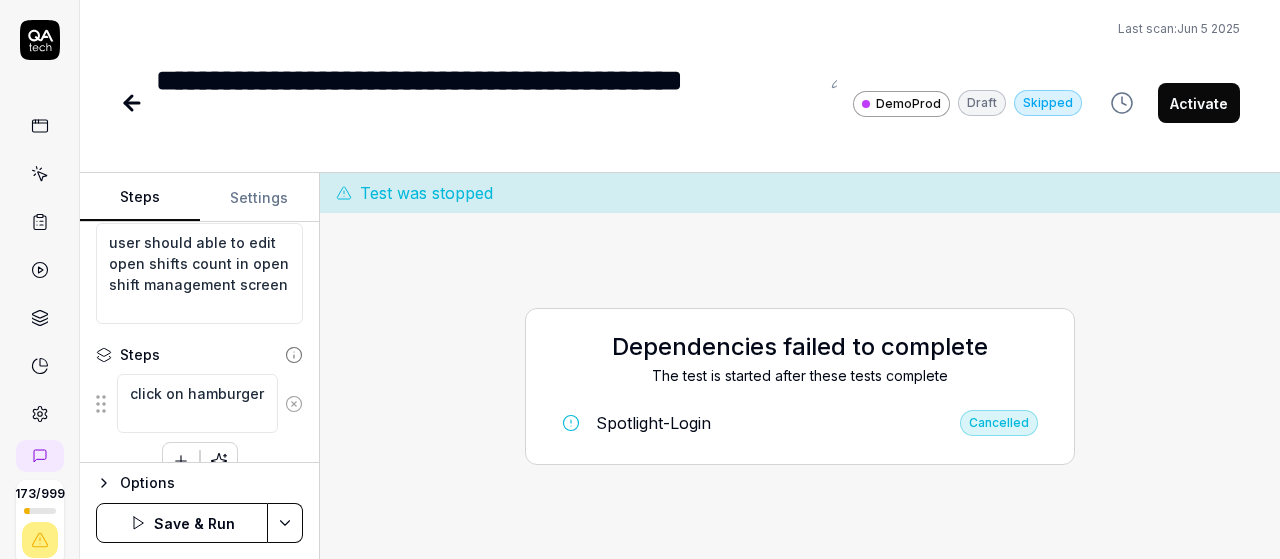 click 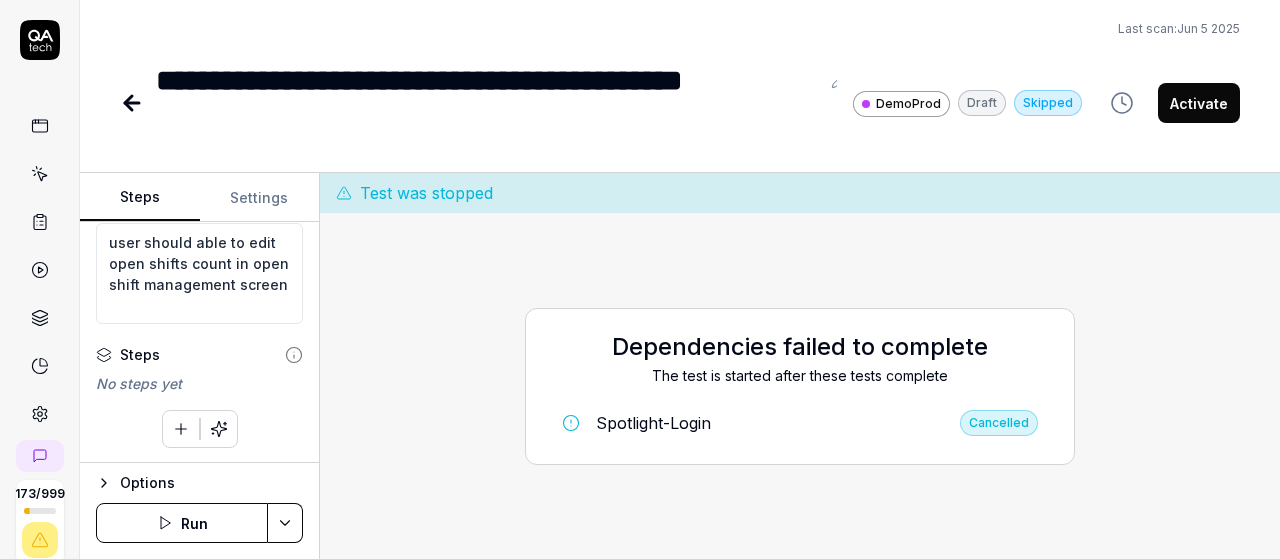 click 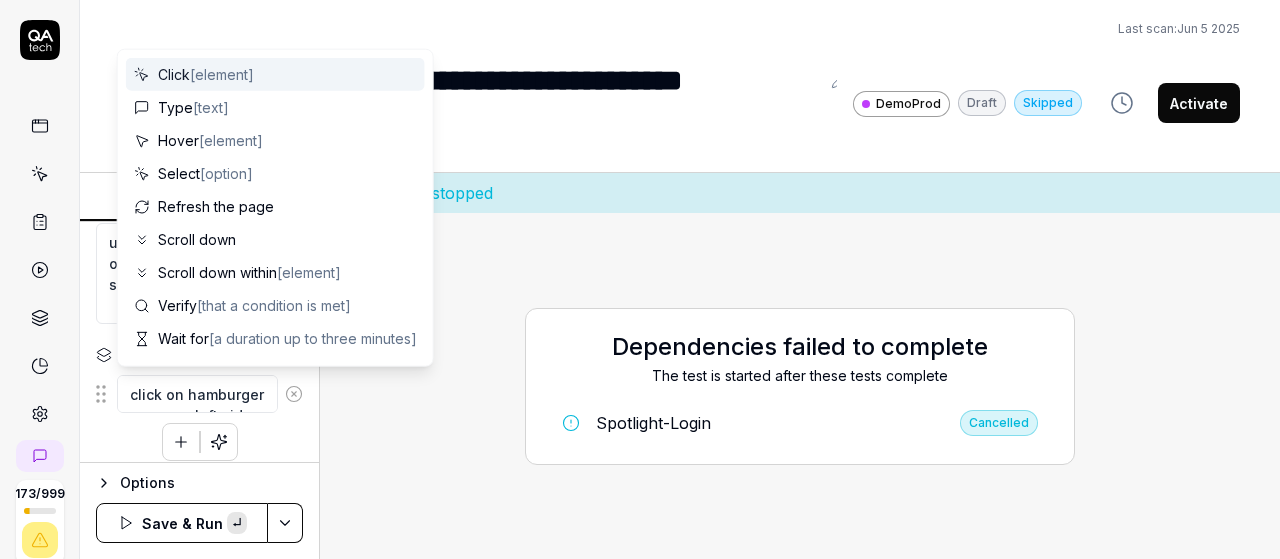 scroll, scrollTop: 94, scrollLeft: 0, axis: vertical 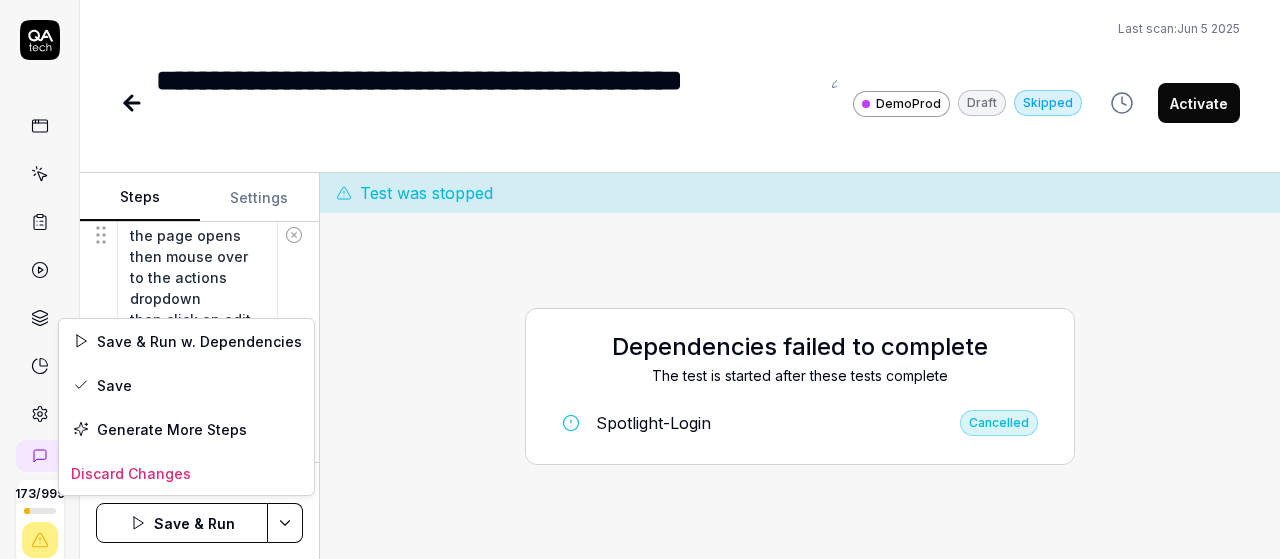 click on "**********" at bounding box center [640, 279] 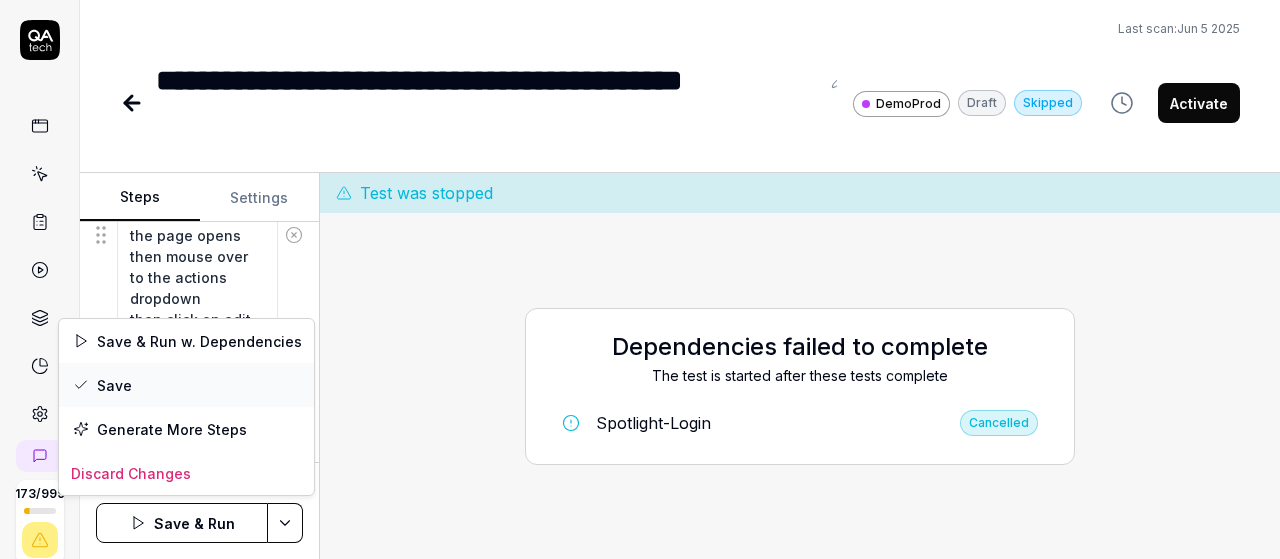 click on "Save" at bounding box center (186, 385) 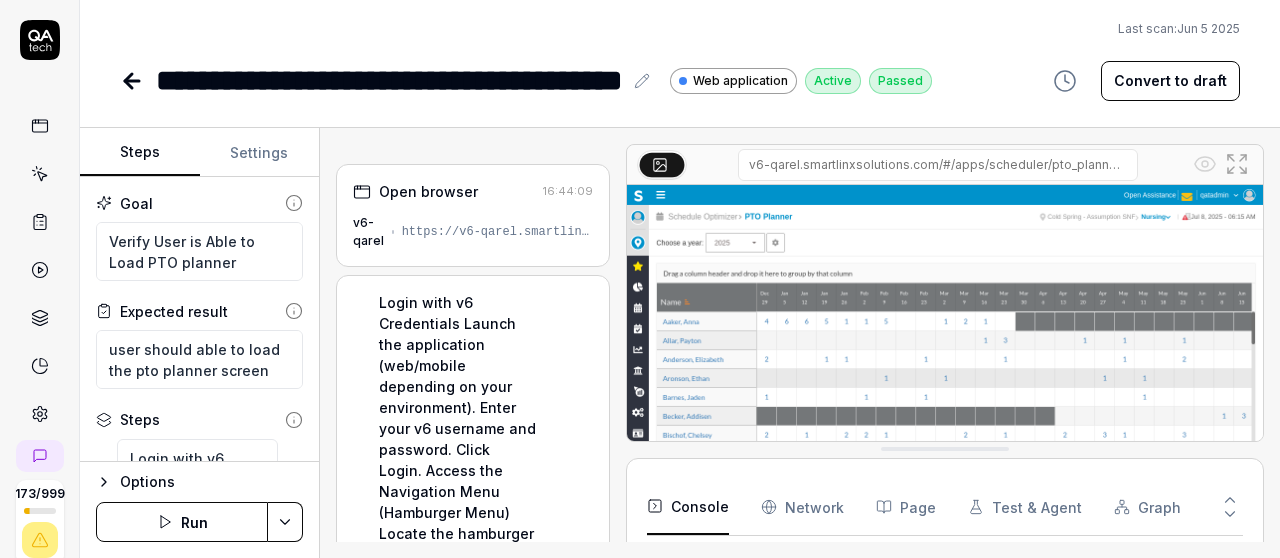 type on "*" 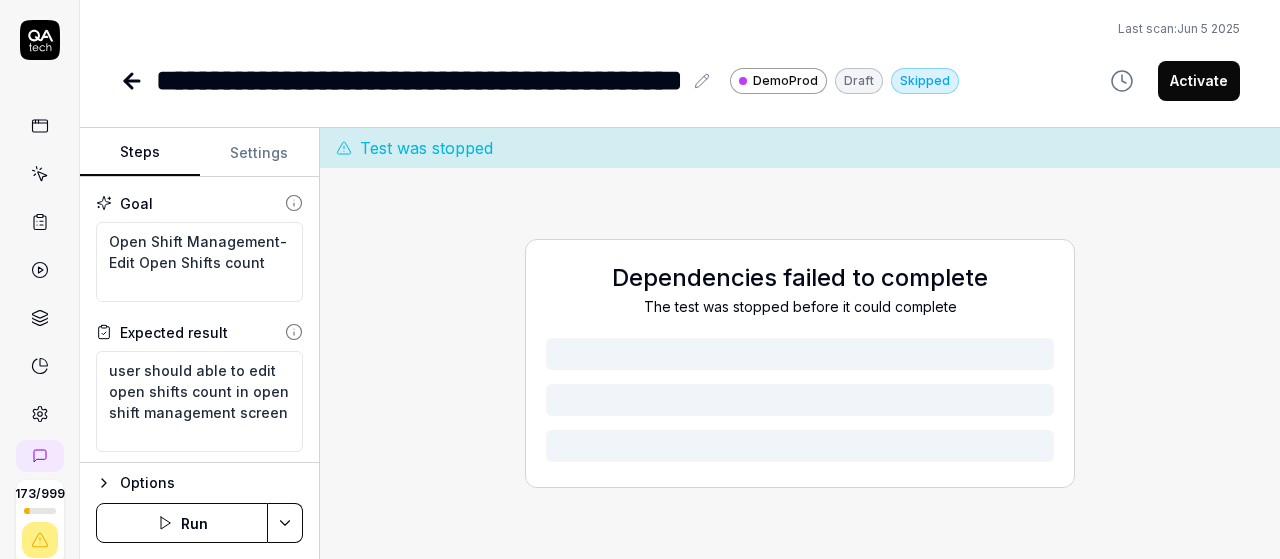 scroll, scrollTop: 0, scrollLeft: 0, axis: both 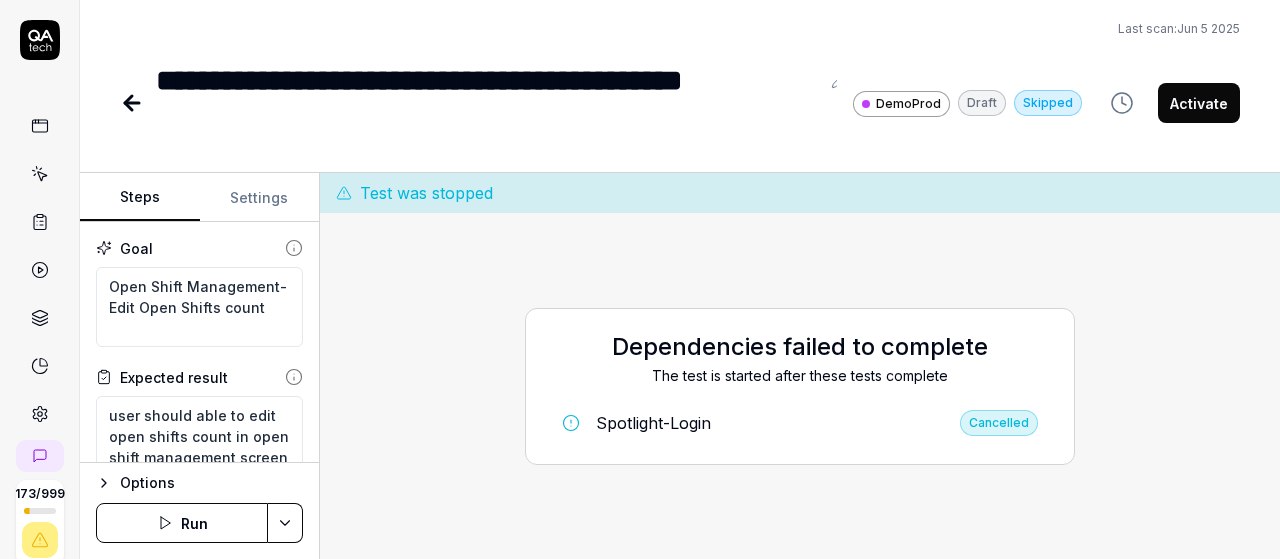 type on "*" 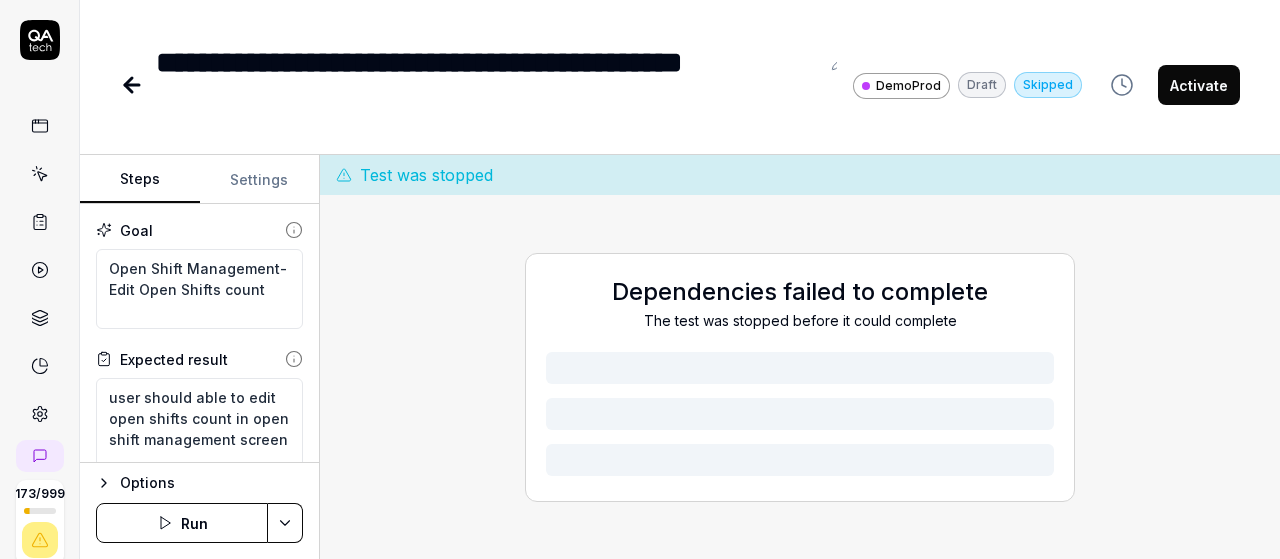 scroll, scrollTop: 0, scrollLeft: 0, axis: both 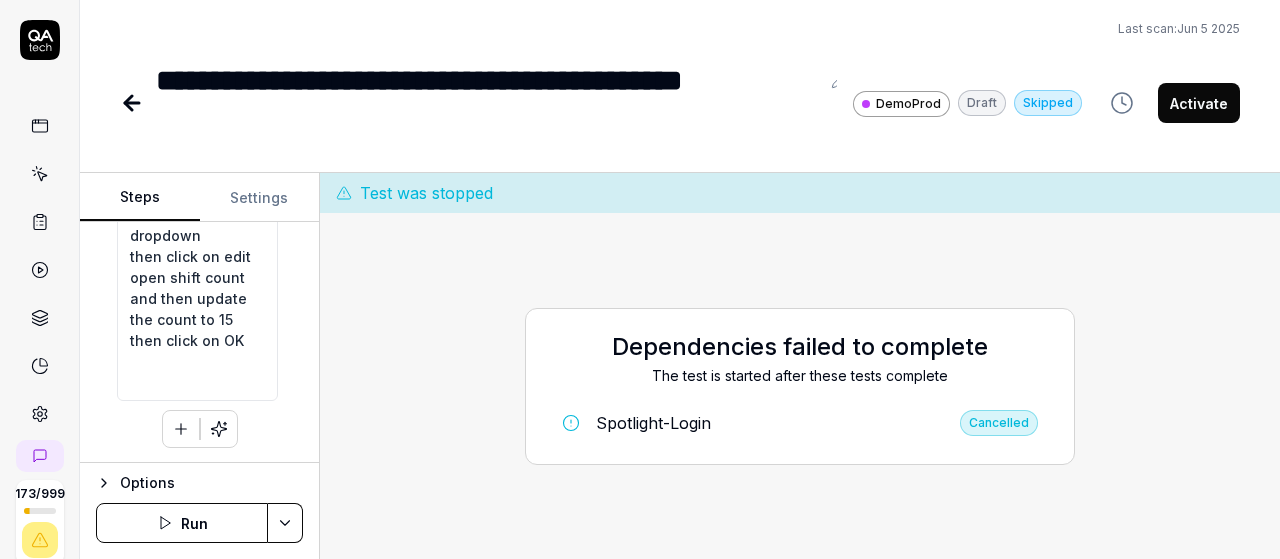click 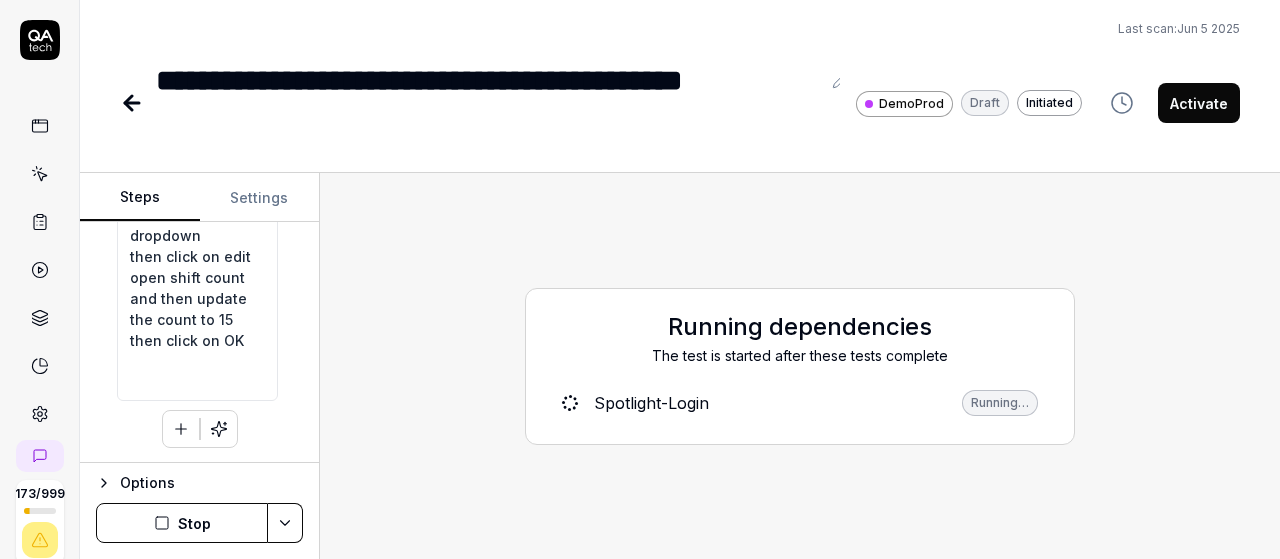 type on "*" 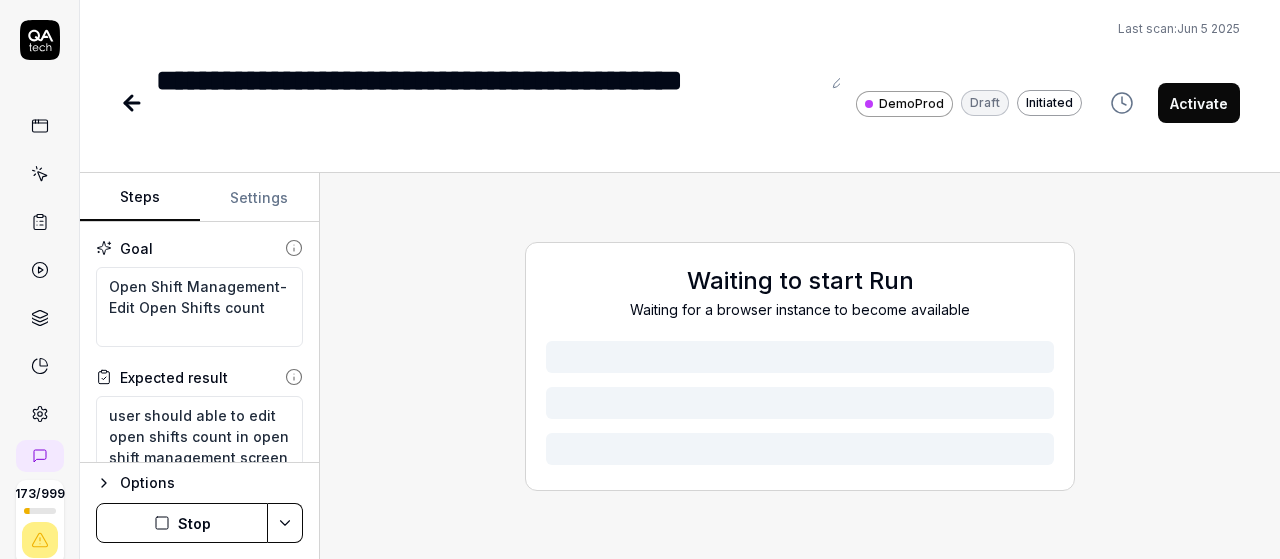 scroll, scrollTop: 0, scrollLeft: 0, axis: both 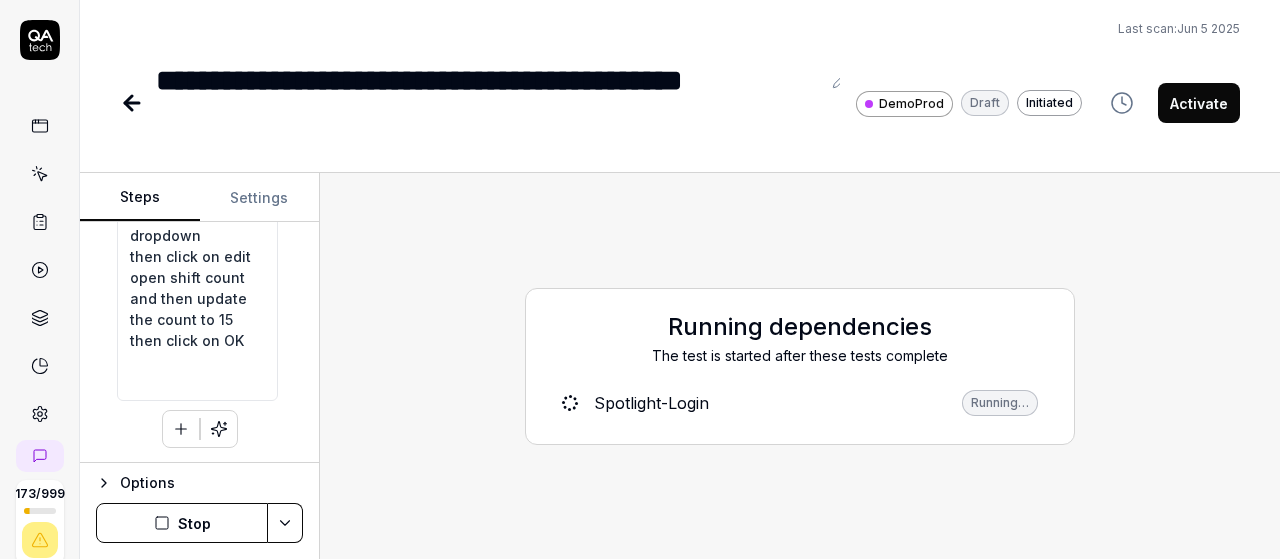 click on "Stop" at bounding box center [182, 523] 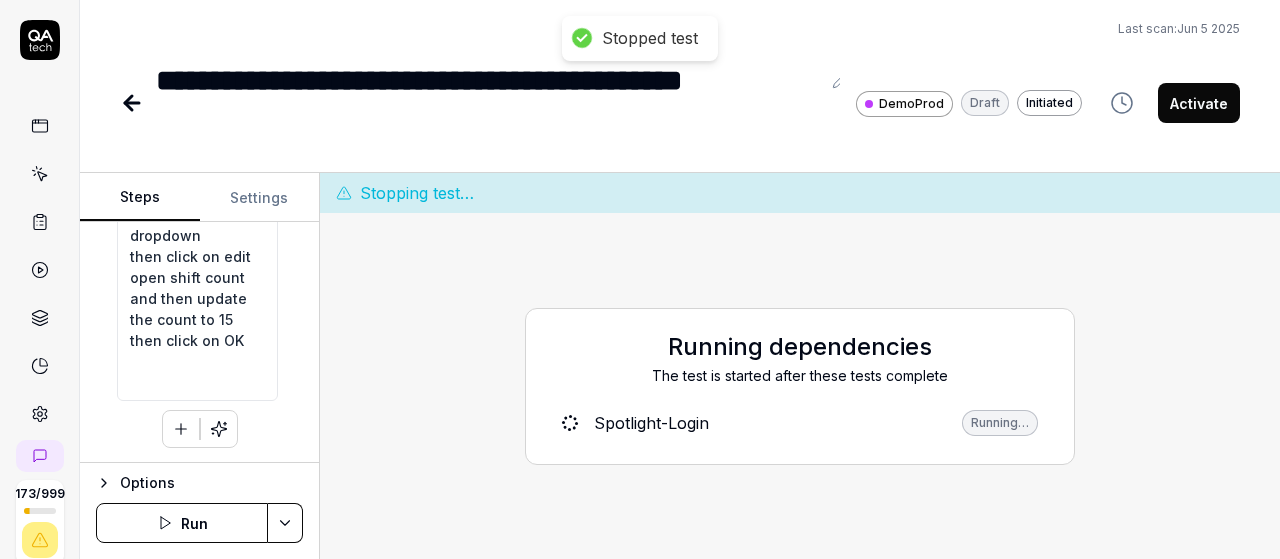 type on "*" 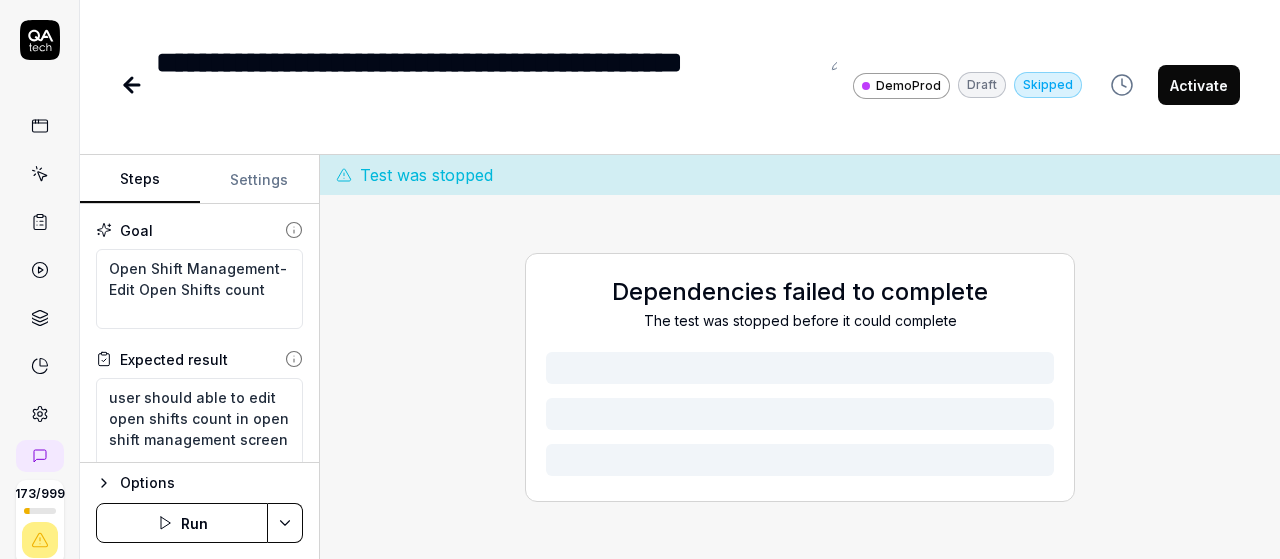 scroll, scrollTop: 0, scrollLeft: 0, axis: both 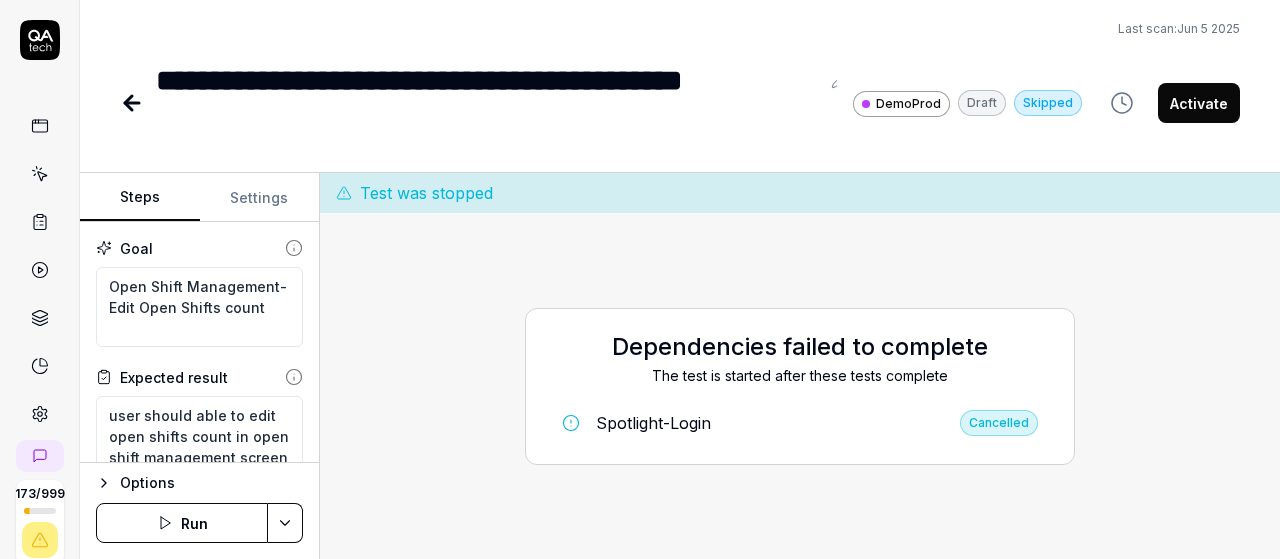 type on "*" 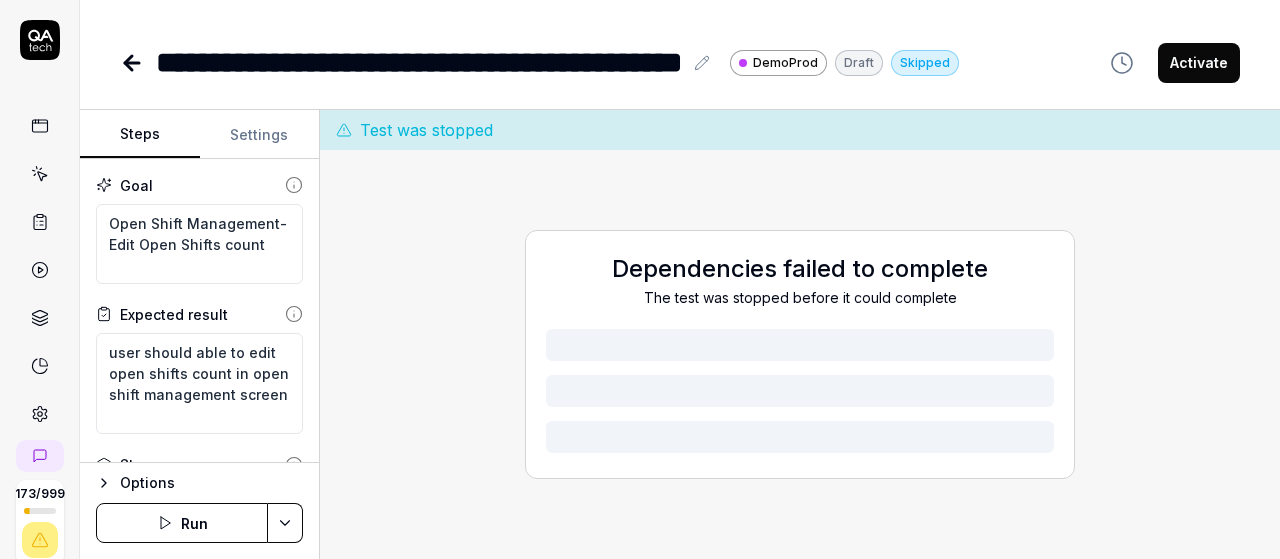 scroll, scrollTop: 0, scrollLeft: 0, axis: both 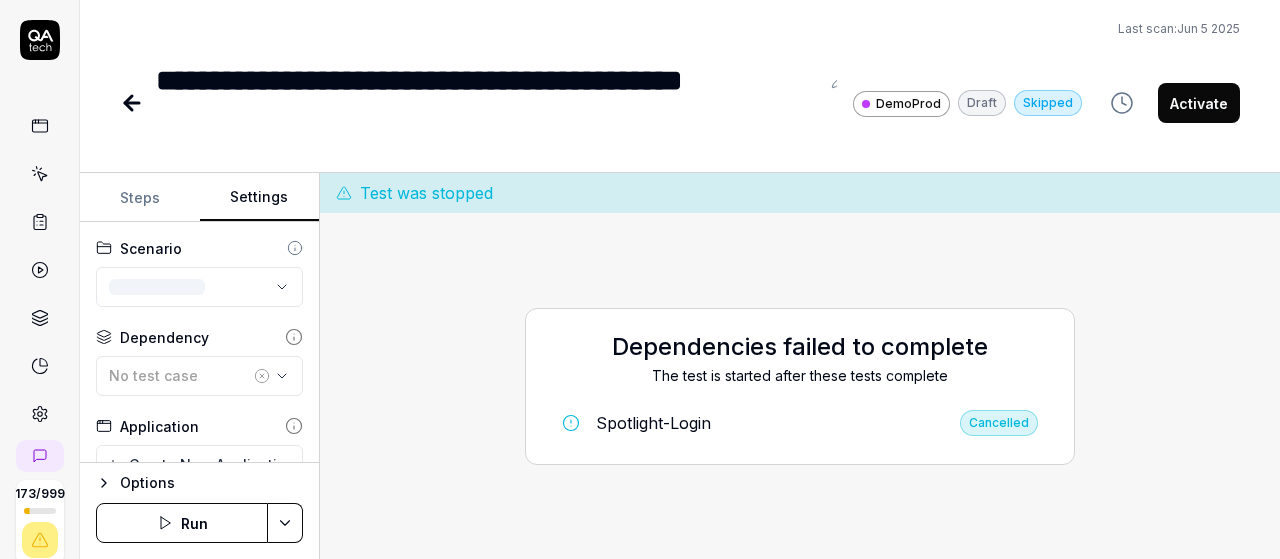 click on "Settings" at bounding box center (260, 198) 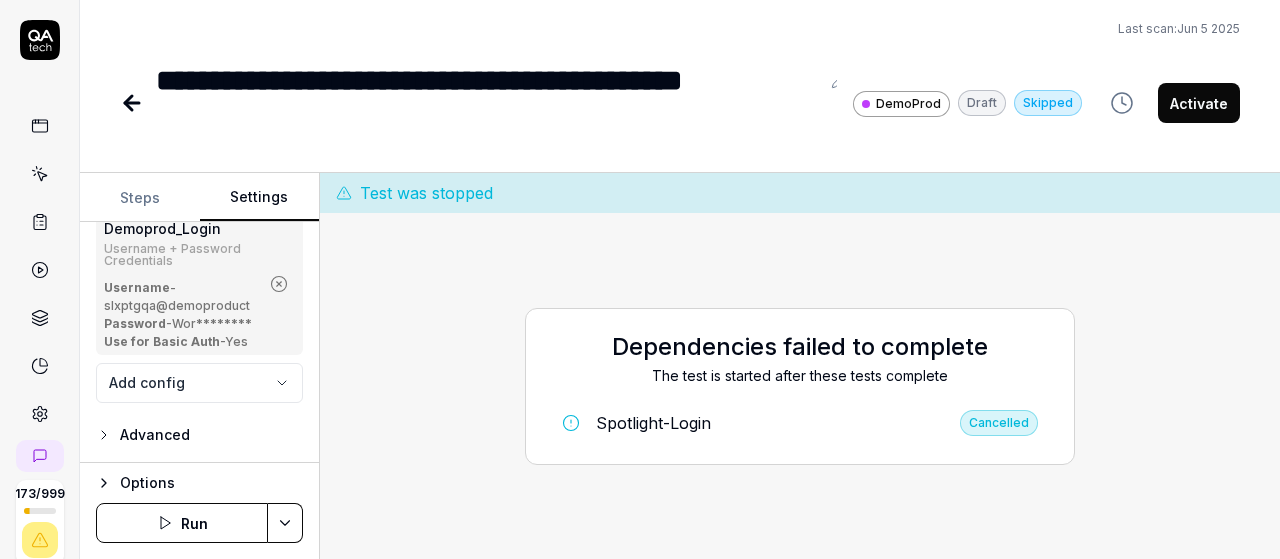 scroll, scrollTop: 355, scrollLeft: 0, axis: vertical 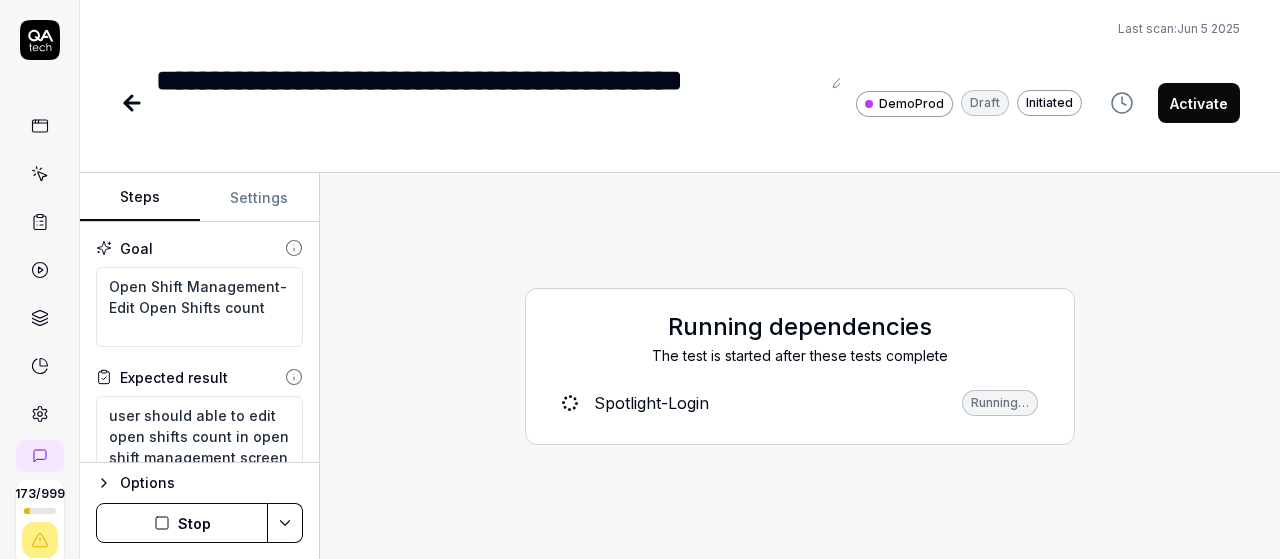 click on "Steps" at bounding box center (140, 198) 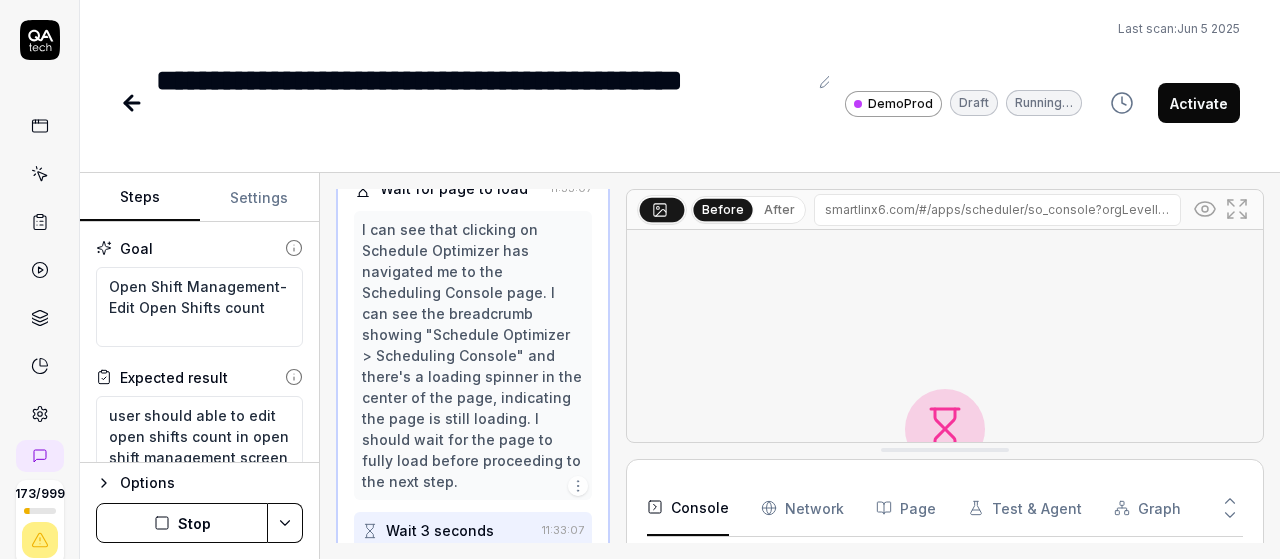 scroll, scrollTop: 993, scrollLeft: 0, axis: vertical 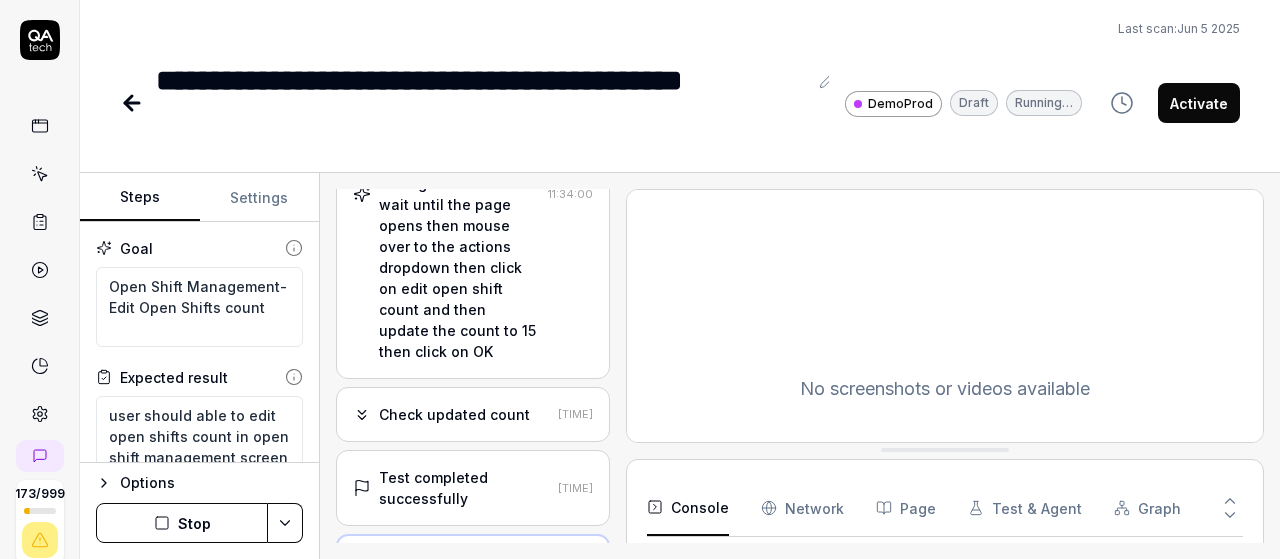 click on "click on hamburger menu on left side of the screen
then navigate to schedule optimizer
then click on schedule
then select open shift management
and now wait until the page opens
then mouse over to the actions dropdown
then click on edit open shift count and then update the count to 15 then click on OK" at bounding box center (459, 194) 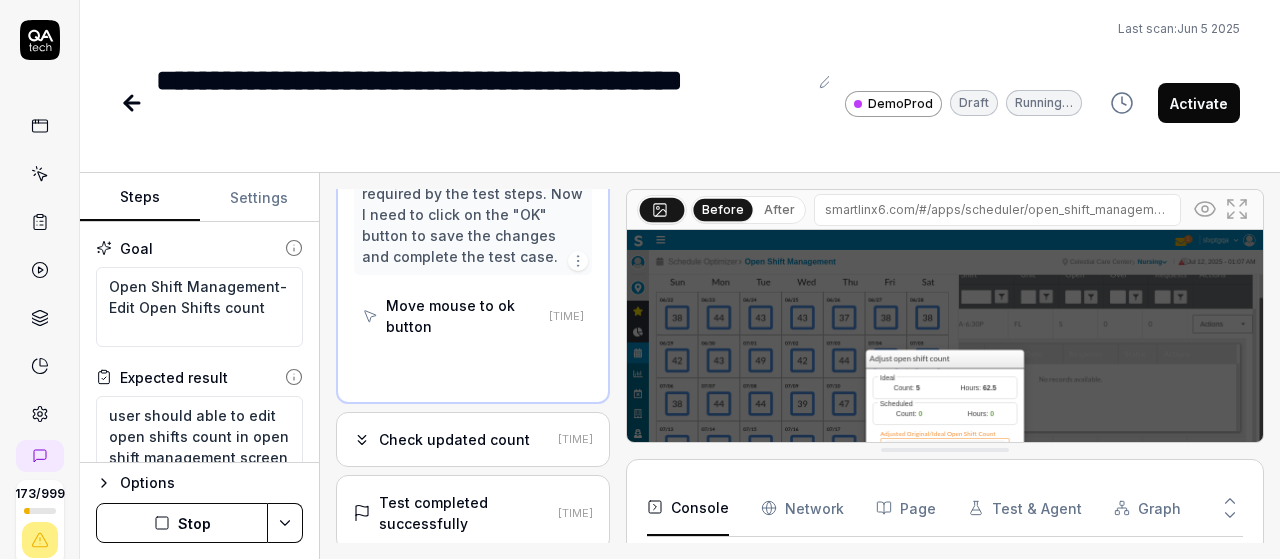 scroll, scrollTop: 7752, scrollLeft: 0, axis: vertical 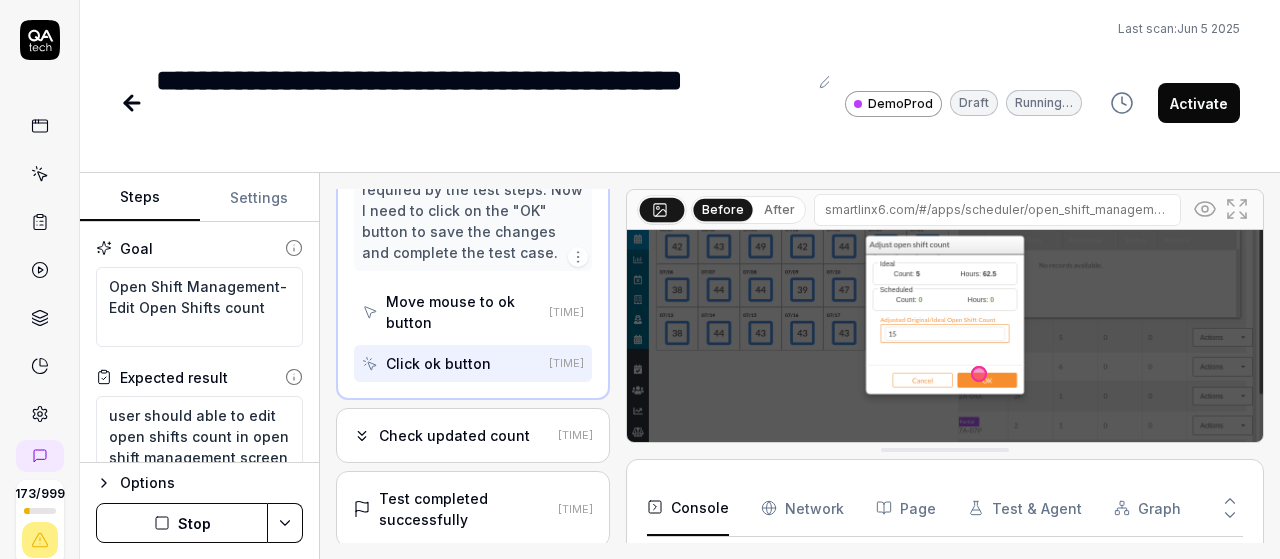 click on "Move mouse to ok button" at bounding box center (463, 312) 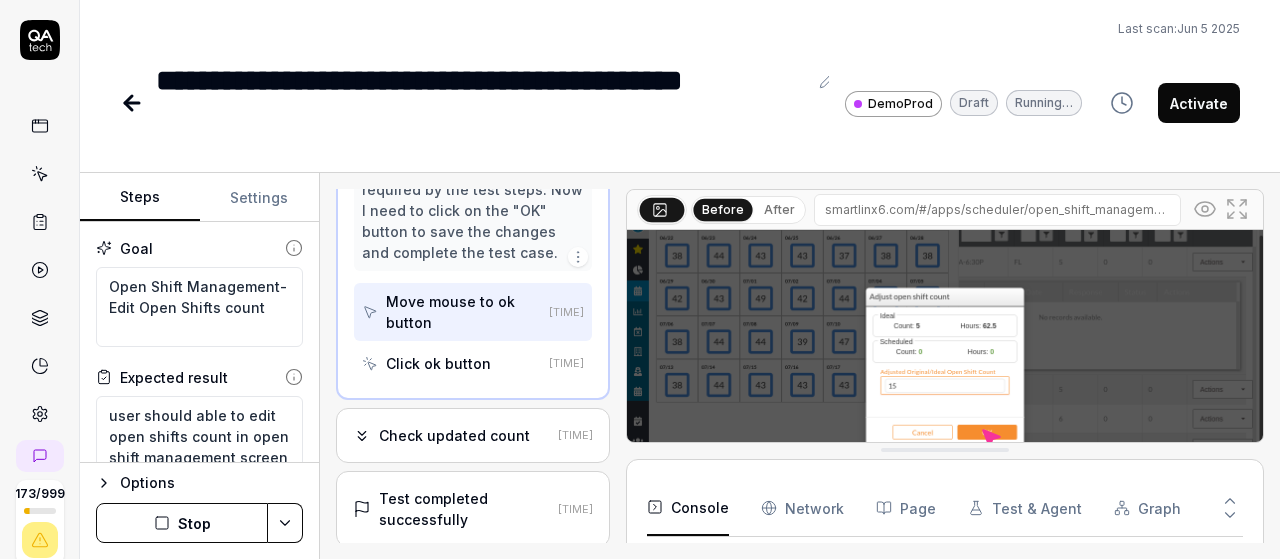 scroll, scrollTop: 64, scrollLeft: 0, axis: vertical 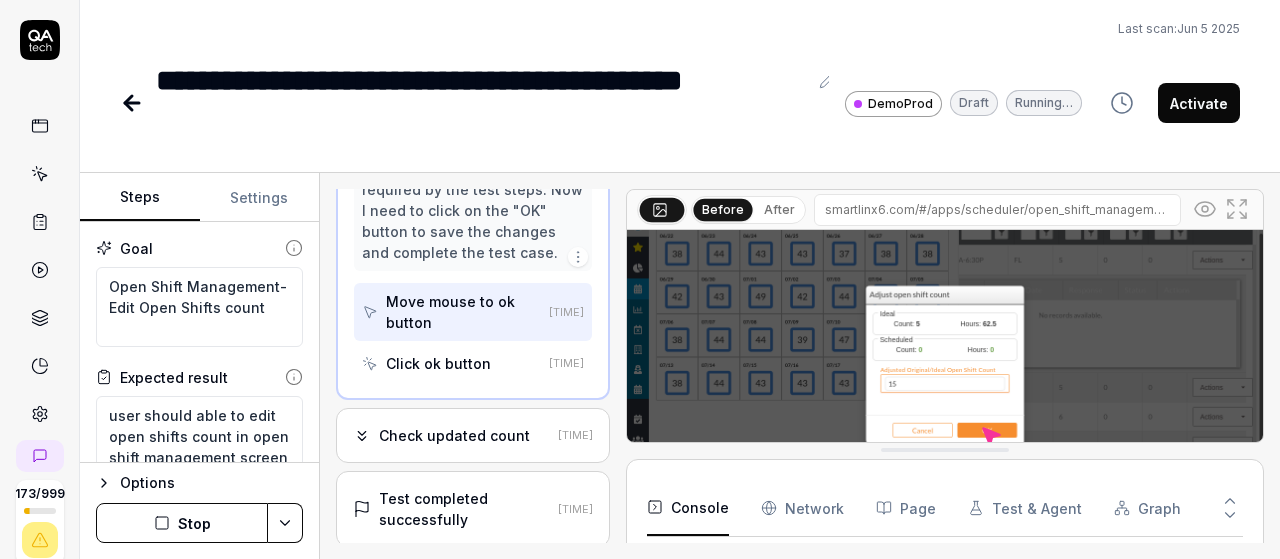click on "Click ok button" at bounding box center [438, 363] 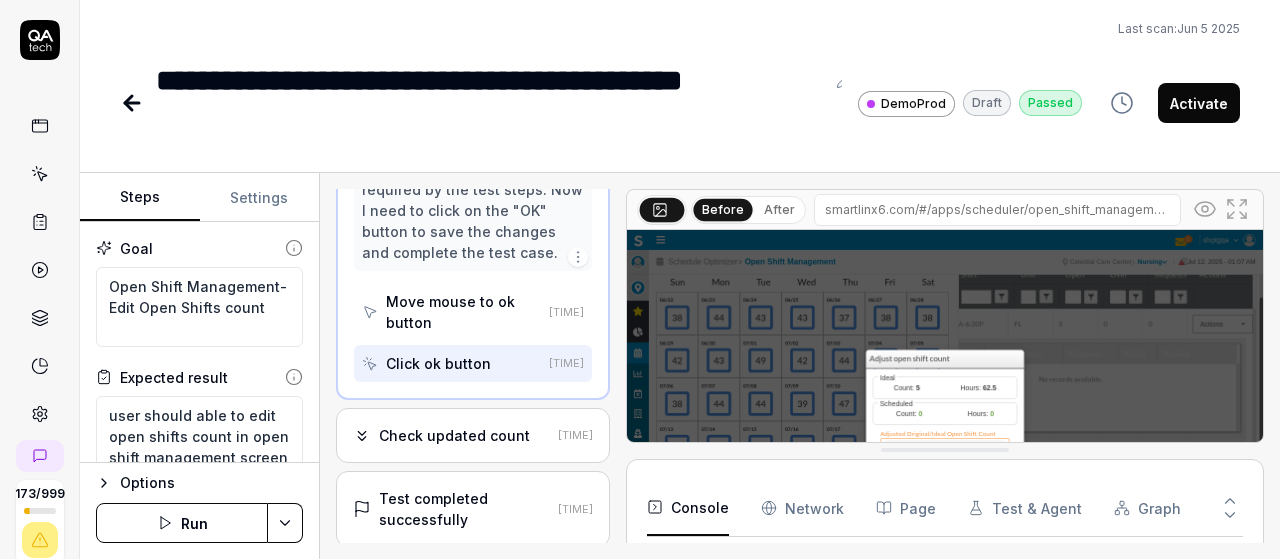 scroll, scrollTop: 7829, scrollLeft: 0, axis: vertical 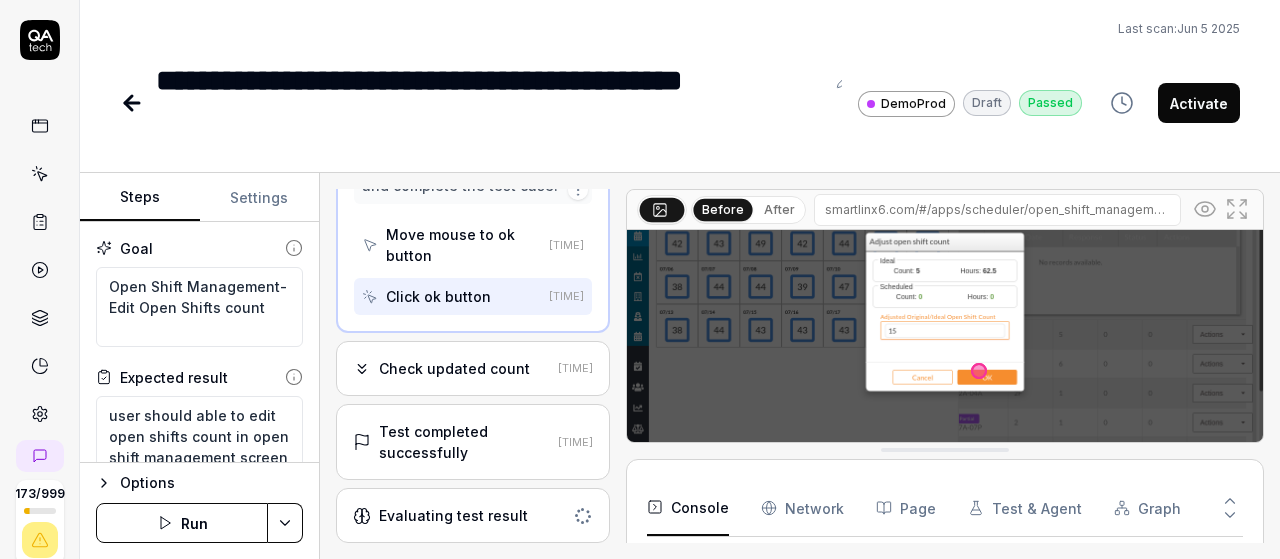 click on "Check updated count" at bounding box center (454, 368) 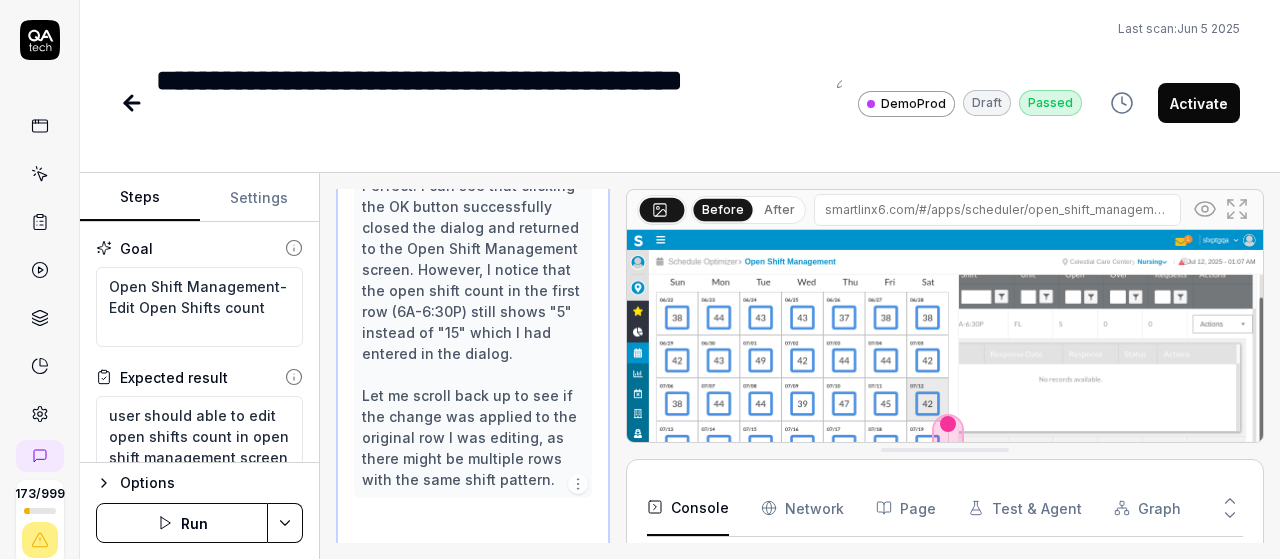 scroll, scrollTop: 1401, scrollLeft: 0, axis: vertical 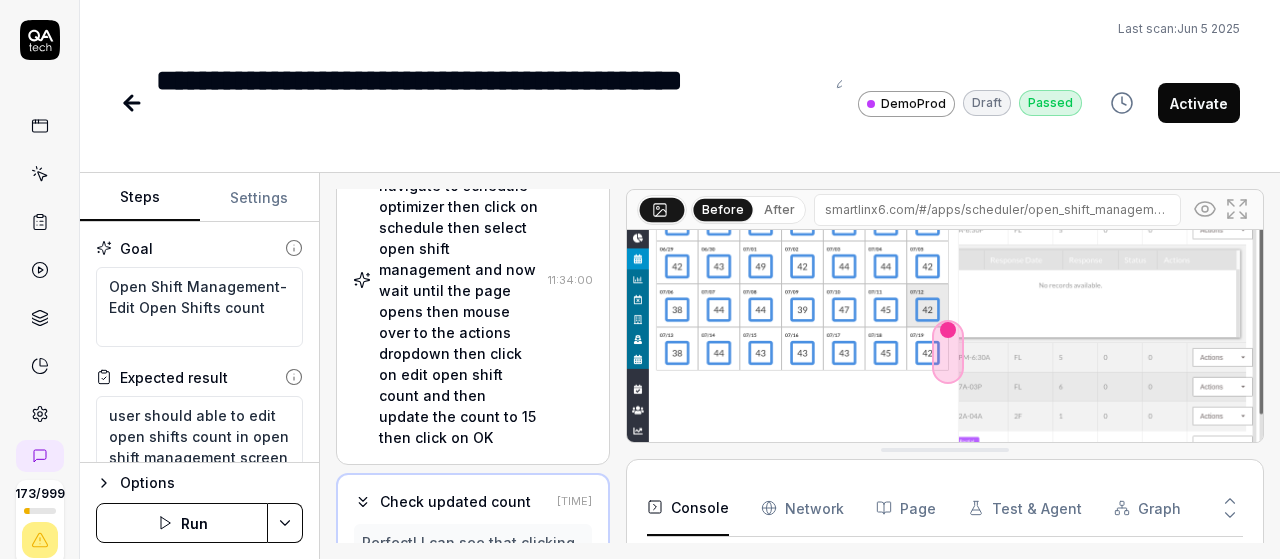 click on "click on hamburger menu on left side of the screen
then navigate to schedule optimizer
then click on schedule
then select open shift management
and now wait until the page opens
then mouse over to the actions dropdown
then click on edit open shift count and then update the count to 15 then click on OK" at bounding box center [459, 280] 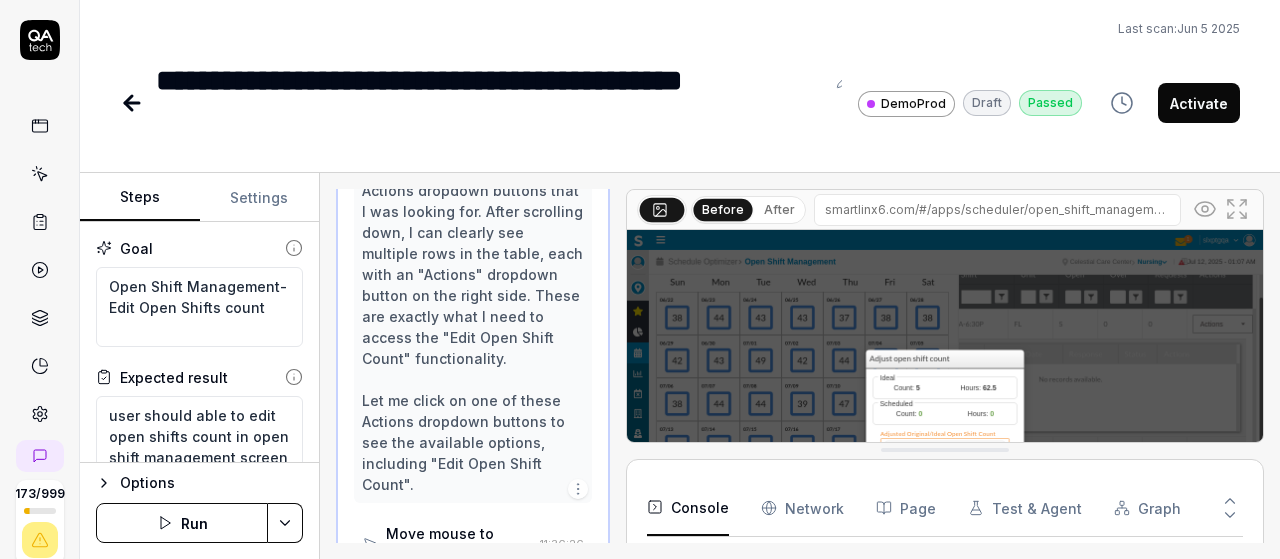 scroll, scrollTop: 7752, scrollLeft: 0, axis: vertical 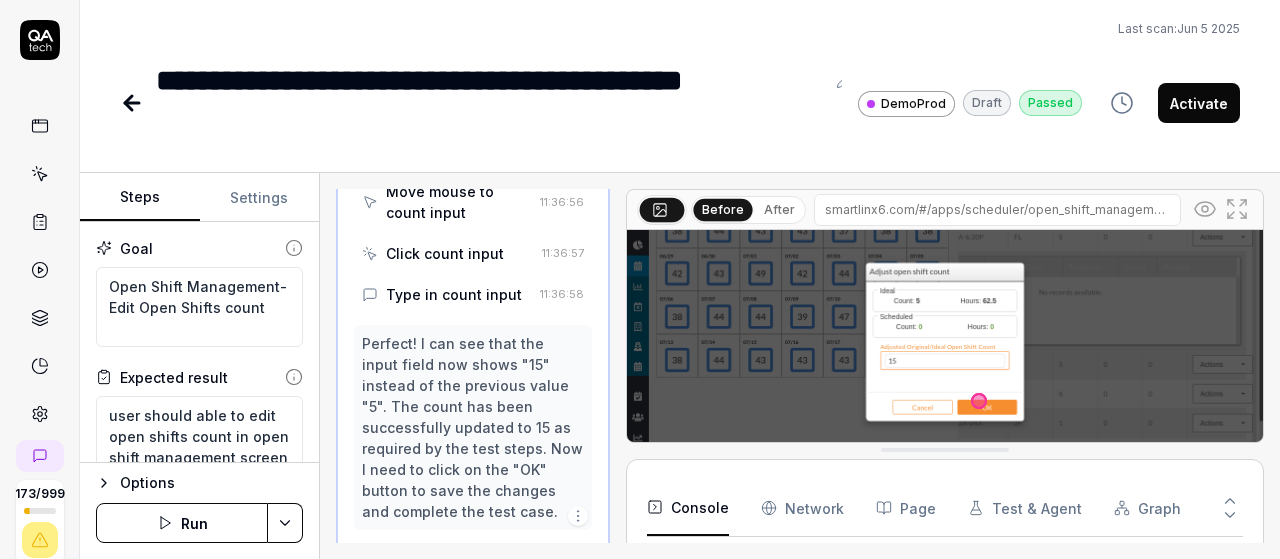 click on "Move mouse to count input" at bounding box center (459, 202) 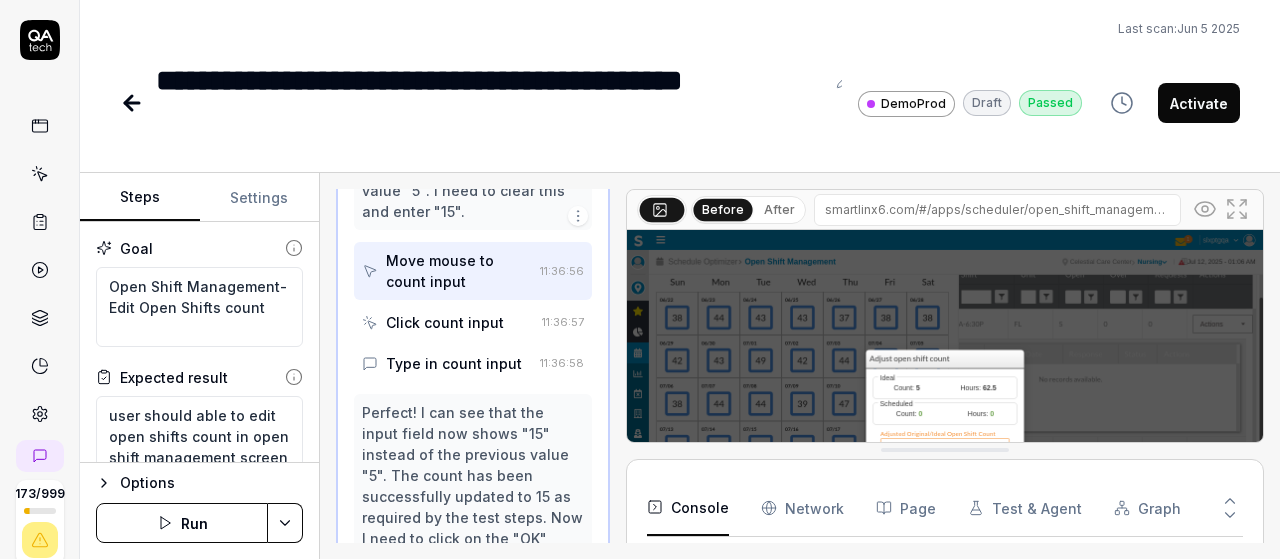 scroll, scrollTop: 7421, scrollLeft: 0, axis: vertical 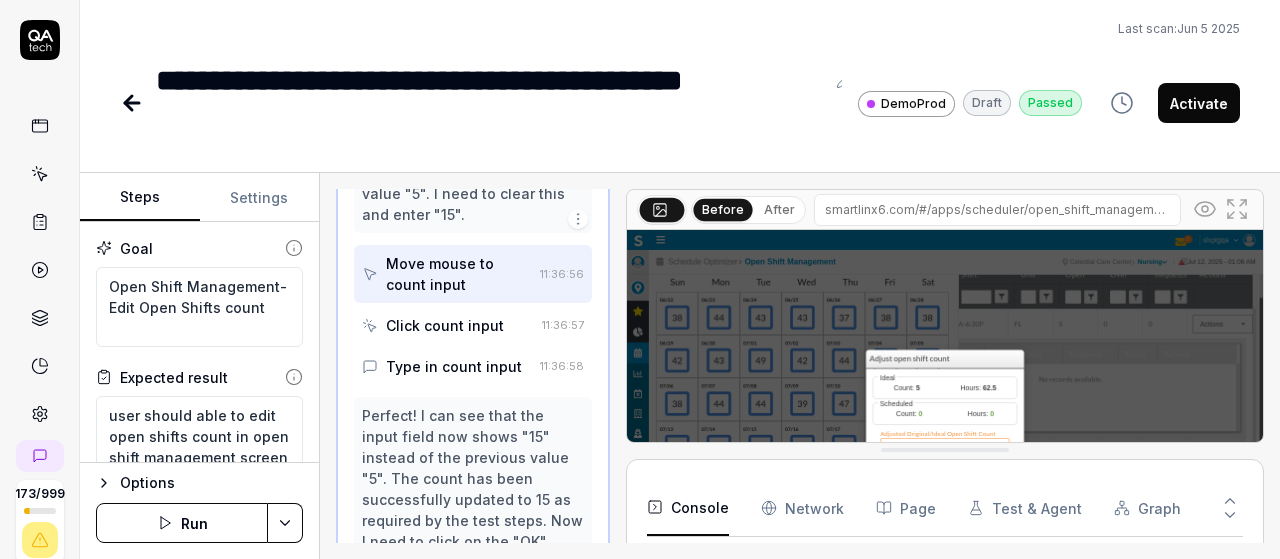 click on "Perfect! I can see that clicking on "Edit Open Shifts count" has opened the "Adjust open shift count" dialog box. This dialog shows:
- Ideal Count: 5, Hours: 62.5
- Scheduled Count: 0, Hours: 0
- An input field labeled "Adjusted Original/Ideal Open Shift Count" with the current value of "5"
According to the test steps, I need to update the count to 15 and then click OK. I can see the input field is already focused and contains the value "5". I need to clear this and enter "15"." at bounding box center [473, 15] 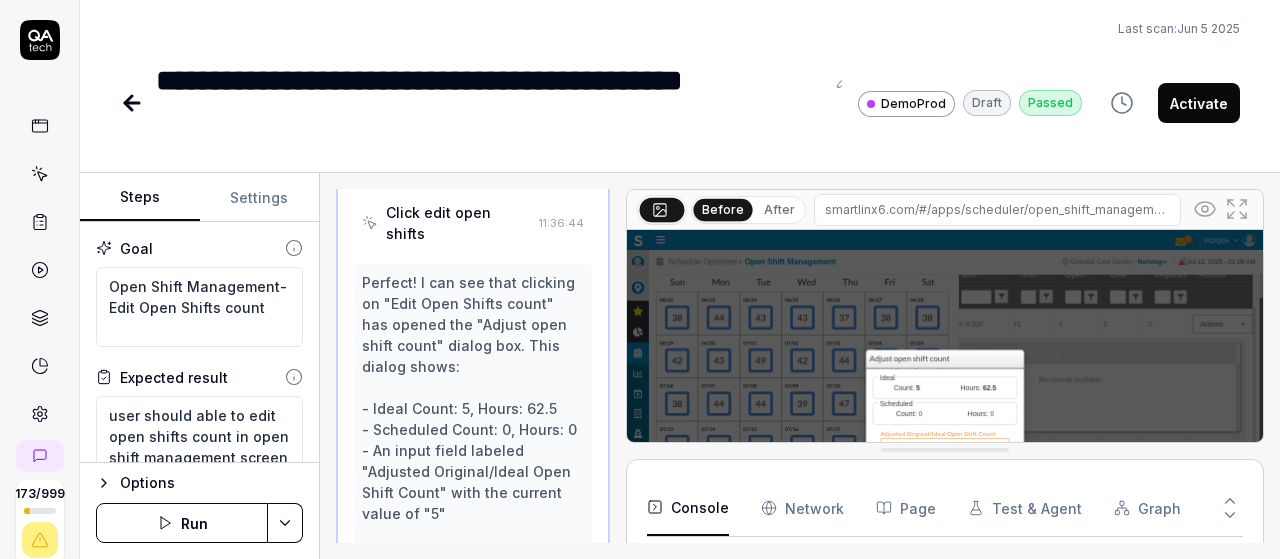 scroll, scrollTop: 6951, scrollLeft: 0, axis: vertical 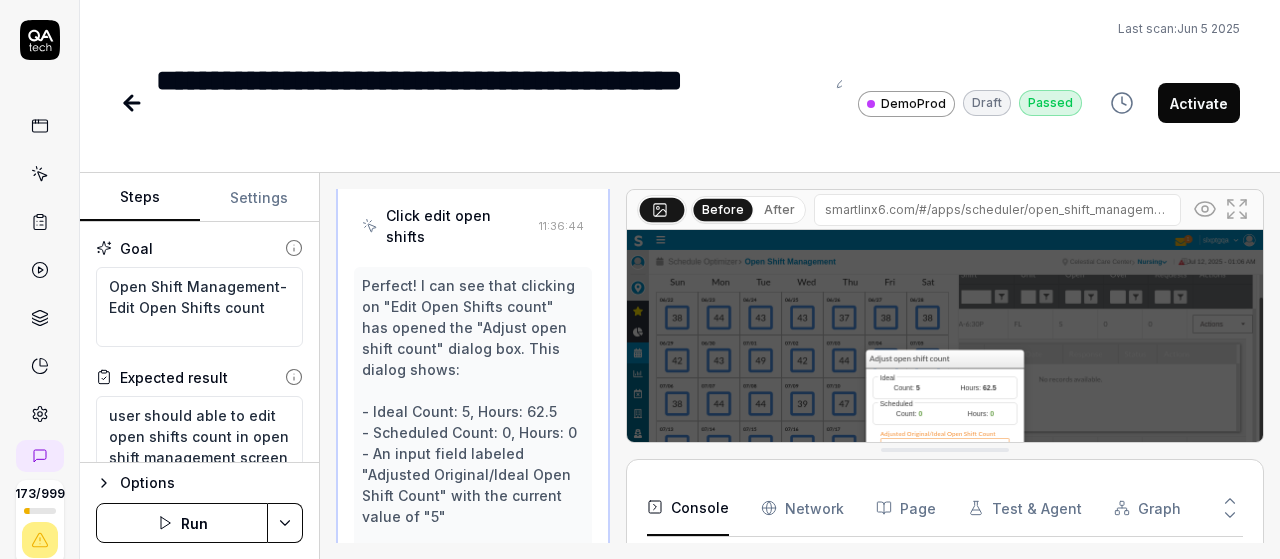 click on "Click edit open shifts" at bounding box center [458, 226] 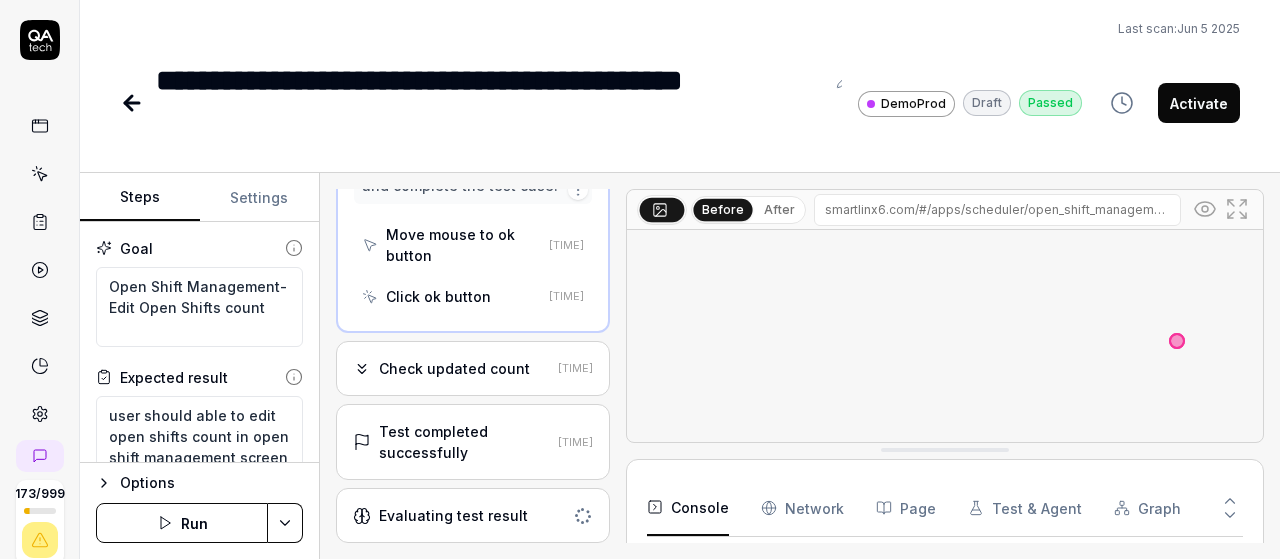 scroll, scrollTop: 7960, scrollLeft: 0, axis: vertical 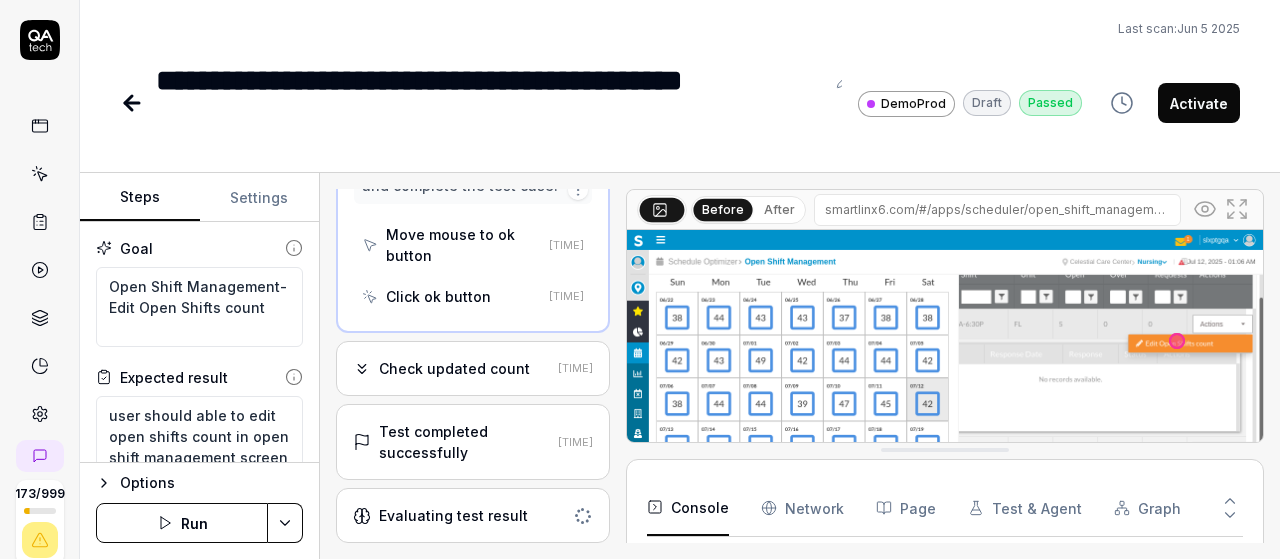 drag, startPoint x: 461, startPoint y: 434, endPoint x: 886, endPoint y: 31, distance: 585.69104 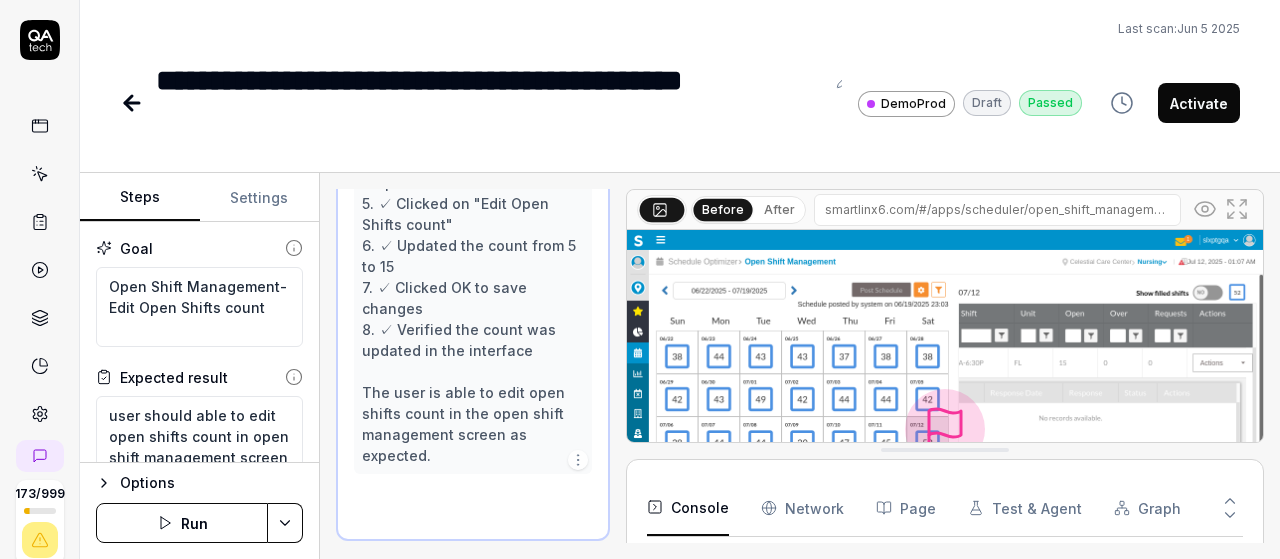 scroll, scrollTop: 1842, scrollLeft: 0, axis: vertical 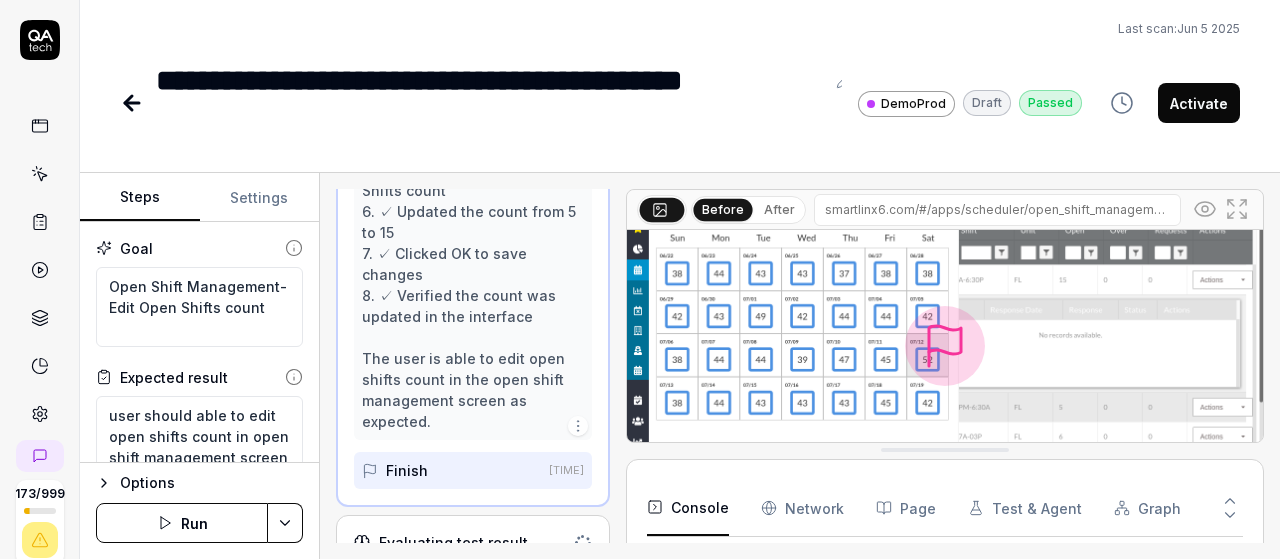 click on "Perfect! I can see that the edit was successful. Looking at the first row in the table (6A-6:30P, FL unit), the "Open" count now shows "15" instead of the original "5". This confirms that the "Edit Open Shifts count" functionality worked correctly.
The test case has been completed successfully:
1. ✓ Navigated to hamburger menu
2. ✓ Went to Schedule Optimizer
3. ✓ Accessed Open Shift Management
4. ✓ Found the Actions dropdown
5. ✓ Clicked on "Edit Open Shifts count"
6. ✓ Updated the count from 5 to 15
7. ✓ Clicked OK to save changes
8. ✓ Verified the count was updated in the interface
The user is able to edit open shifts count in the open shift management screen as expected." at bounding box center [473, 96] 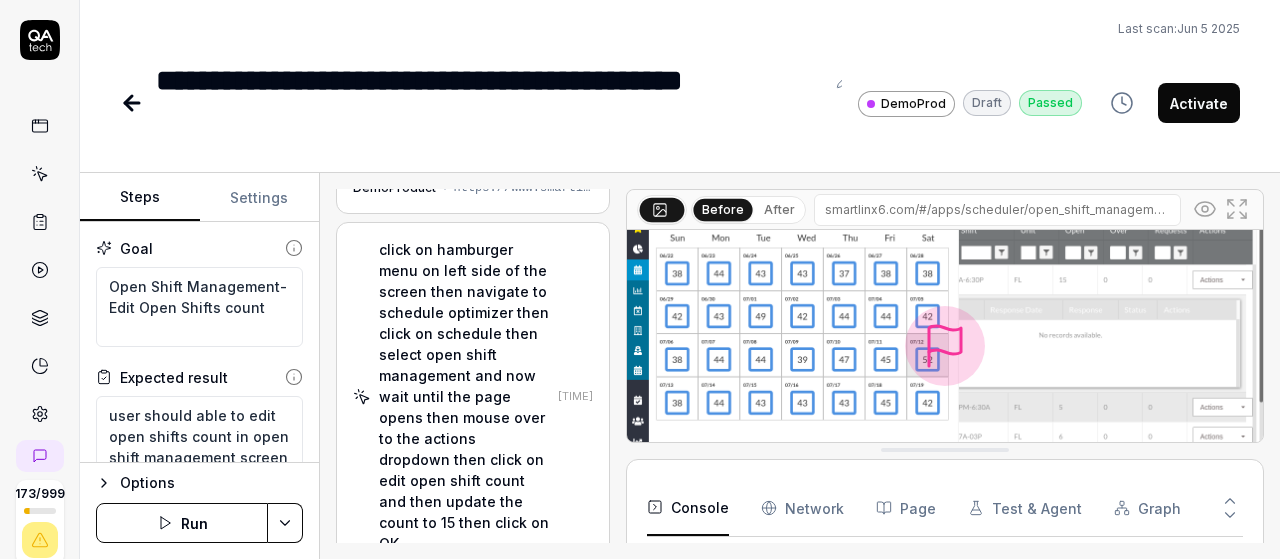 scroll, scrollTop: 0, scrollLeft: 0, axis: both 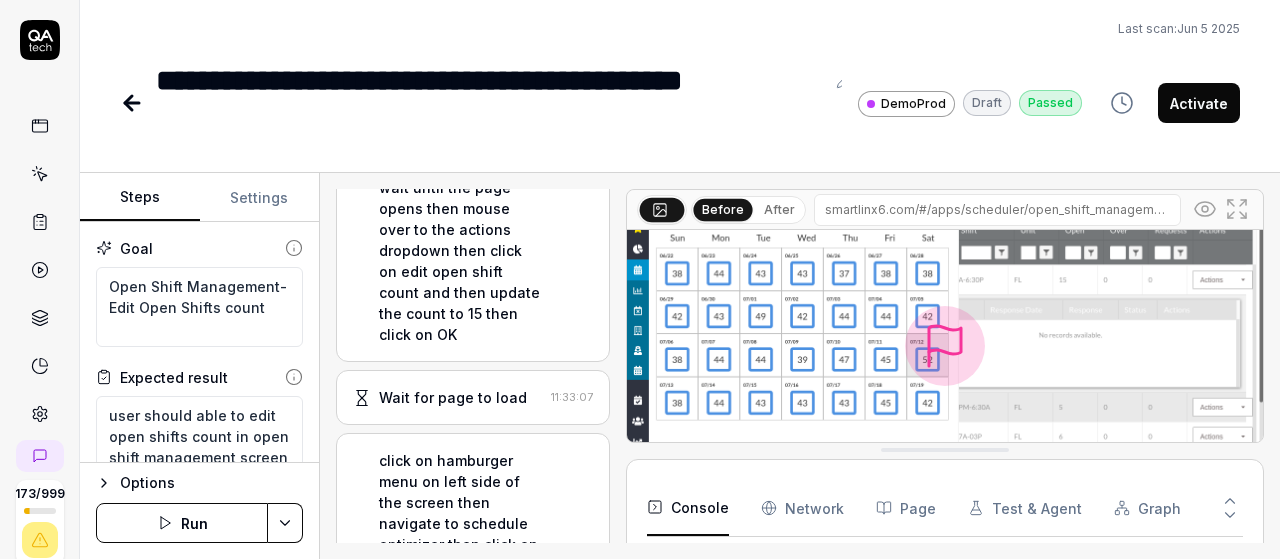 click on "click on hamburger menu on left side of the screen
then navigate to schedule optimizer
then click on schedule
then select open shift management
and now wait until the page opens
then mouse over to the actions dropdown
then click on edit open shift count and then update the count to 15 then click on OK" at bounding box center (461, 177) 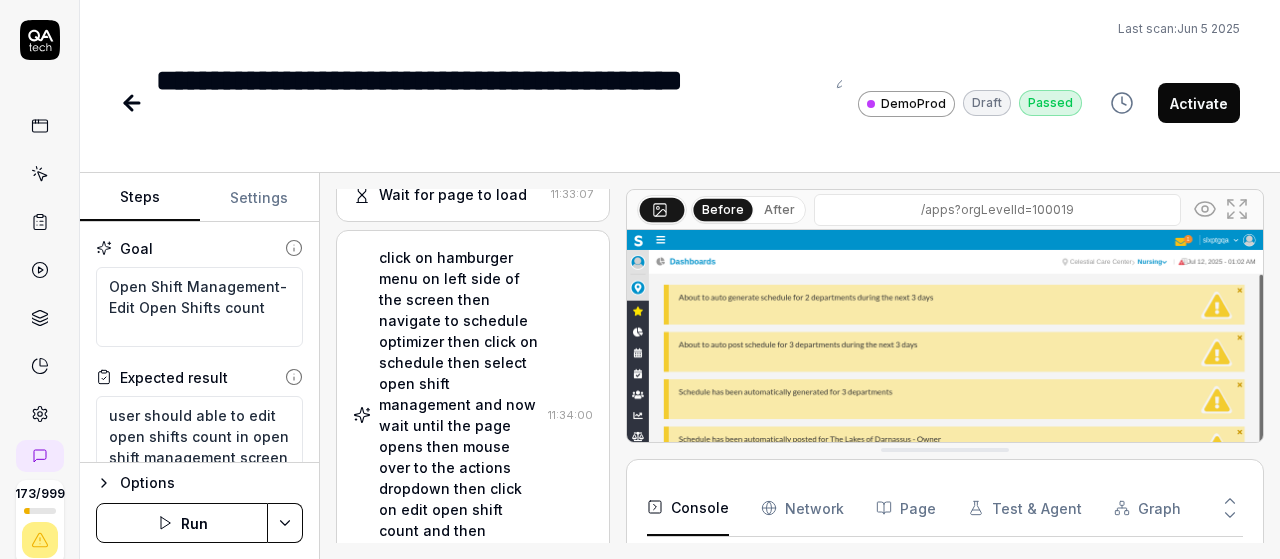 click on "click on hamburger menu on left side of the screen
then navigate to schedule optimizer
then click on schedule
then select open shift management
and now wait until the page opens
then mouse over to the actions dropdown
then click on edit open shift count and then update the count to 15 then click on OK" at bounding box center [459, 415] 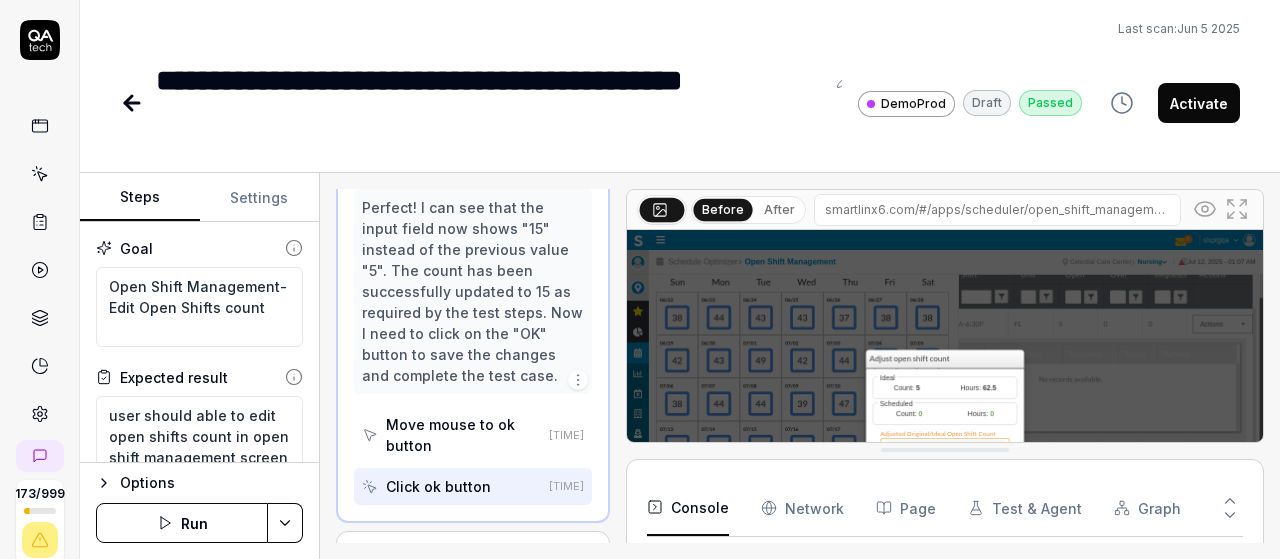 scroll, scrollTop: 7752, scrollLeft: 0, axis: vertical 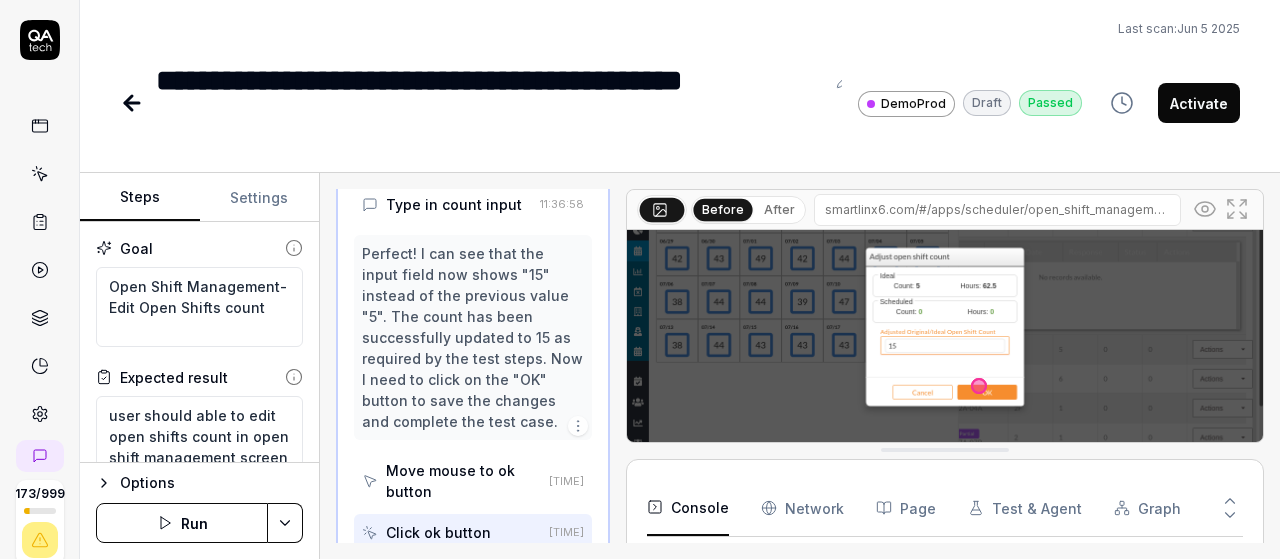 click on "Type in count input" at bounding box center [454, 204] 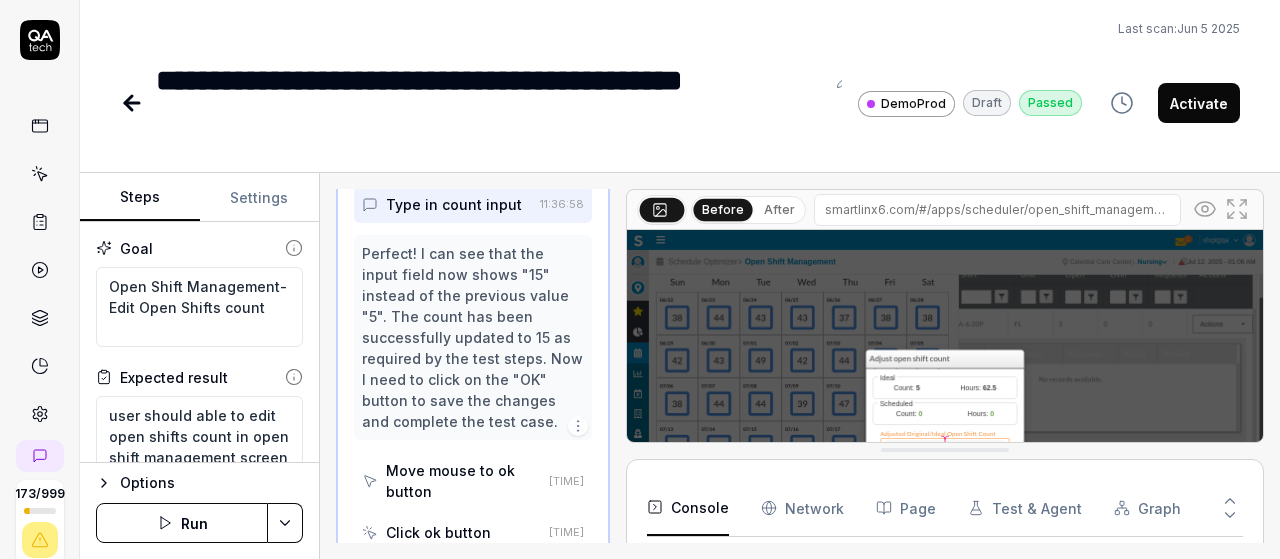 click on "Click count input" at bounding box center [445, 163] 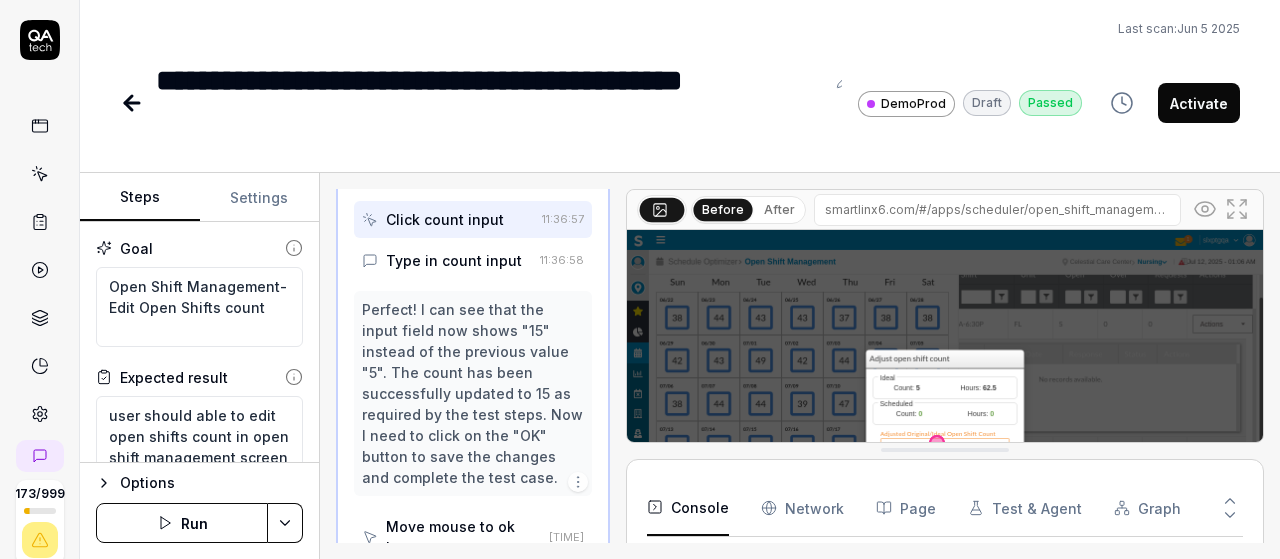 scroll, scrollTop: 7521, scrollLeft: 0, axis: vertical 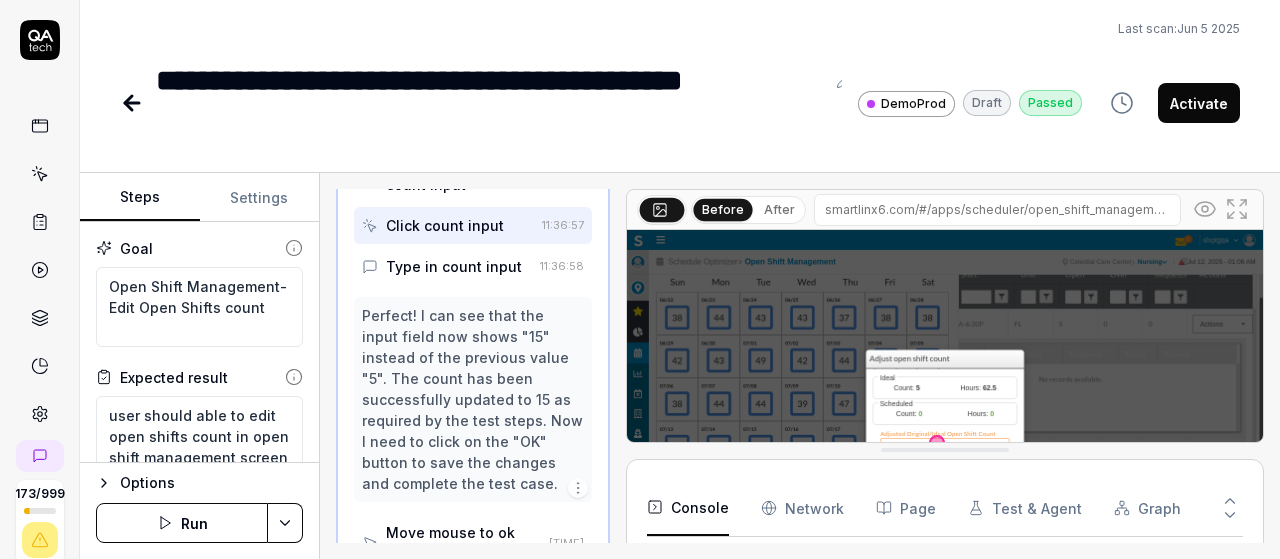 click on "Move mouse to count input" at bounding box center (459, 174) 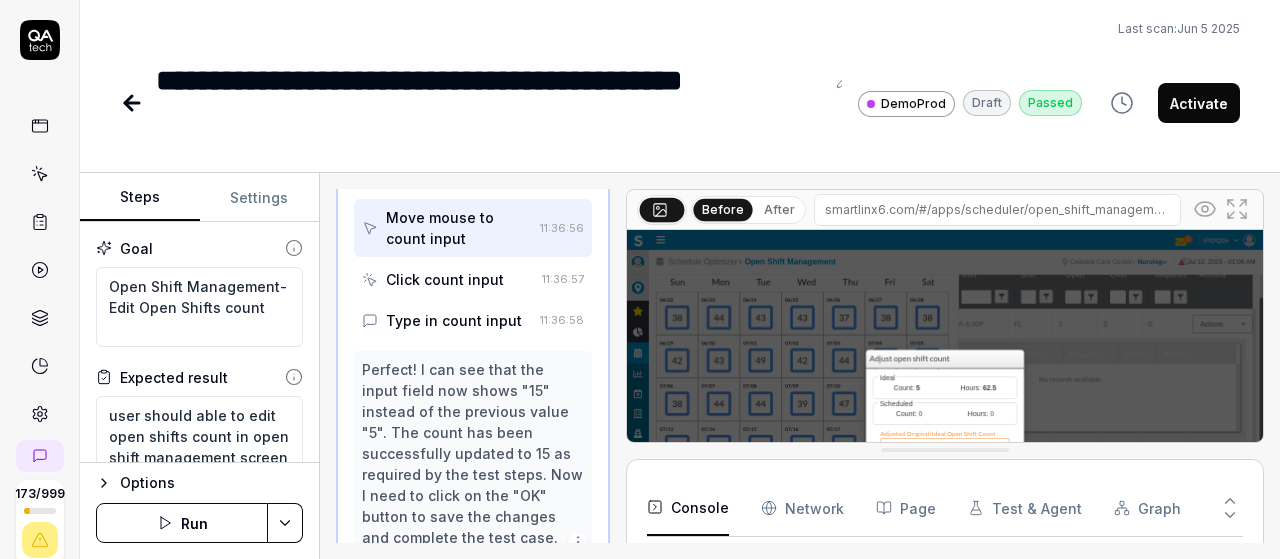 scroll, scrollTop: 7458, scrollLeft: 0, axis: vertical 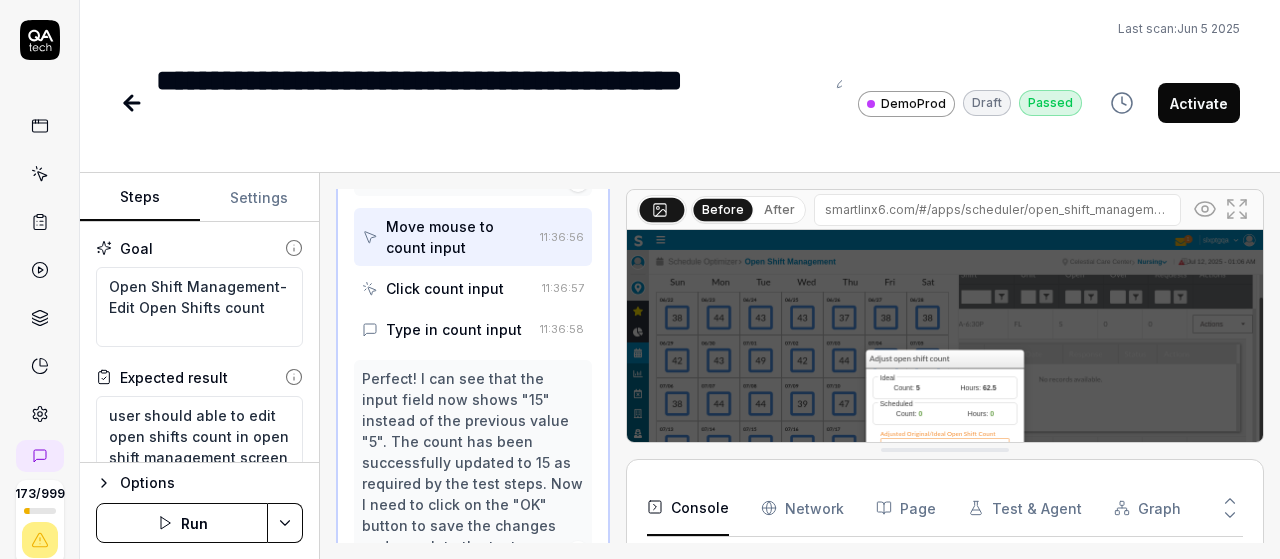 click on "Perfect! I can see that clicking on "Edit Open Shifts count" has opened the "Adjust open shift count" dialog box. This dialog shows:
- Ideal Count: 5, Hours: 62.5
- Scheduled Count: 0, Hours: 0
- An input field labeled "Adjusted Original/Ideal Open Shift Count" with the current value of "5"
According to the test steps, I need to update the count to 15 and then click OK. I can see the input field is already focused and contains the value "5". I need to clear this and enter "15"." at bounding box center (473, -22) 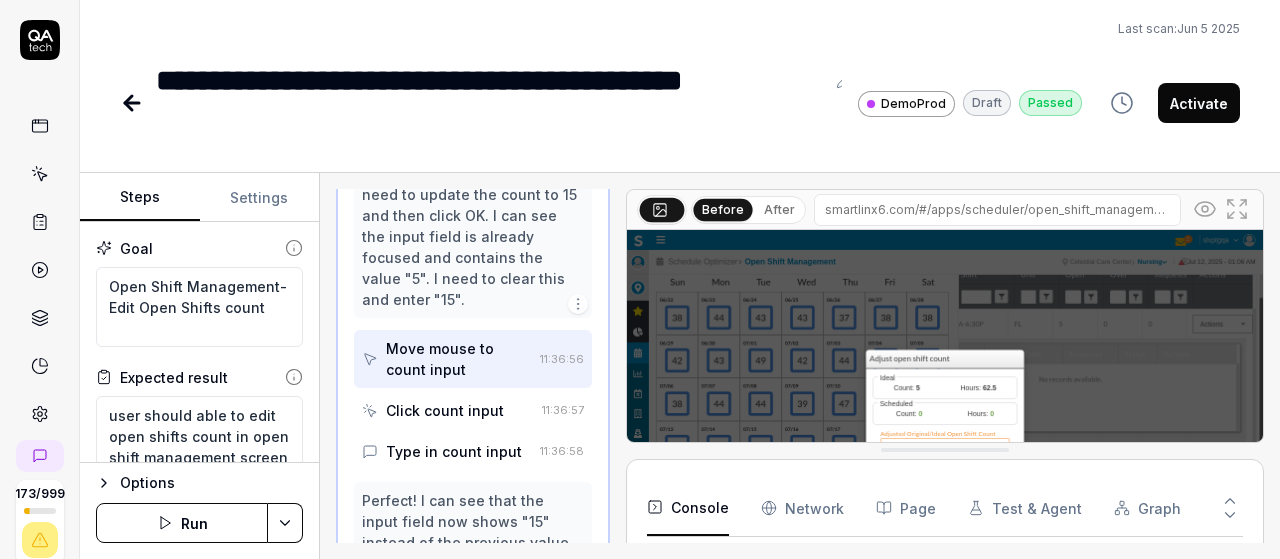 click on "Perfect! I can see that clicking on "Edit Open Shifts count" has opened the "Adjust open shift count" dialog box. This dialog shows:
- Ideal Count: 5, Hours: 62.5
- Scheduled Count: 0, Hours: 0
- An input field labeled "Adjusted Original/Ideal Open Shift Count" with the current value of "5"
According to the test steps, I need to update the count to 15 and then click OK. I can see the input field is already focused and contains the value "5". I need to clear this and enter "15"." at bounding box center (473, 100) 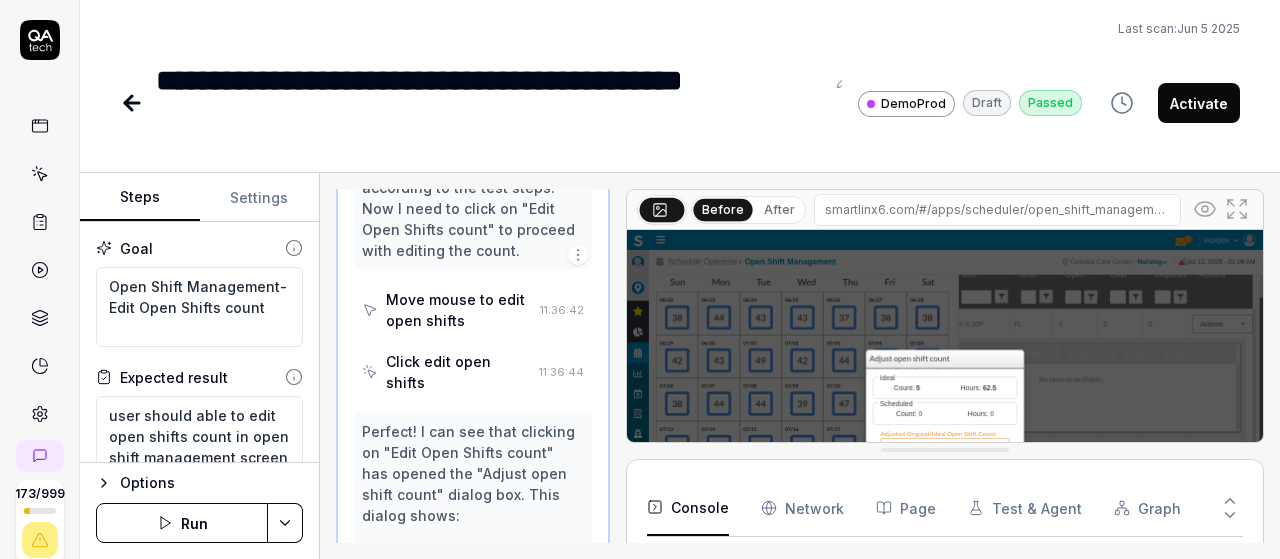 scroll, scrollTop: 6801, scrollLeft: 0, axis: vertical 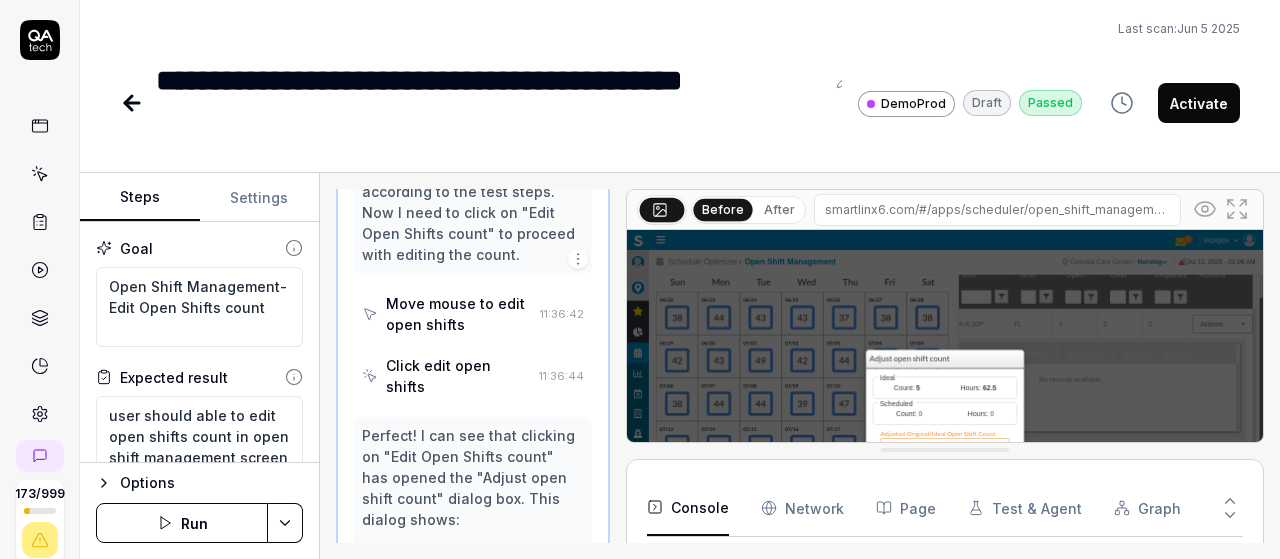 click on "Click edit open shifts" at bounding box center (458, 376) 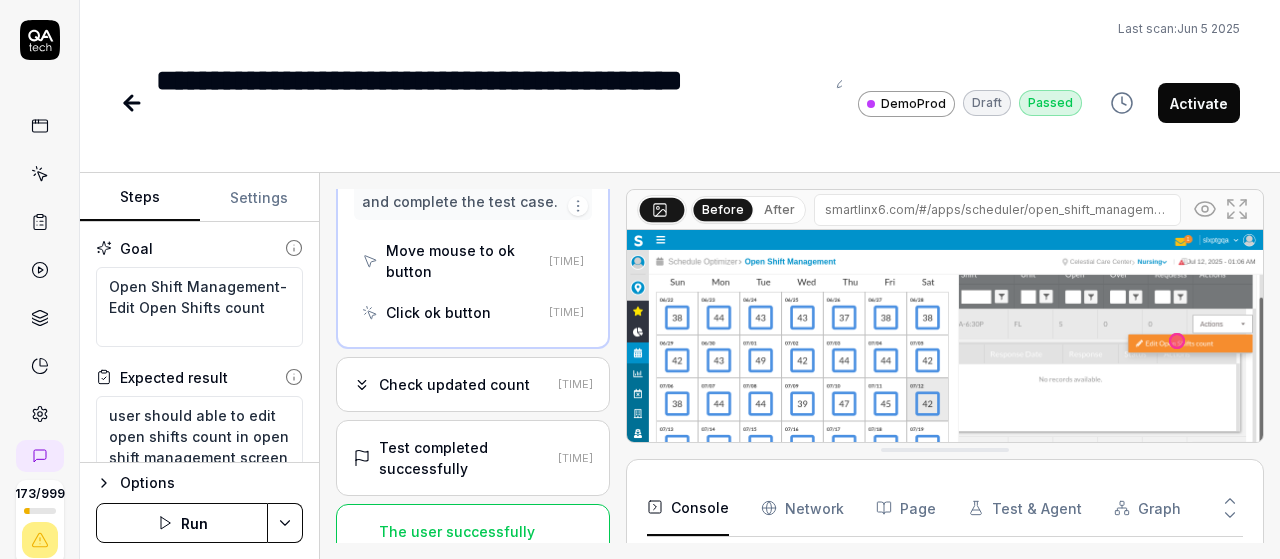 scroll, scrollTop: 8023, scrollLeft: 0, axis: vertical 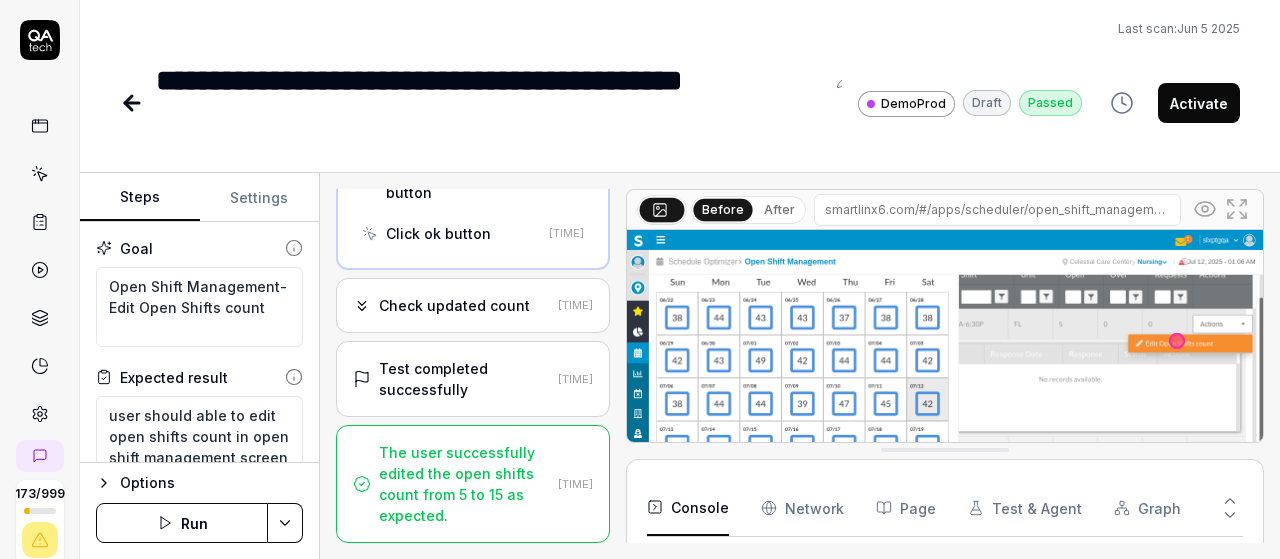 click on "Activate" at bounding box center [1199, 103] 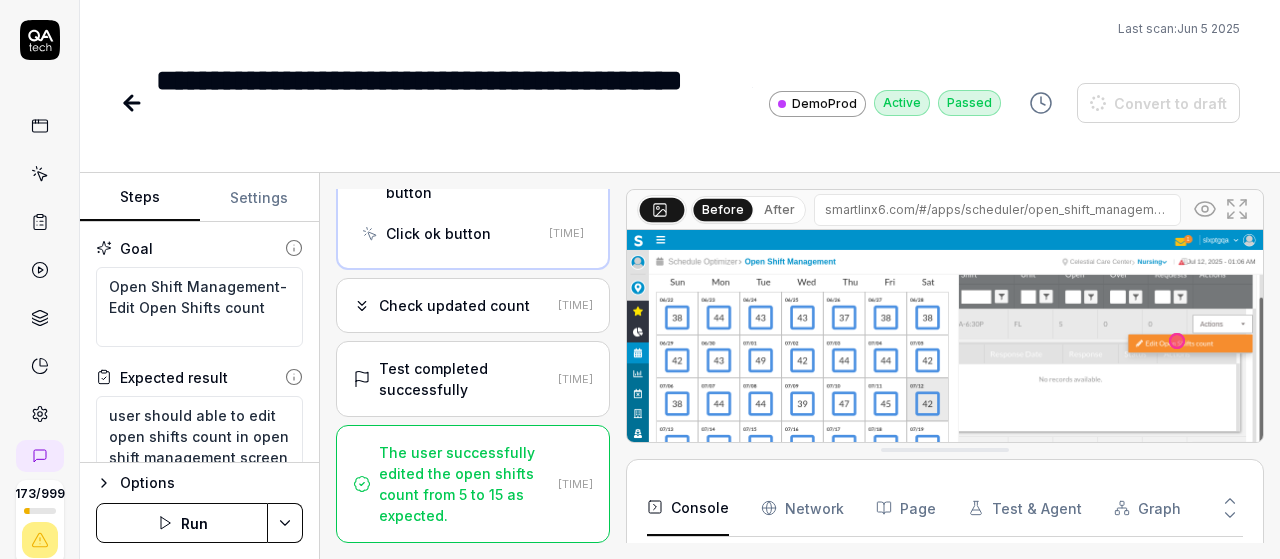 type on "*" 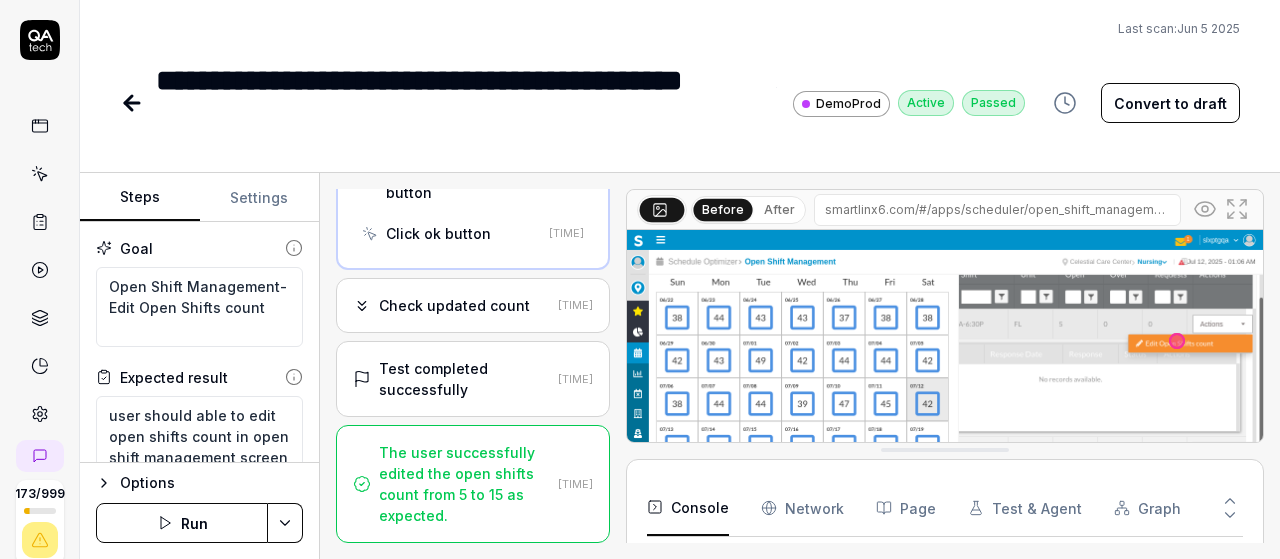 click 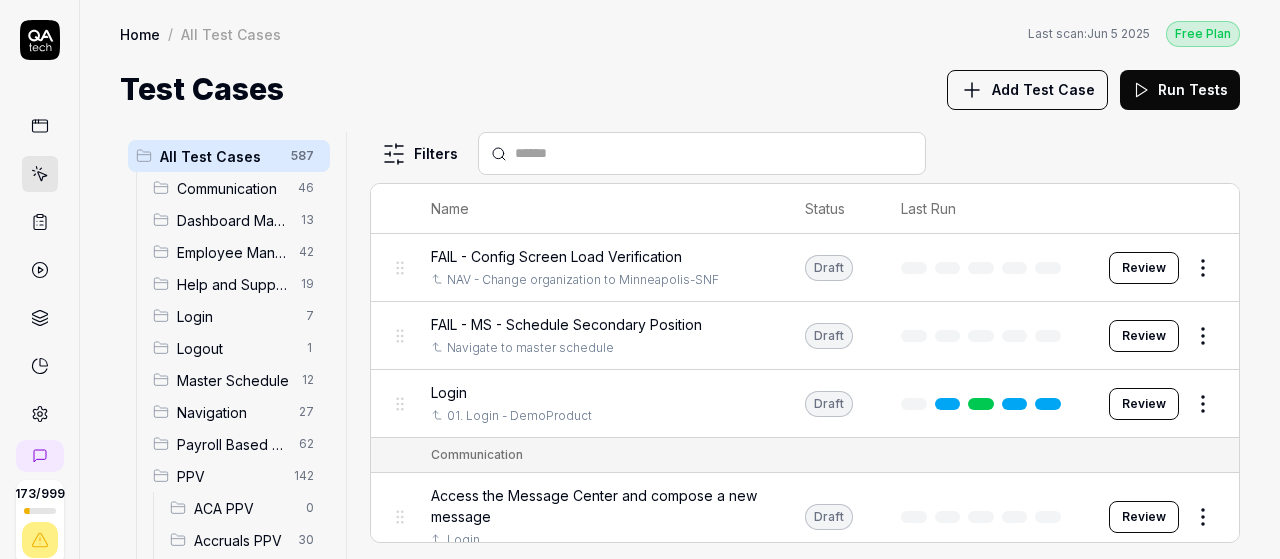 click on "Add Test Case" at bounding box center (1043, 89) 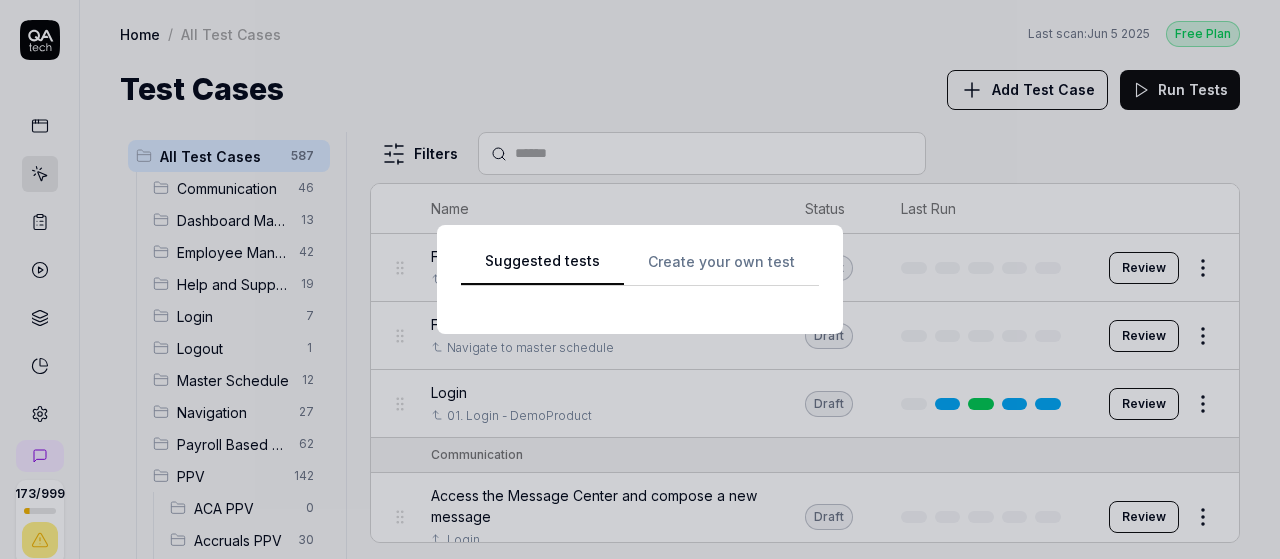scroll, scrollTop: 0, scrollLeft: 0, axis: both 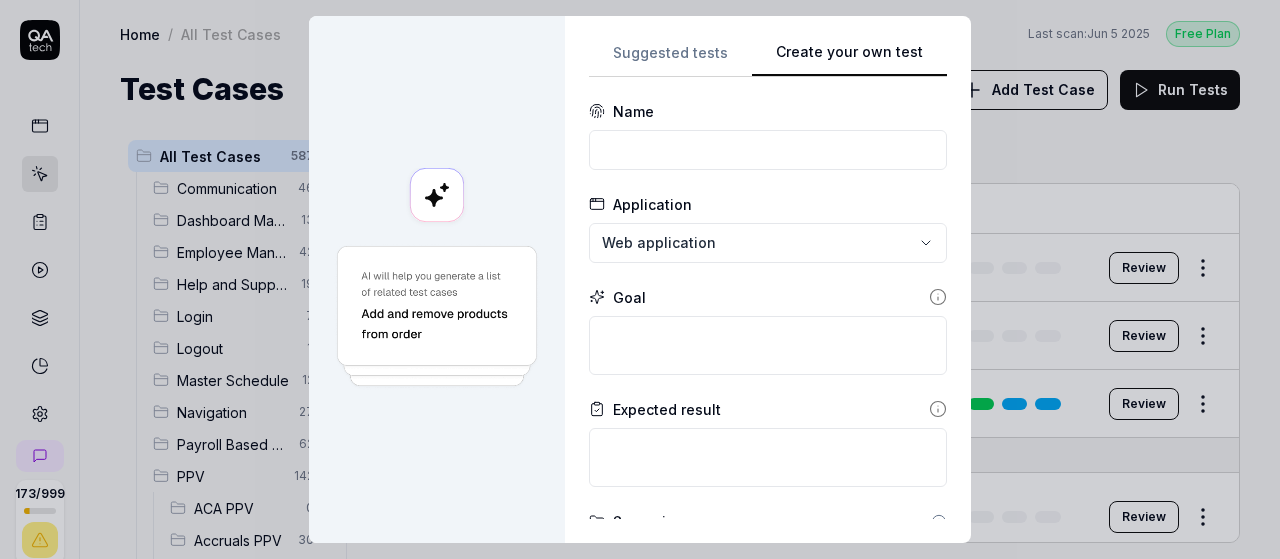 click on "**********" at bounding box center (768, 279) 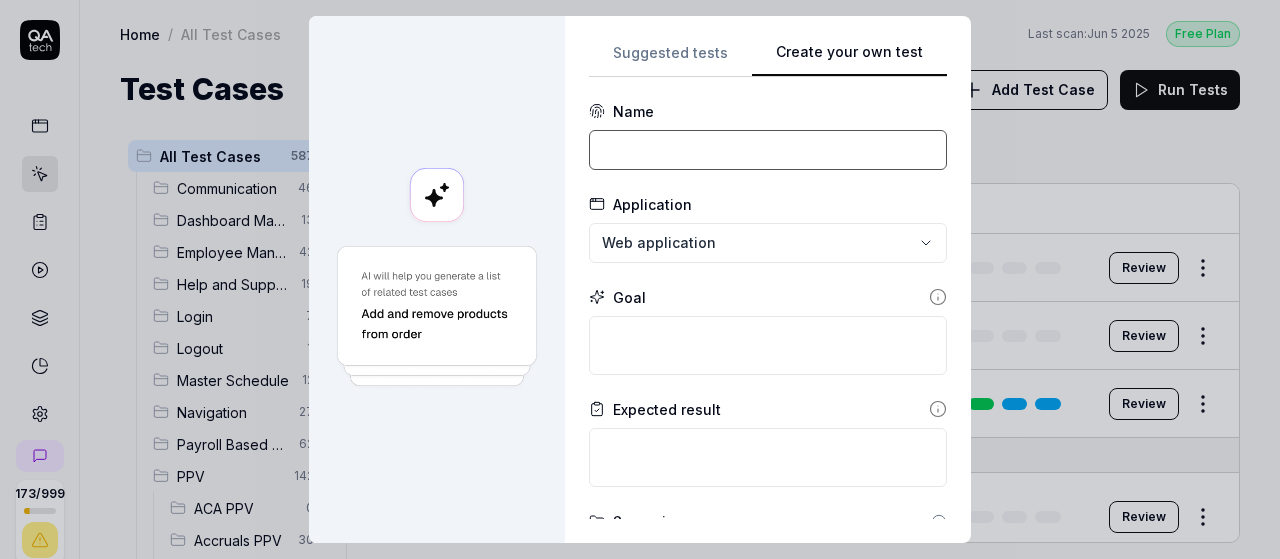 click at bounding box center (768, 150) 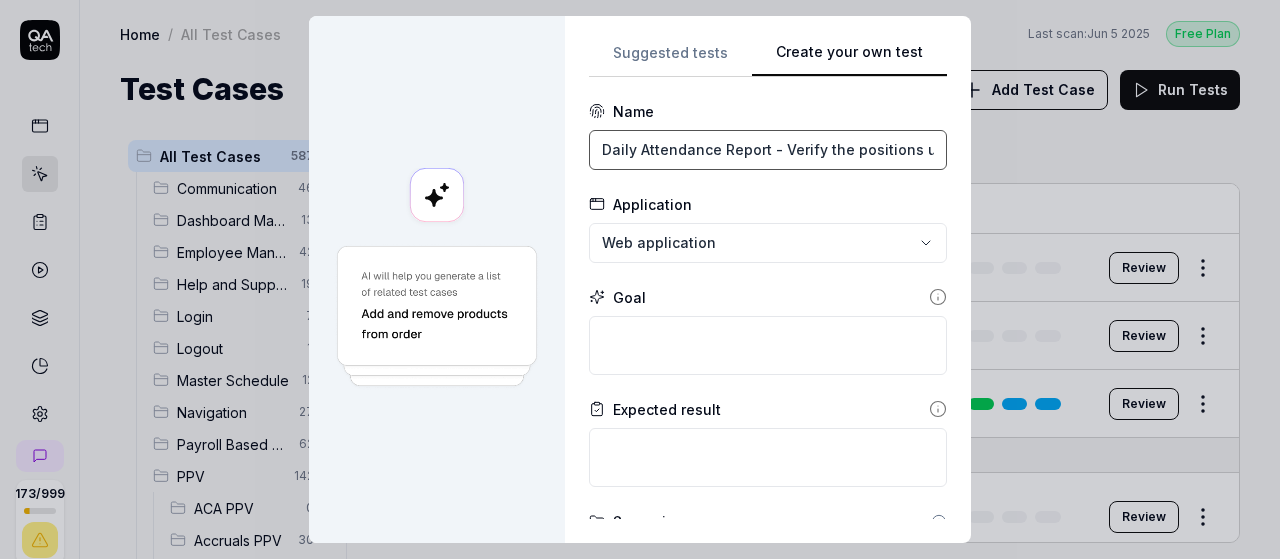 scroll, scrollTop: 0, scrollLeft: 87, axis: horizontal 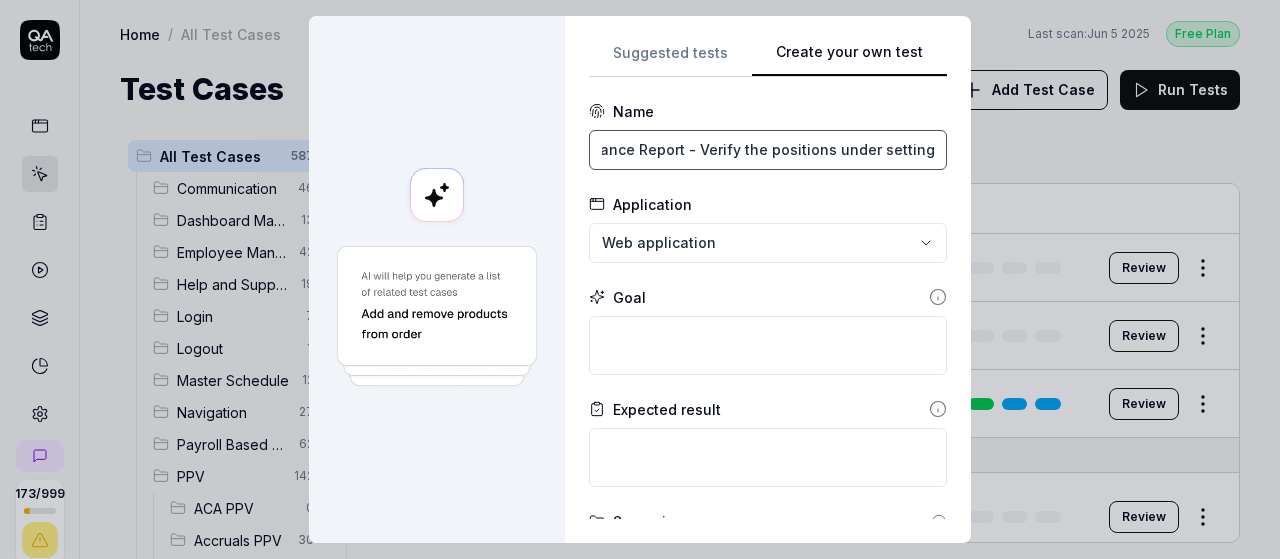 type on "Daily Attendance Report - Verify the positions under settings" 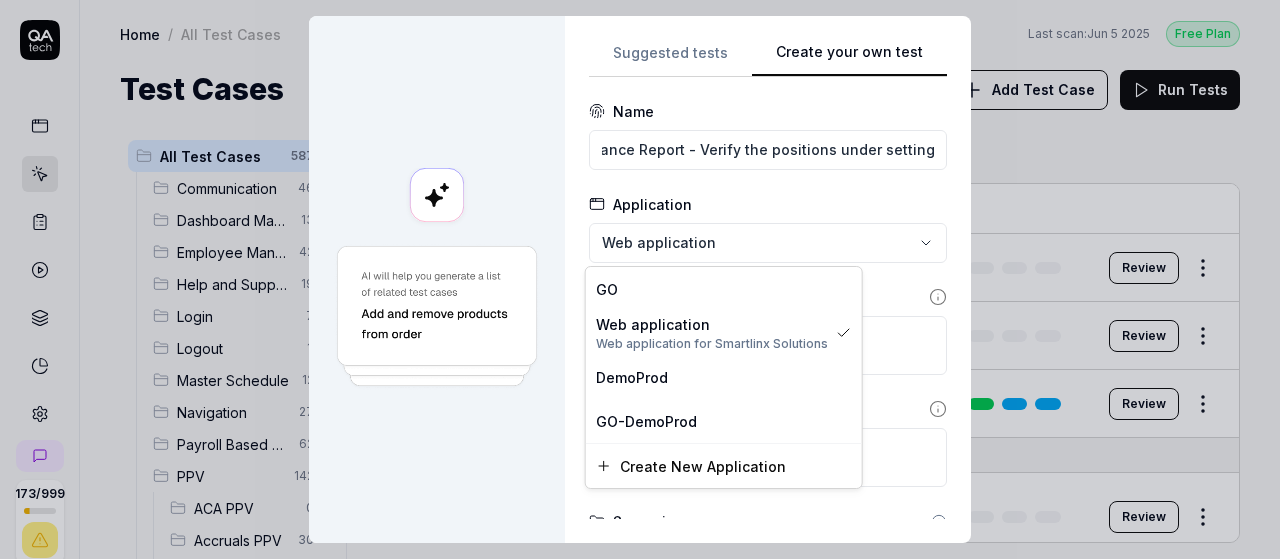 scroll, scrollTop: 0, scrollLeft: 0, axis: both 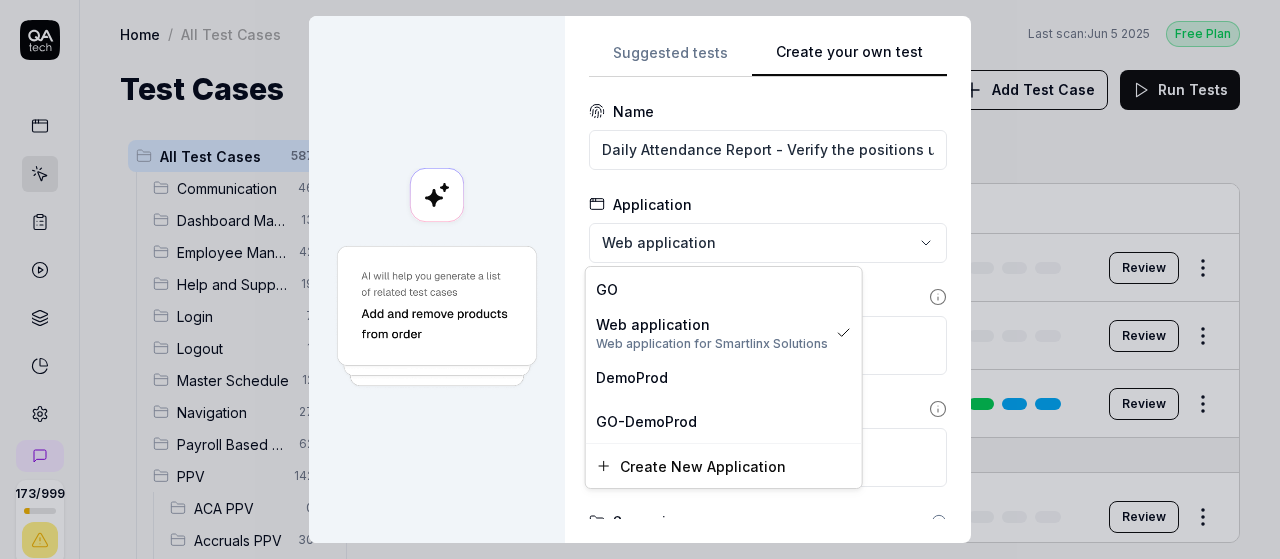 click on "**********" at bounding box center (640, 279) 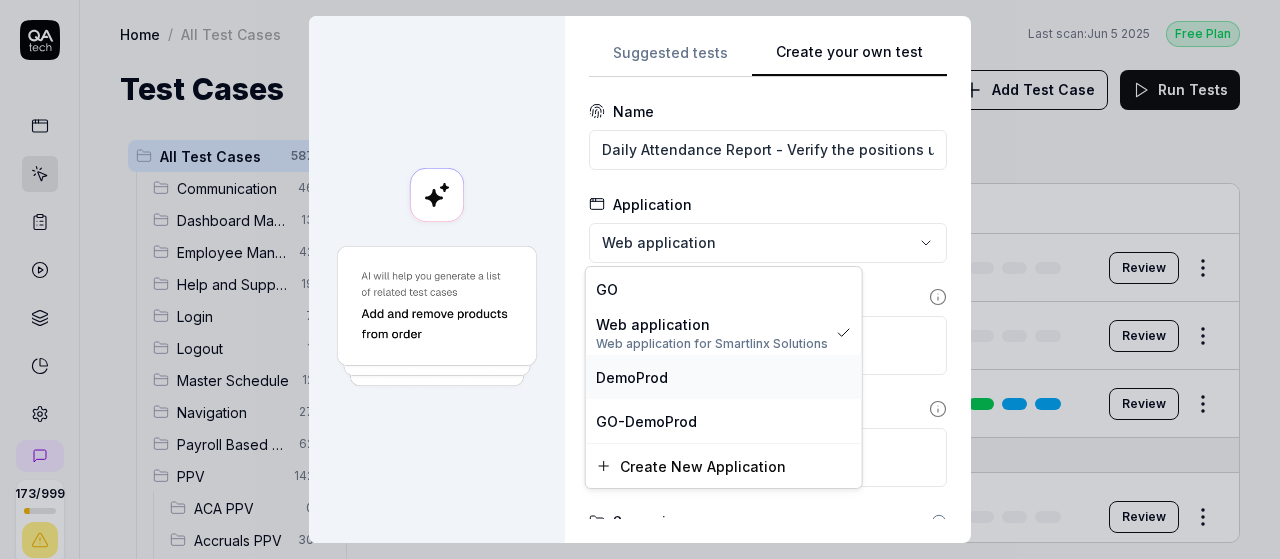click on "DemoProd" at bounding box center (724, 377) 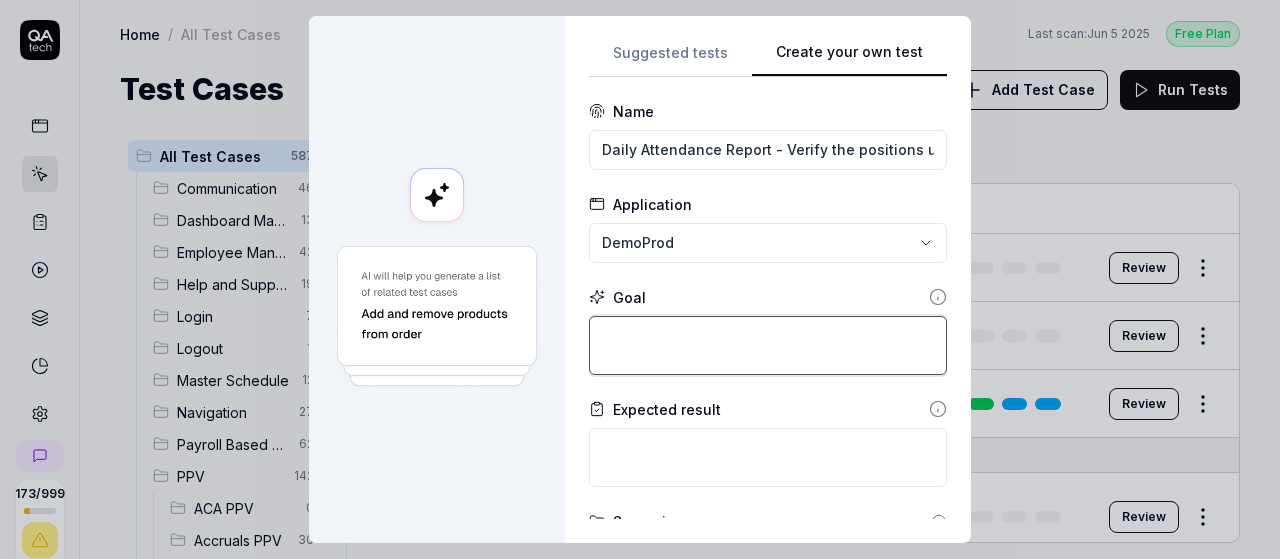 click at bounding box center (768, 345) 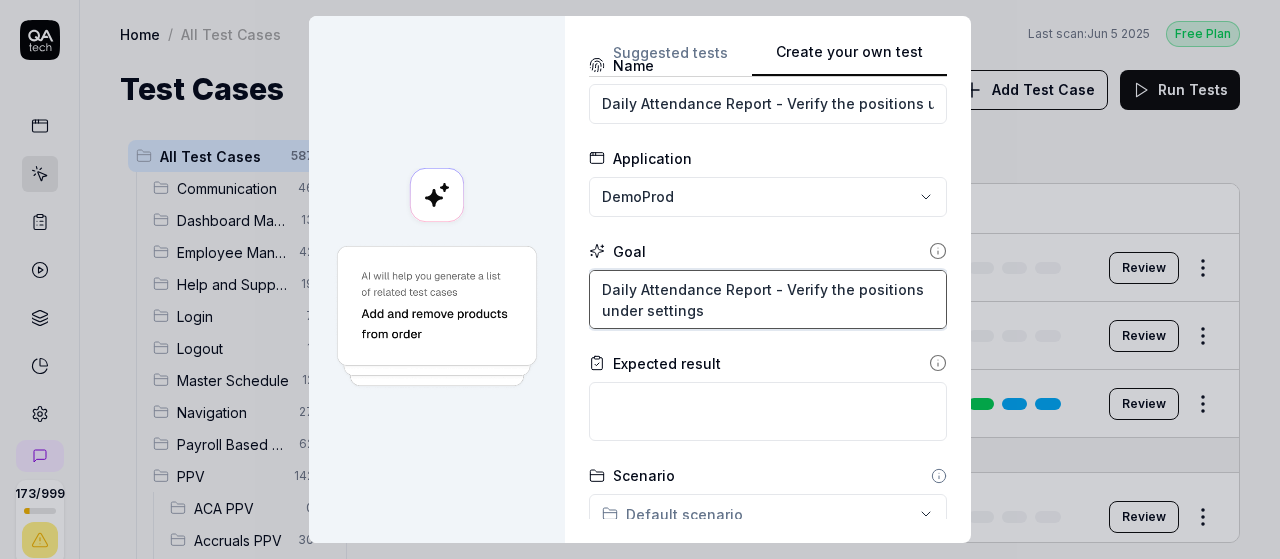 scroll, scrollTop: 59, scrollLeft: 0, axis: vertical 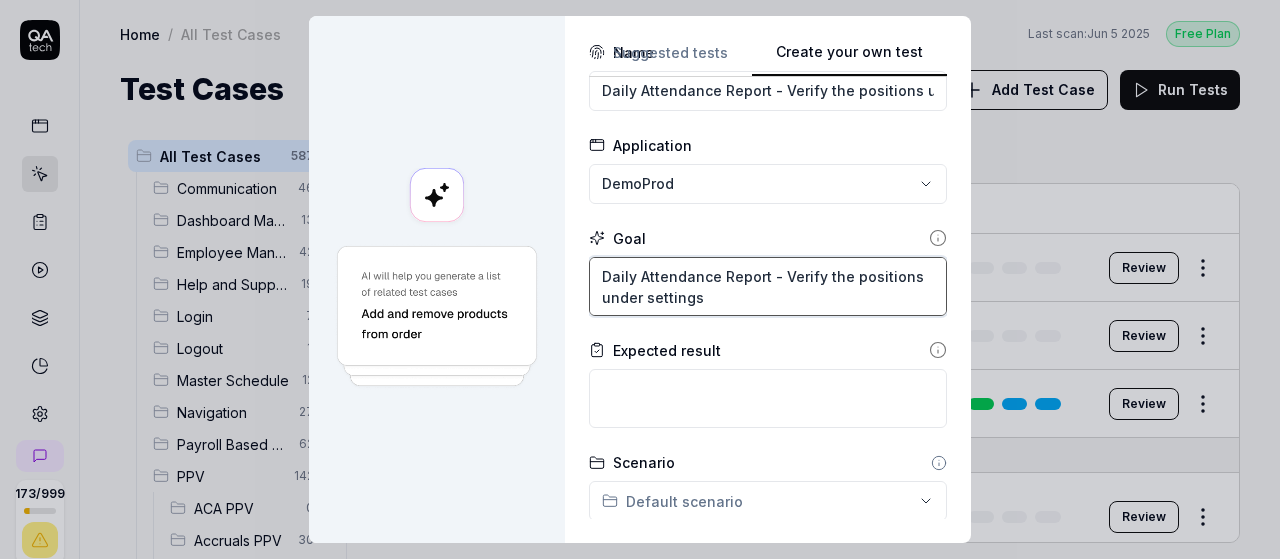type on "Daily Attendance Report - Verify the positions under settings" 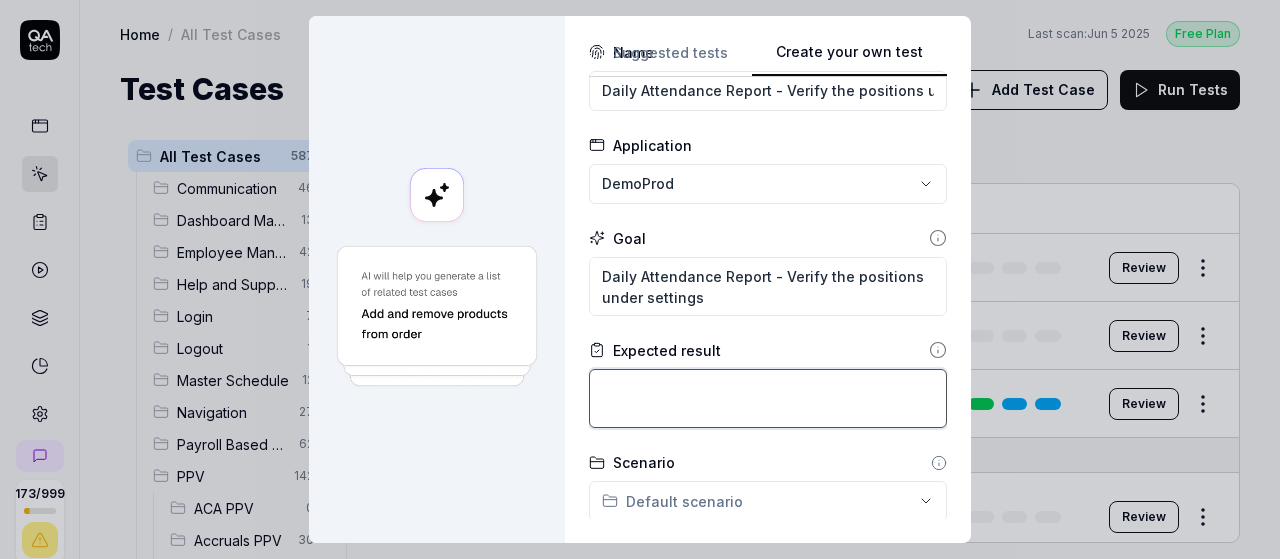 click at bounding box center (768, 398) 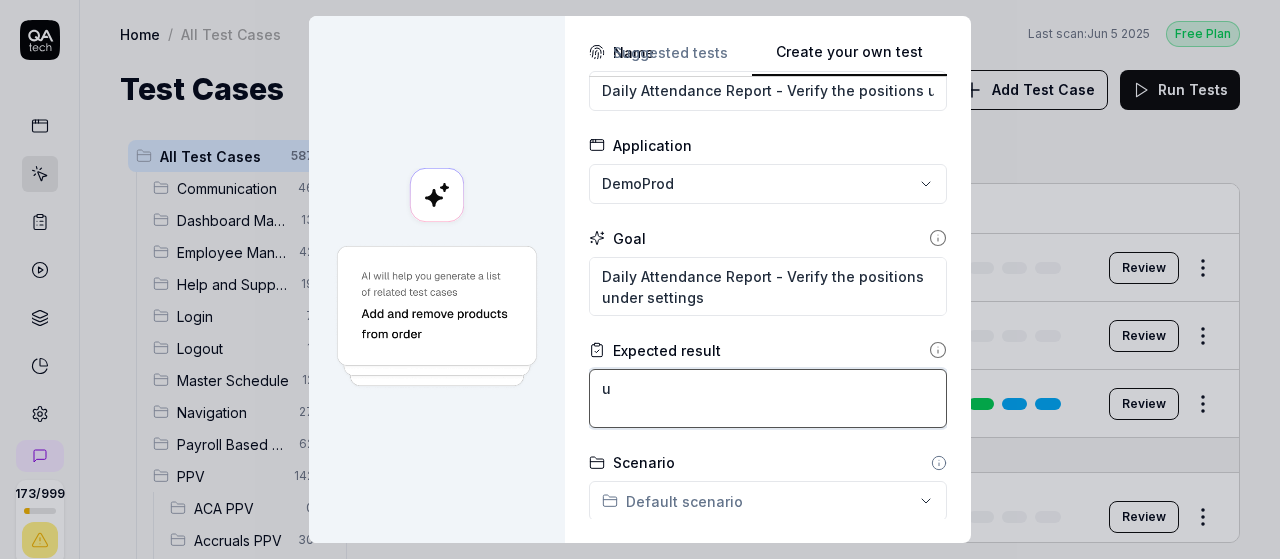type on "*" 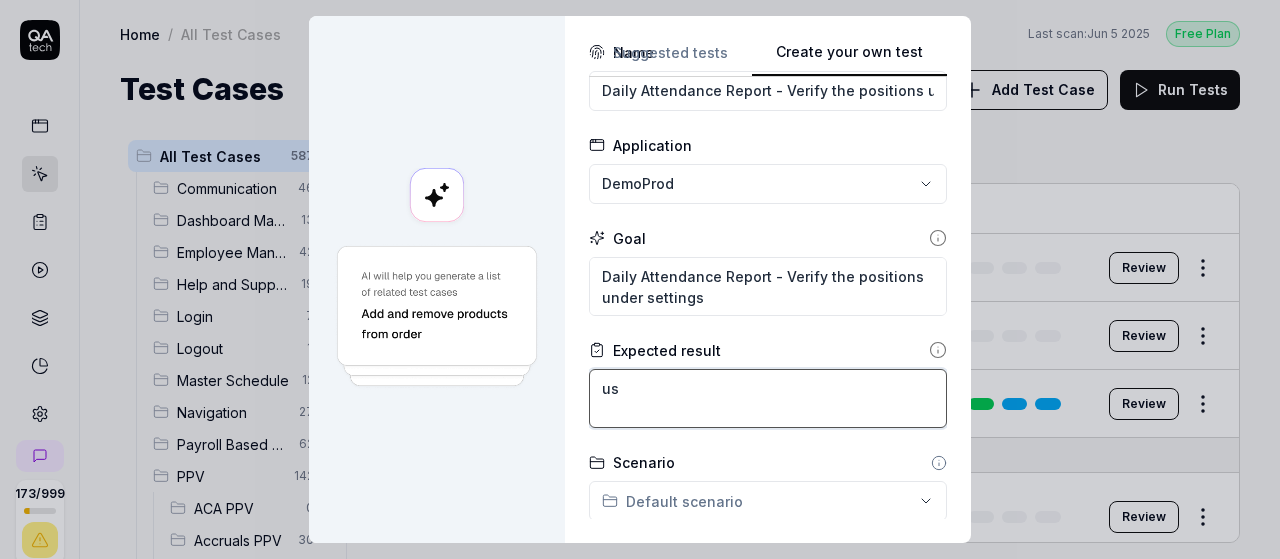 type on "*" 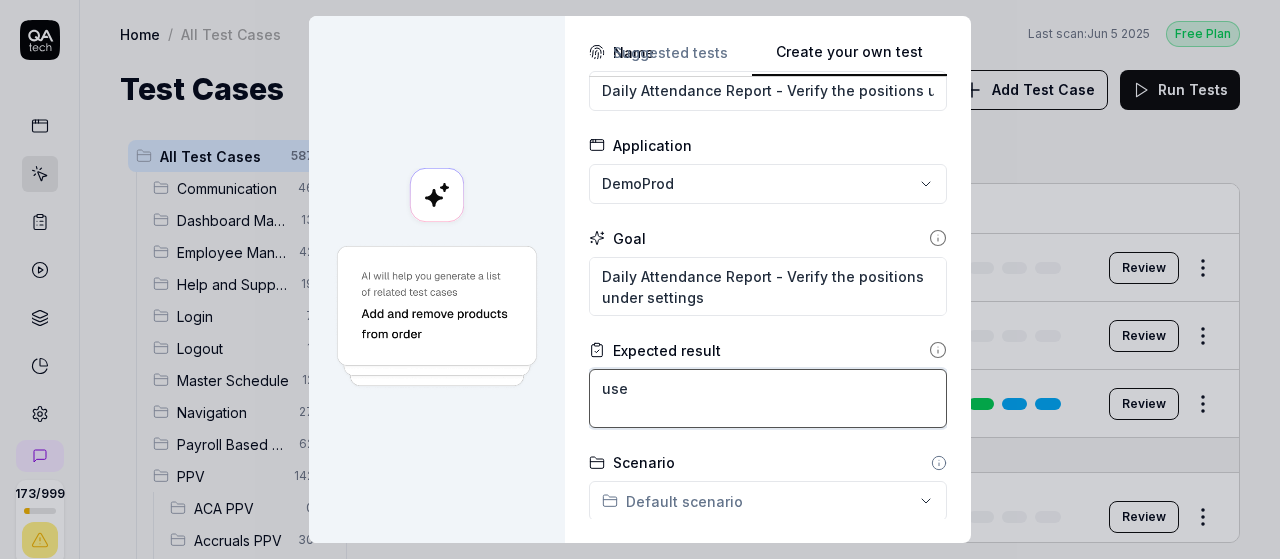 type on "*" 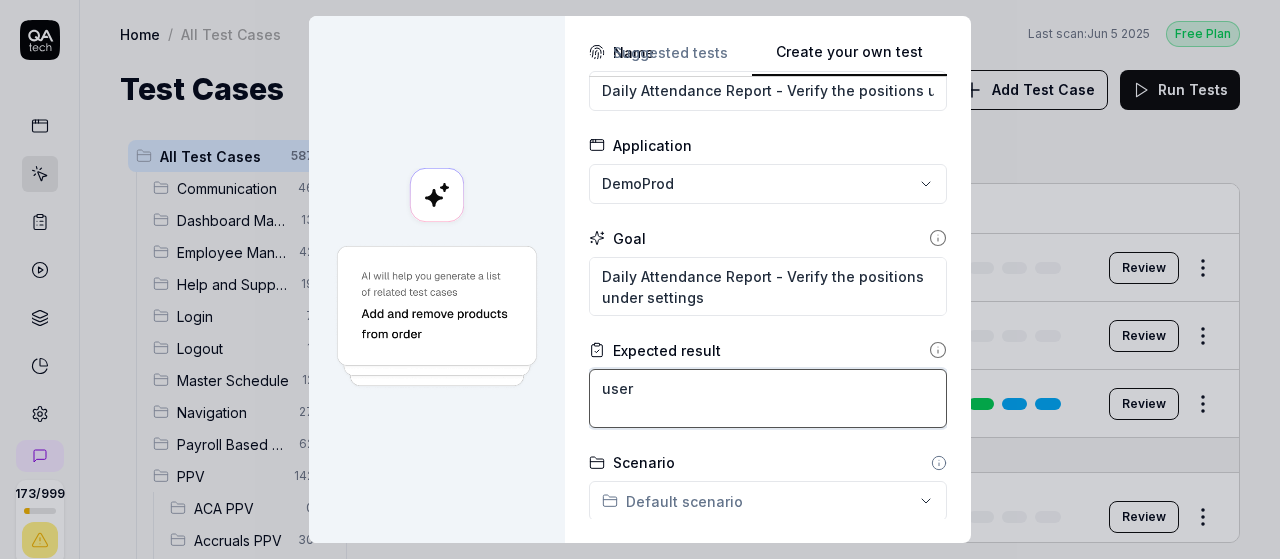 type on "*" 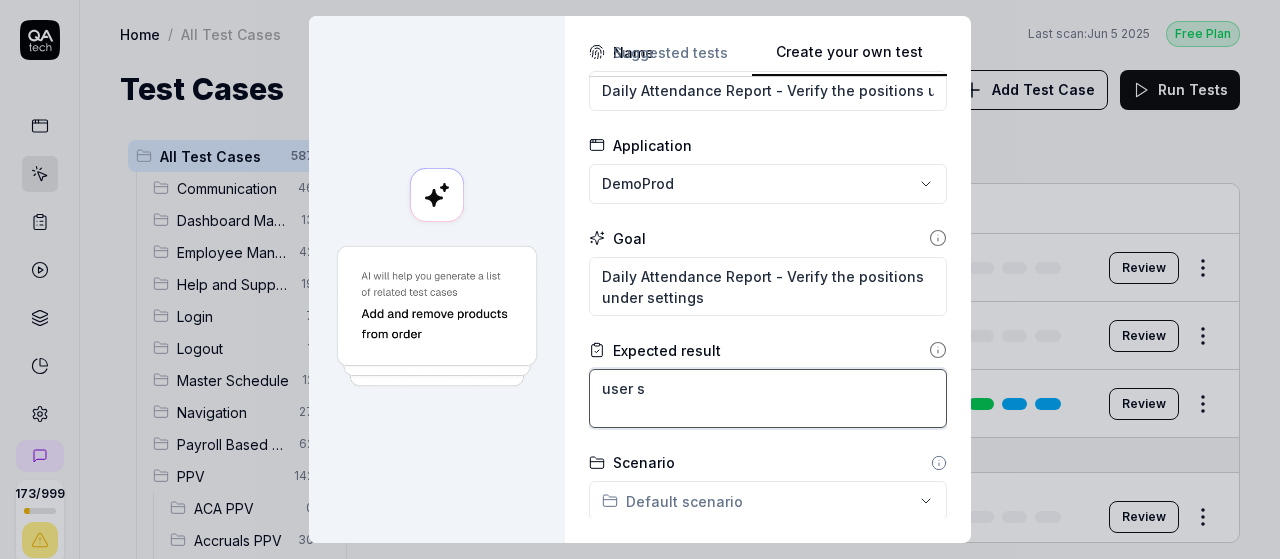 type on "*" 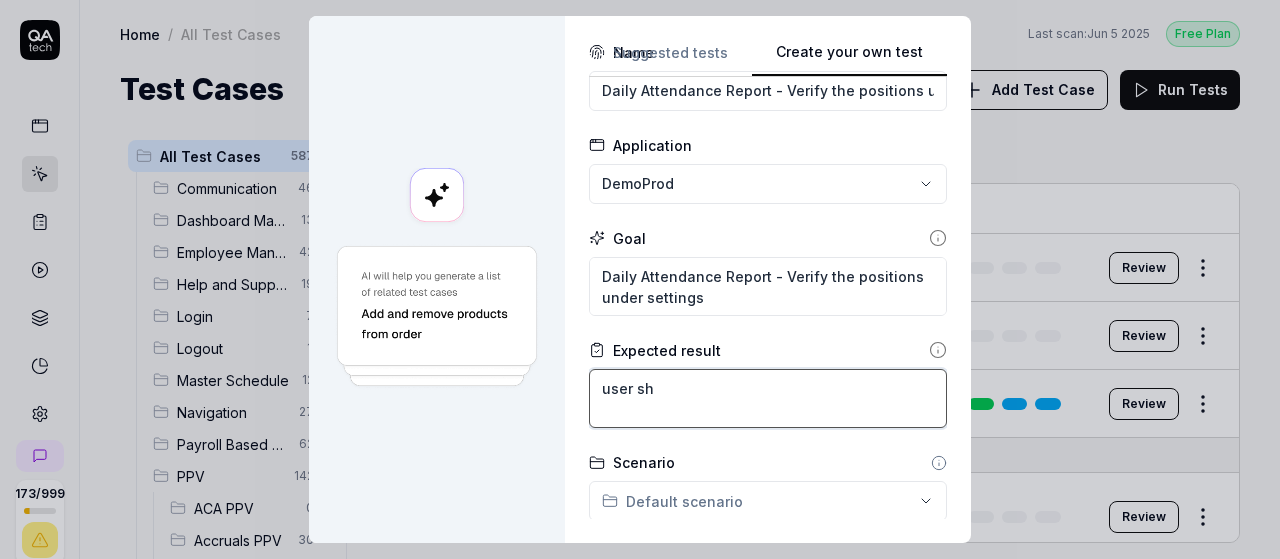 type on "*" 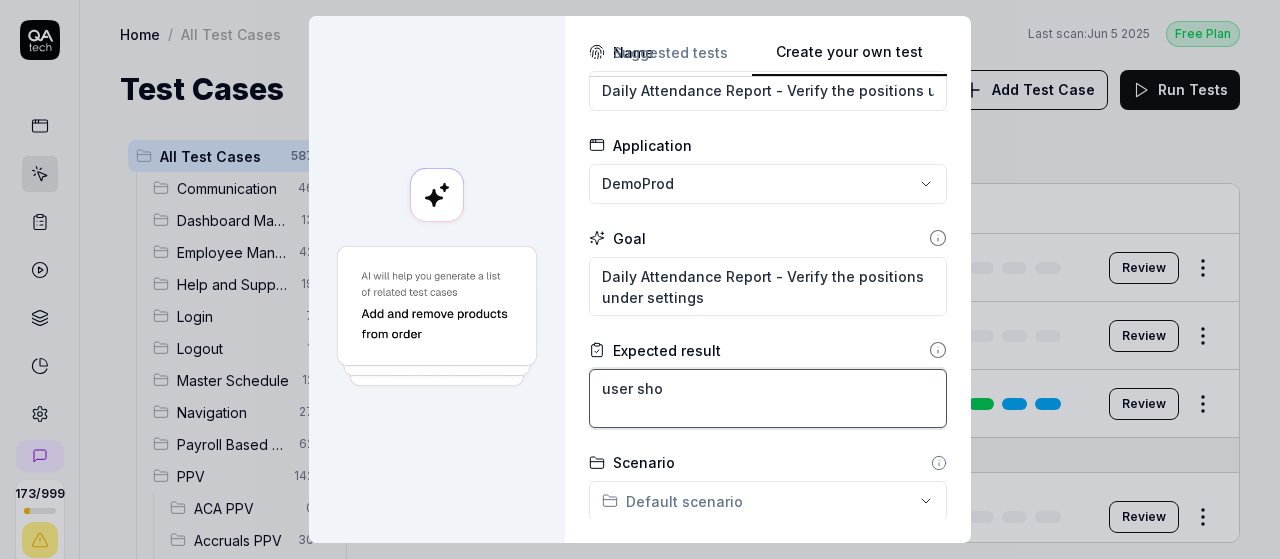 type on "*" 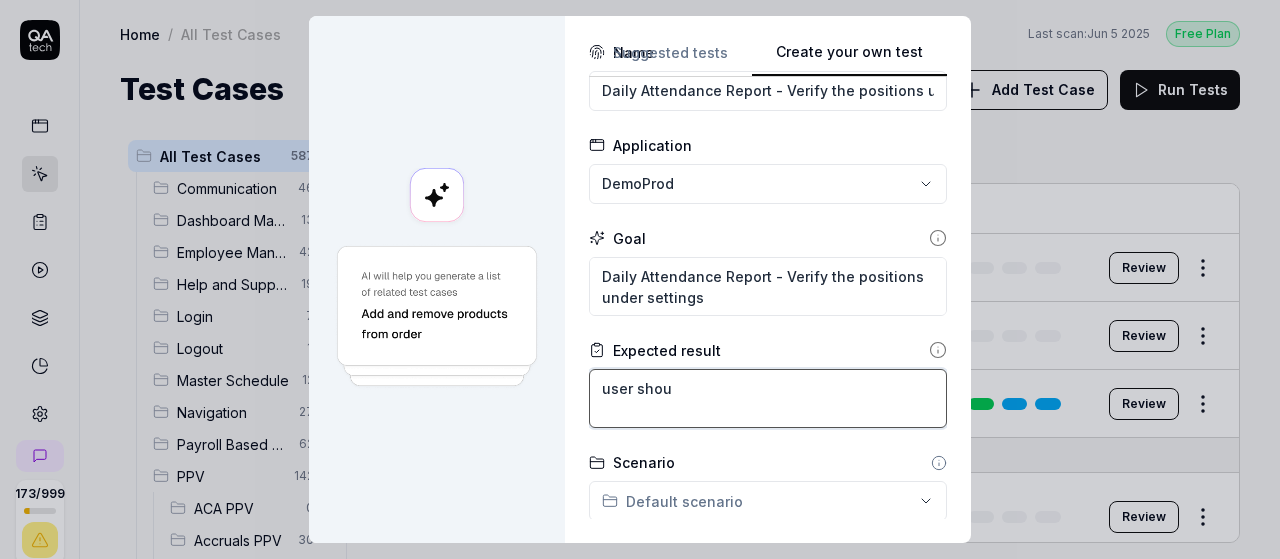 type on "*" 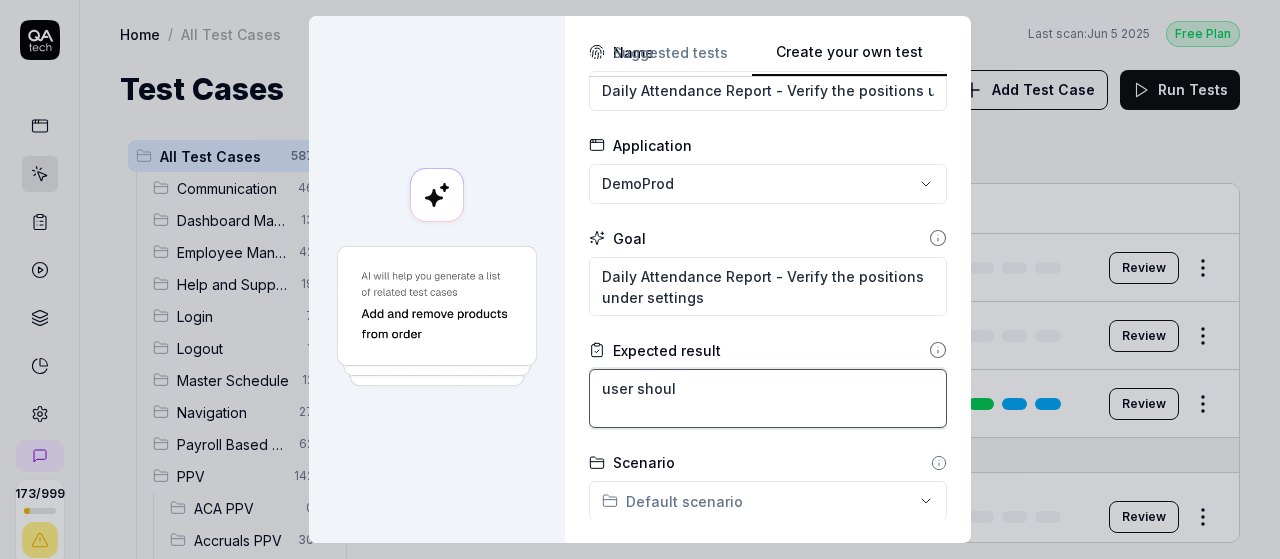 type on "*" 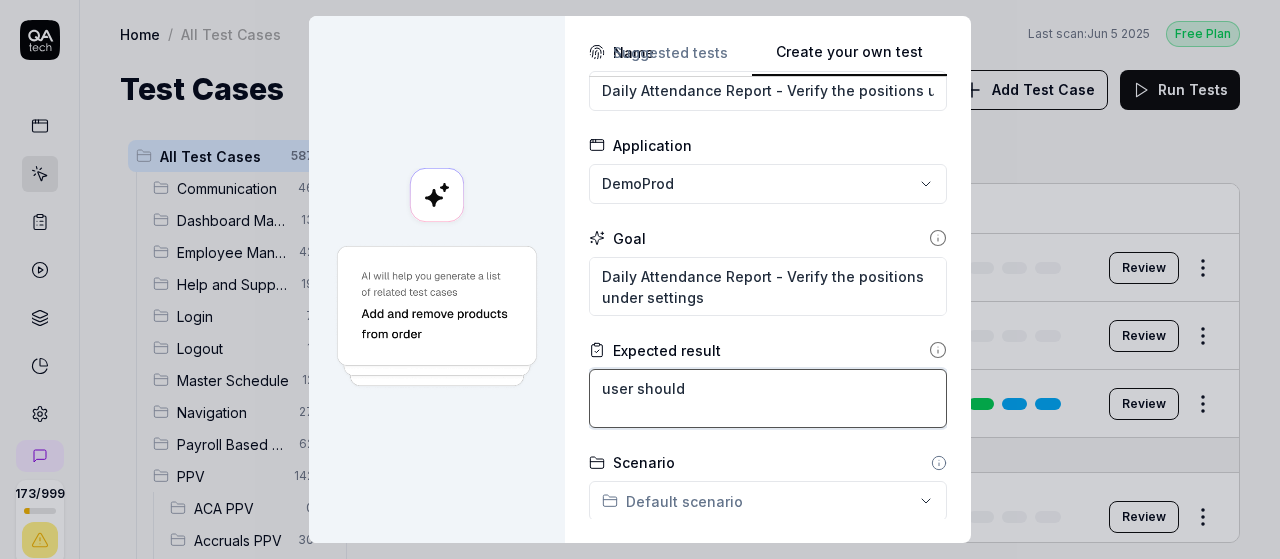 type on "*" 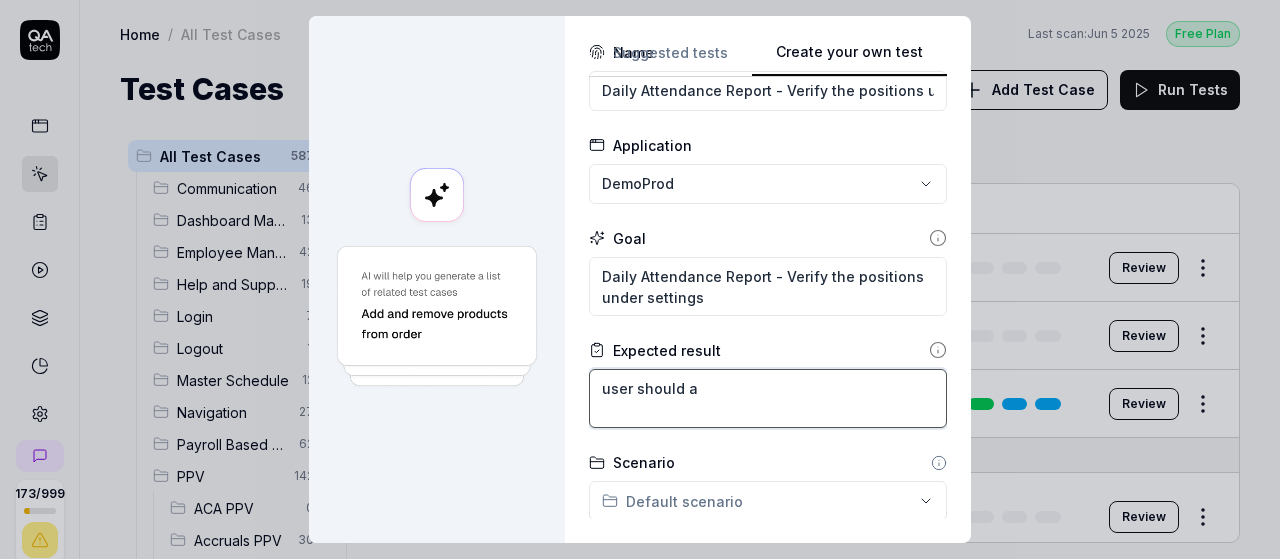 type on "*" 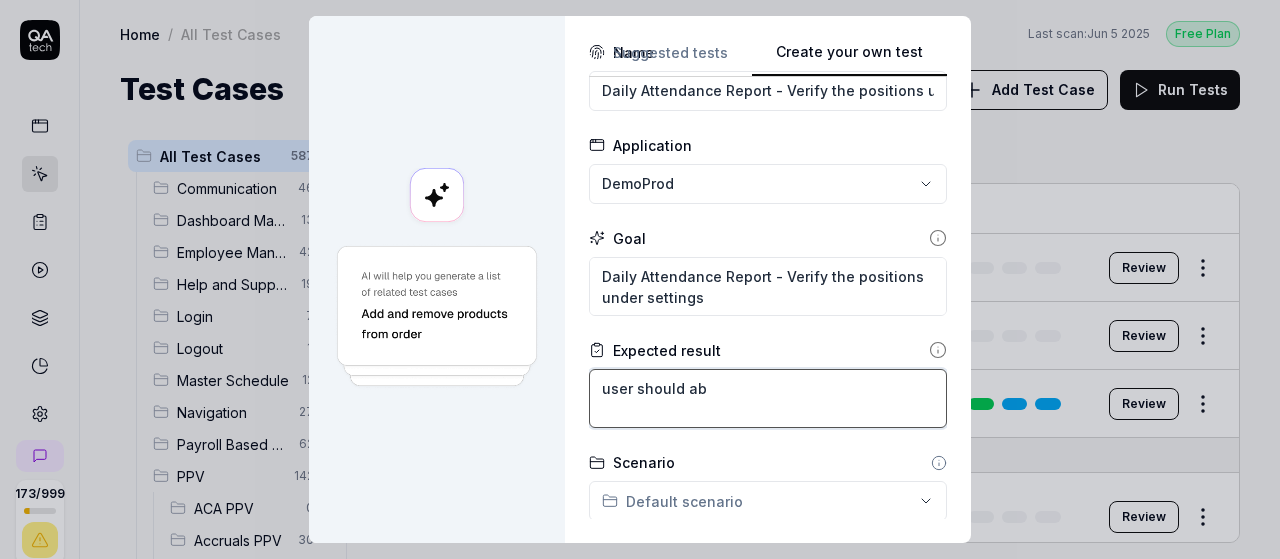 type on "*" 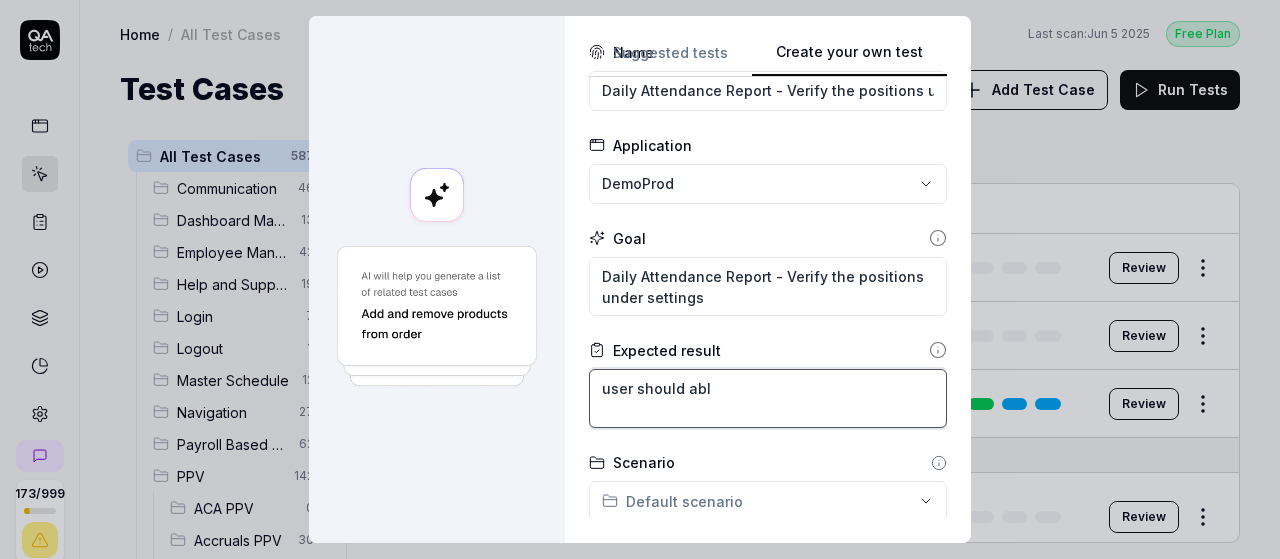 type on "user should able" 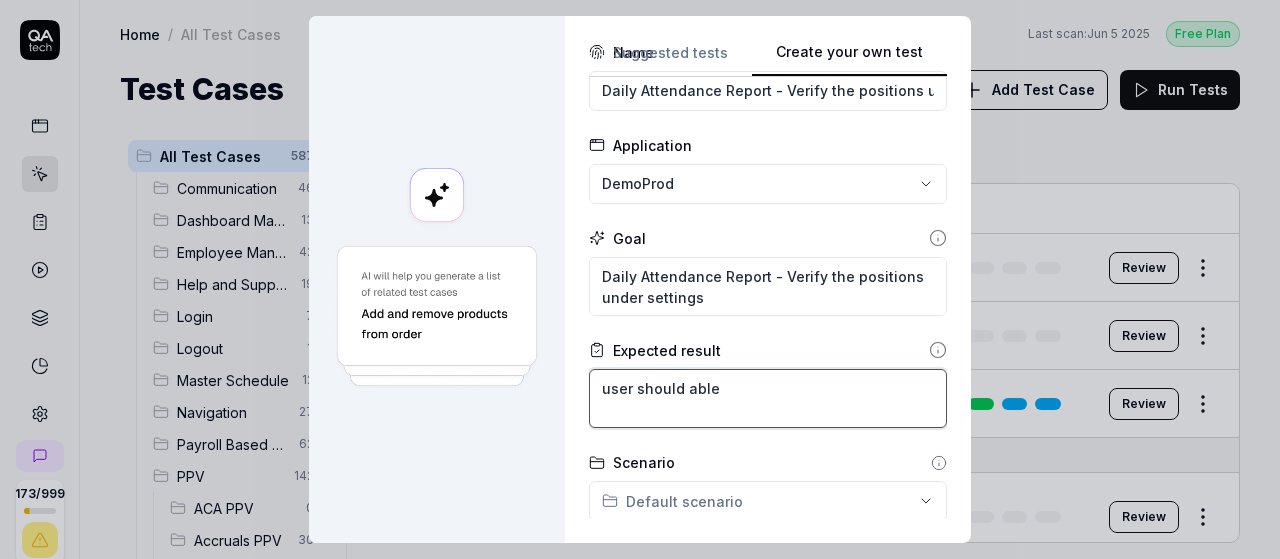 type on "*" 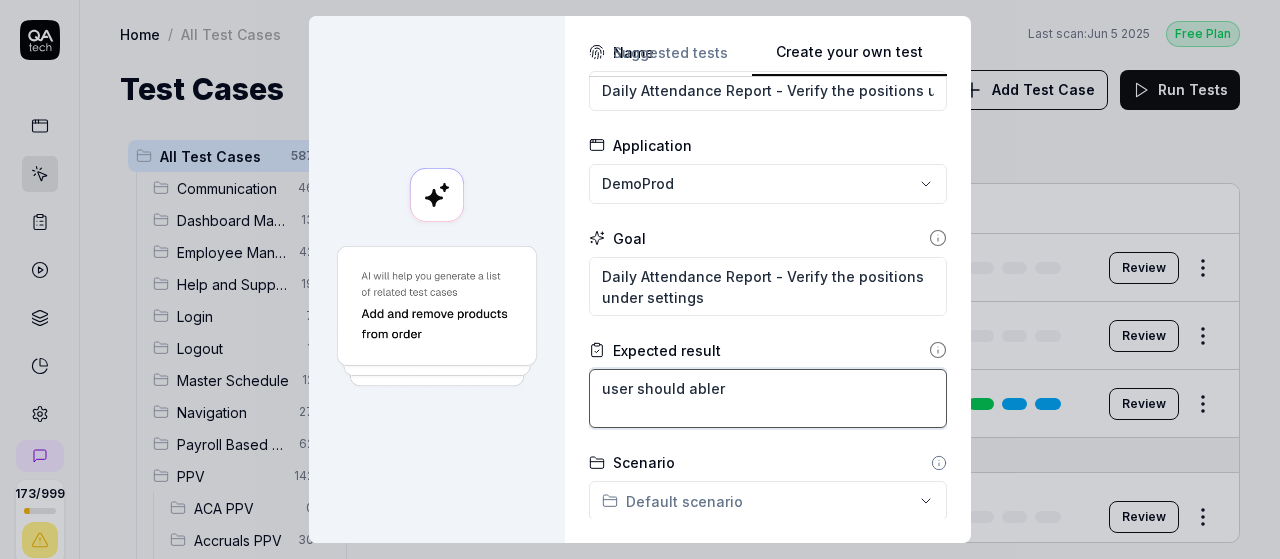 type on "*" 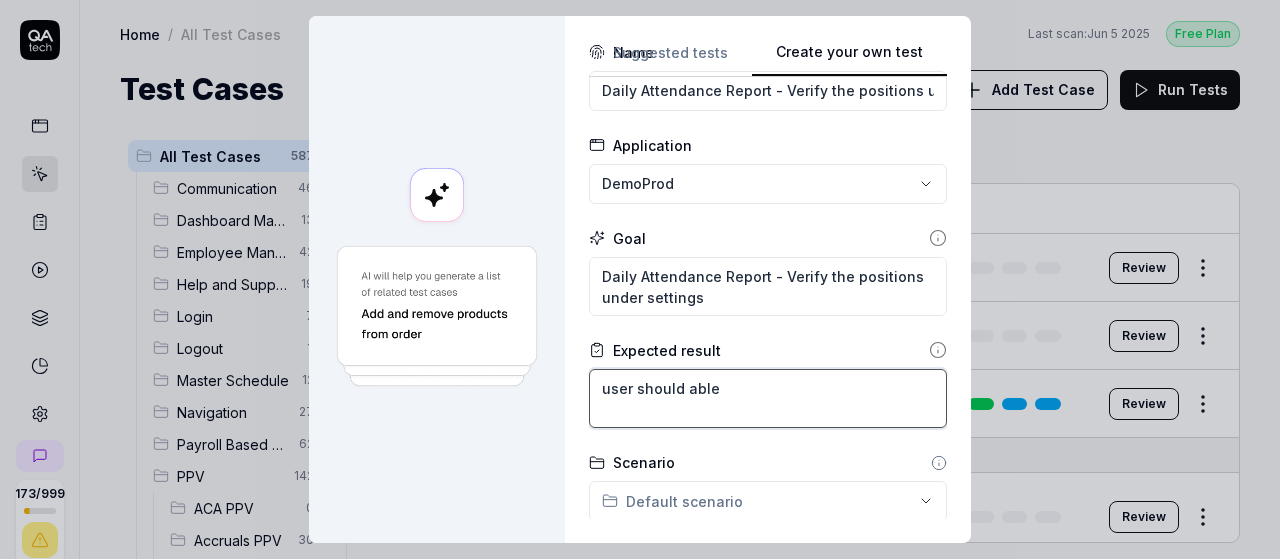 type on "*" 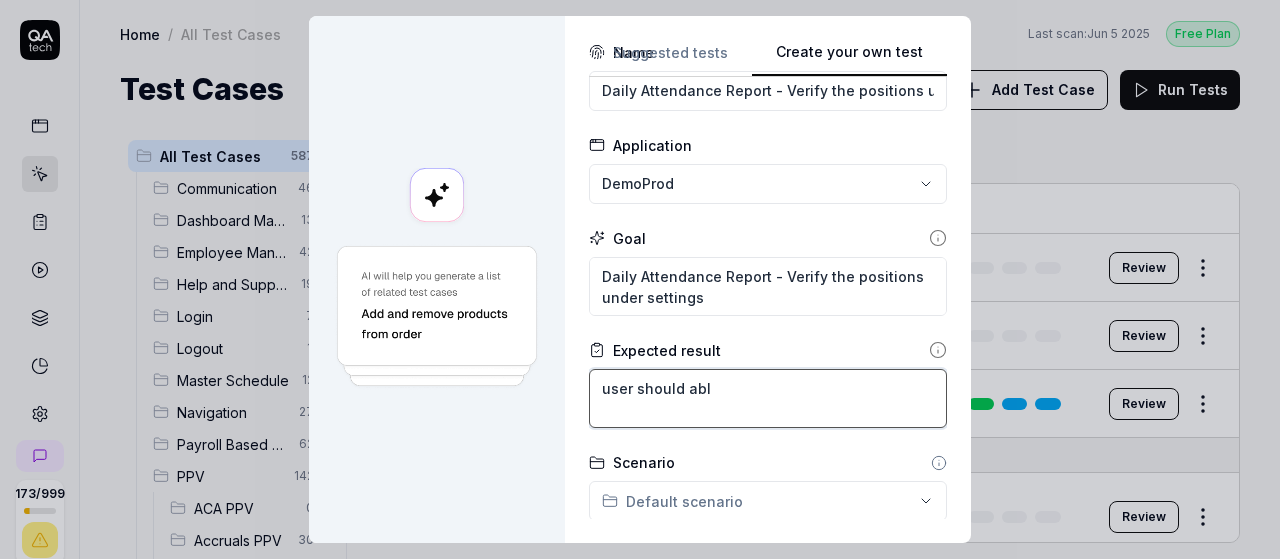 type on "*" 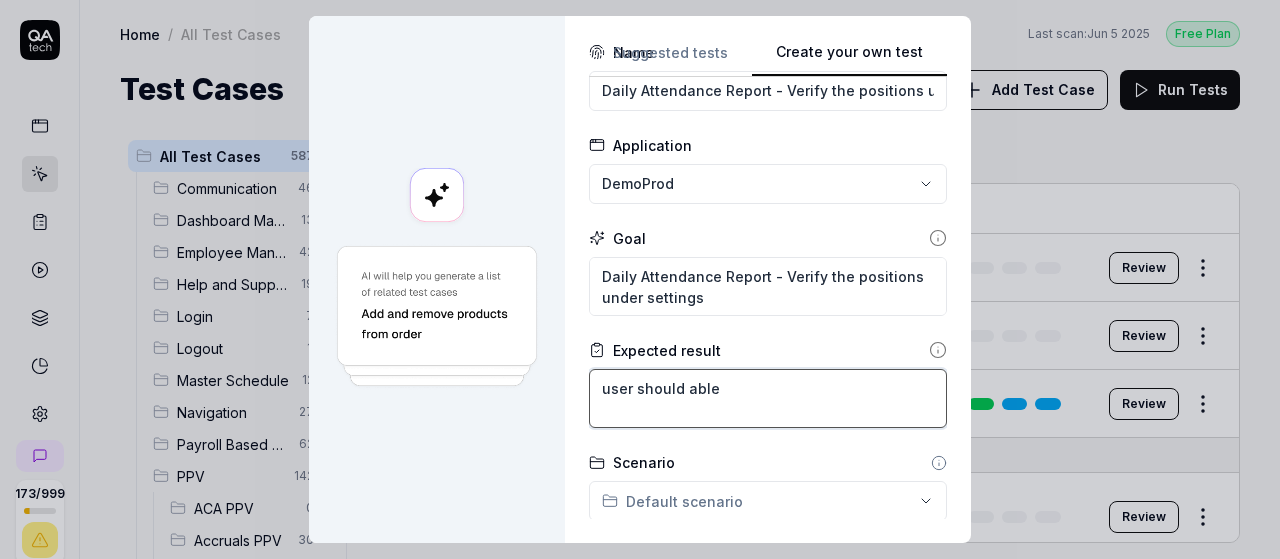 type on "*" 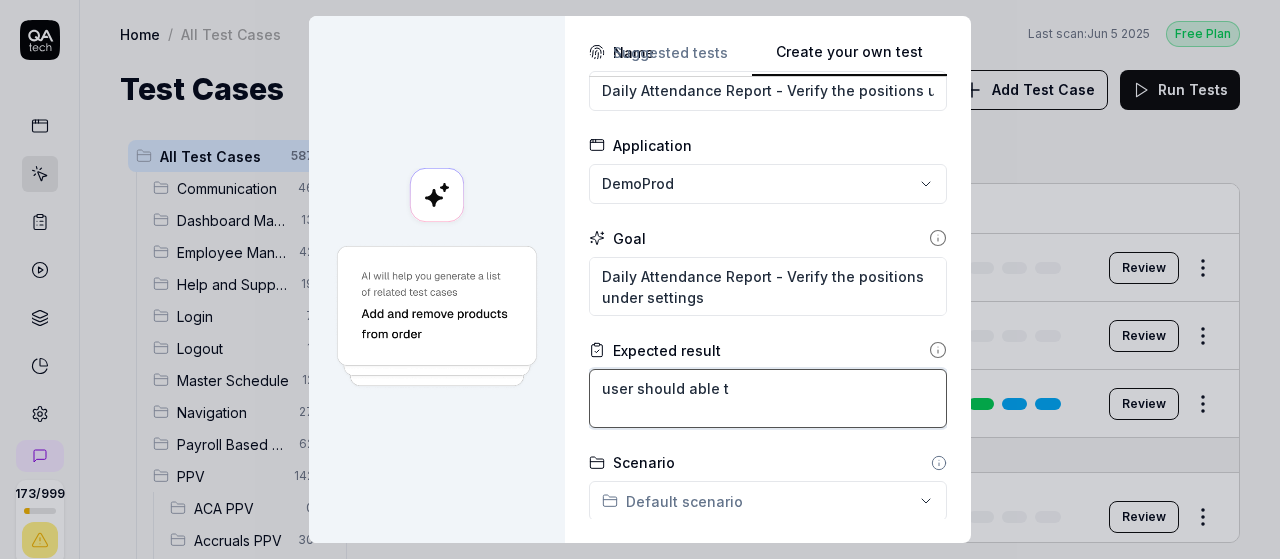 type on "*" 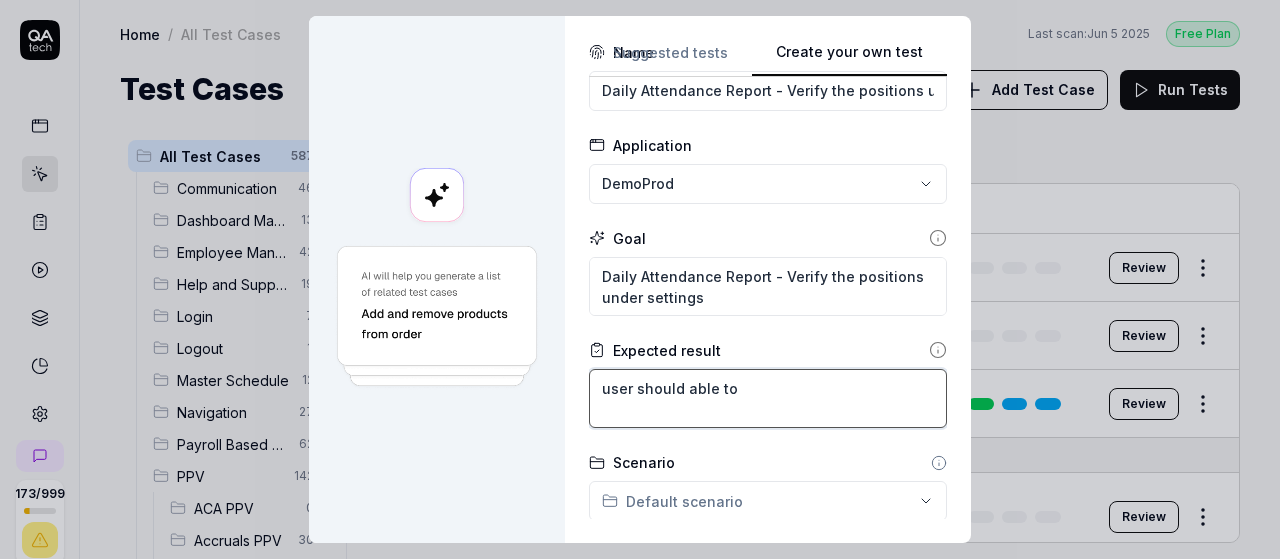 type on "*" 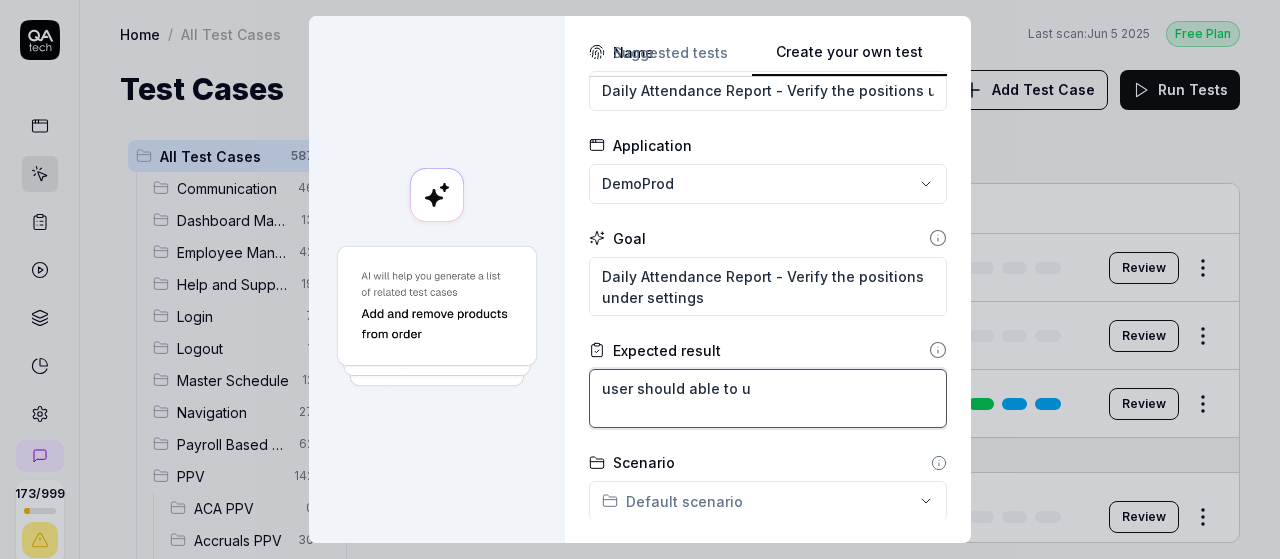 type on "*" 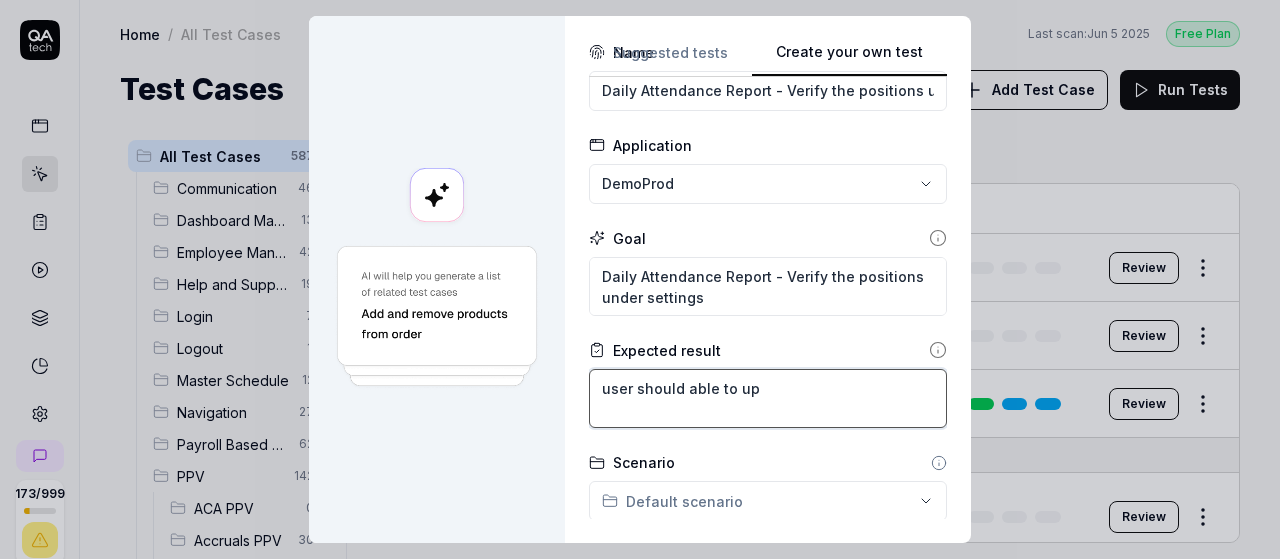 type on "*" 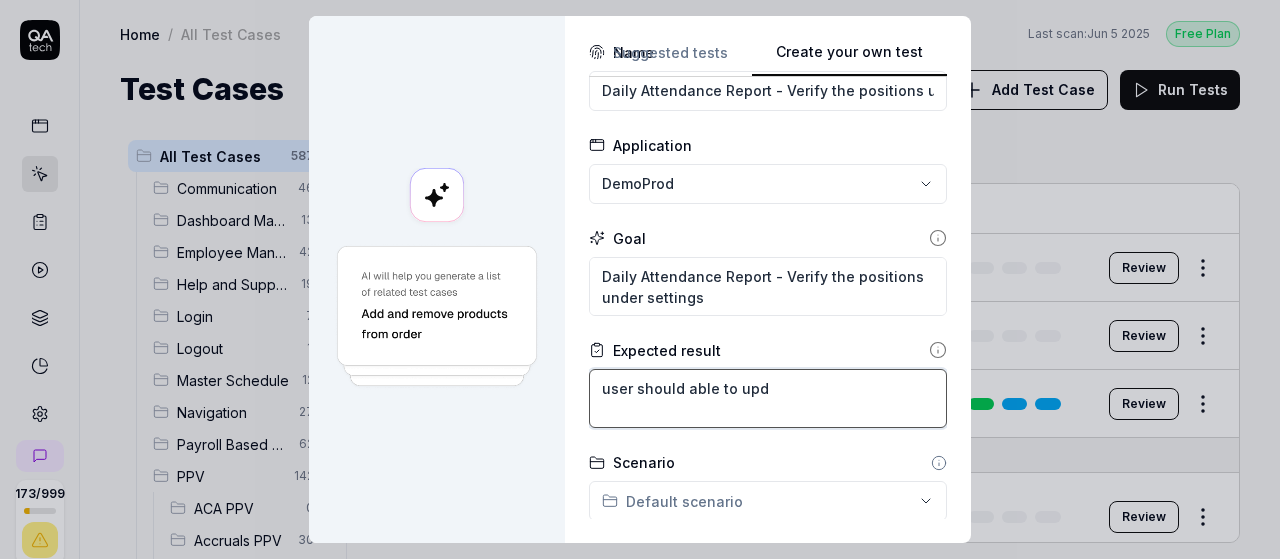 type on "*" 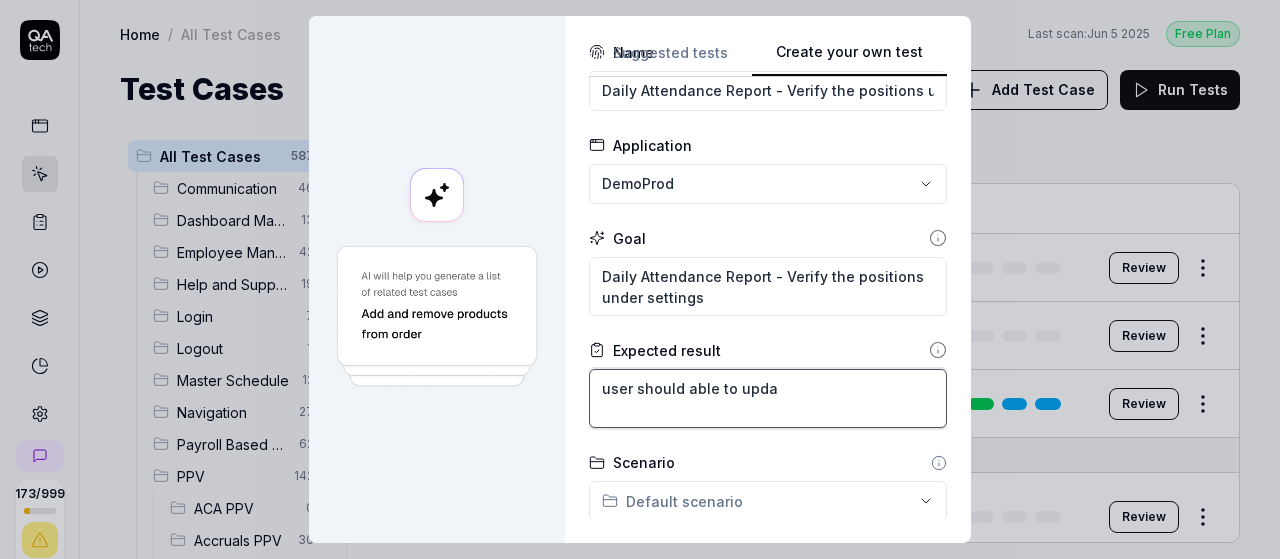 type on "*" 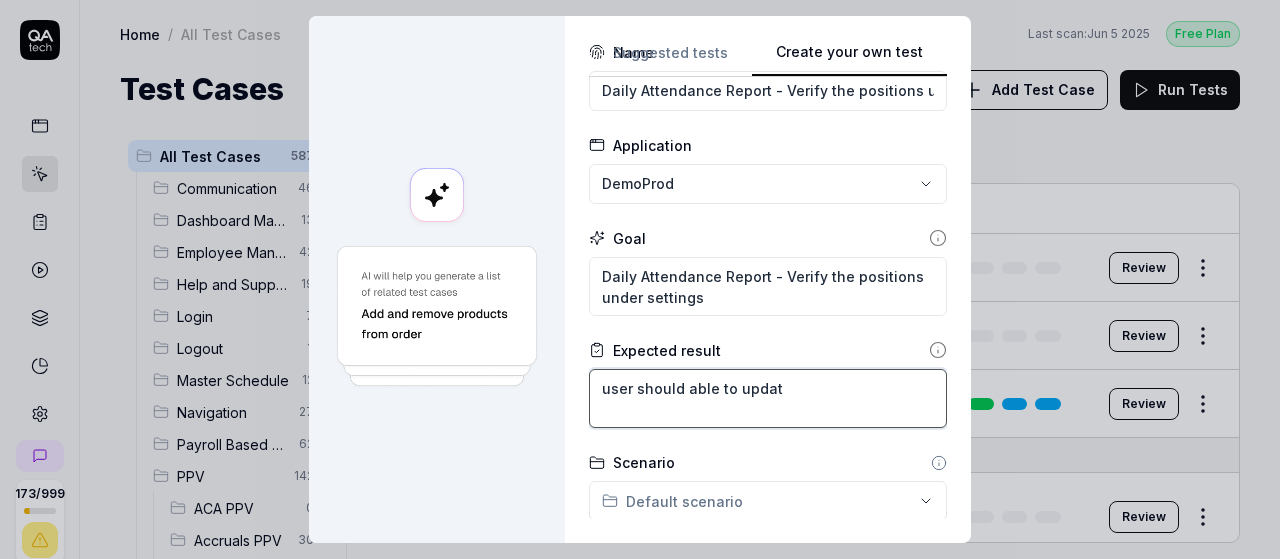 type on "*" 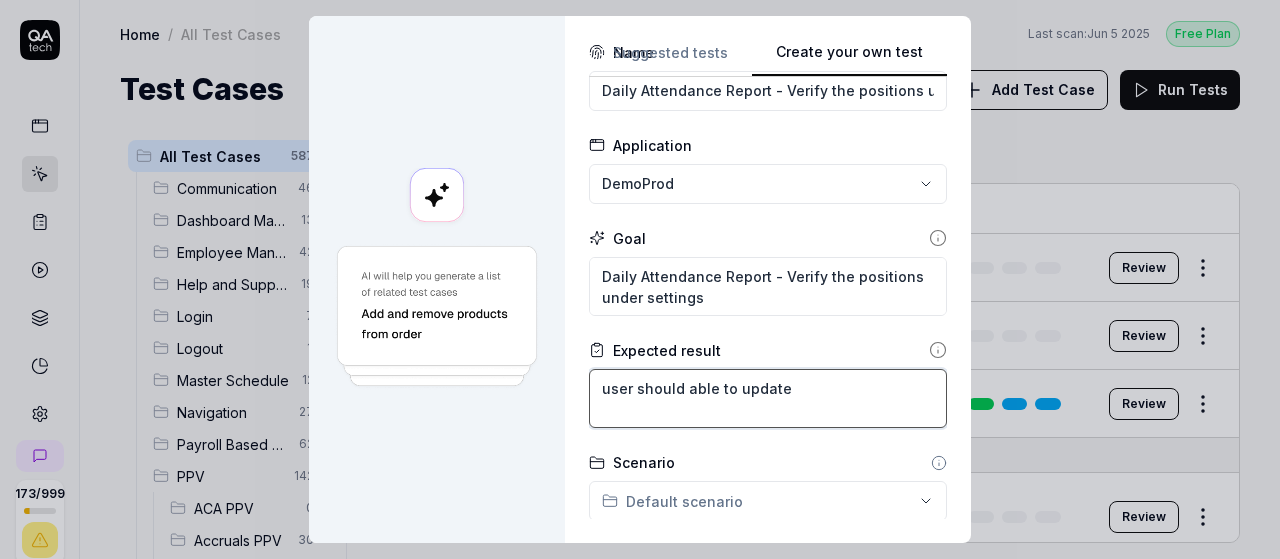 type on "*" 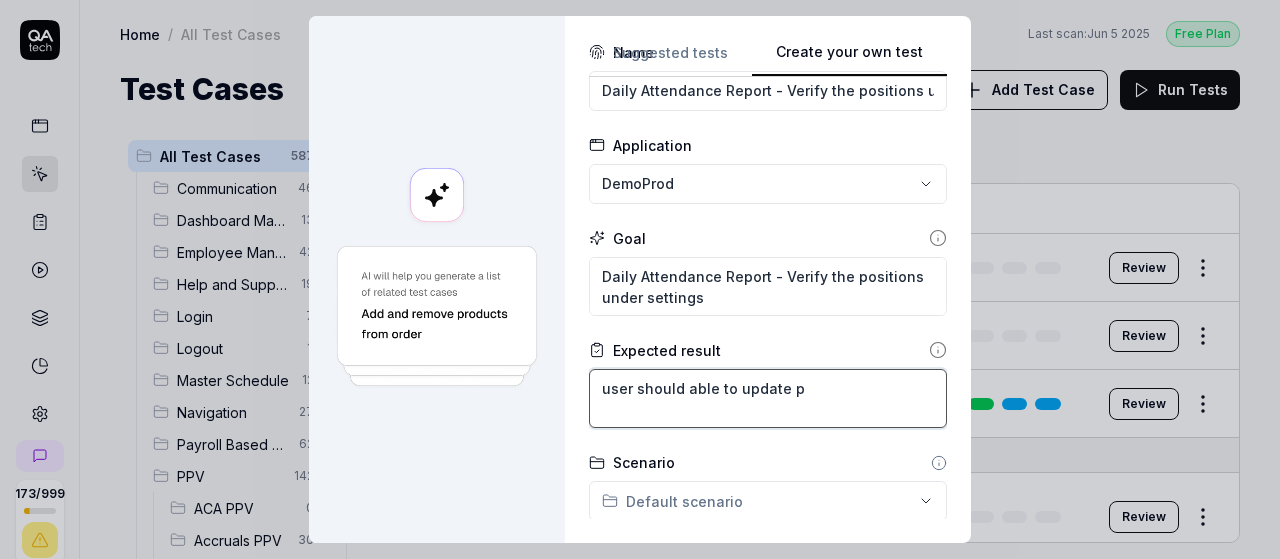 type on "*" 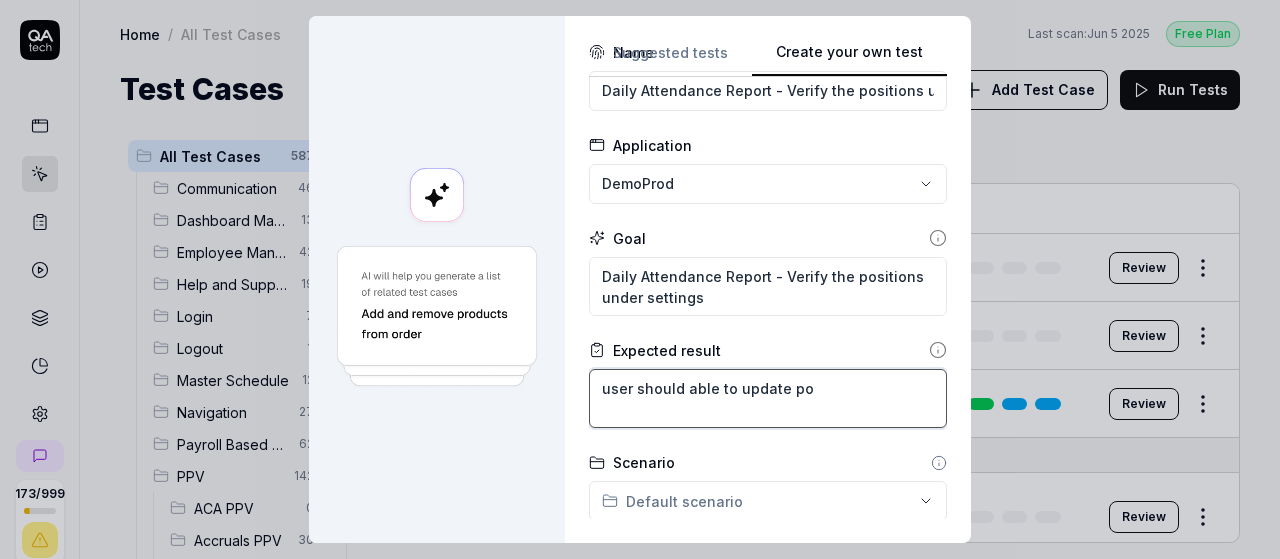 type on "*" 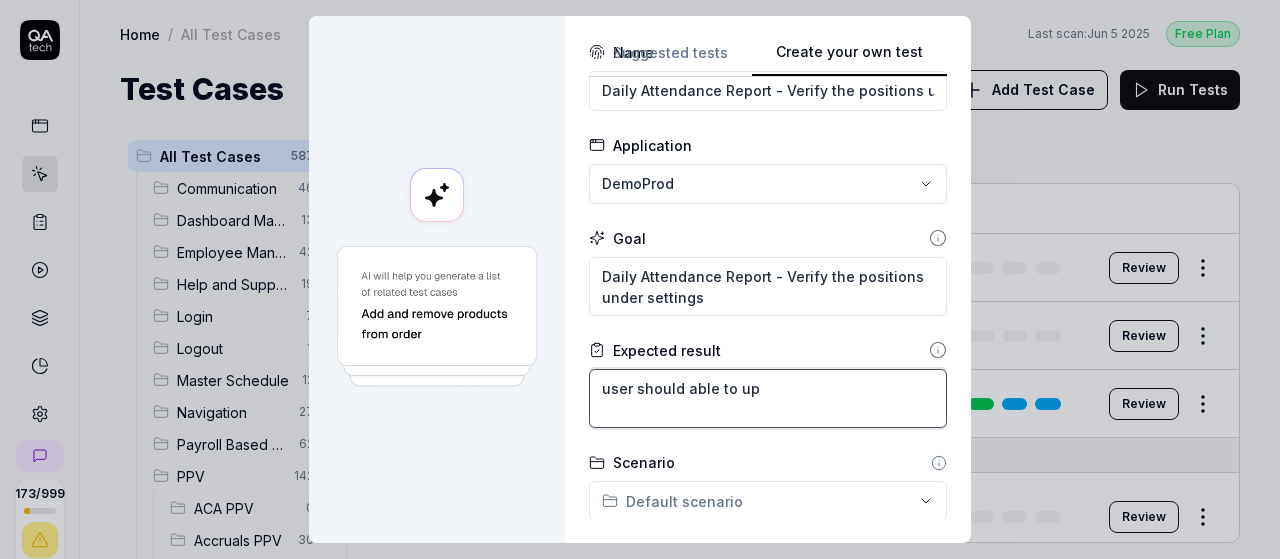 type on "*" 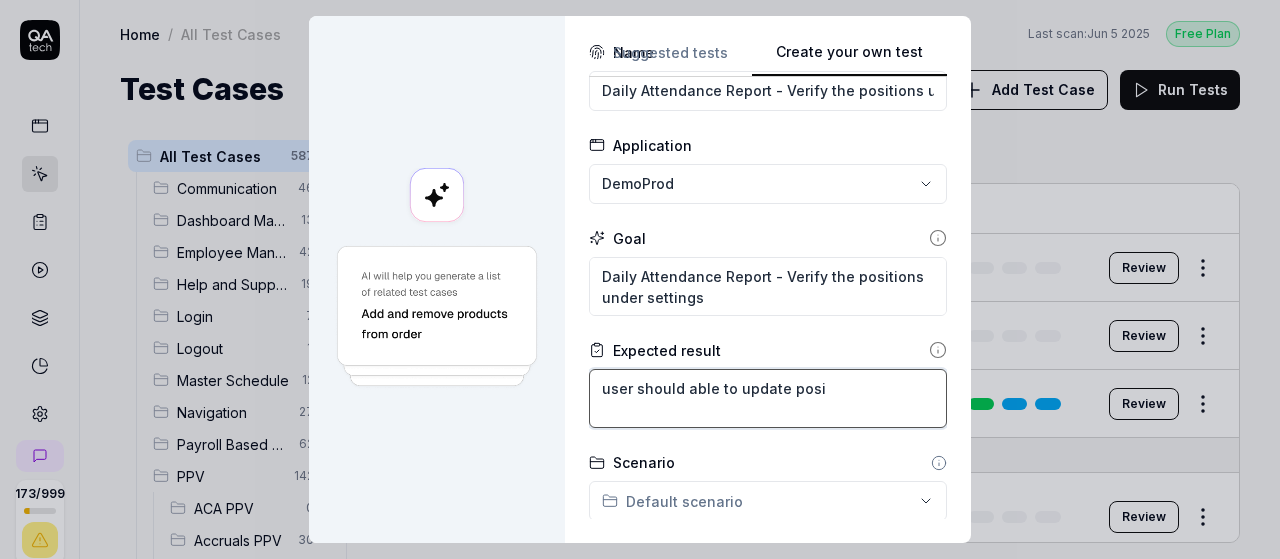 type on "*" 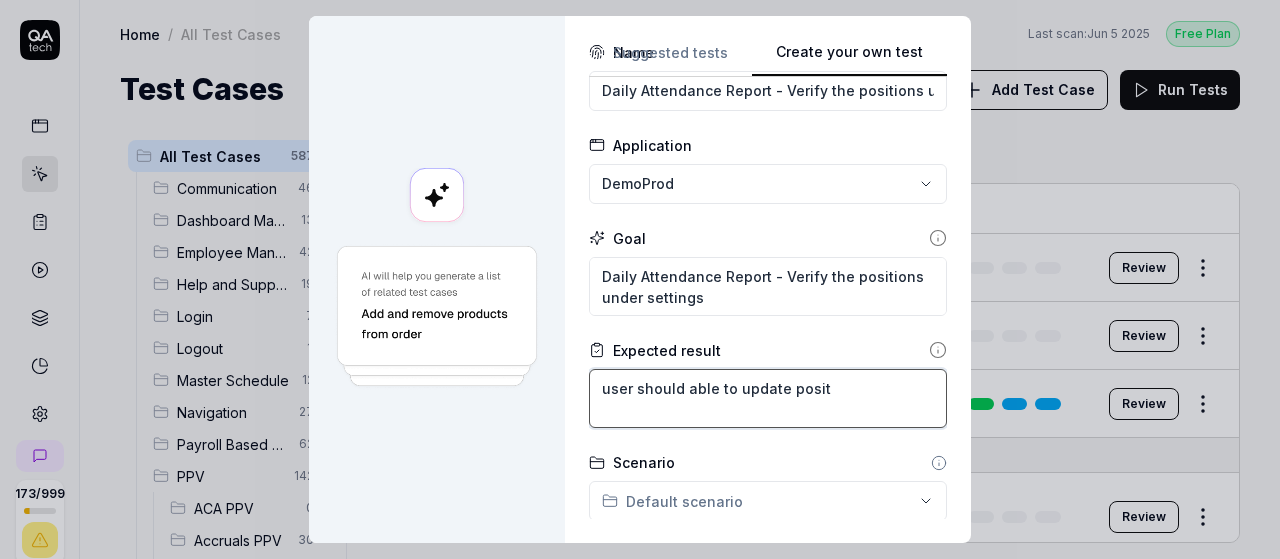 type on "*" 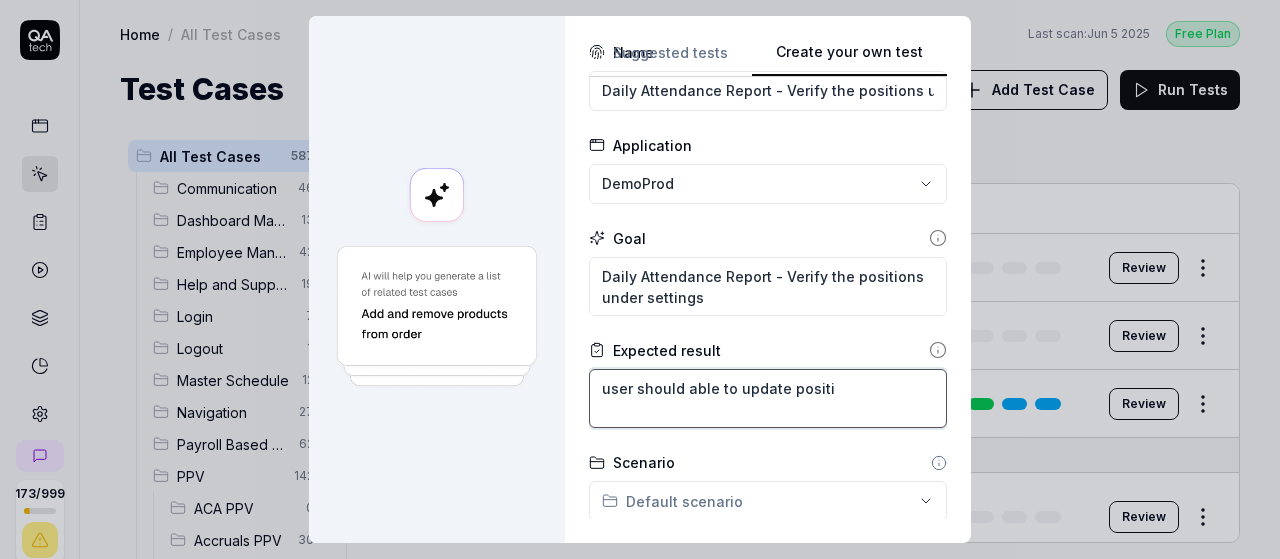 type on "*" 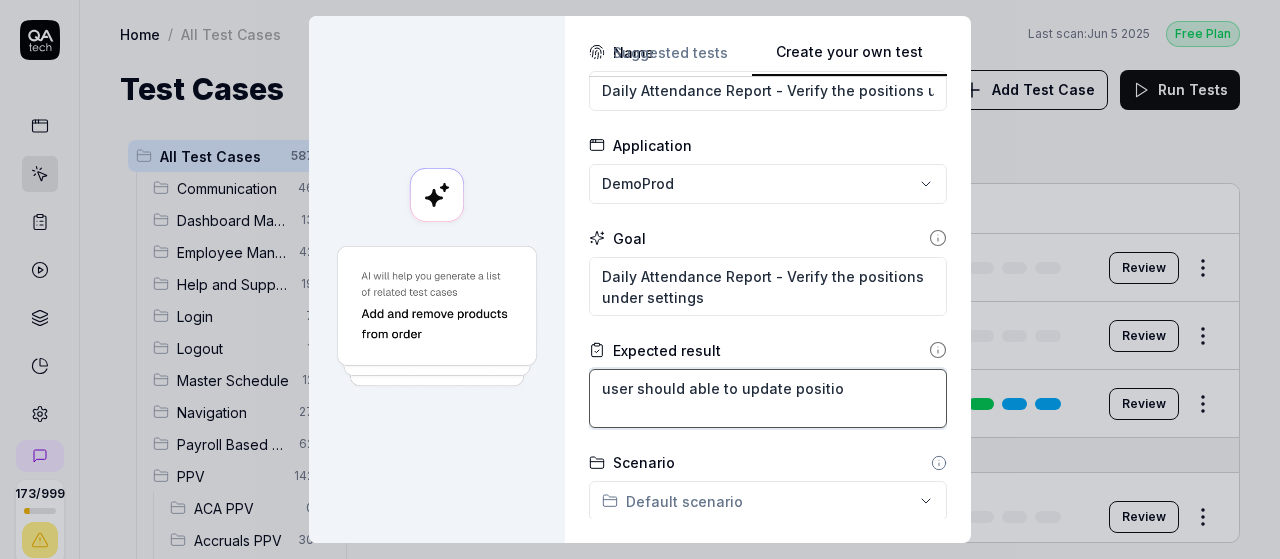 type on "*" 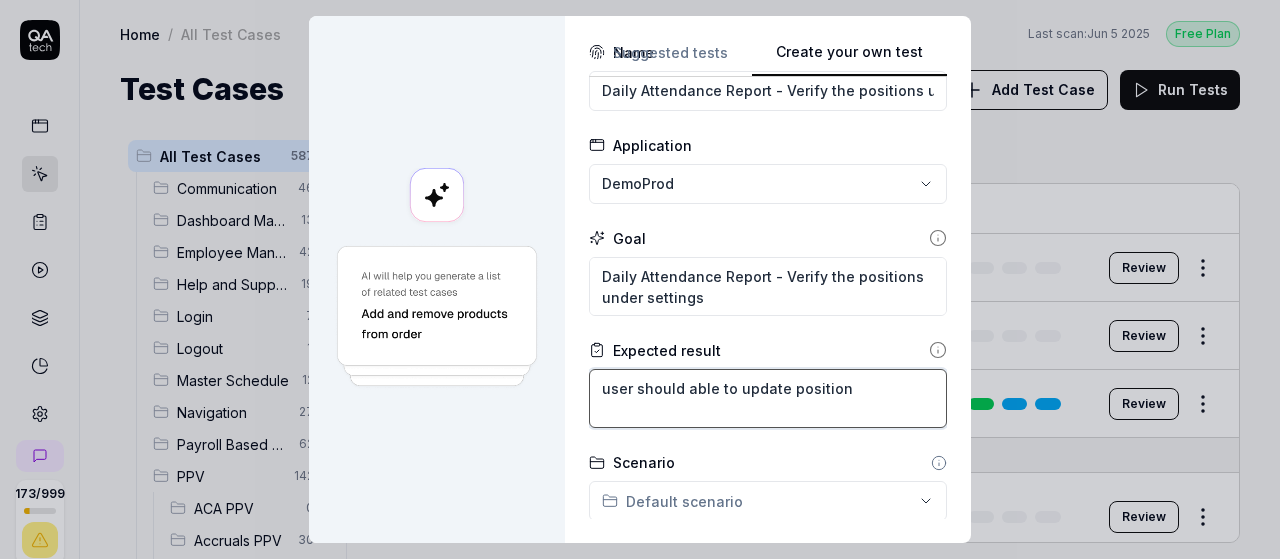 type on "*" 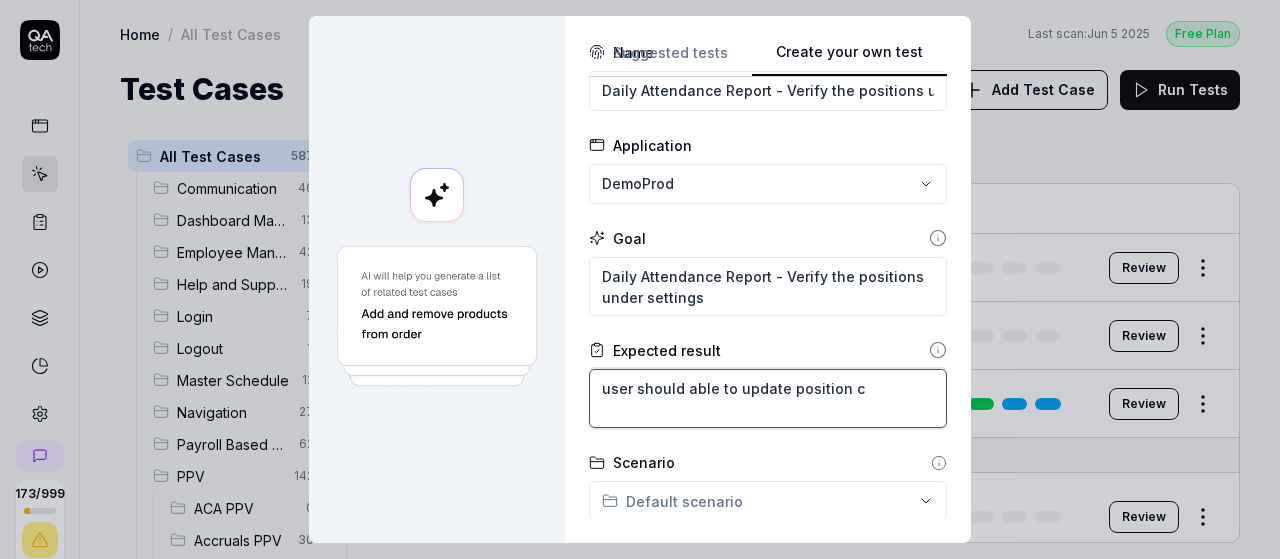 type on "*" 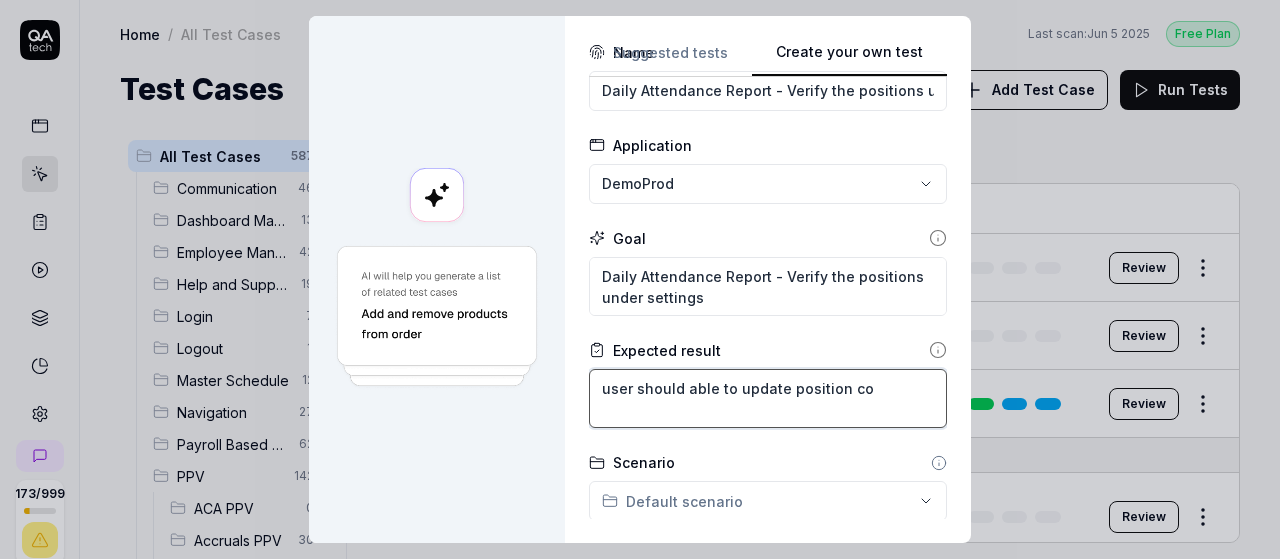 type on "*" 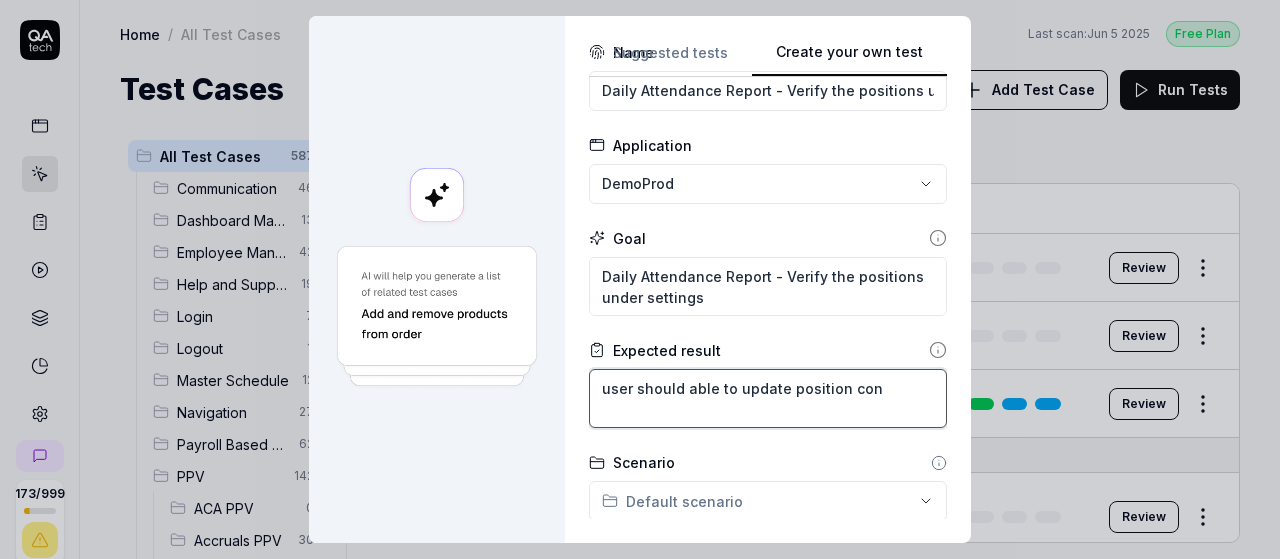 type on "*" 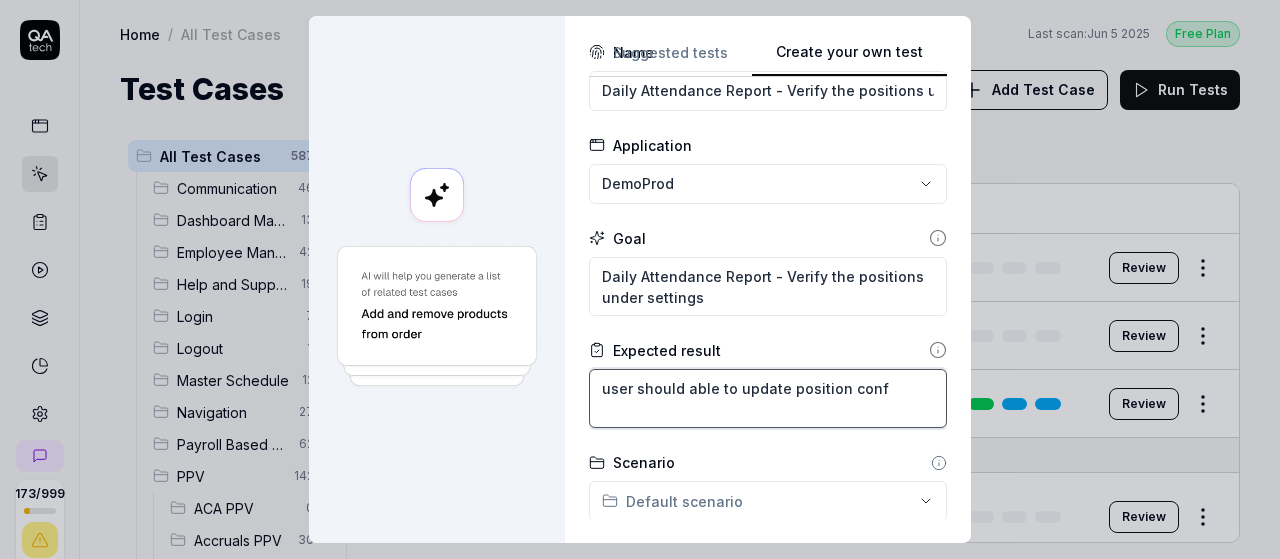 type on "*" 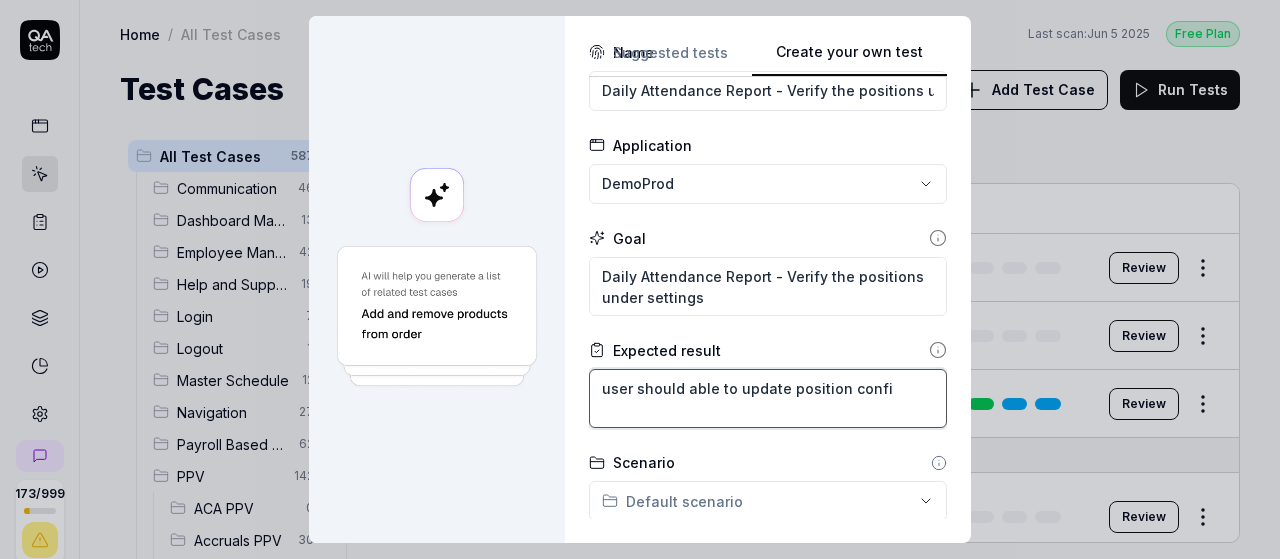 type on "*" 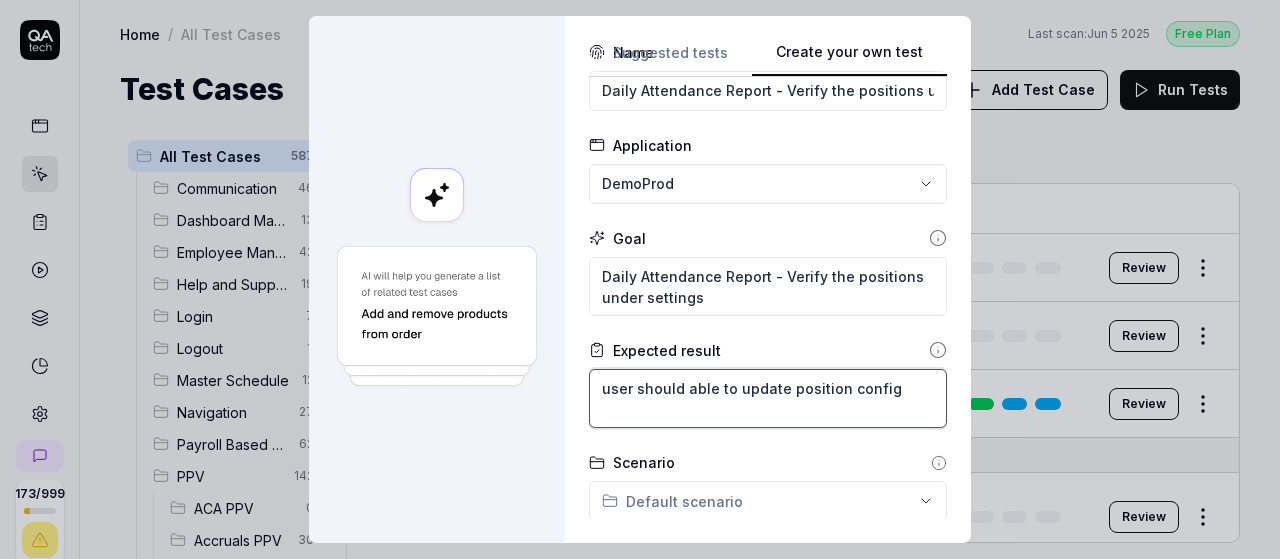 type on "*" 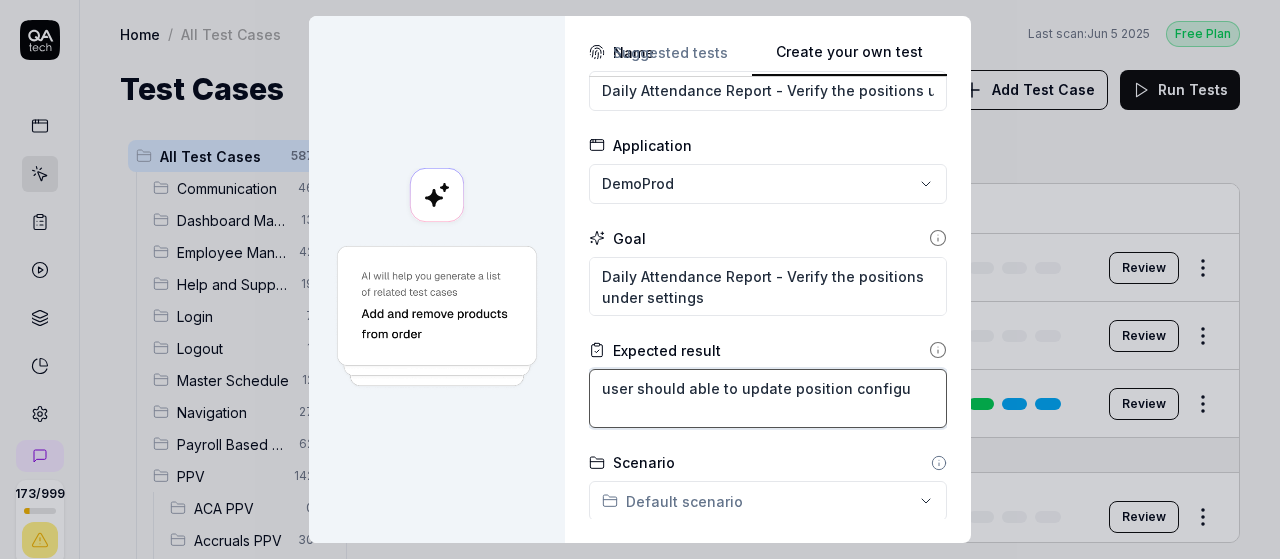type on "*" 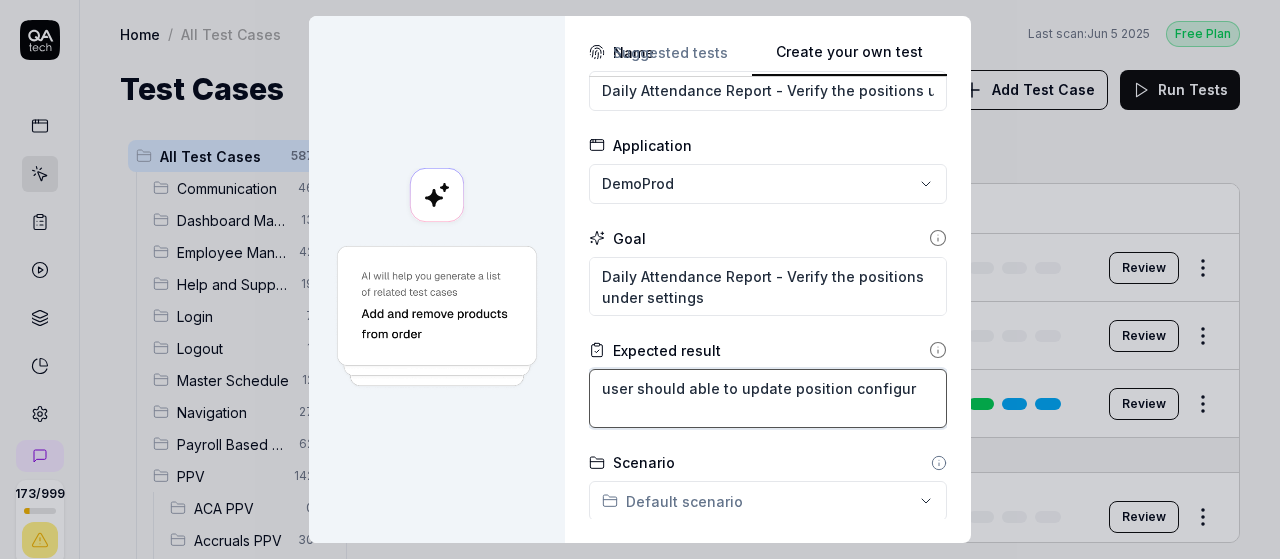 type on "*" 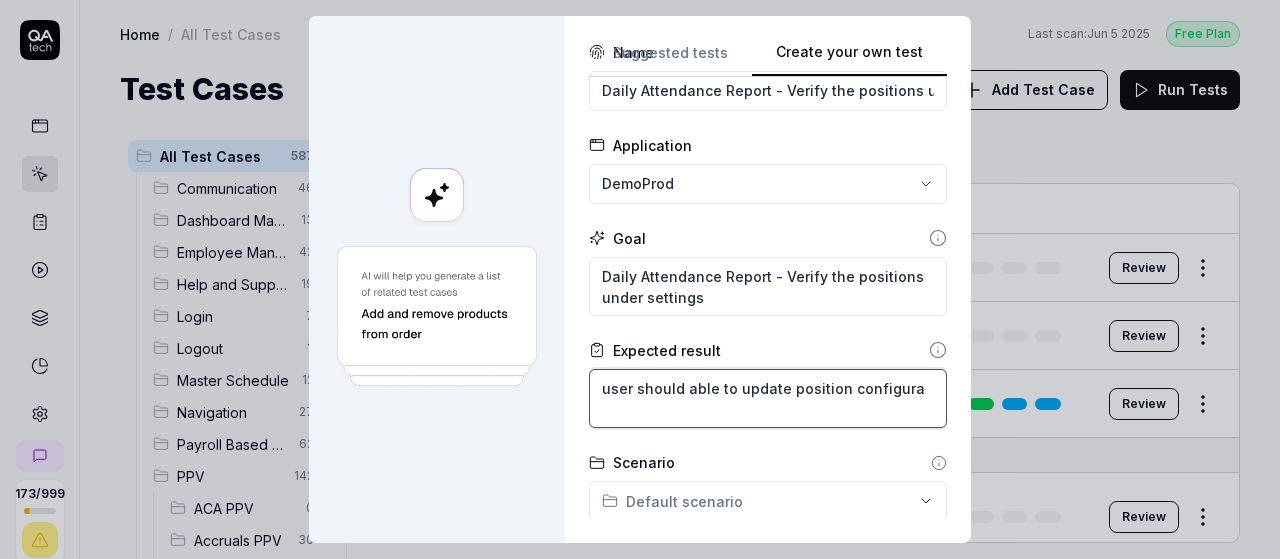 type on "*" 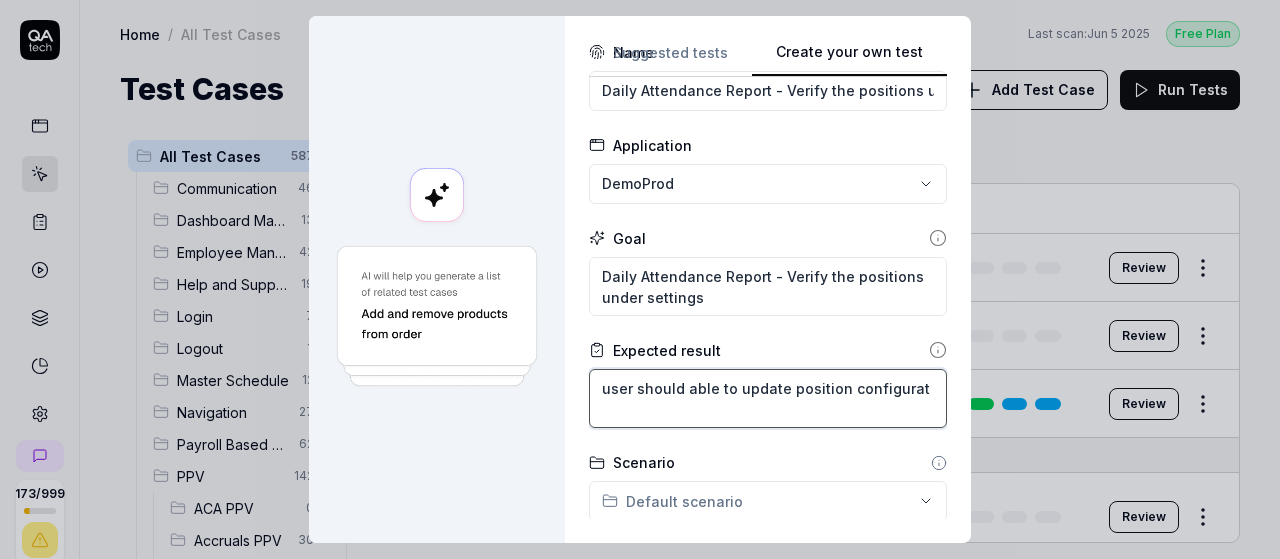 type on "*" 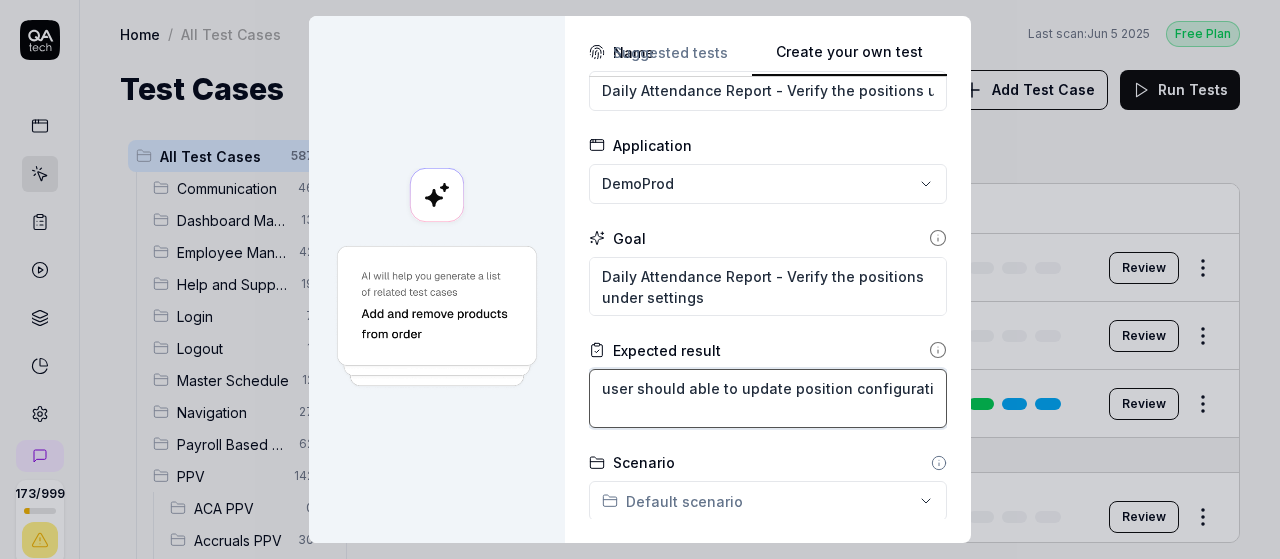 type on "*" 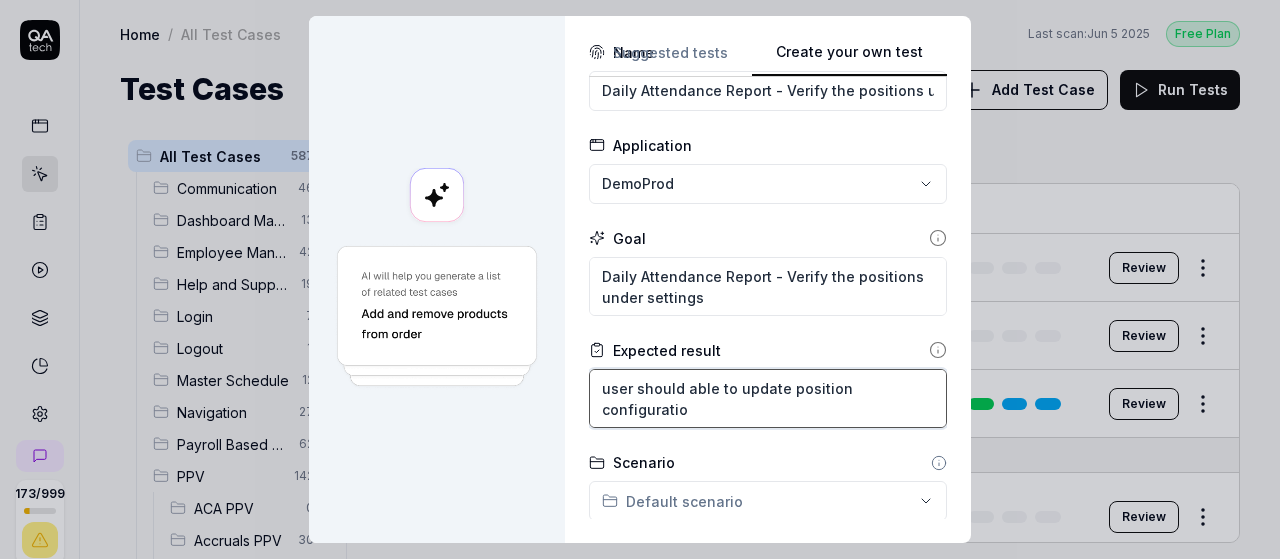 type on "*" 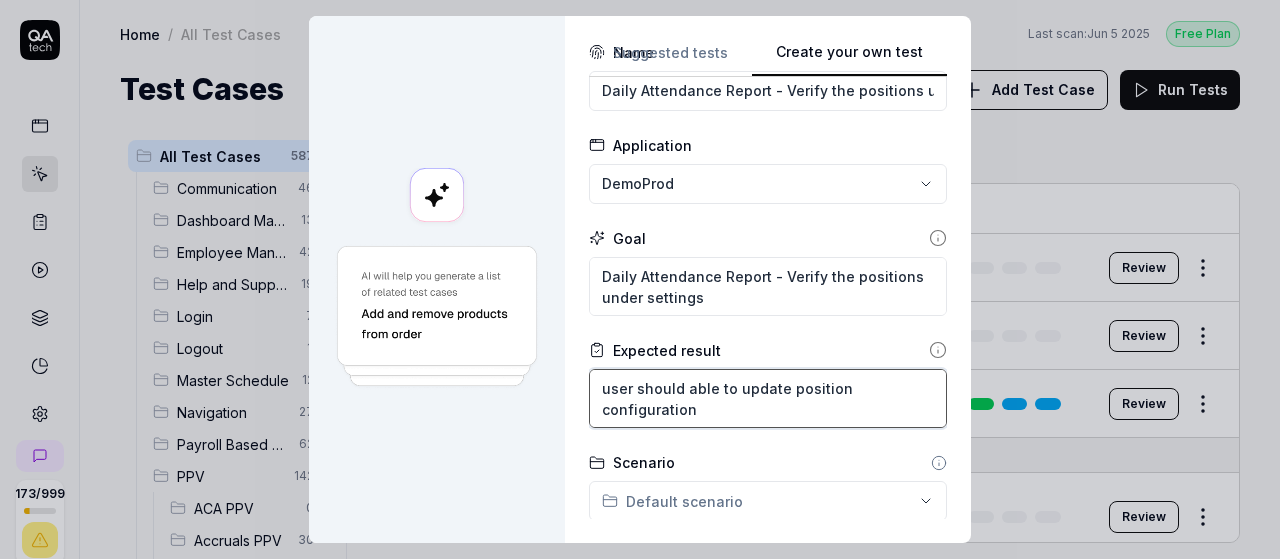 type on "*" 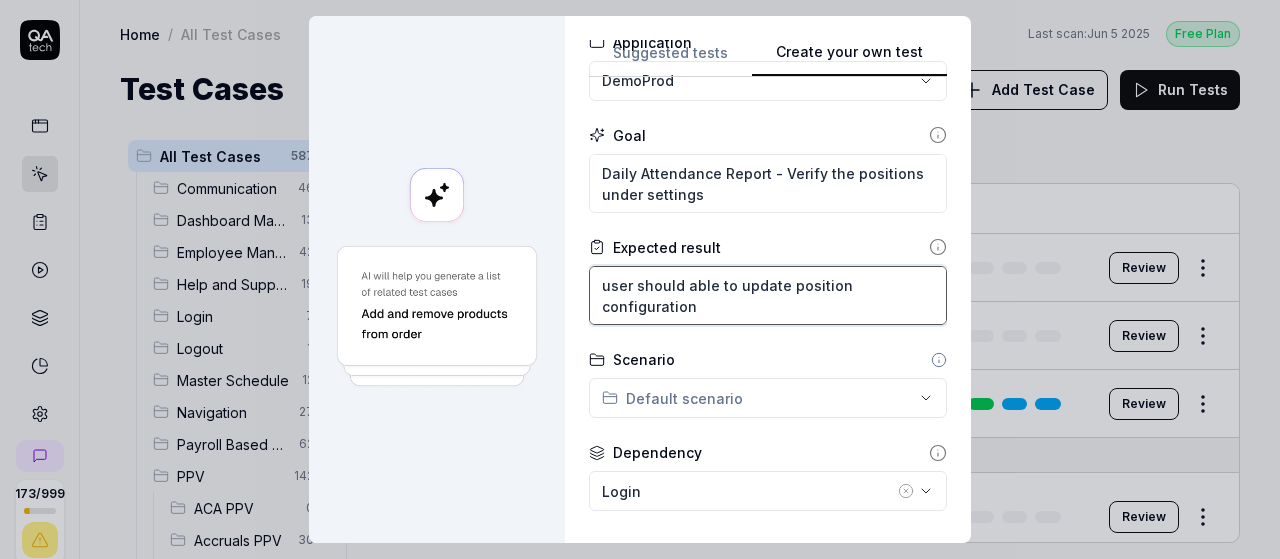 scroll, scrollTop: 163, scrollLeft: 0, axis: vertical 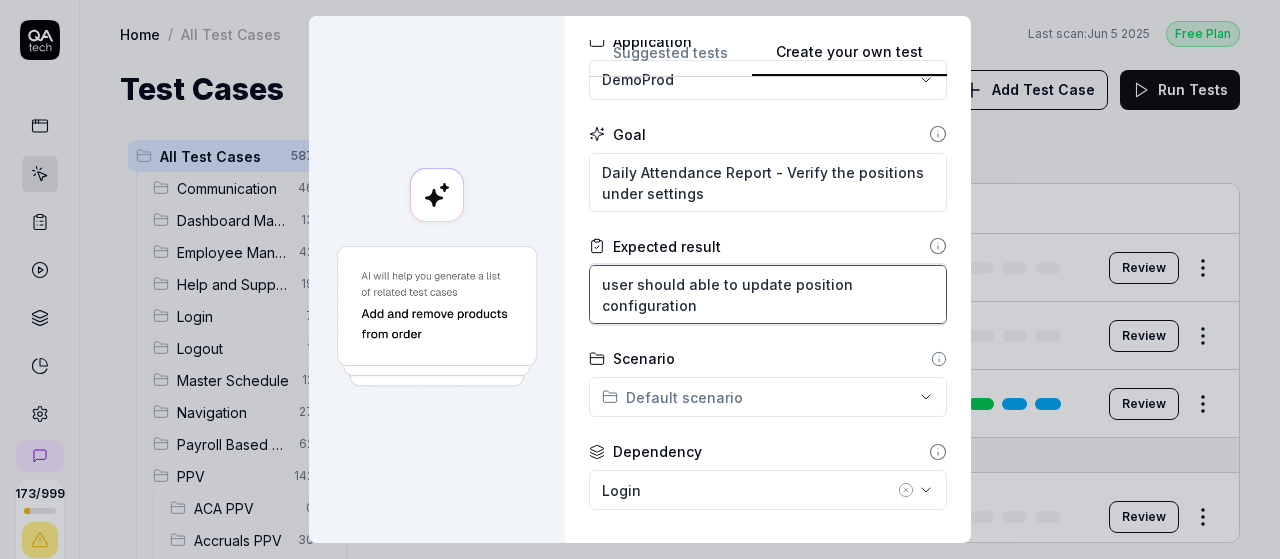 type on "user should able to update position configuration" 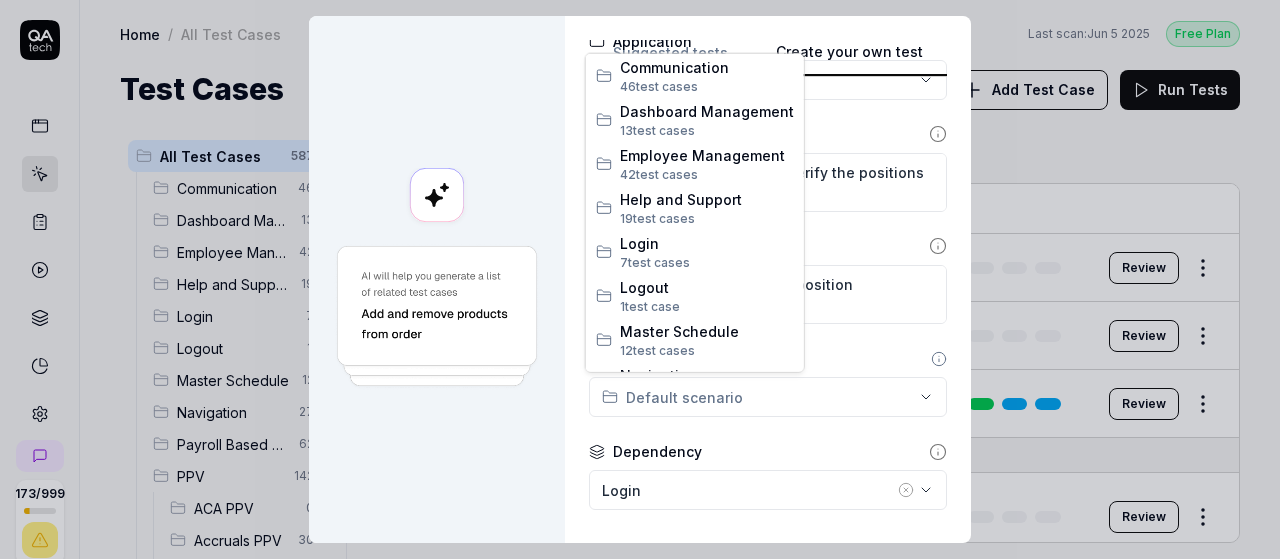 click on "**********" at bounding box center [640, 279] 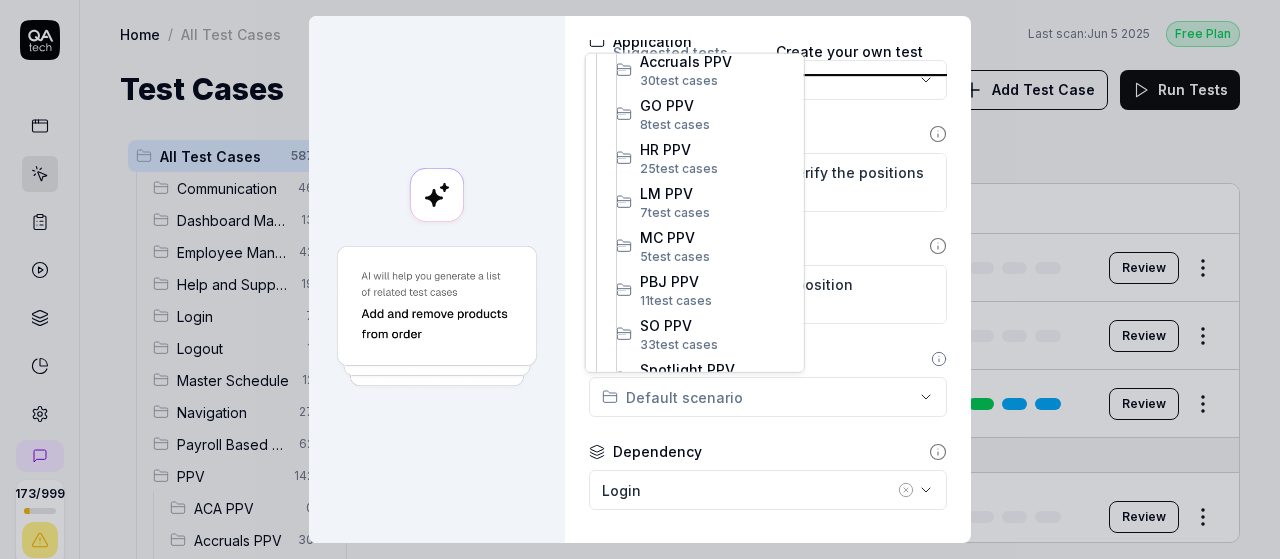 scroll, scrollTop: 602, scrollLeft: 0, axis: vertical 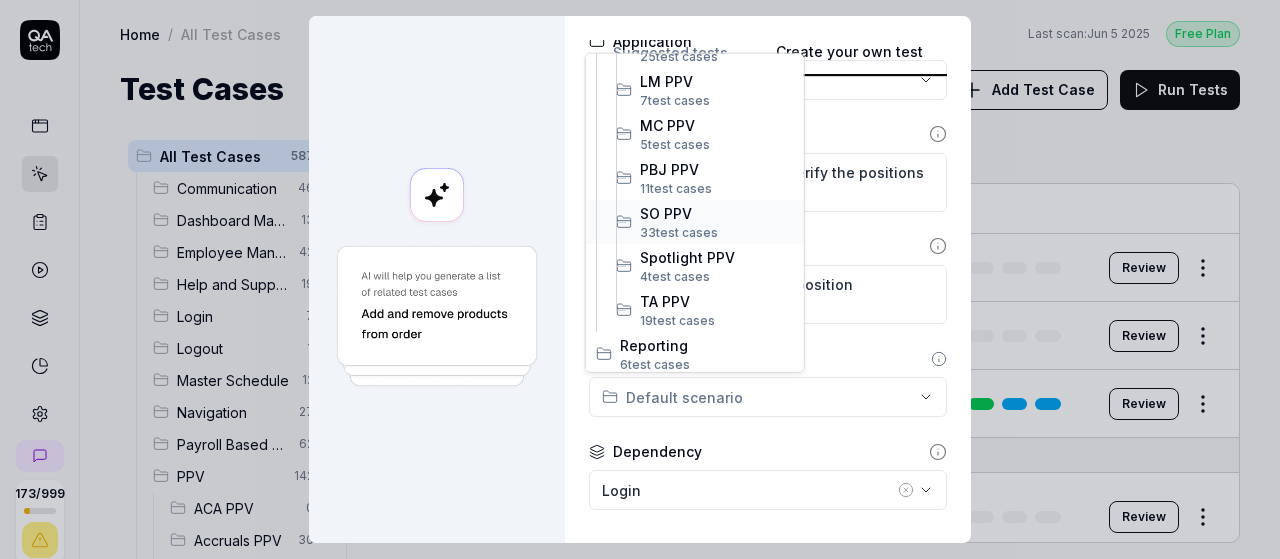 click on "33  test case" at bounding box center (675, 231) 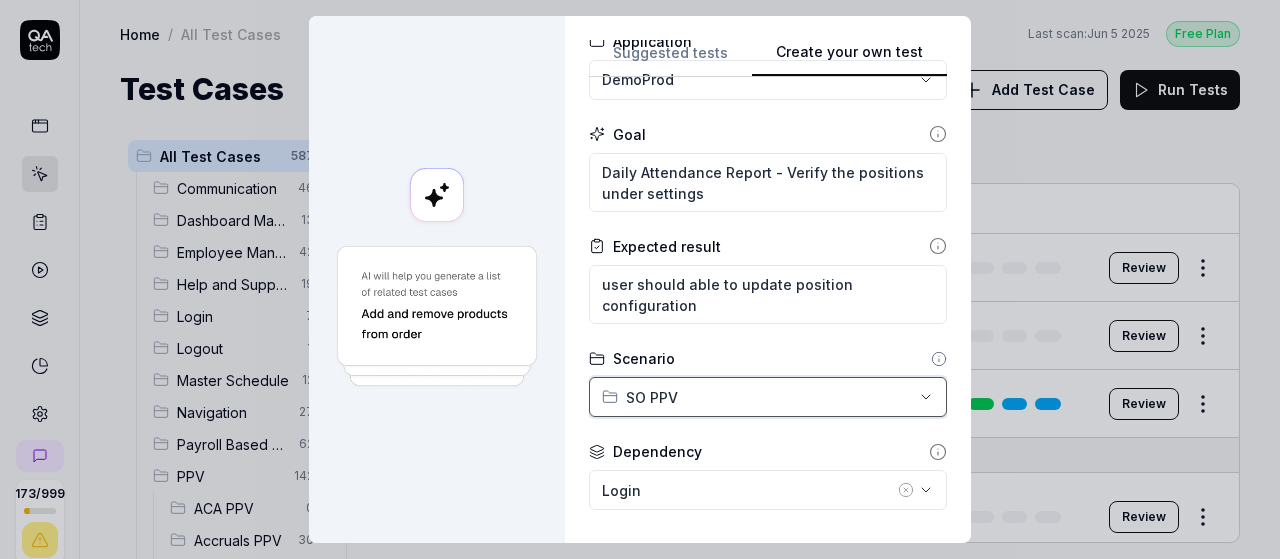 scroll, scrollTop: 310, scrollLeft: 0, axis: vertical 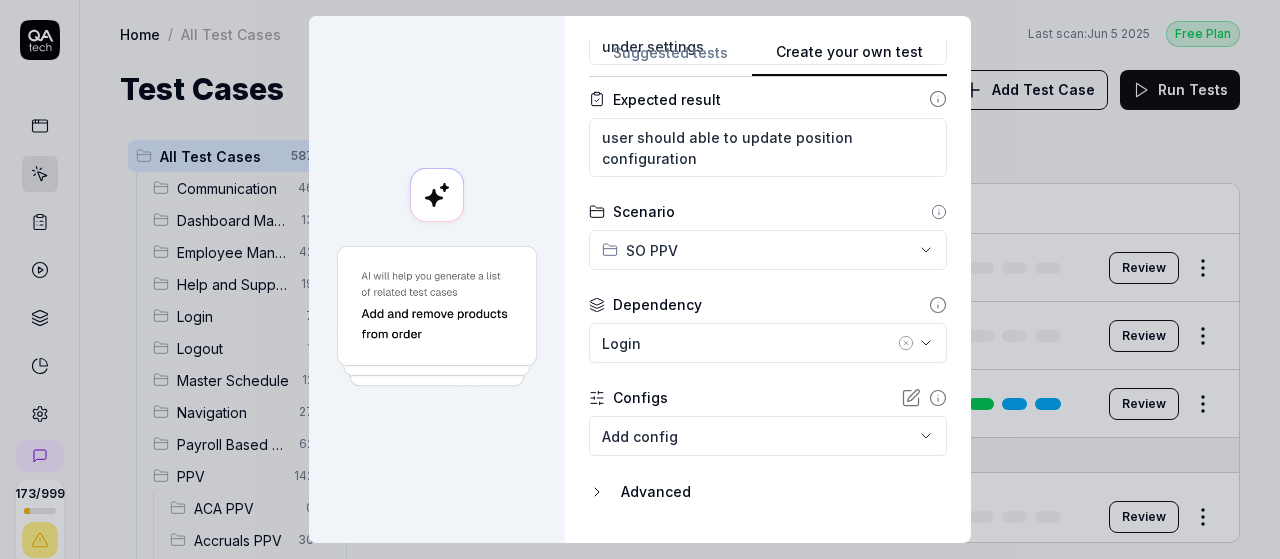 click 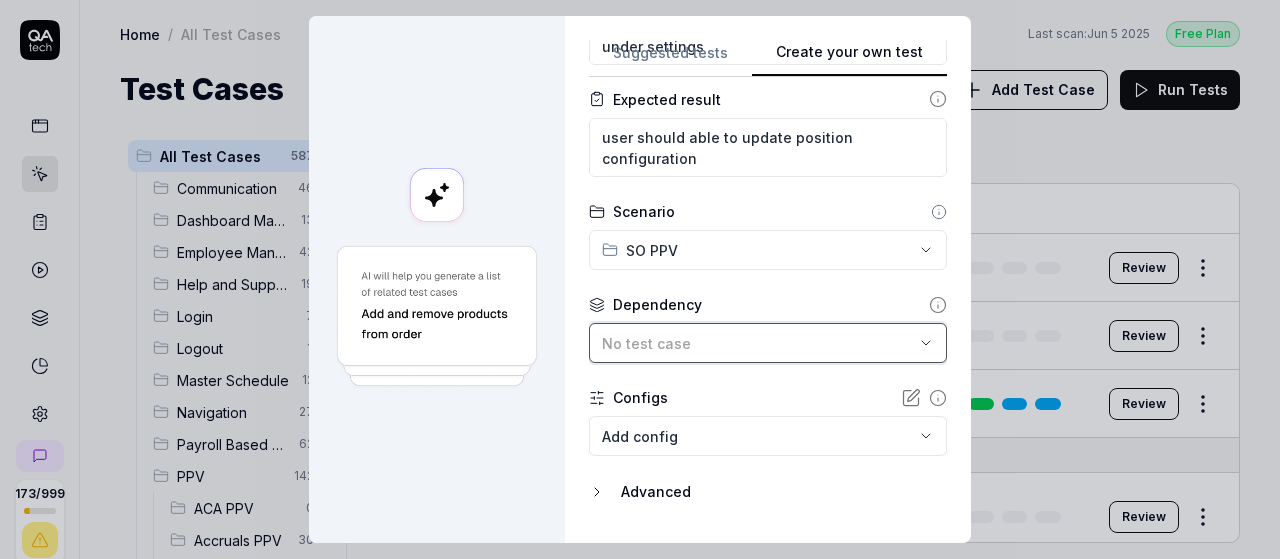 click on "No test case" at bounding box center [758, 343] 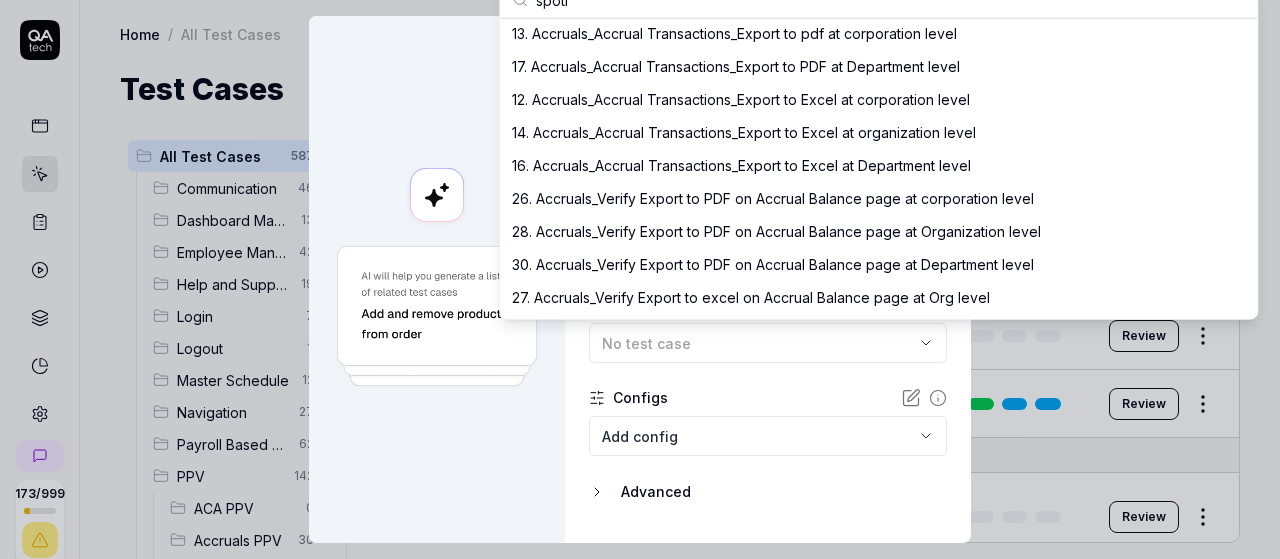 scroll, scrollTop: 0, scrollLeft: 0, axis: both 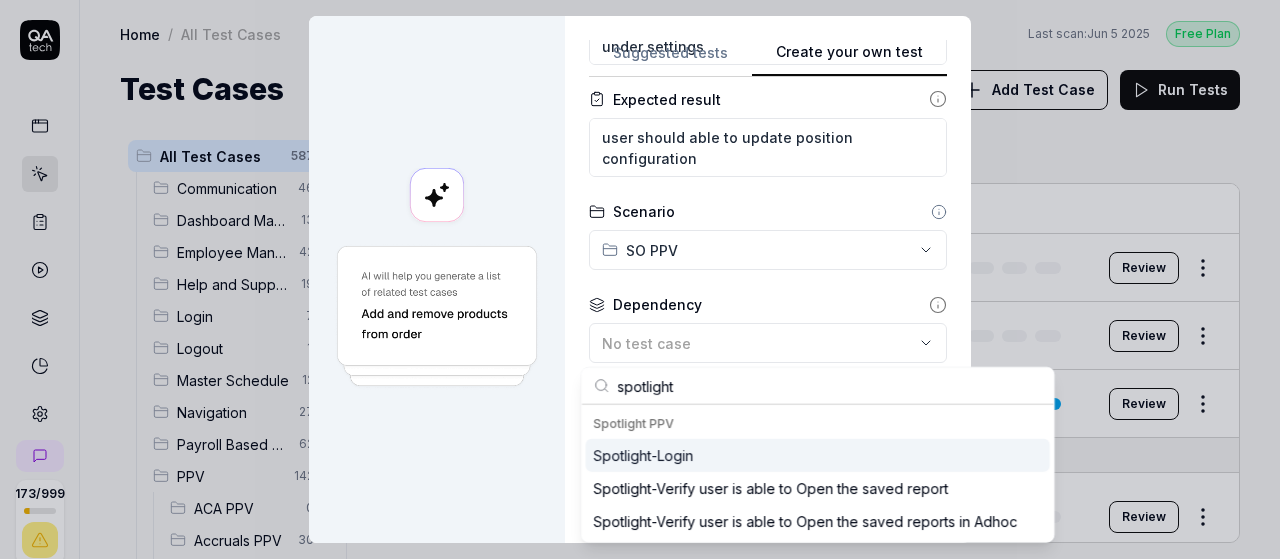 type on "spotlight" 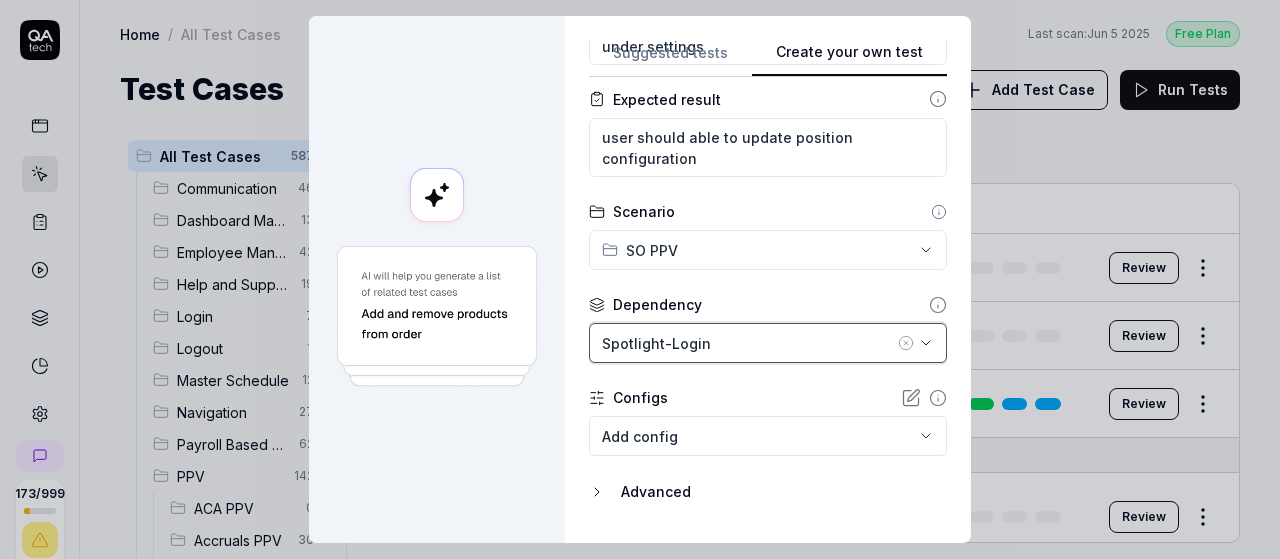 scroll, scrollTop: 358, scrollLeft: 0, axis: vertical 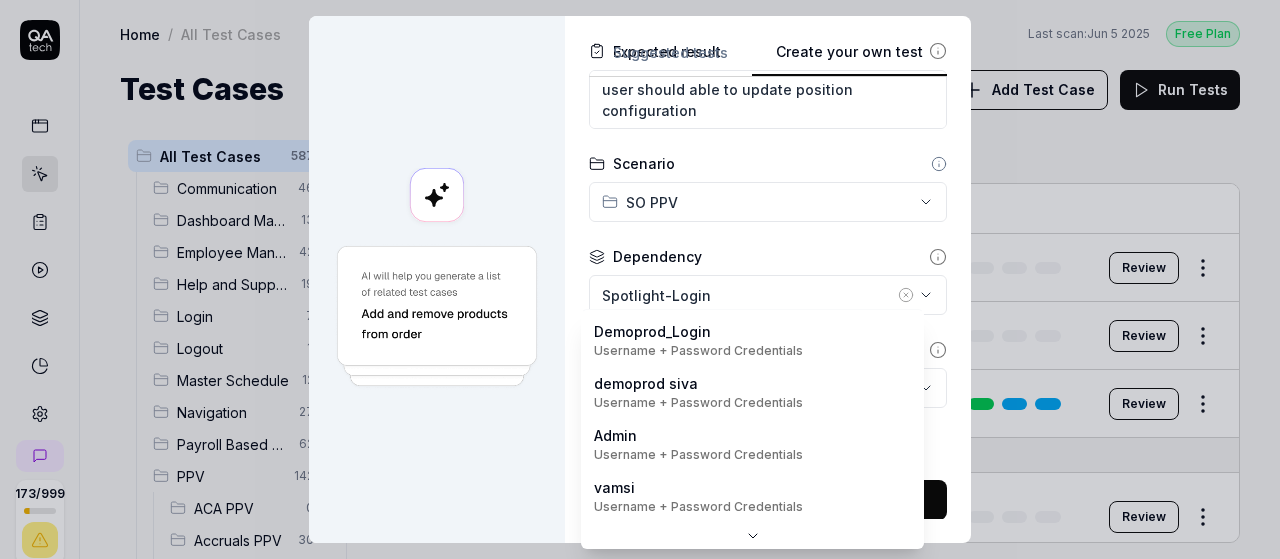 click on "173  /  999 s S Home / All Test Cases Free Plan Home / All Test Cases Last scan:  Jun 5 2025 Free Plan Test Cases Add Test Case Run Tests All Test Cases 587 Communication 46 Dashboard Management 13 Employee Management 42 Help and Support 19 Login 7 Logout 1 Master Schedule 12 Navigation 27 Payroll Based Journal 62 PPV 142 ACA PPV 0 Accruals PPV 30 GO PPV 8 HR PPV 25 LM PPV 7 MC PPV 5 PBJ PPV 11 SO PPV 33 Spotlight PPV 4 TA PPV 19 Reporting 6 Schedule Optimizer 7 Screen Loads 7 TestPPV 0 Time & Attendance 192 User Profile 1 Filters Name Status Last Run FAIL - Config Screen Load Verification NAV - Change organization to Minneapolis-SNF Draft Review FAIL - MS - Schedule Secondary Position Navigate to master schedule Draft Review Login 01. Login - DemoProduct Draft Review Communication Access the Message Center and compose a new message Login Draft Review Apply multiple filtering criteria to messages and save as a custom filter preset Login Draft Review Login Draft Review Login Draft Review Login Draft Review PPV" at bounding box center [640, 279] 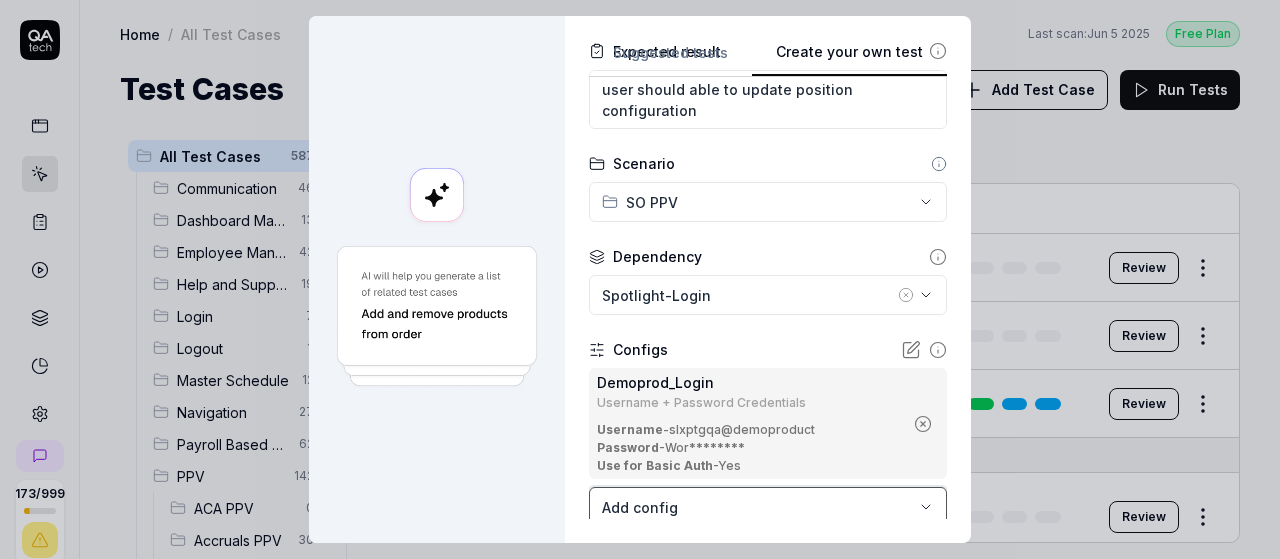 scroll, scrollTop: 477, scrollLeft: 0, axis: vertical 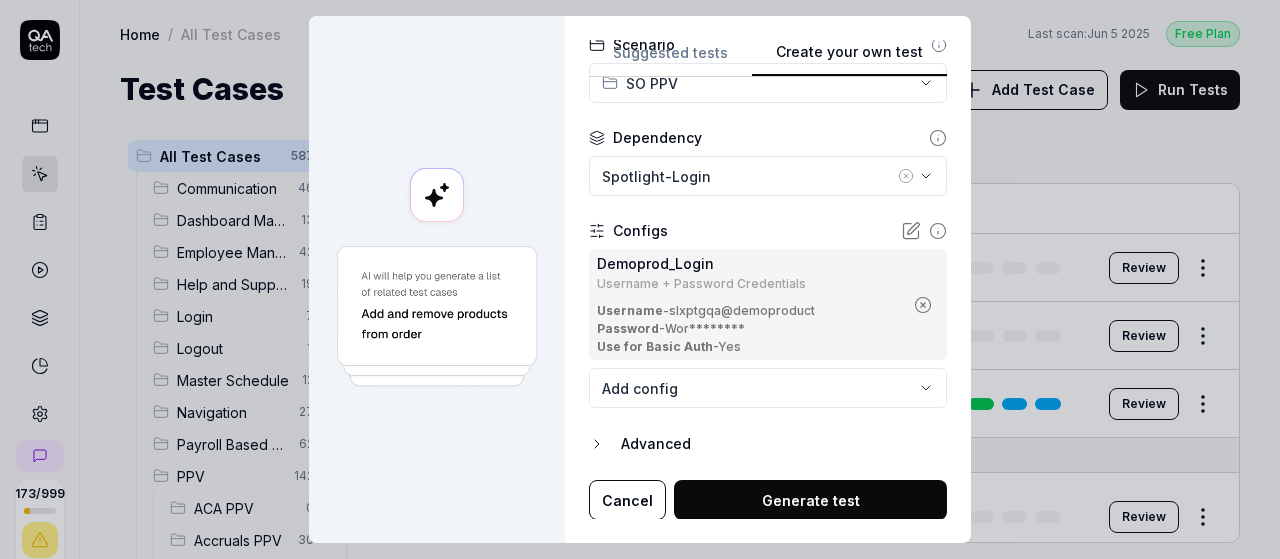 click on "Generate test" at bounding box center (810, 500) 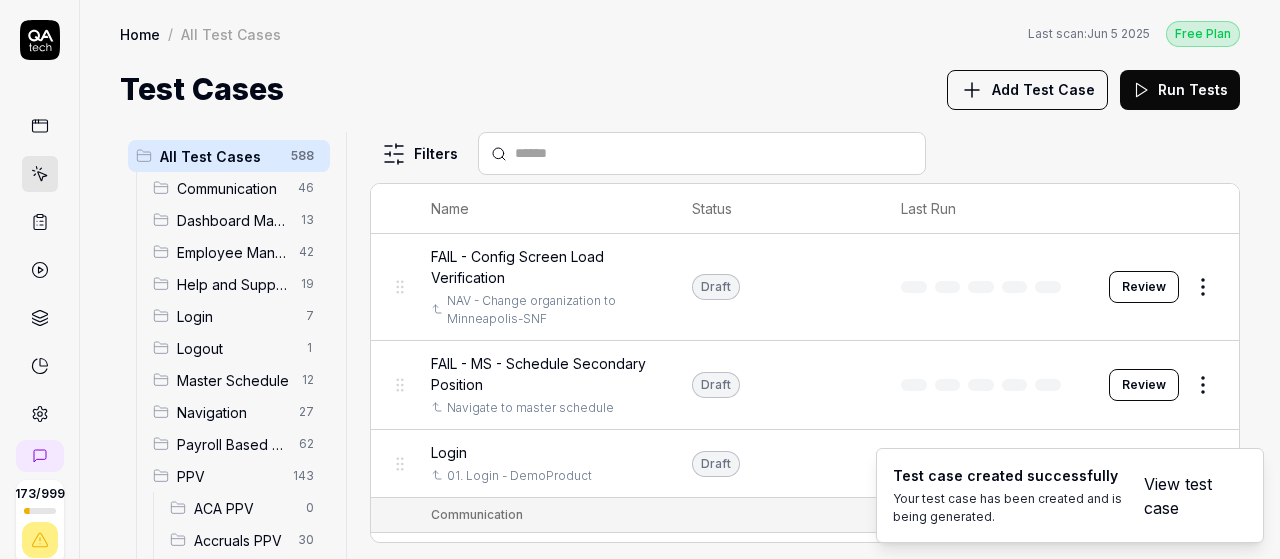 scroll, scrollTop: 233, scrollLeft: 0, axis: vertical 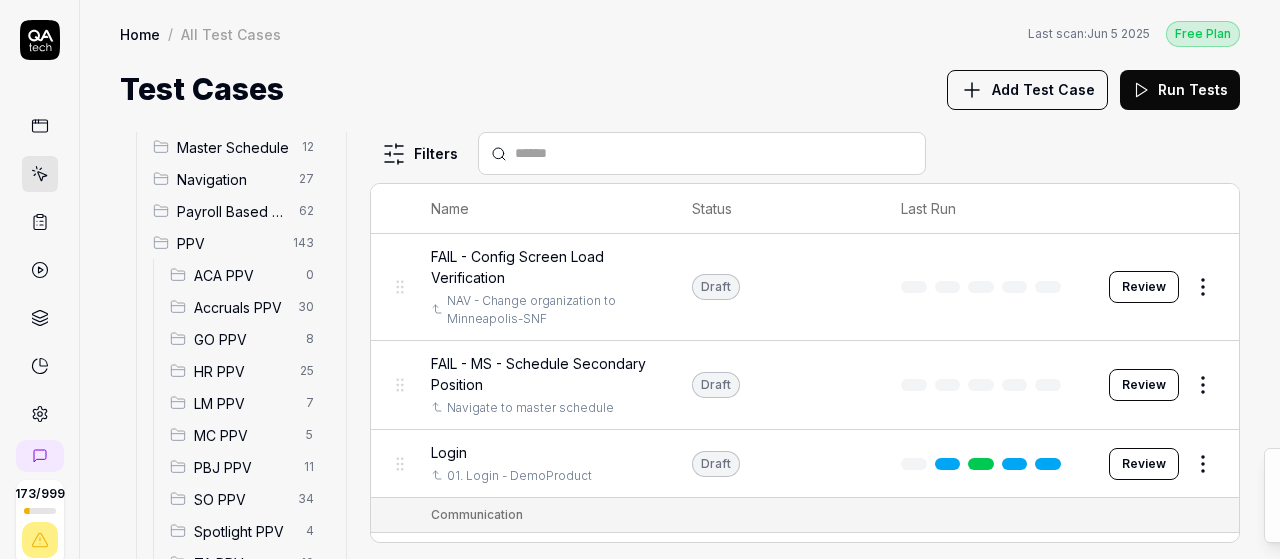 click on "SO PPV" at bounding box center [240, 499] 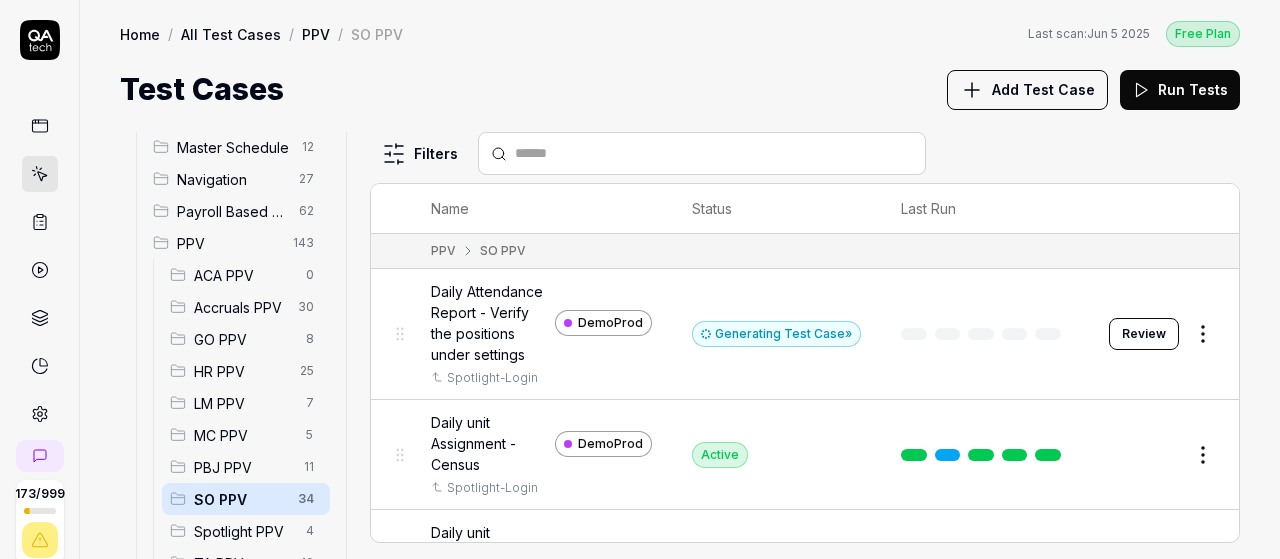 click on "Review" at bounding box center [1144, 334] 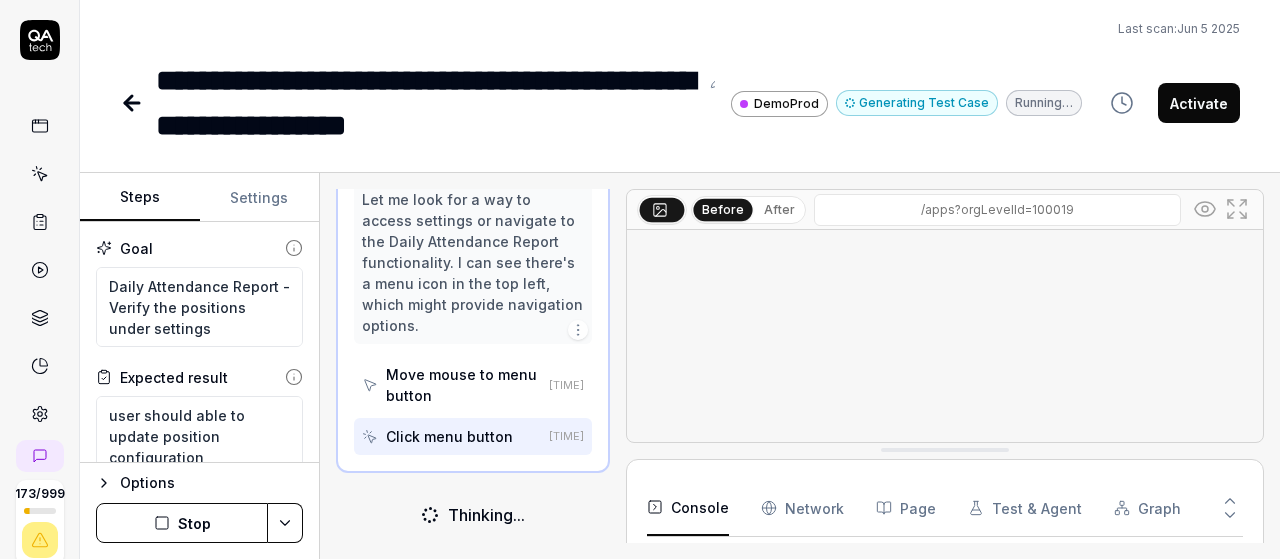 scroll, scrollTop: 376, scrollLeft: 0, axis: vertical 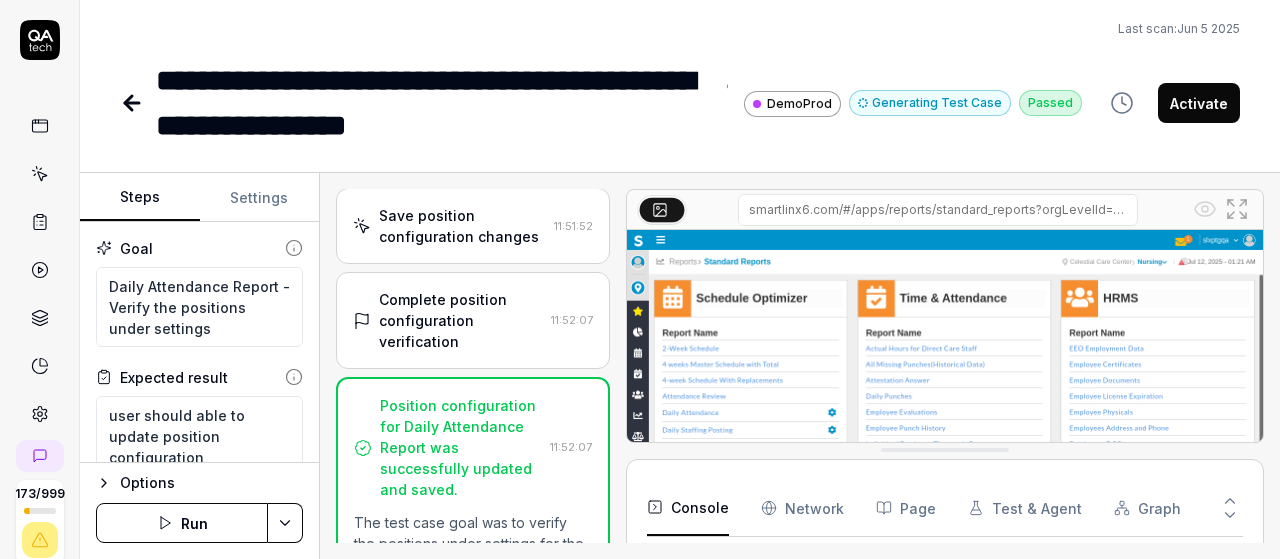 click on "Complete position configuration verification" at bounding box center (461, 320) 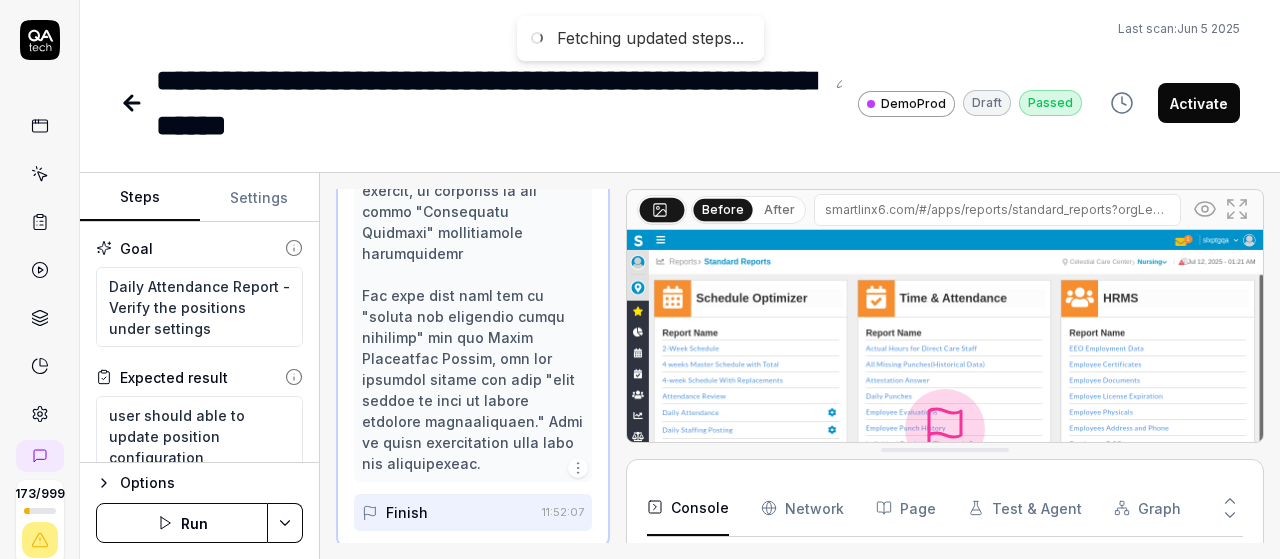 scroll, scrollTop: 2066, scrollLeft: 0, axis: vertical 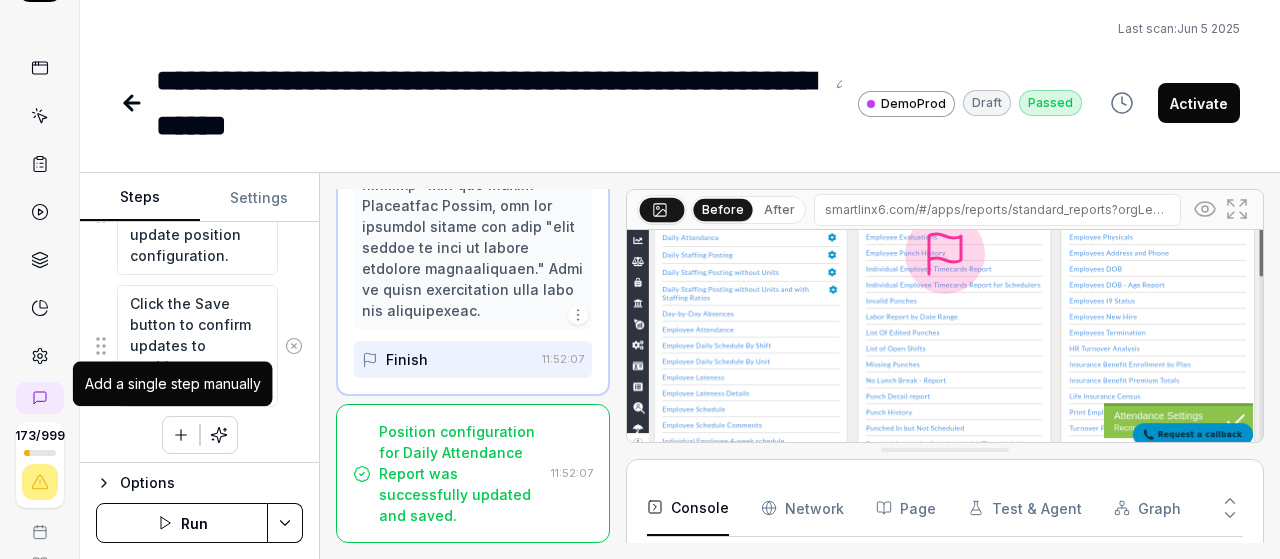 click 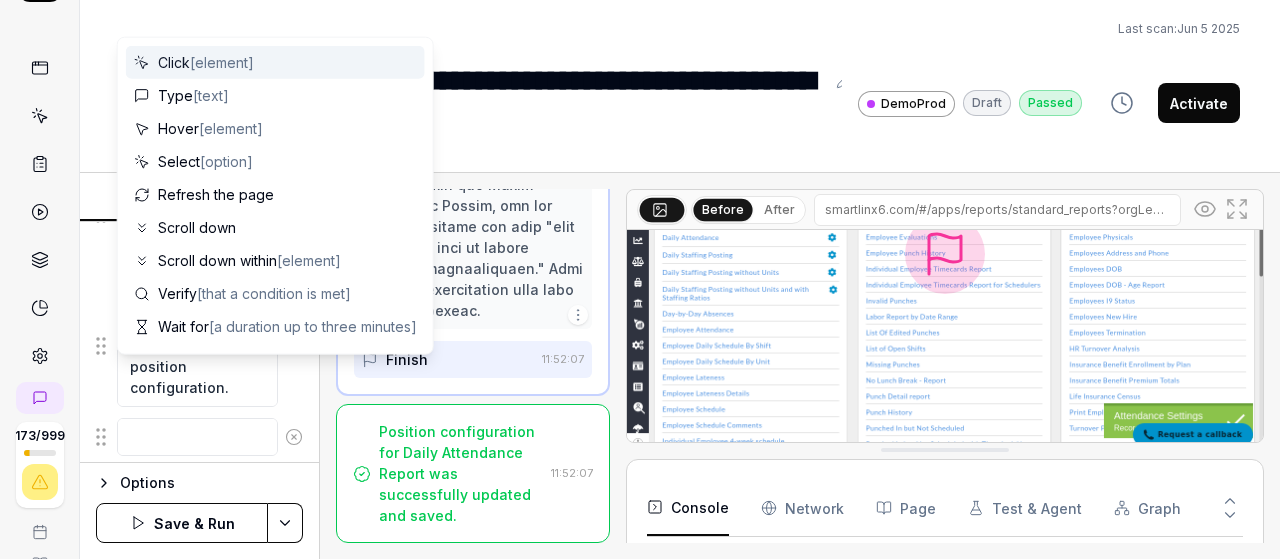 scroll, scrollTop: 0, scrollLeft: 0, axis: both 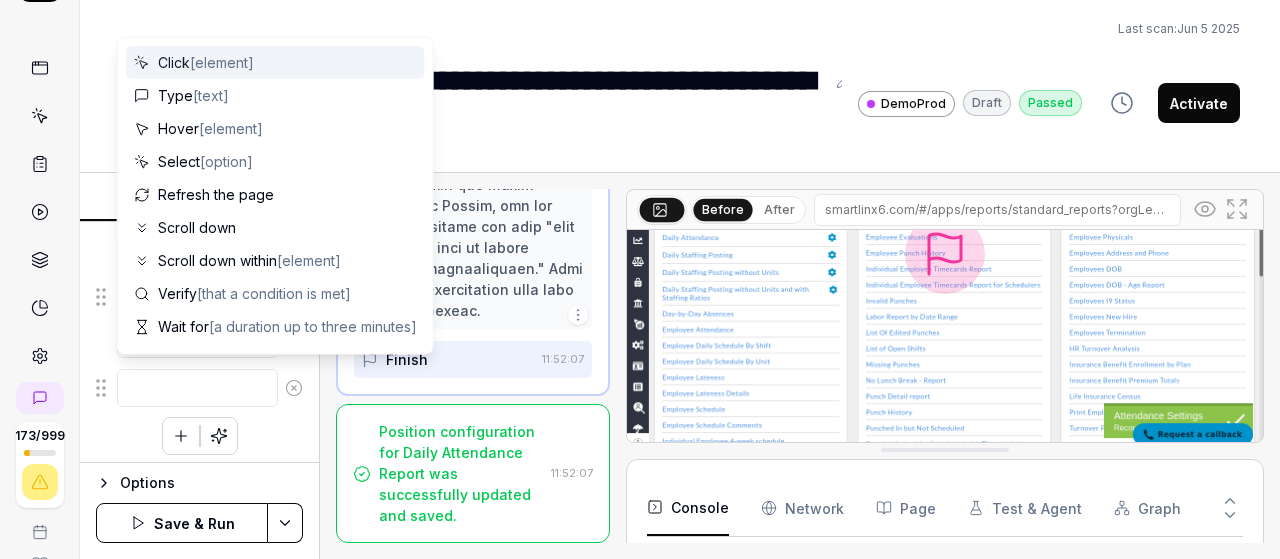 type on "*" 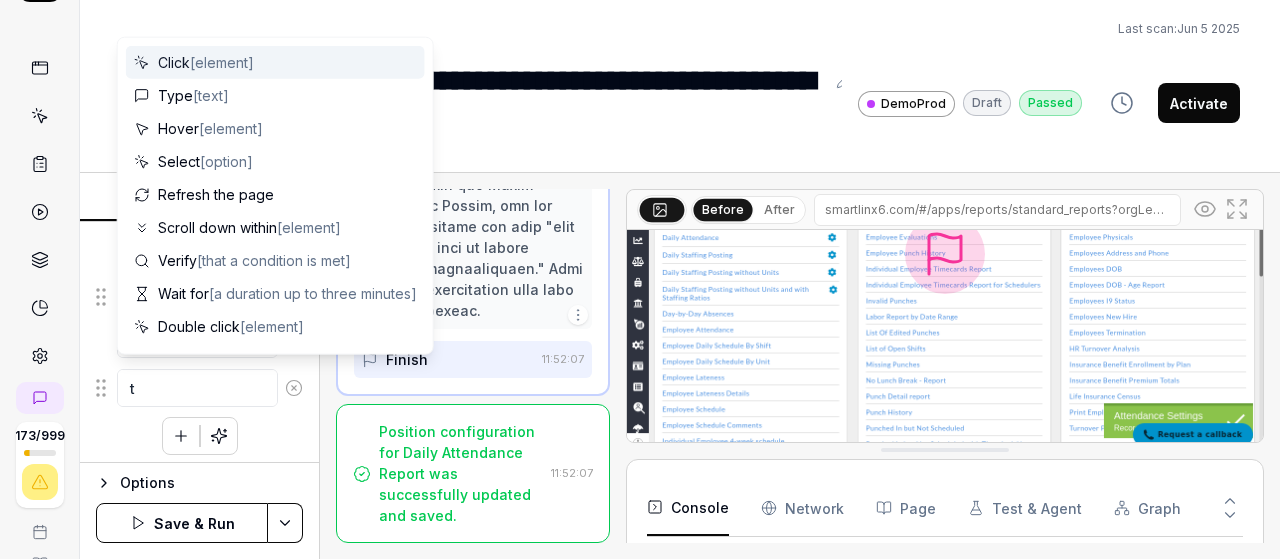 type on "*" 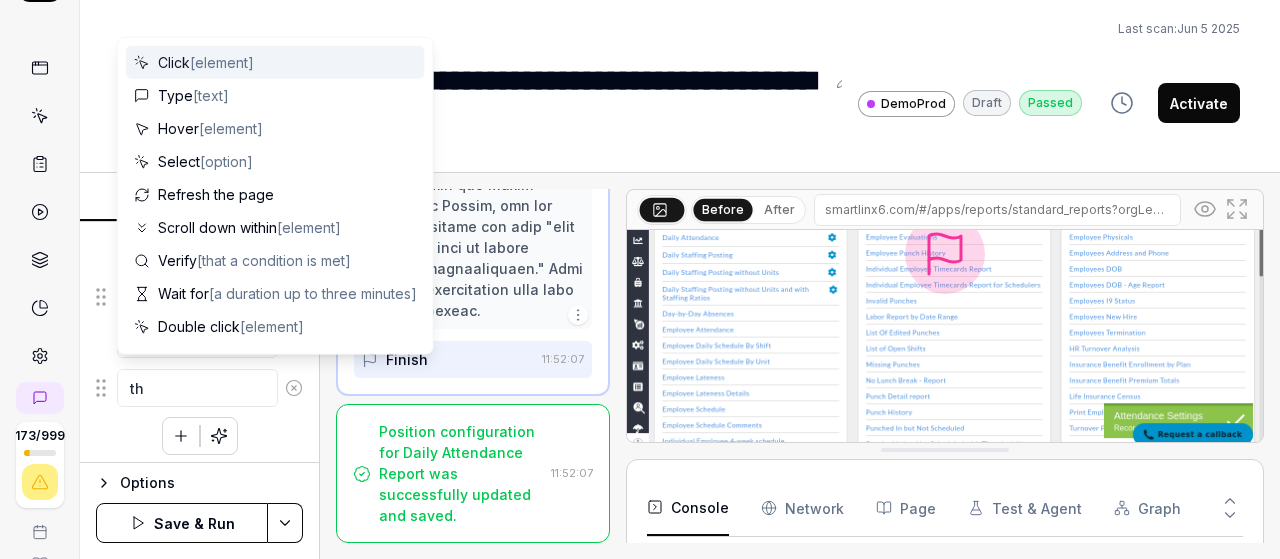 type on "*" 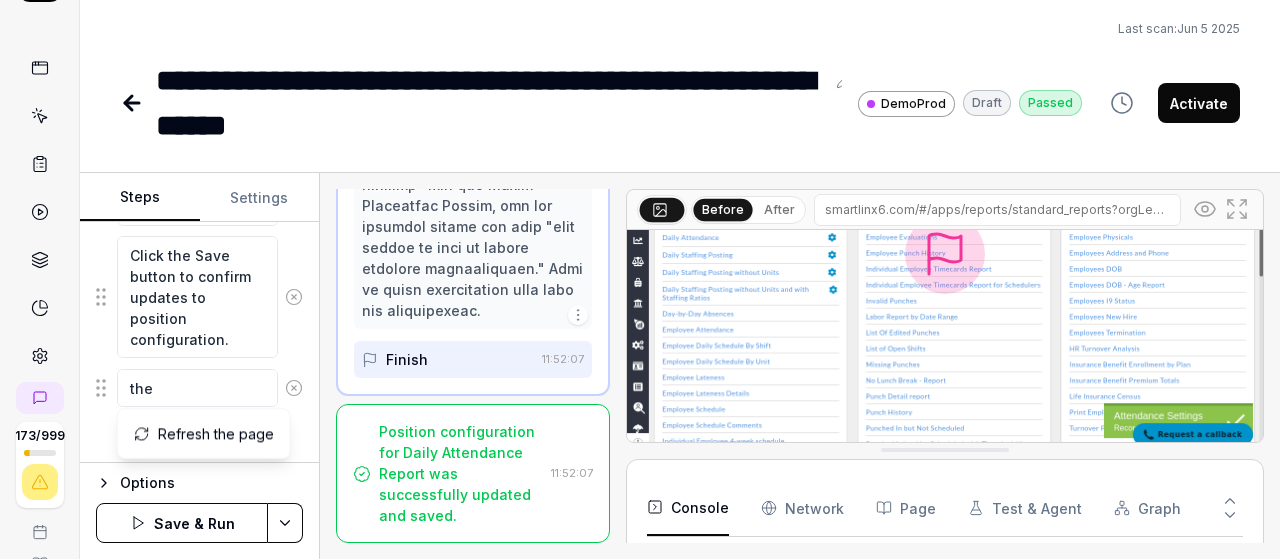 type on "*" 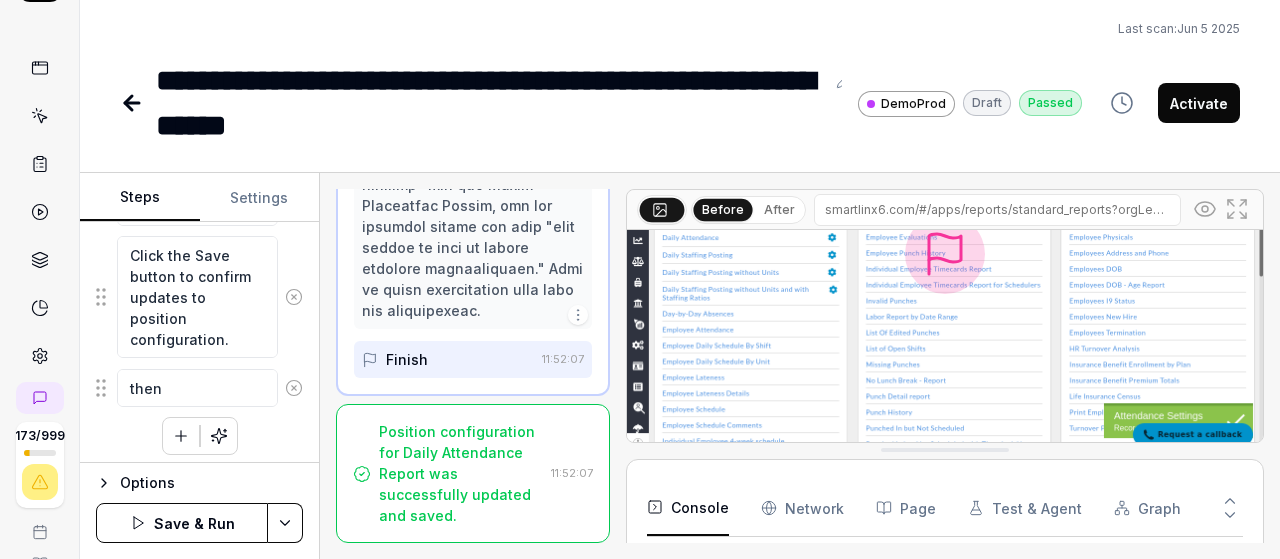 type on "*" 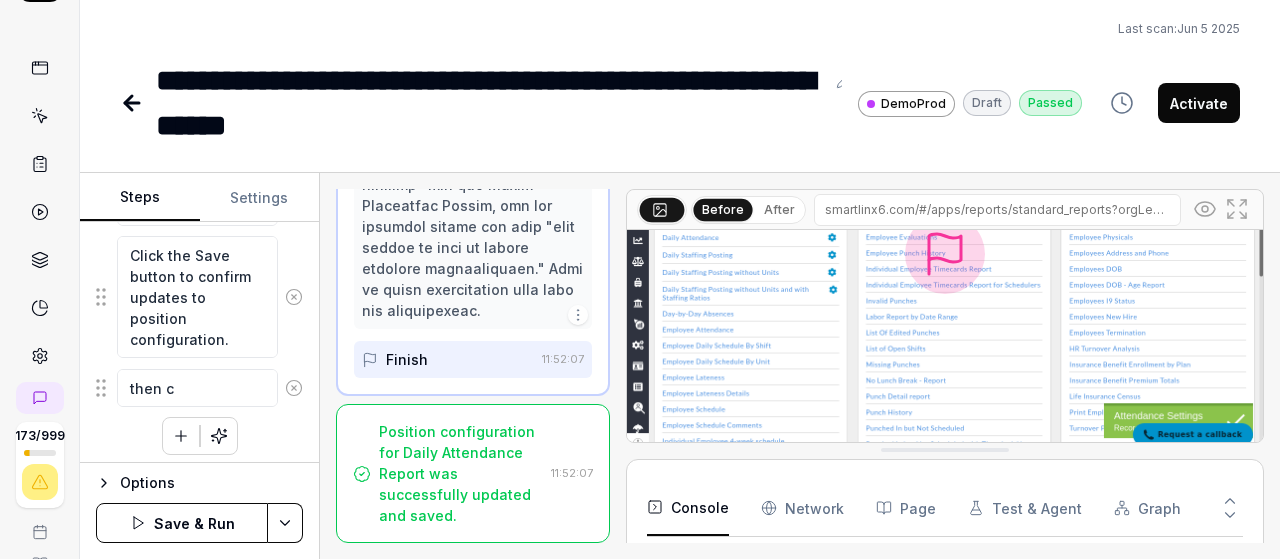 type on "*" 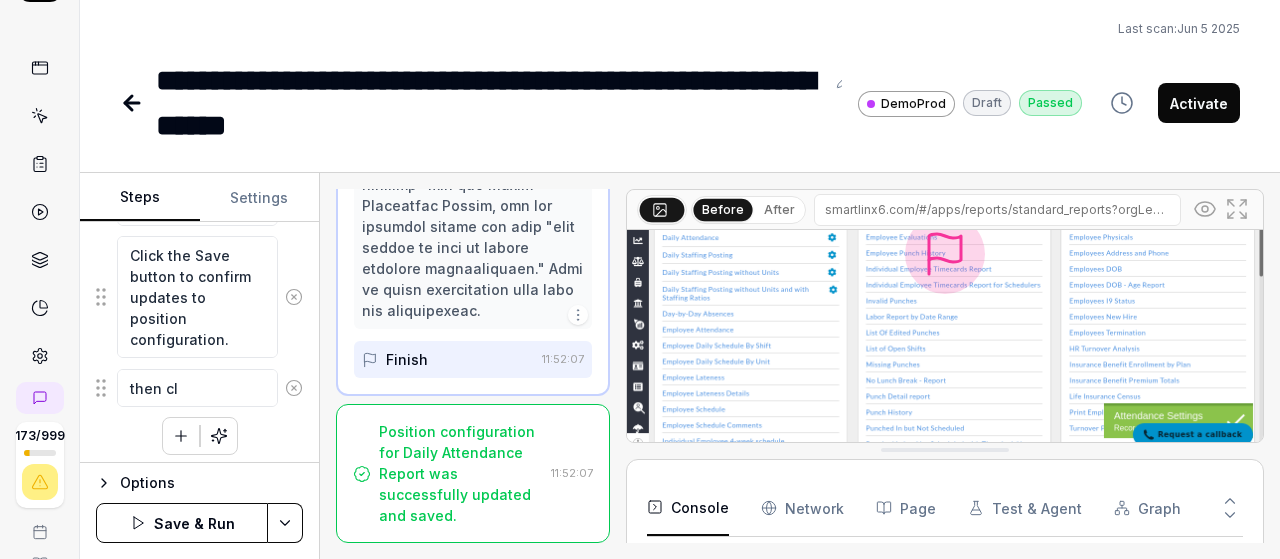 type on "*" 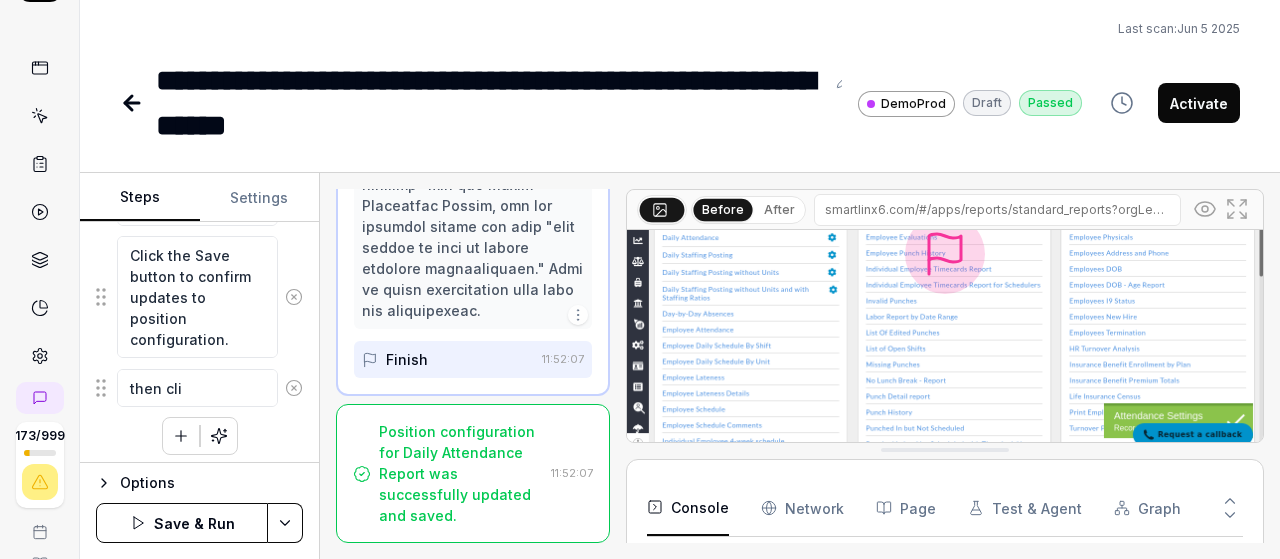 type on "*" 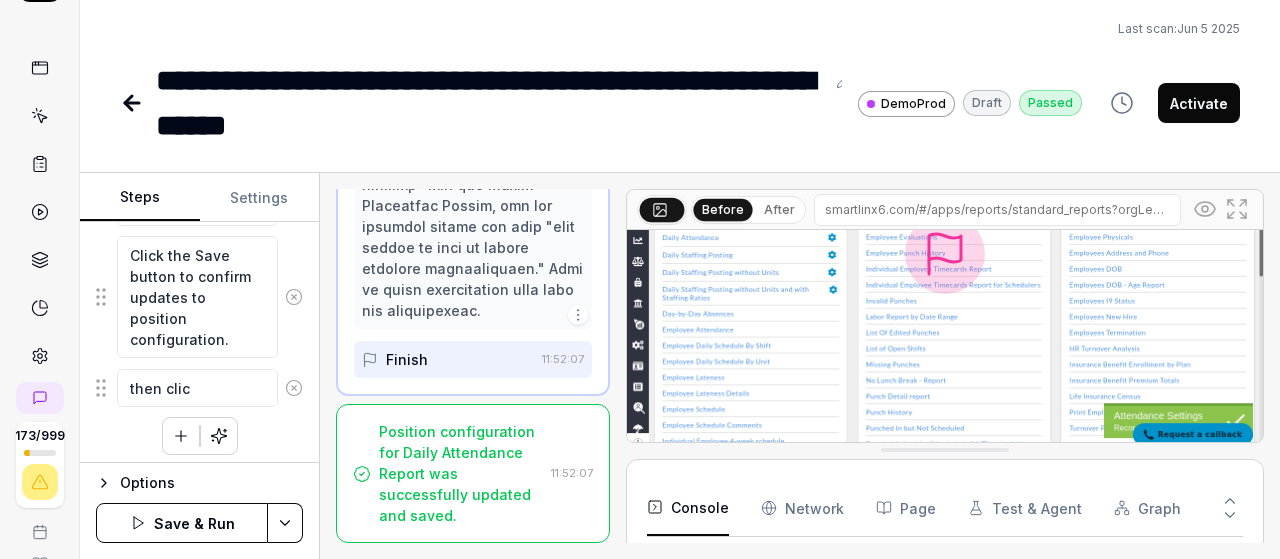 type on "*" 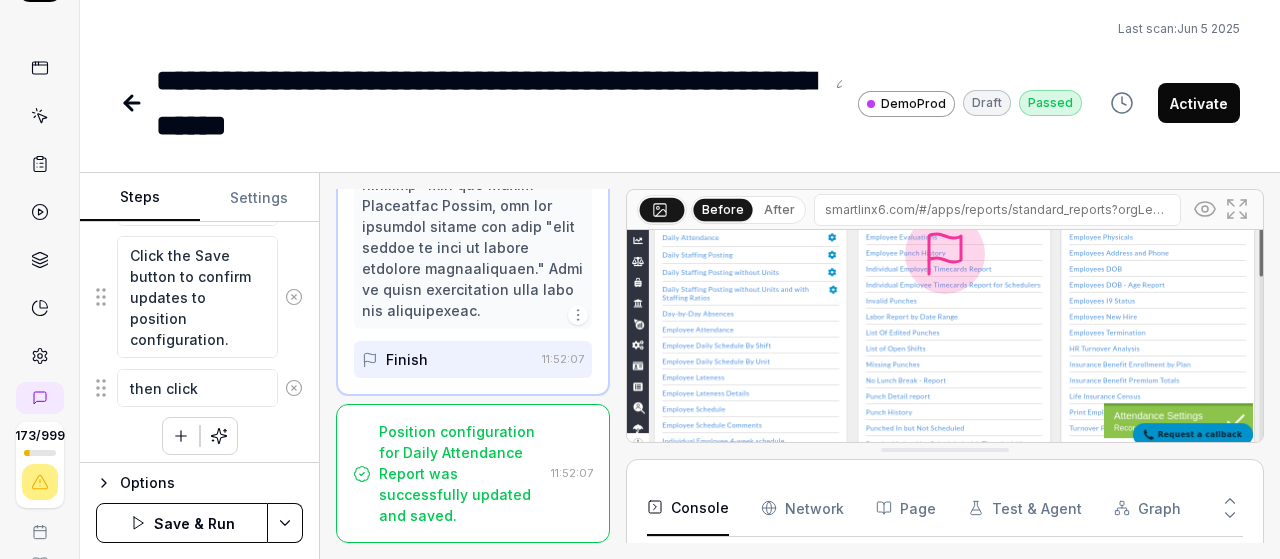 type on "*" 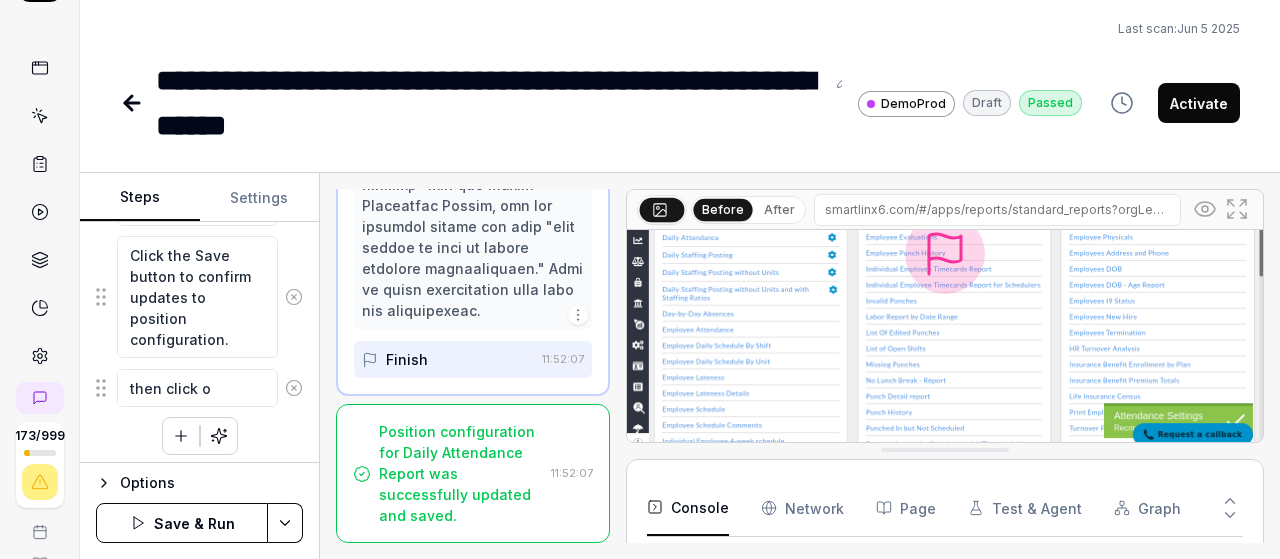 type on "*" 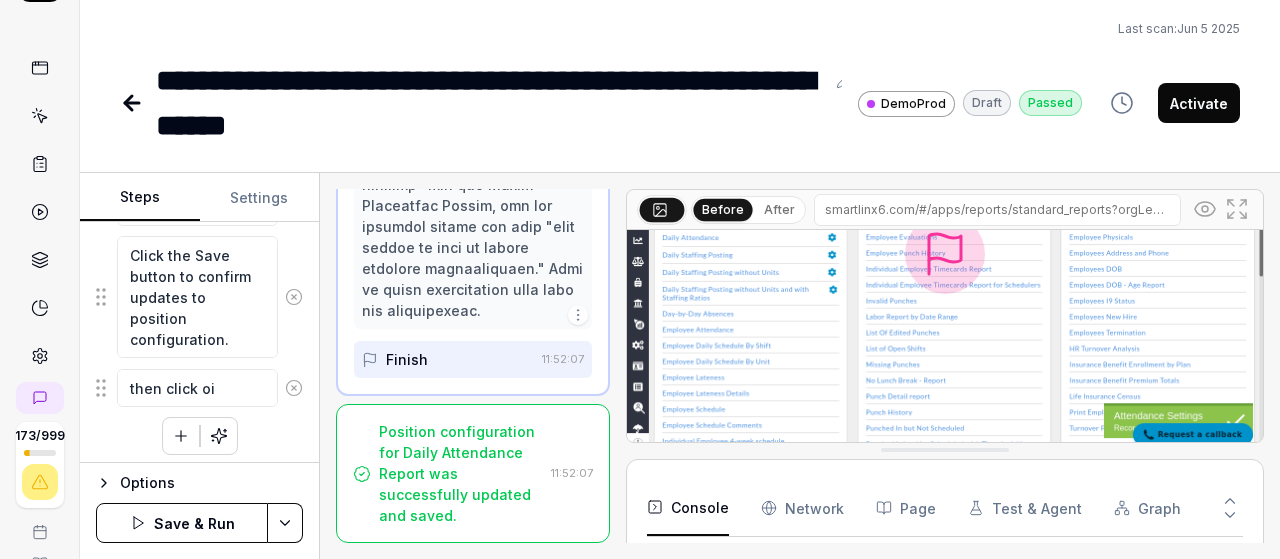 type on "*" 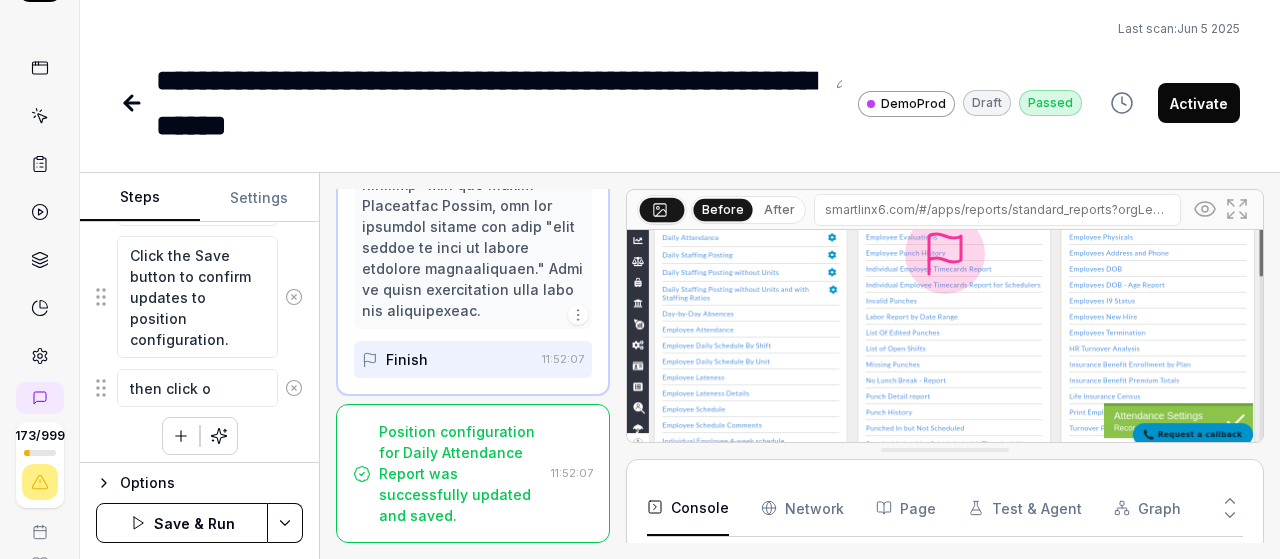 type on "*" 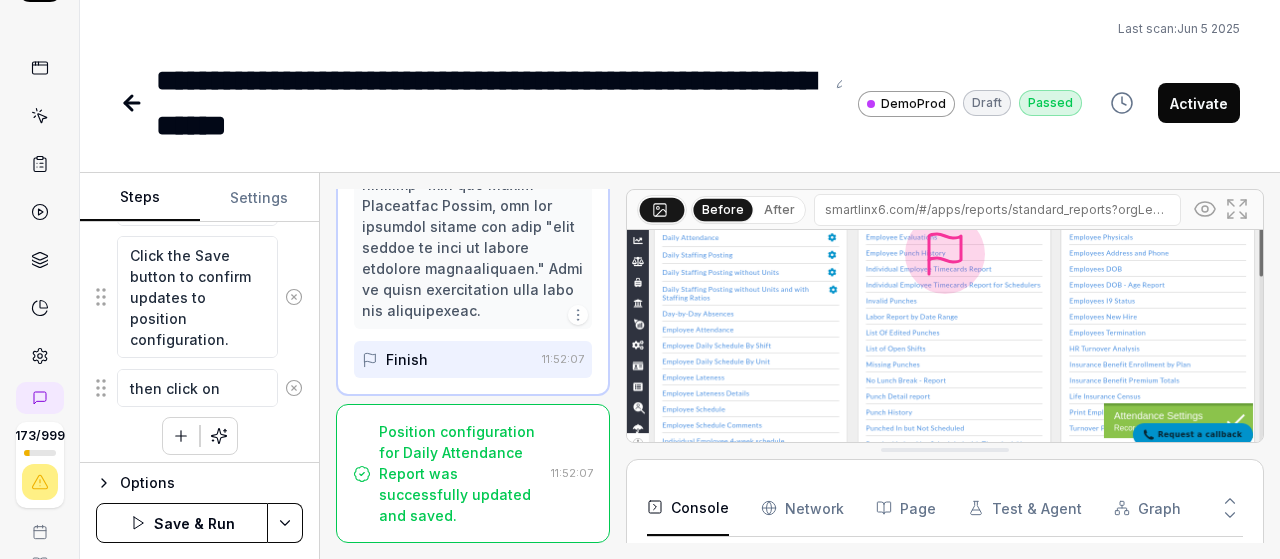 type on "*" 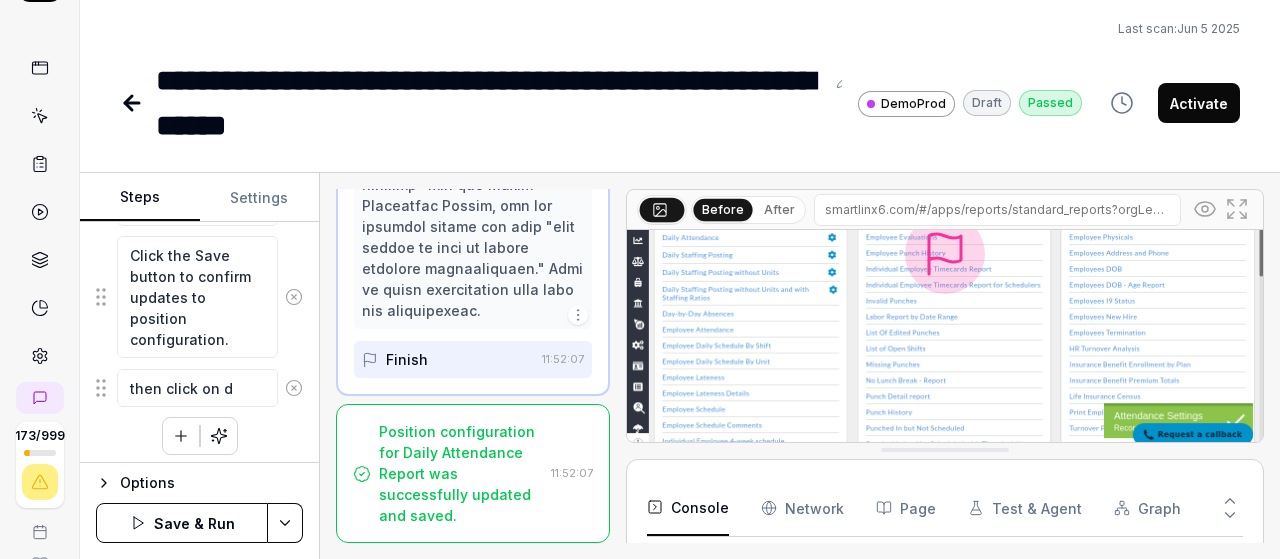 type on "*" 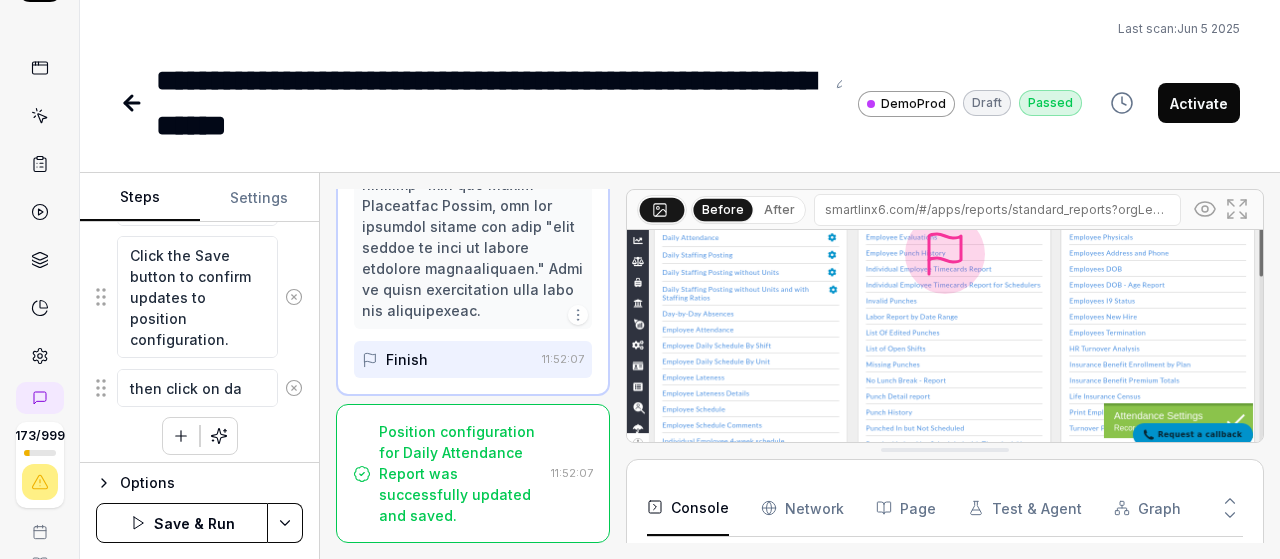 type on "then click on dai" 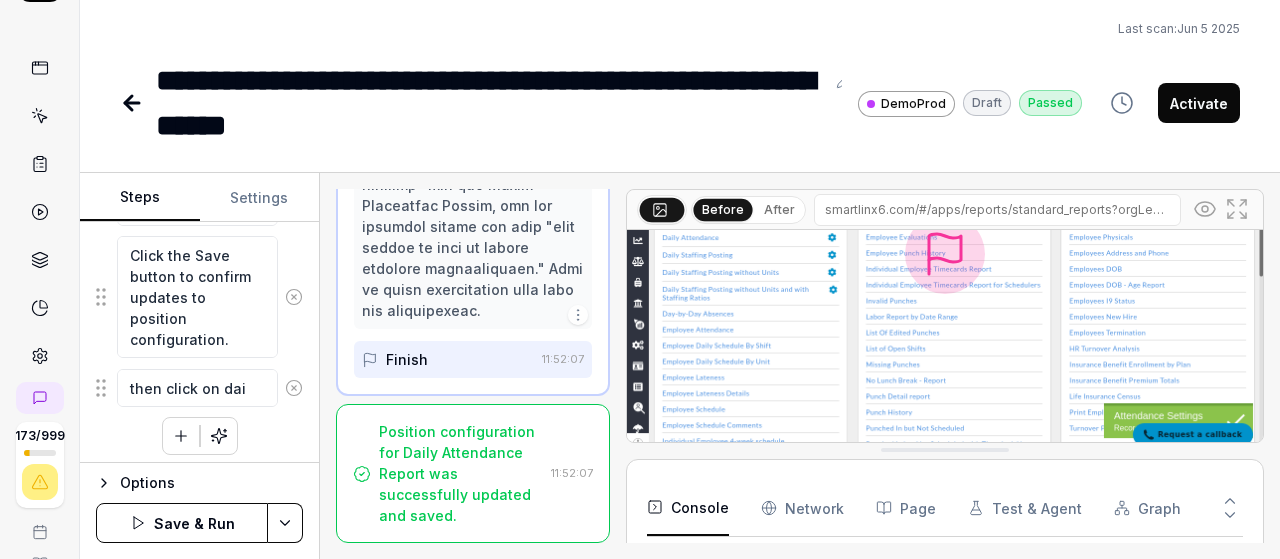 type on "*" 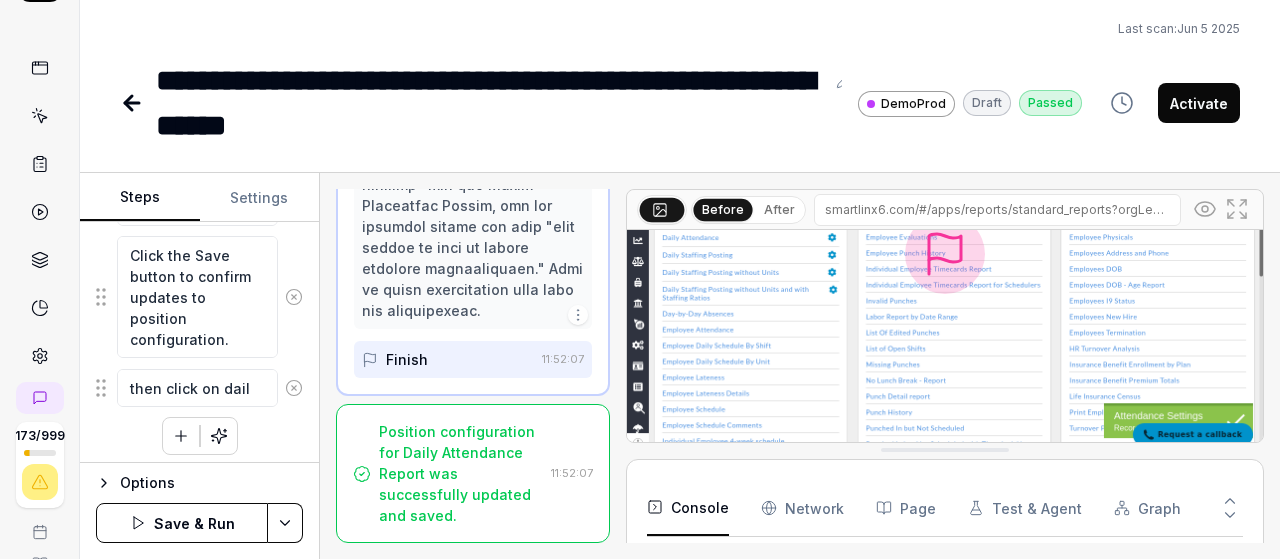 type on "*" 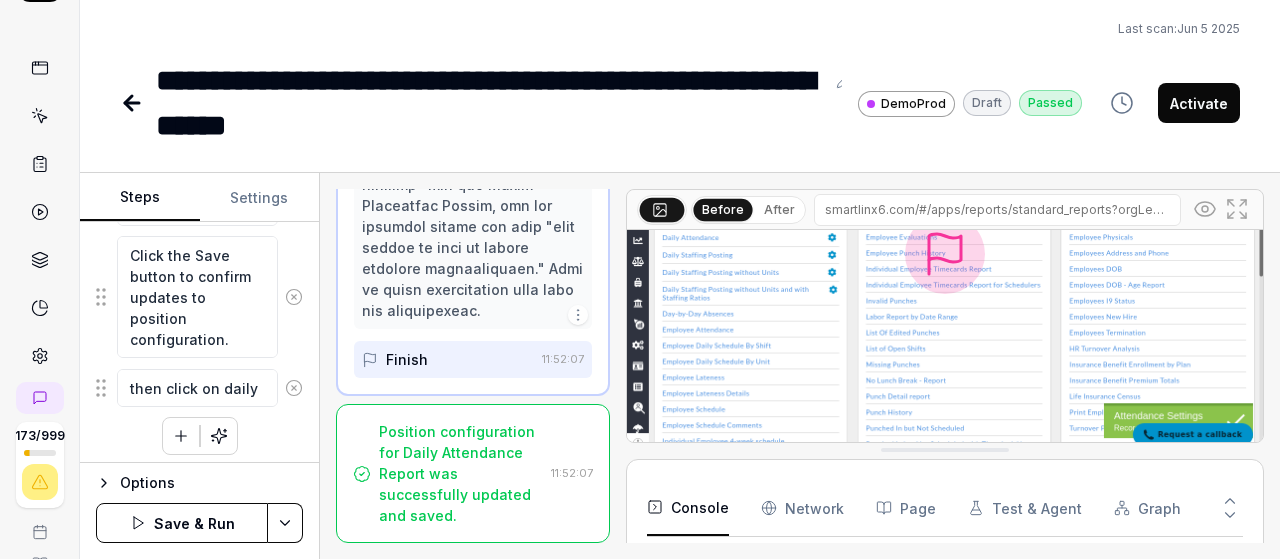 type on "*" 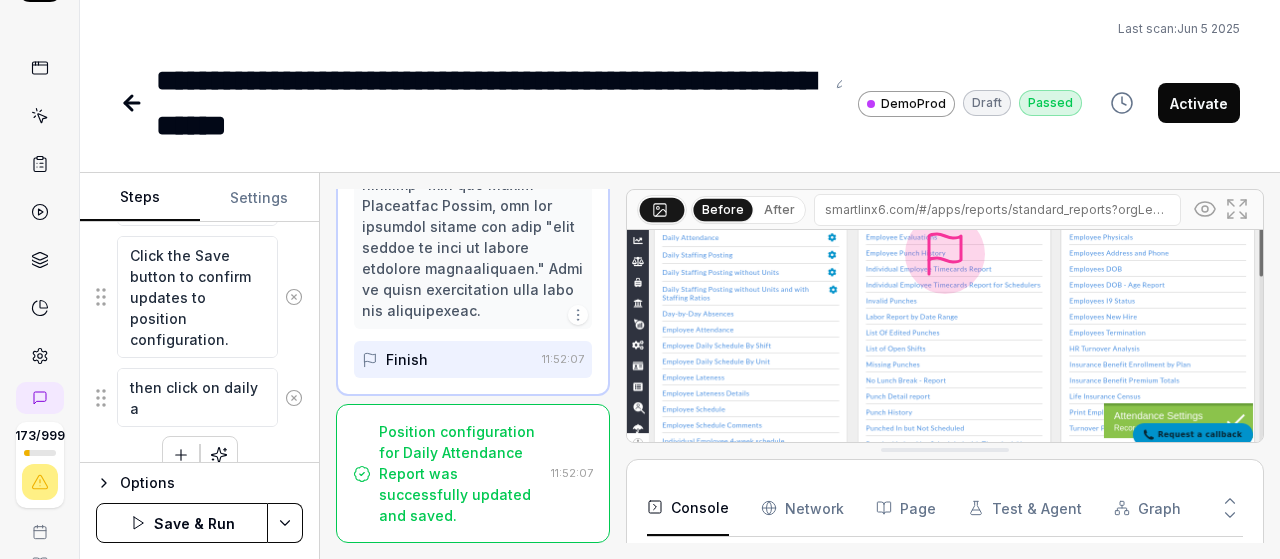 type on "*" 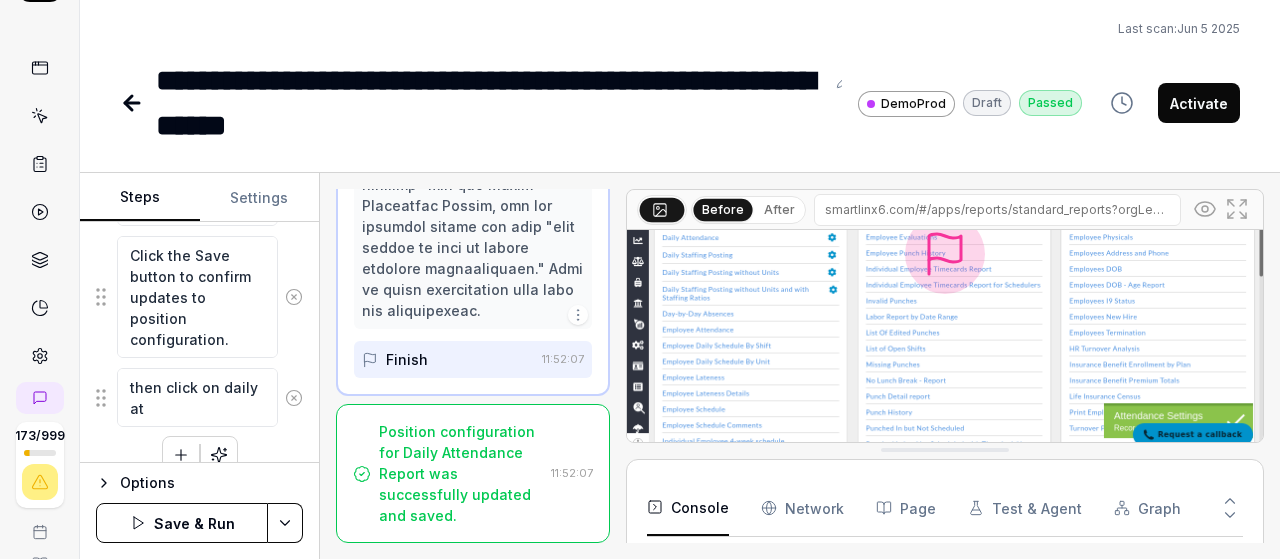 type on "*" 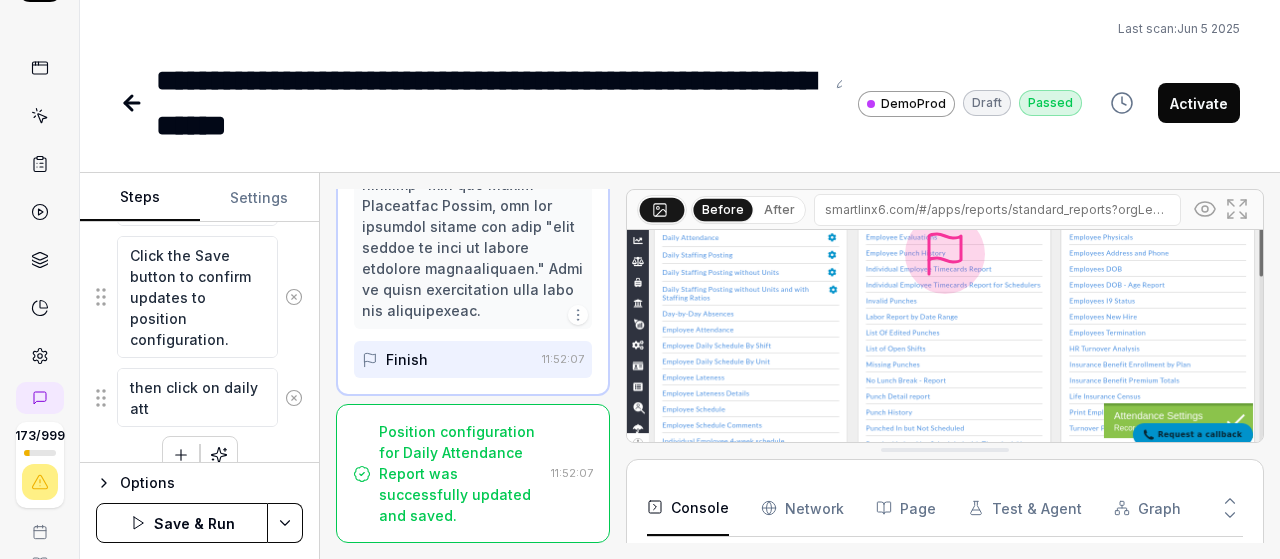 type on "*" 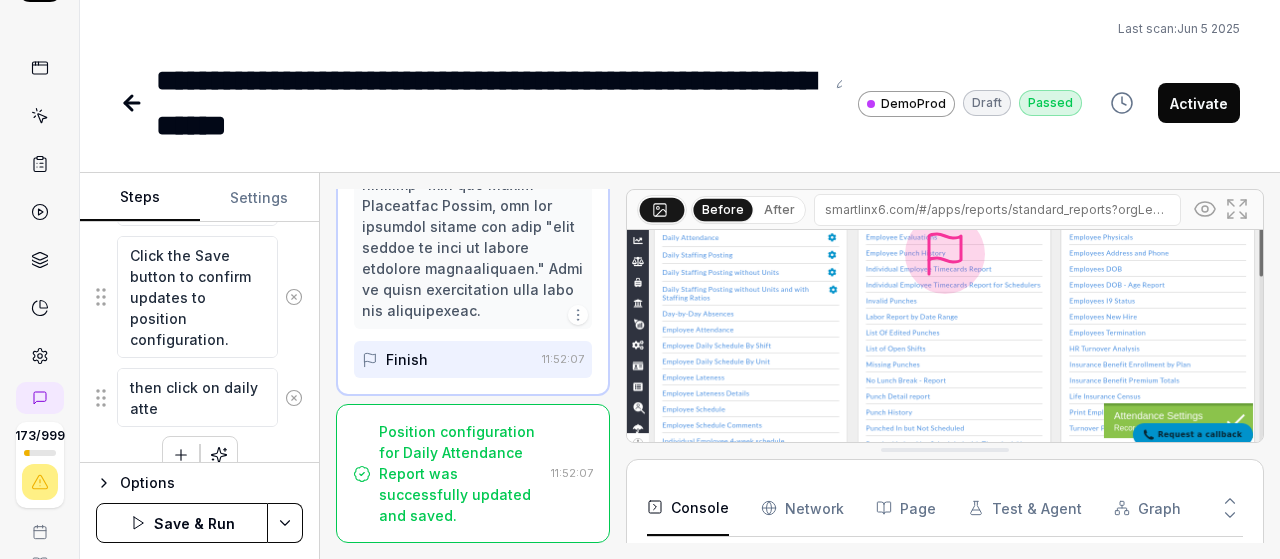 type on "*" 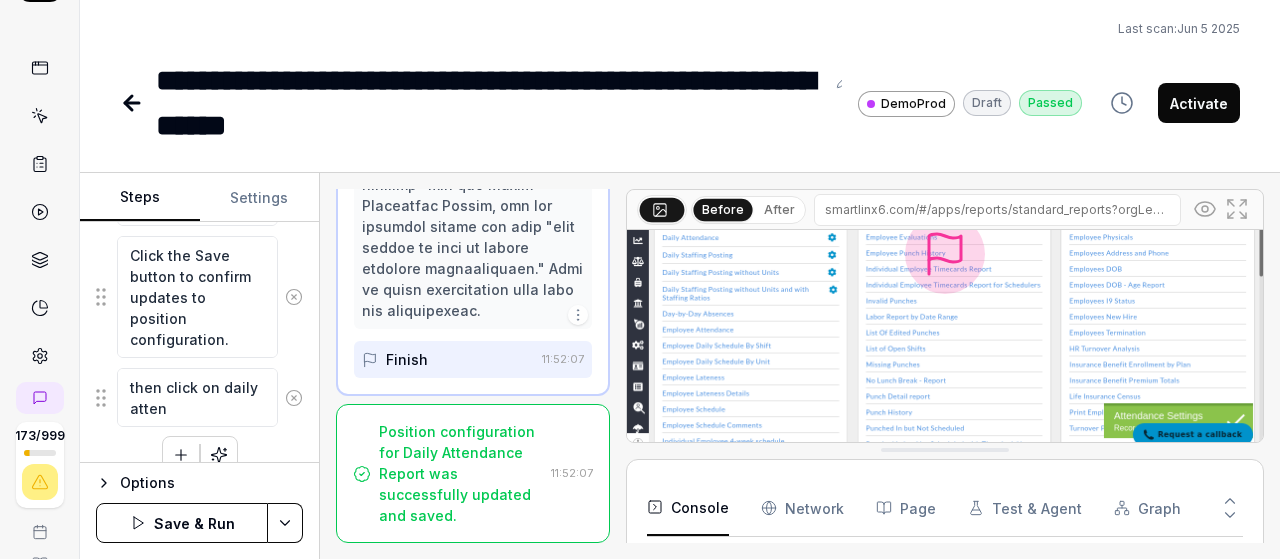 type on "*" 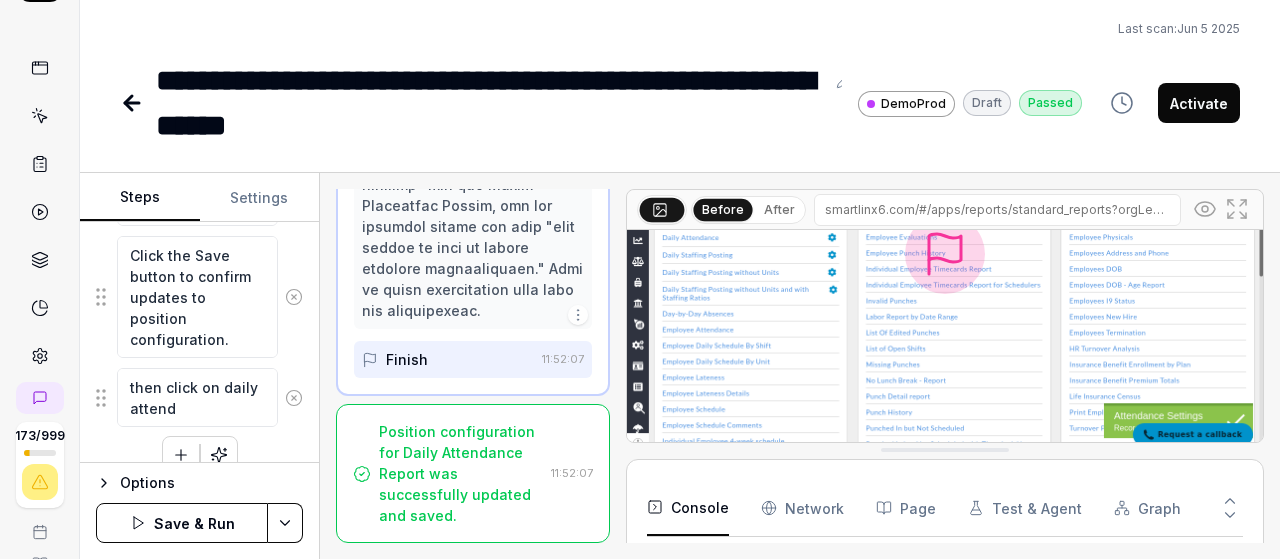 type on "*" 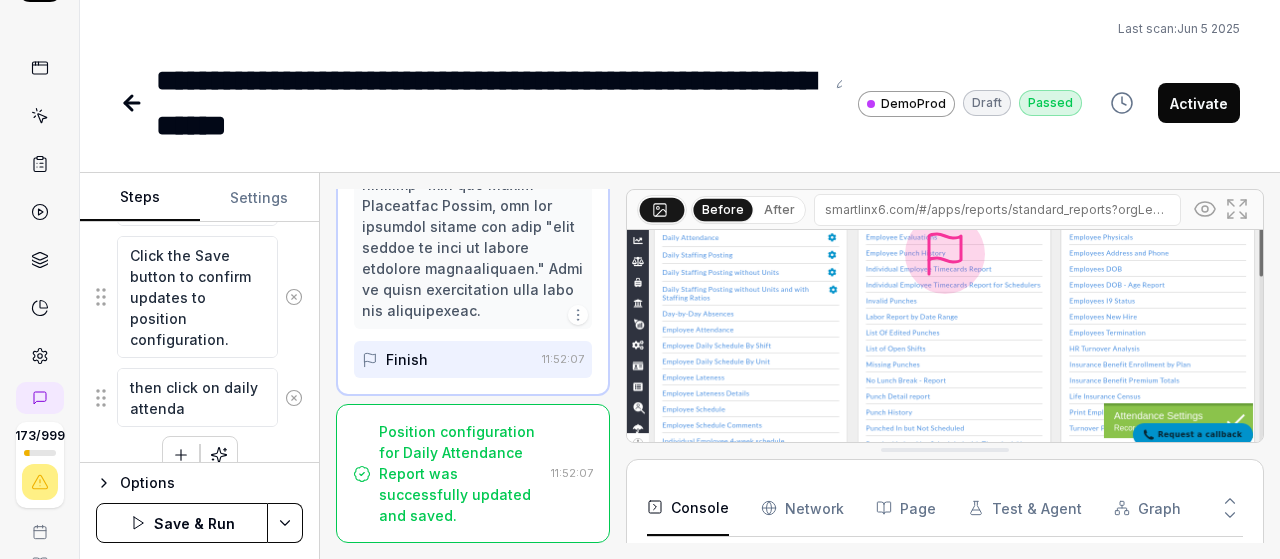 type on "*" 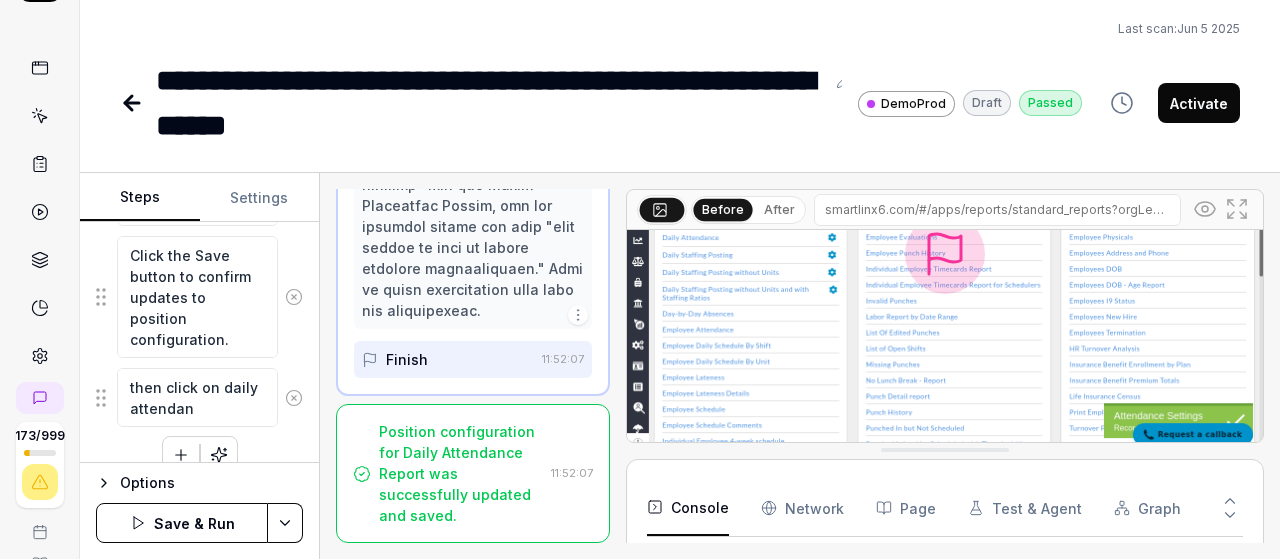 type on "*" 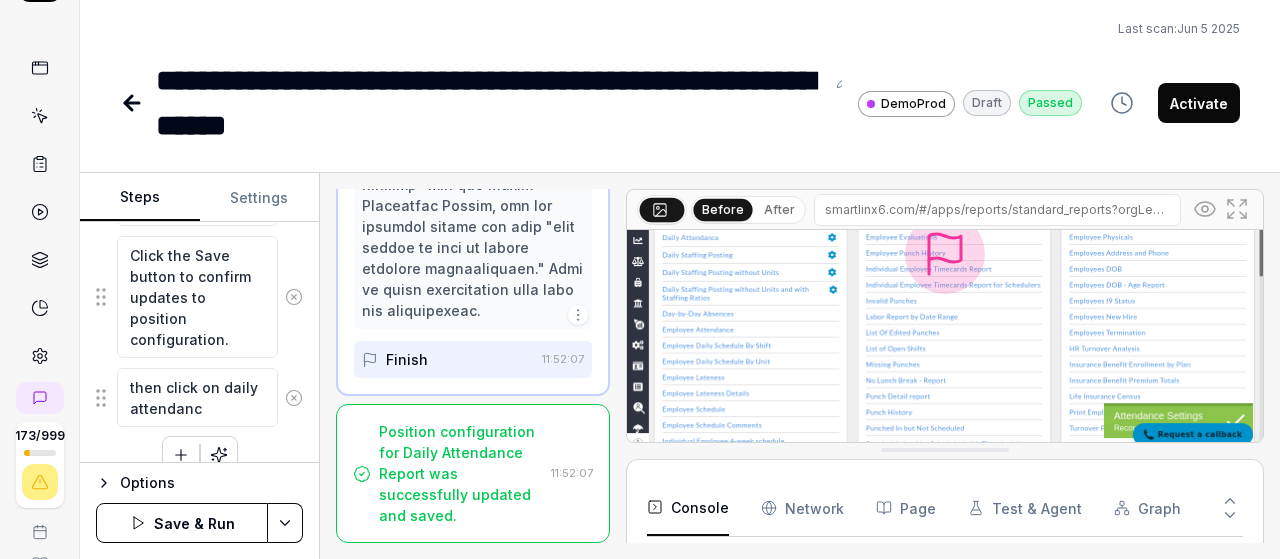 type on "*" 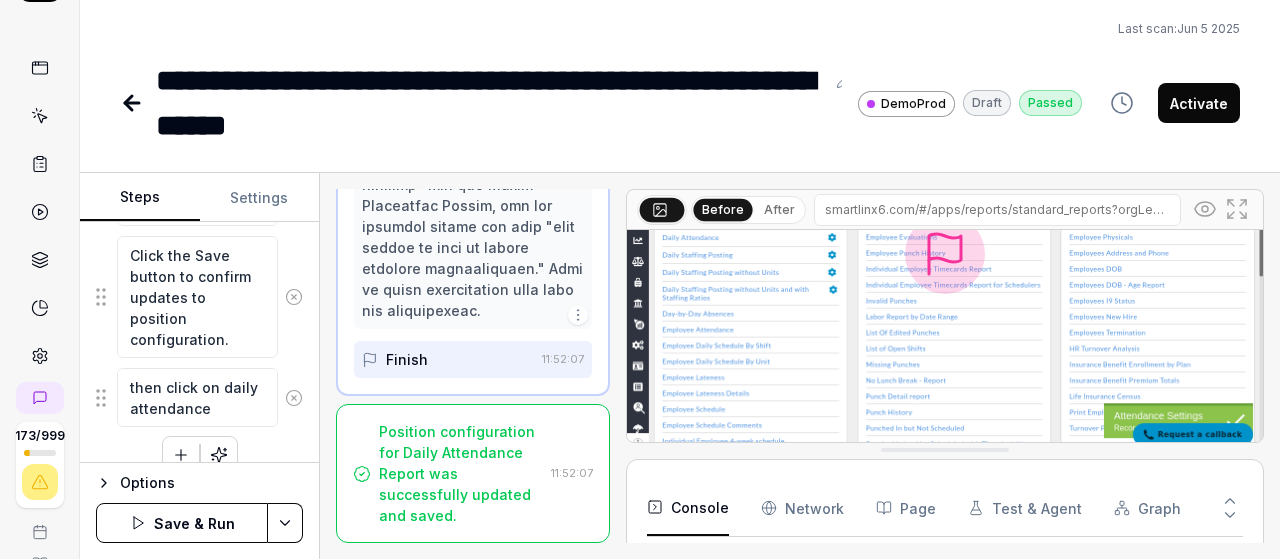 type on "*" 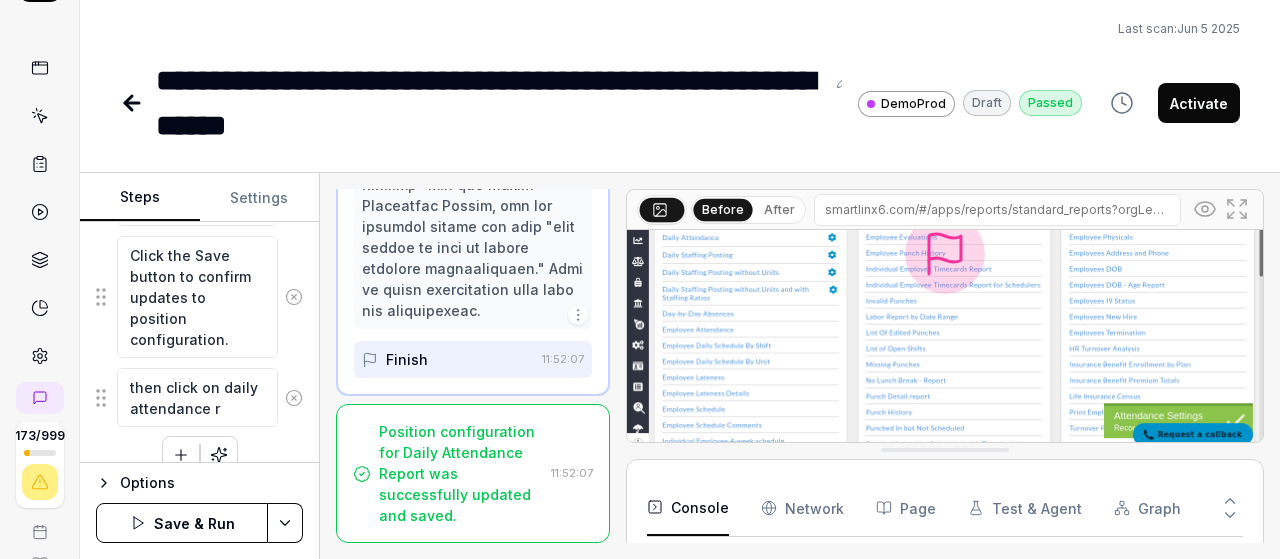 type on "*" 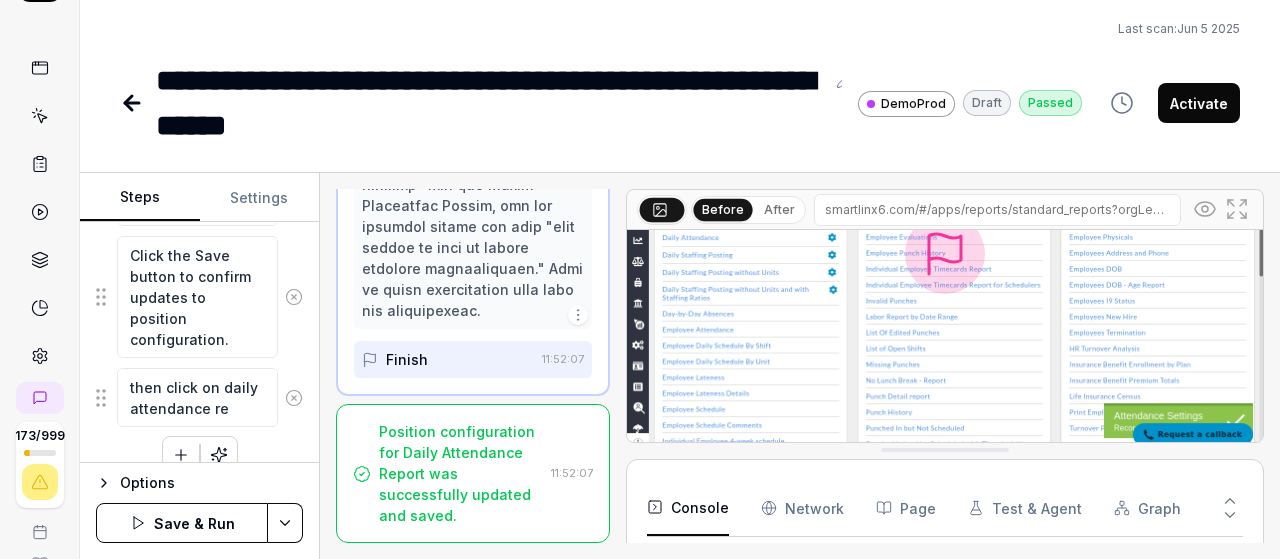 type on "*" 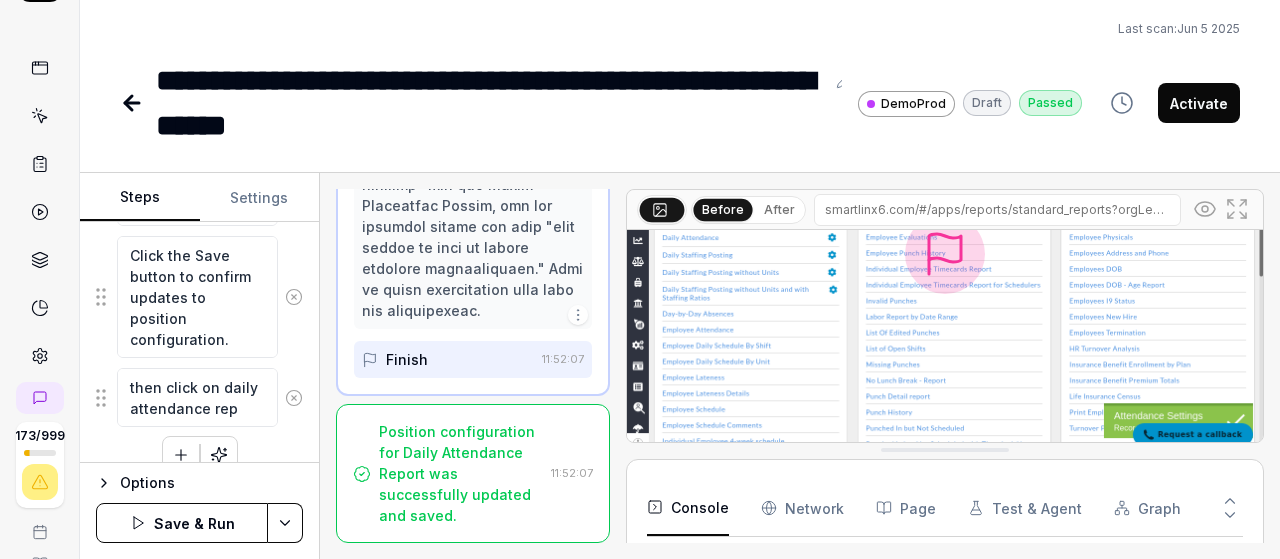 type on "*" 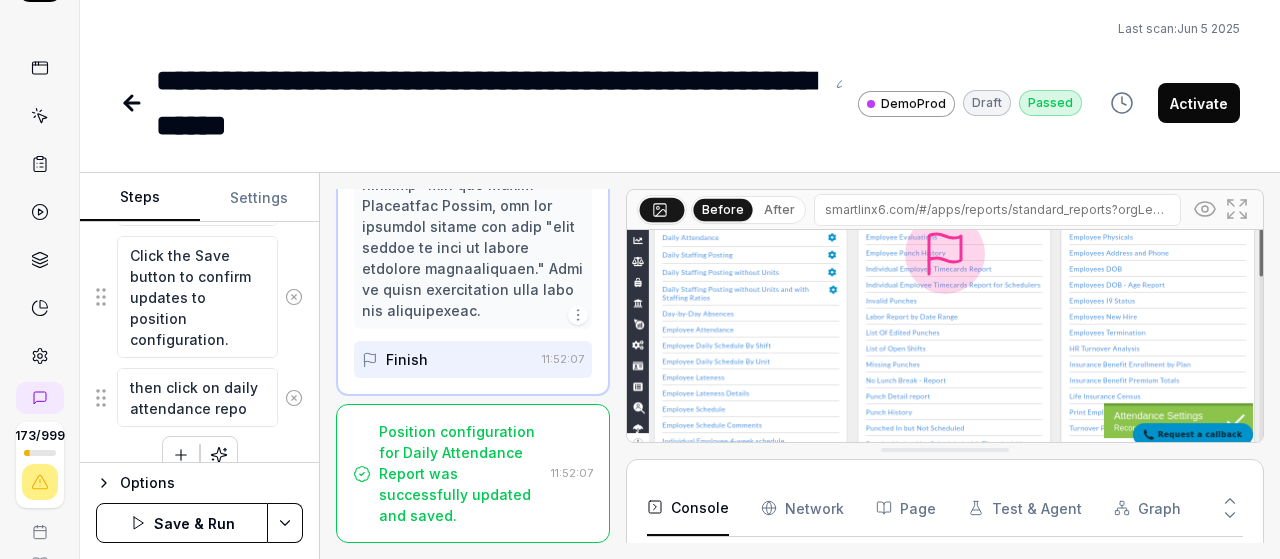 type on "*" 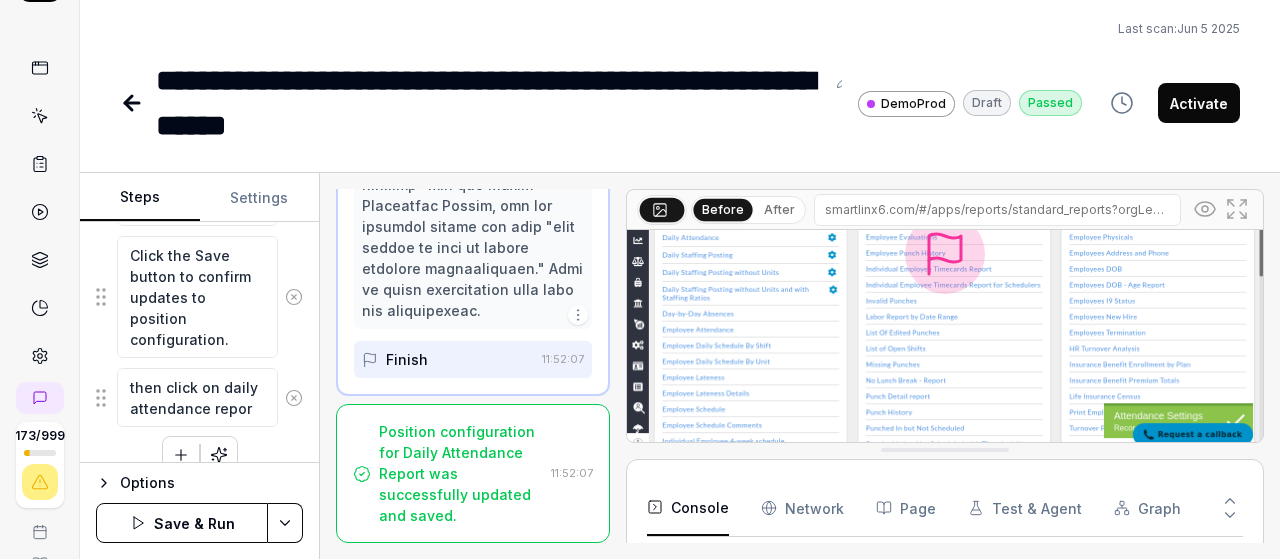 type on "*" 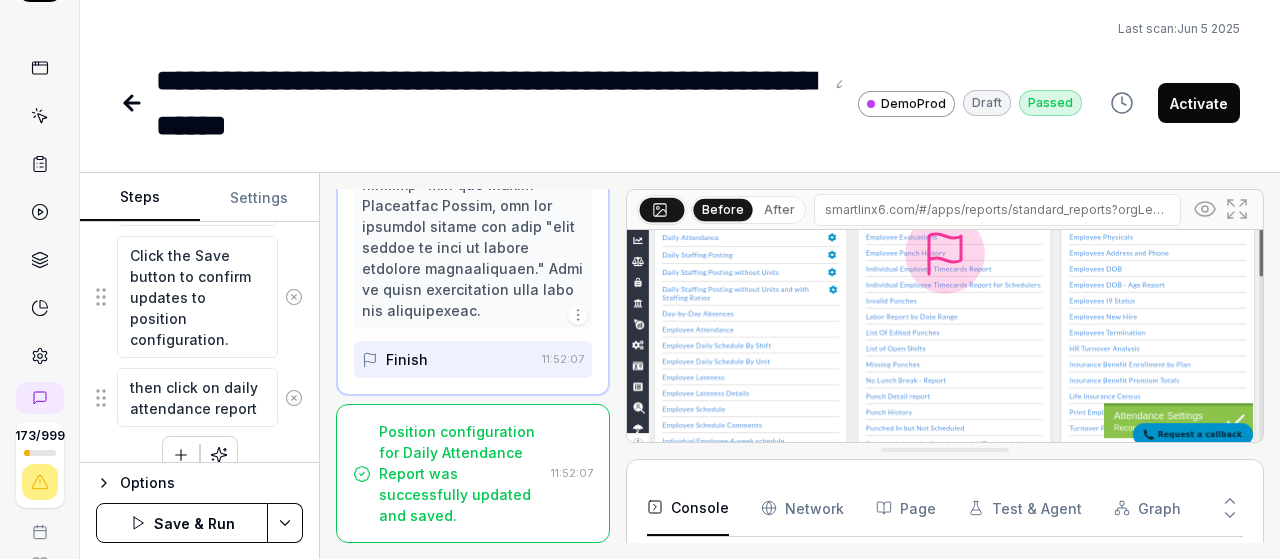 type on "*" 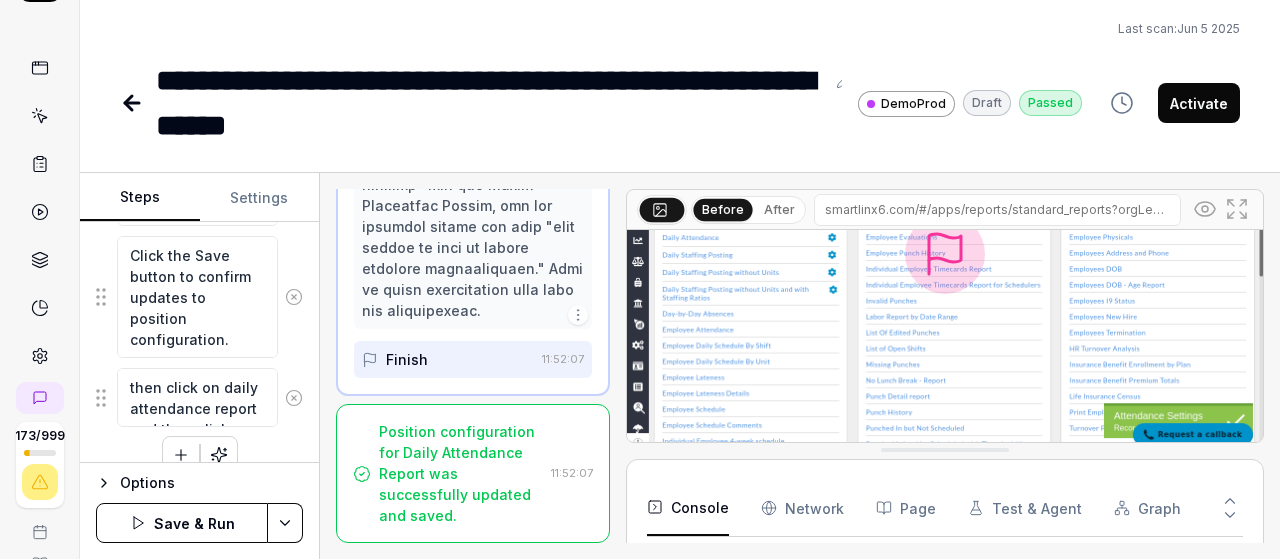 scroll, scrollTop: 10, scrollLeft: 0, axis: vertical 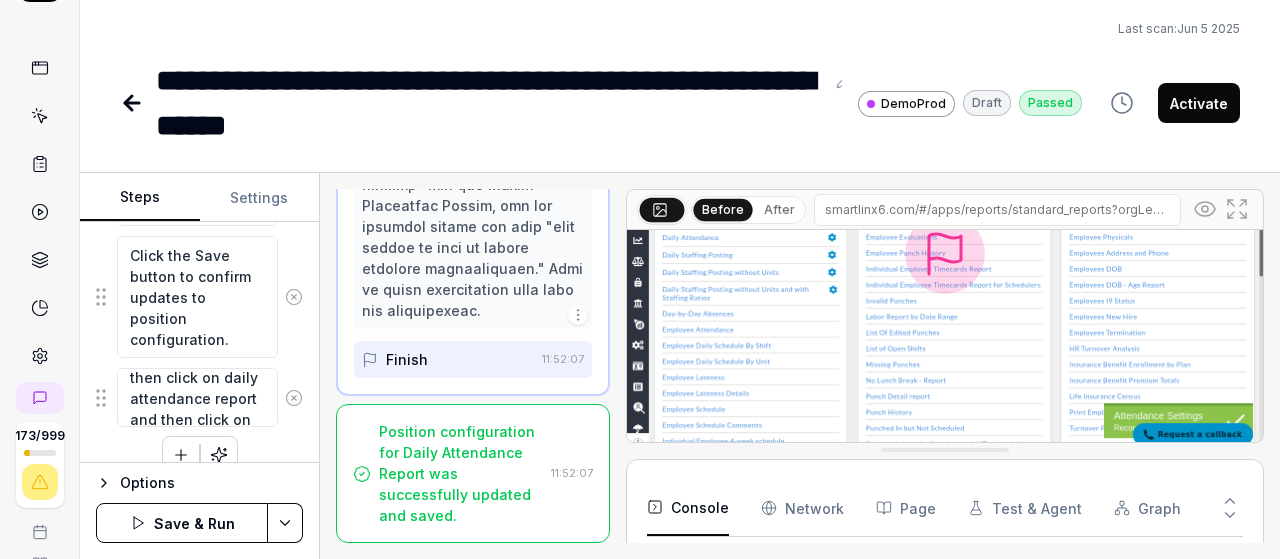 type on "*" 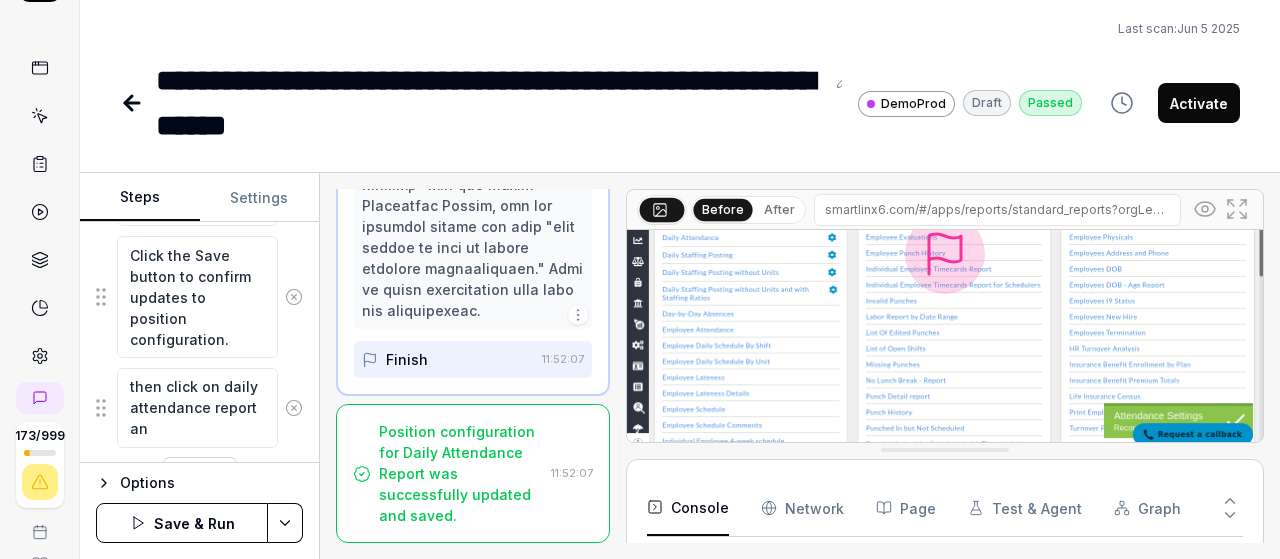 type on "*" 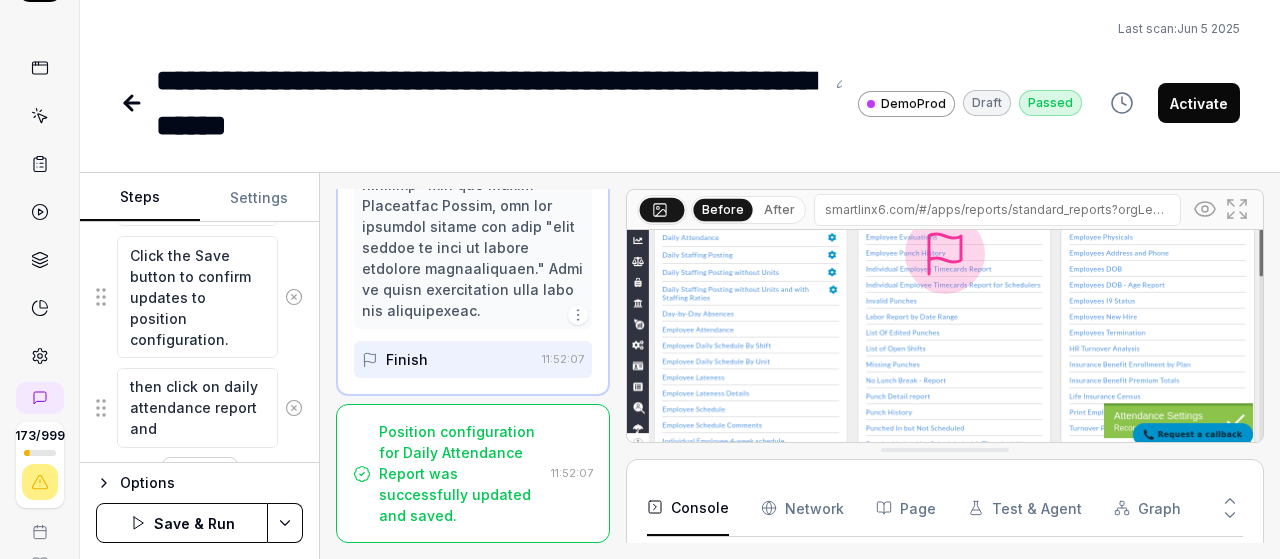 type on "*" 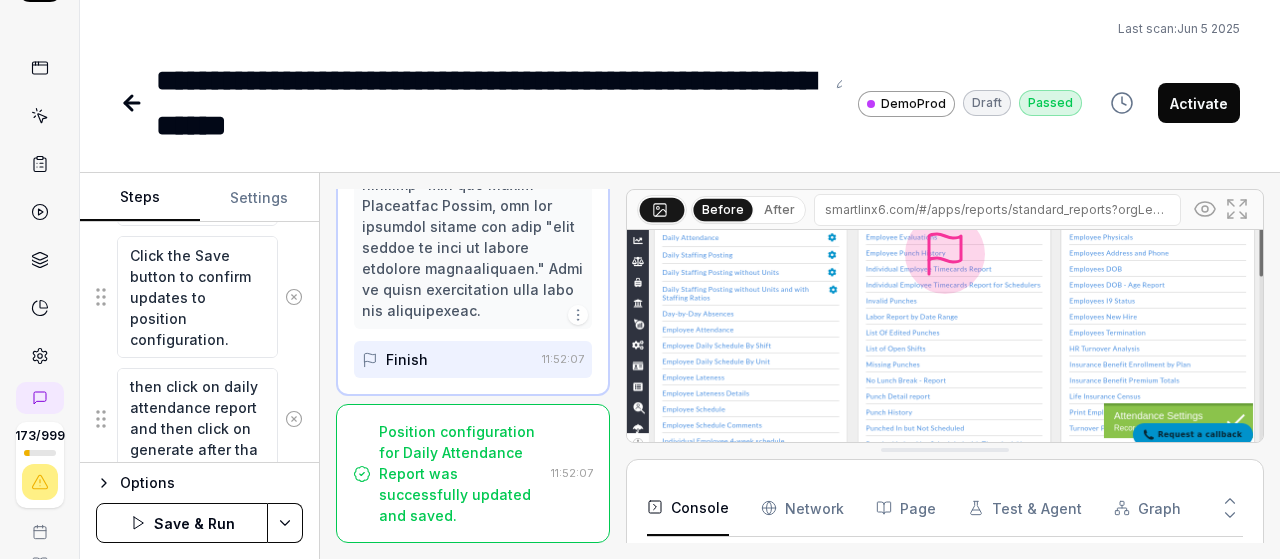 scroll, scrollTop: 53, scrollLeft: 0, axis: vertical 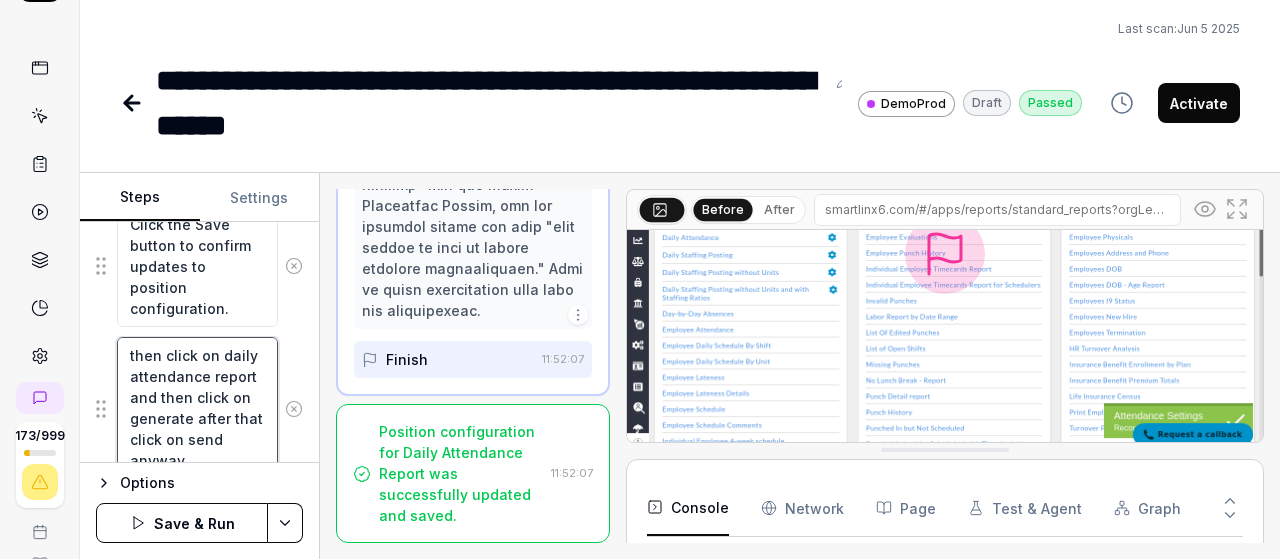 click on "then click on daily attendance report and then click on generate after that click on send anyway" at bounding box center [197, 408] 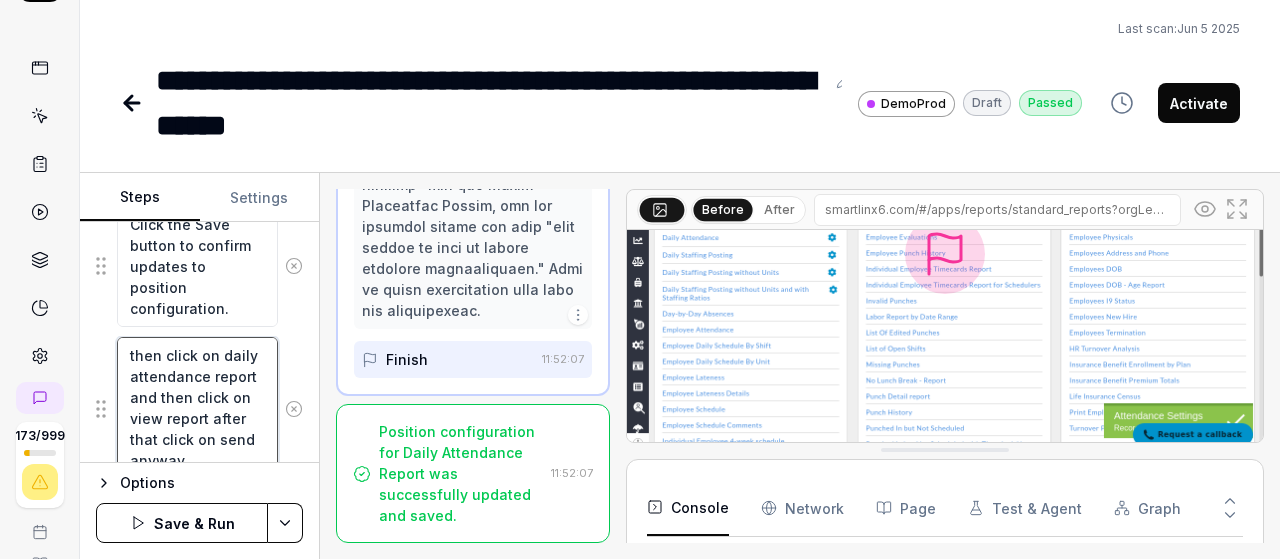 scroll, scrollTop: 42, scrollLeft: 0, axis: vertical 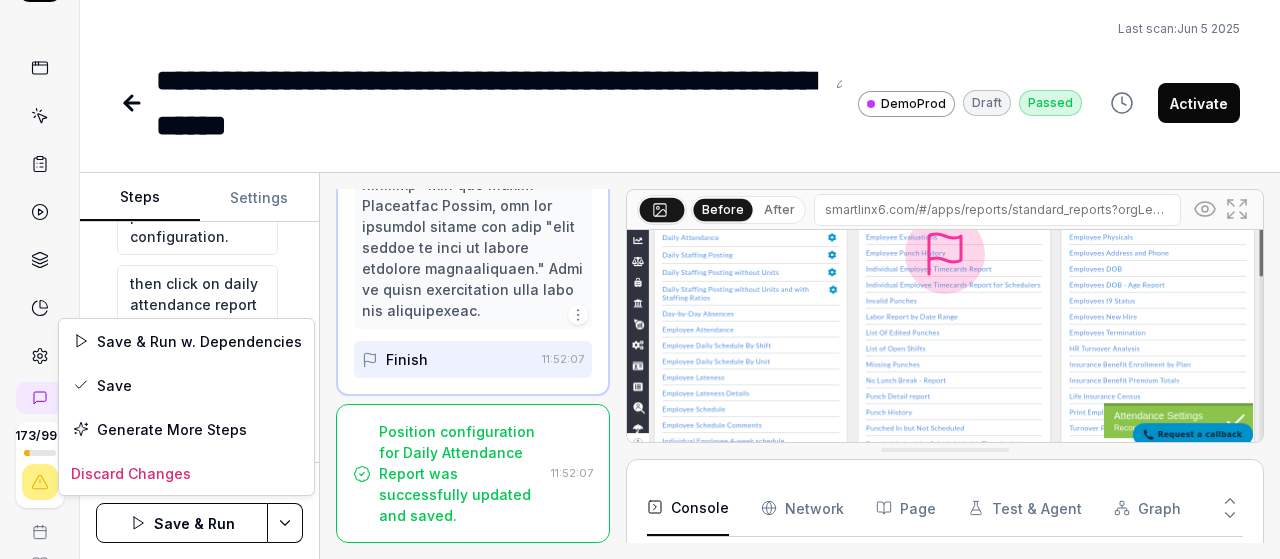 click on "**********" at bounding box center (640, 279) 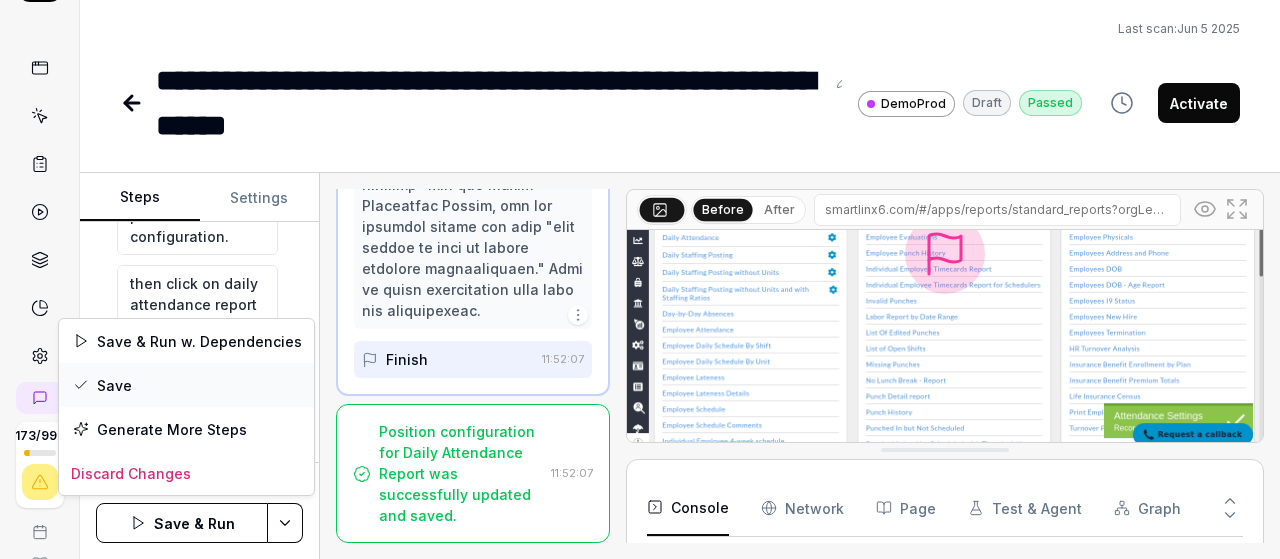 click on "Save" at bounding box center (186, 385) 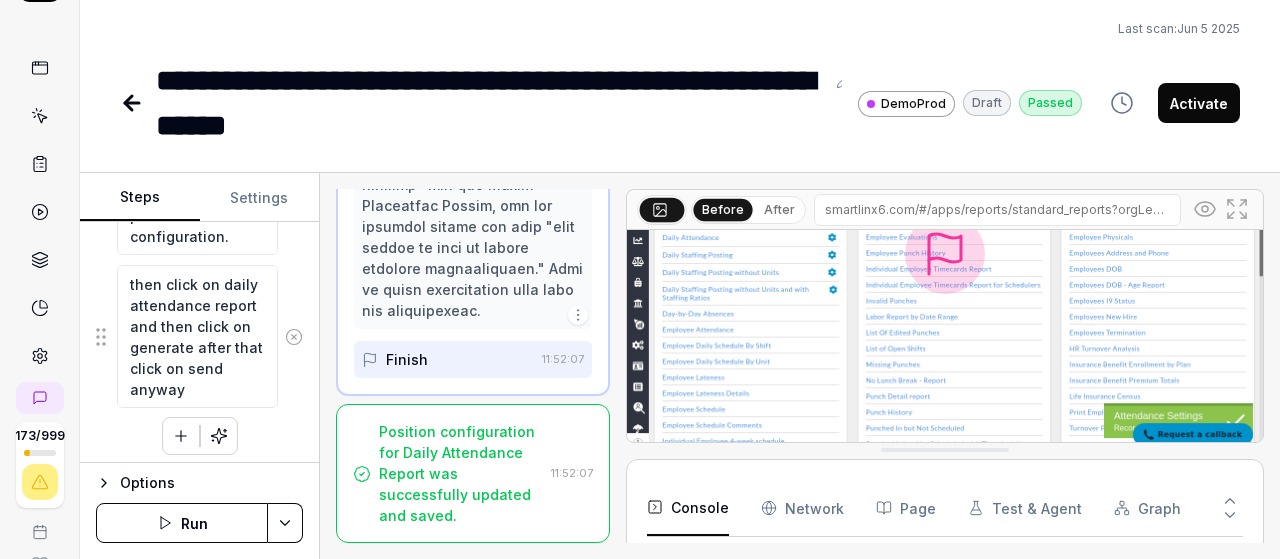 click 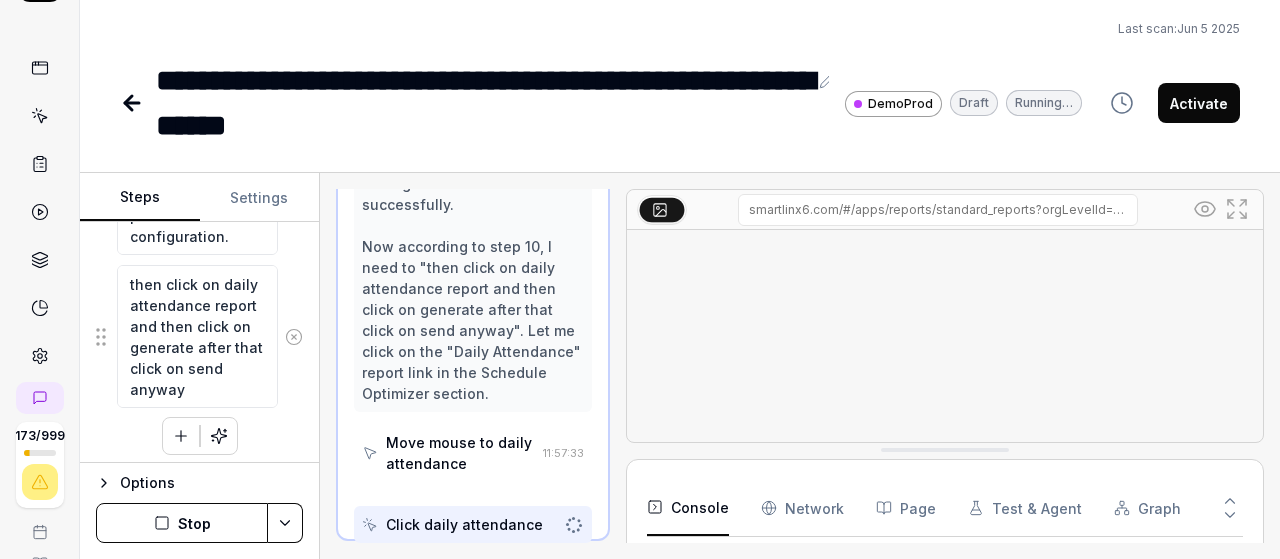 scroll, scrollTop: 1544, scrollLeft: 0, axis: vertical 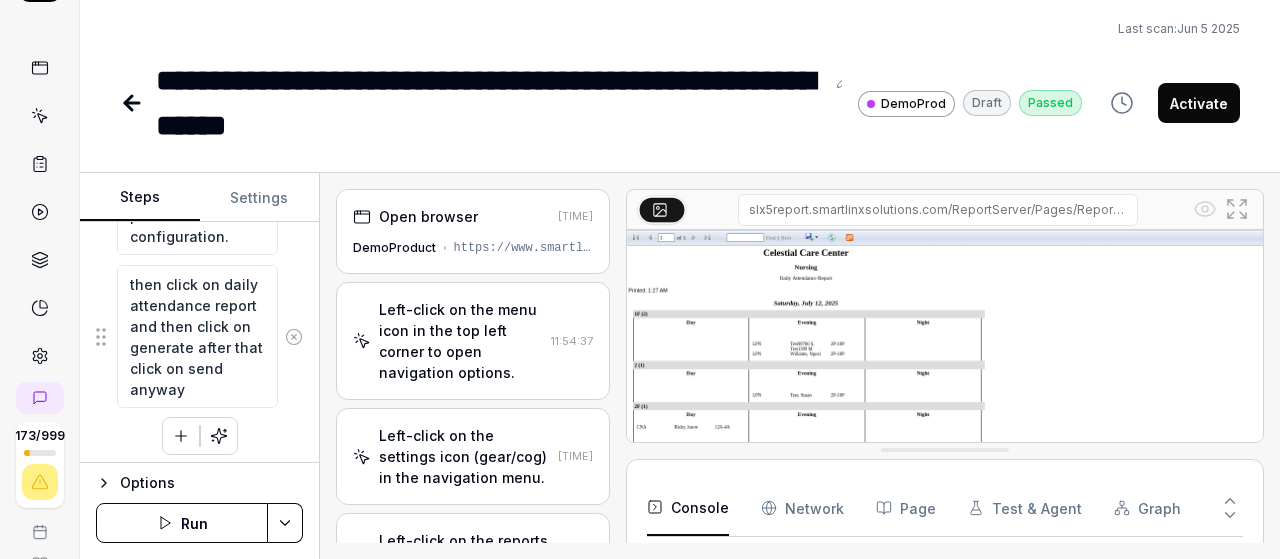 click on "Settings" at bounding box center (260, 198) 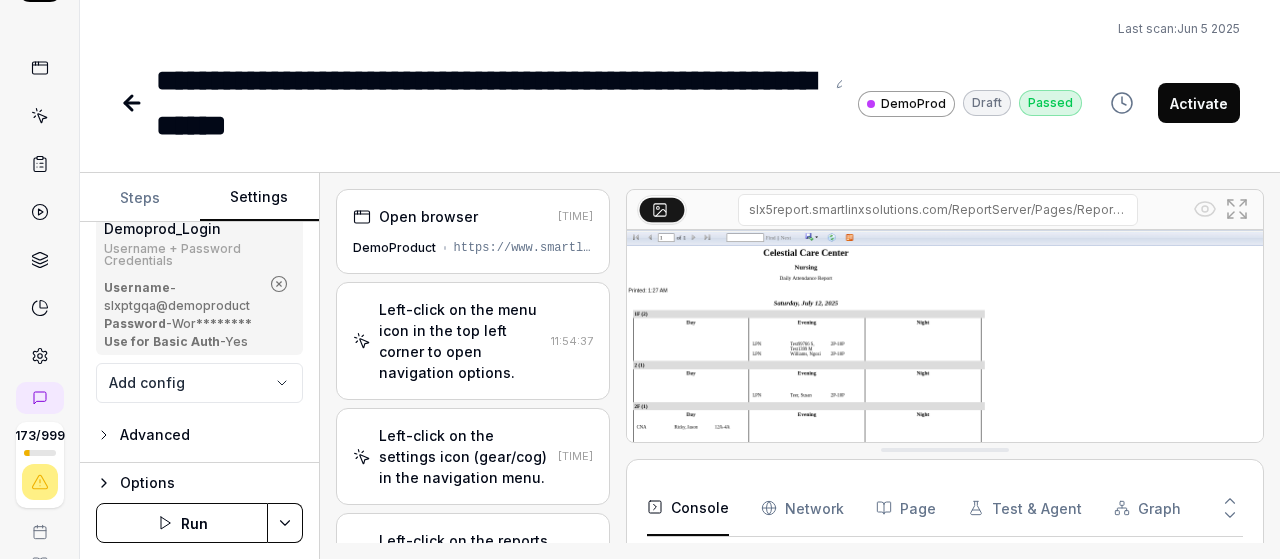 scroll, scrollTop: 355, scrollLeft: 0, axis: vertical 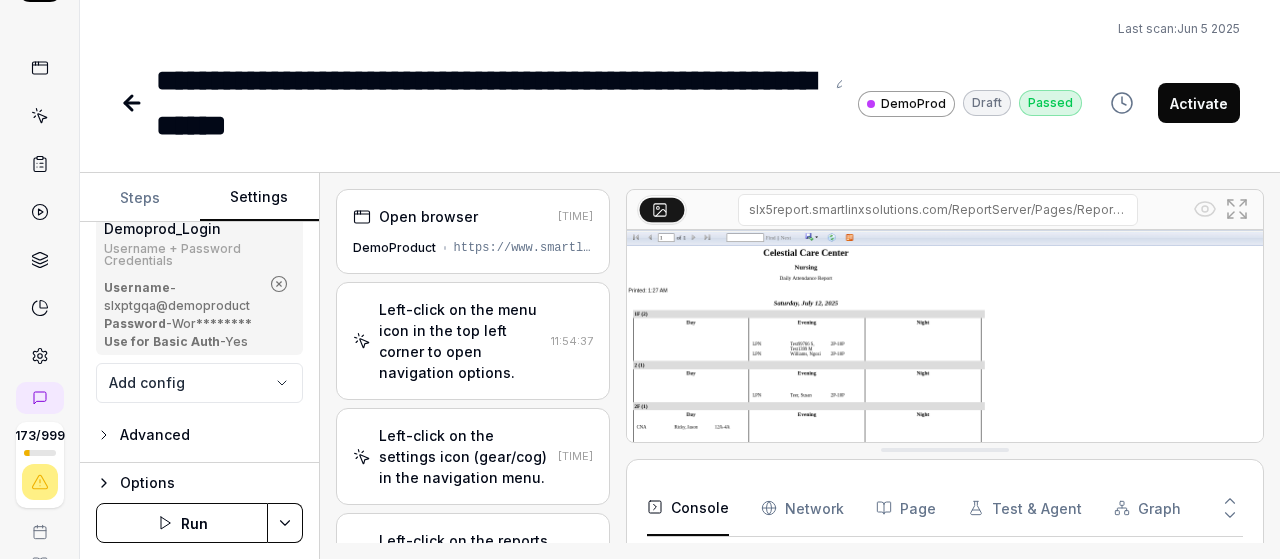click on "Activate" at bounding box center (1199, 103) 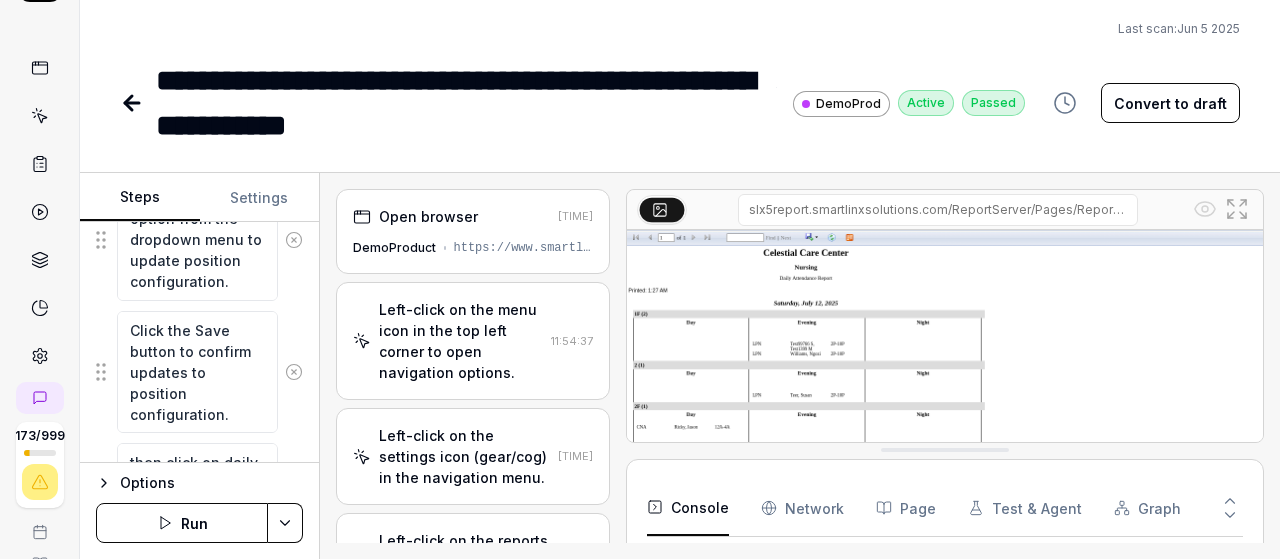 click on "Steps" at bounding box center (140, 198) 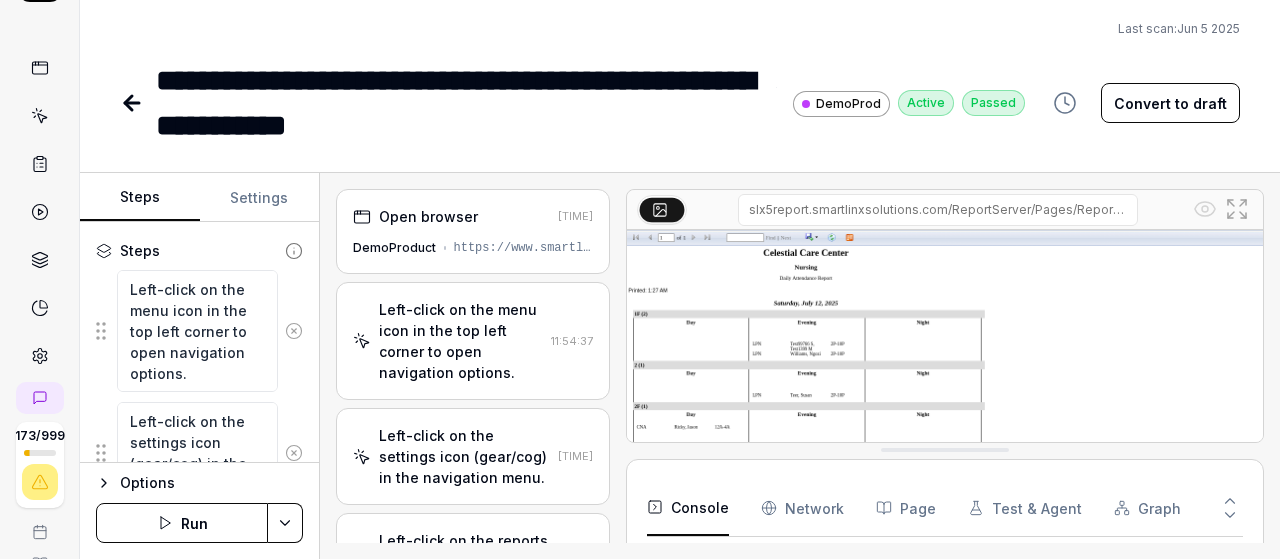 scroll, scrollTop: 258, scrollLeft: 0, axis: vertical 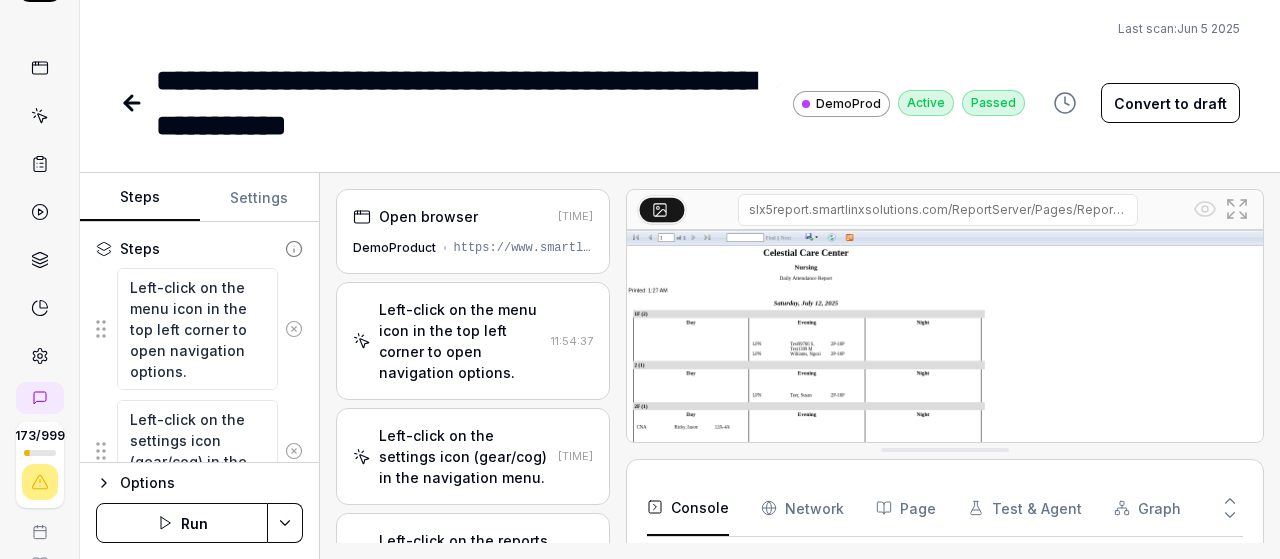 click at bounding box center [134, 103] 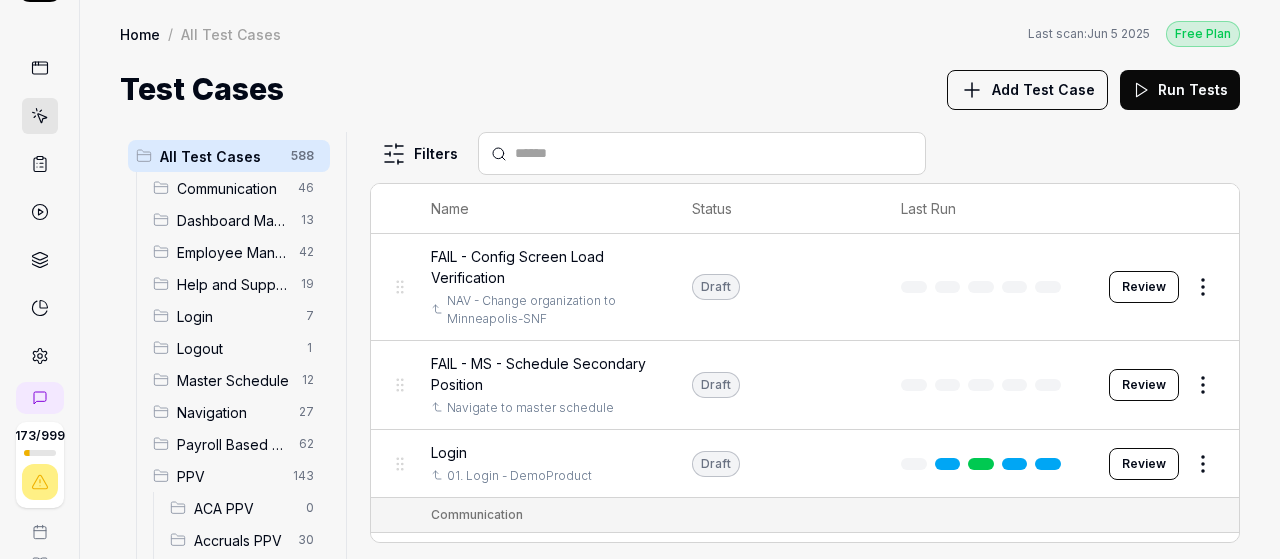 scroll, scrollTop: 354, scrollLeft: 0, axis: vertical 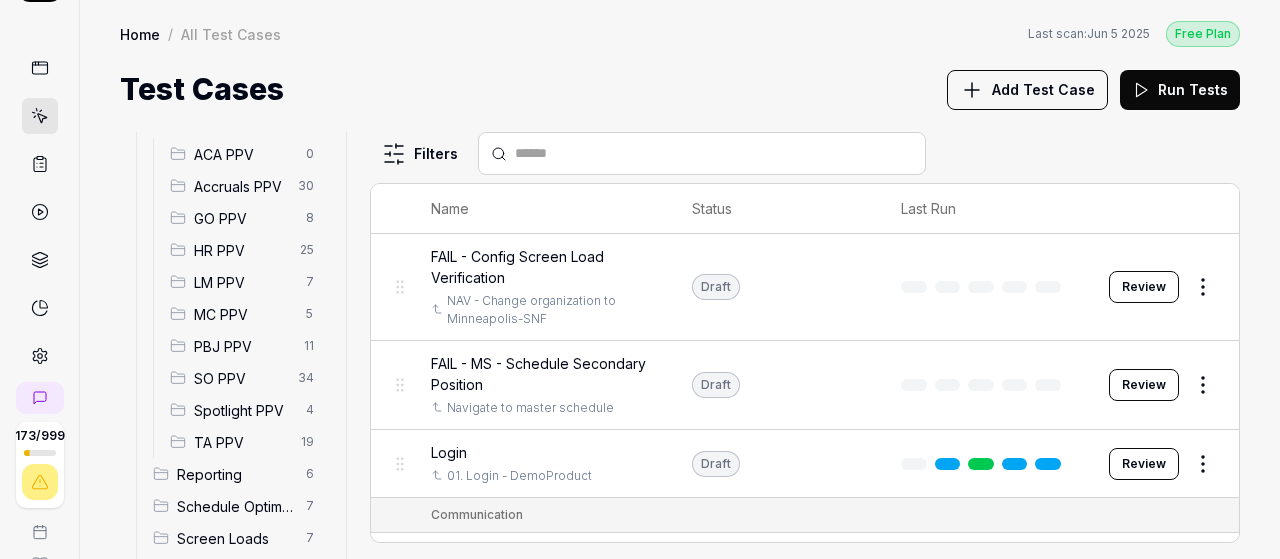 click on "SO PPV" at bounding box center [240, 378] 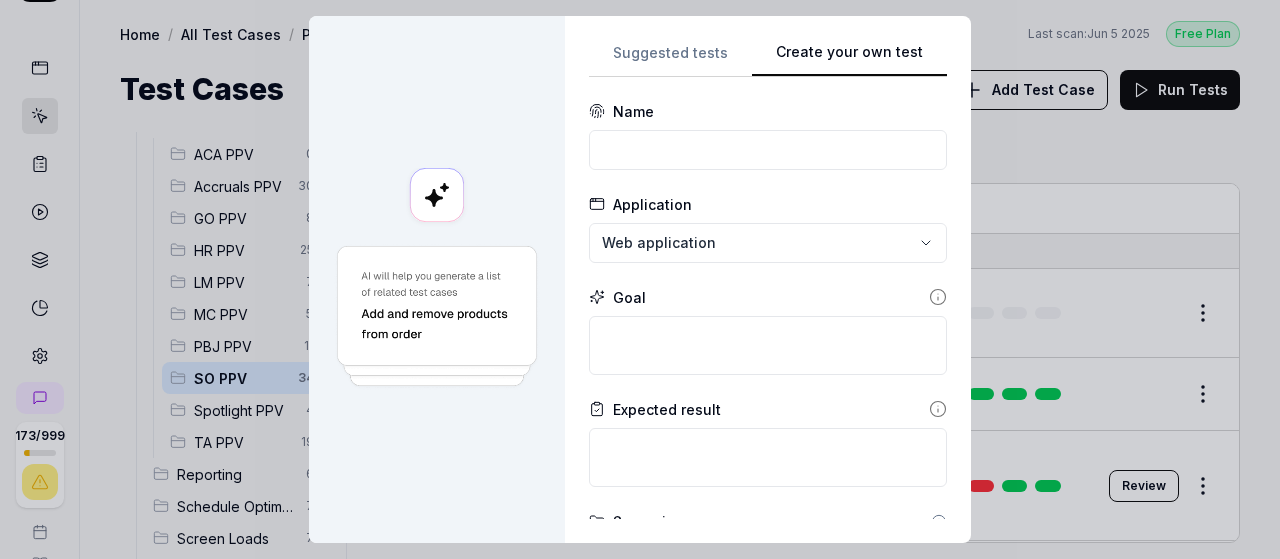 click on "**********" at bounding box center [768, 279] 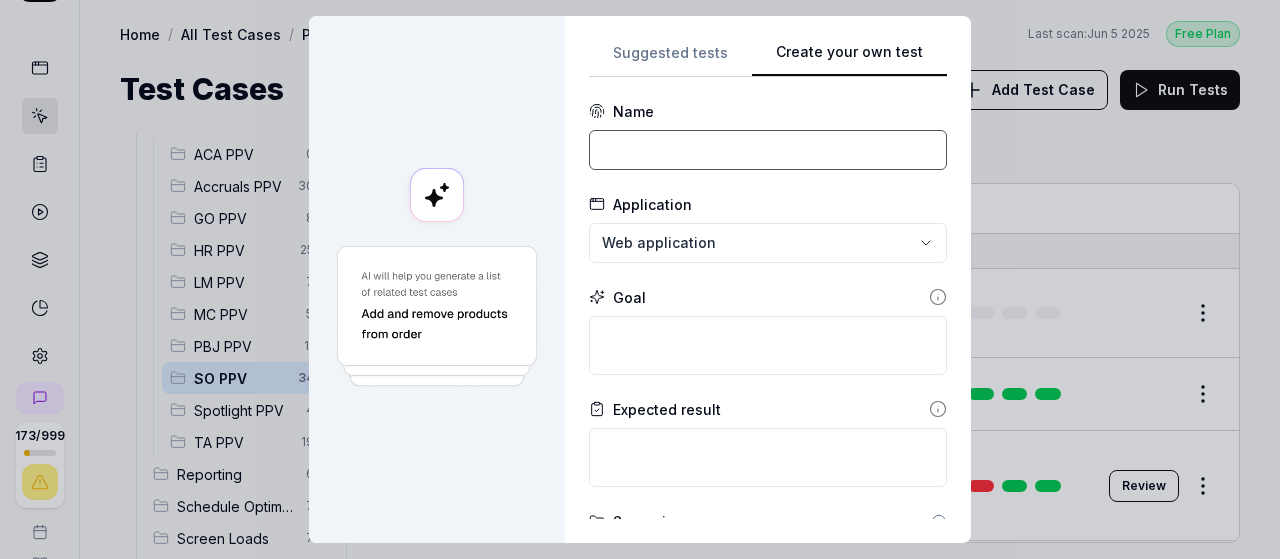 click at bounding box center [768, 150] 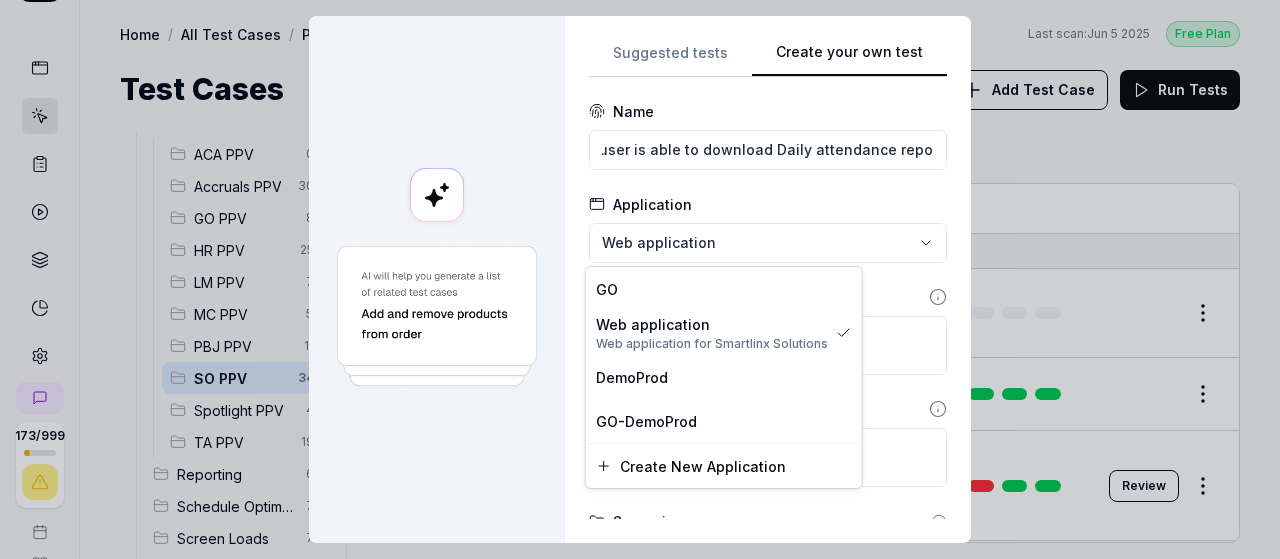 scroll, scrollTop: 0, scrollLeft: 0, axis: both 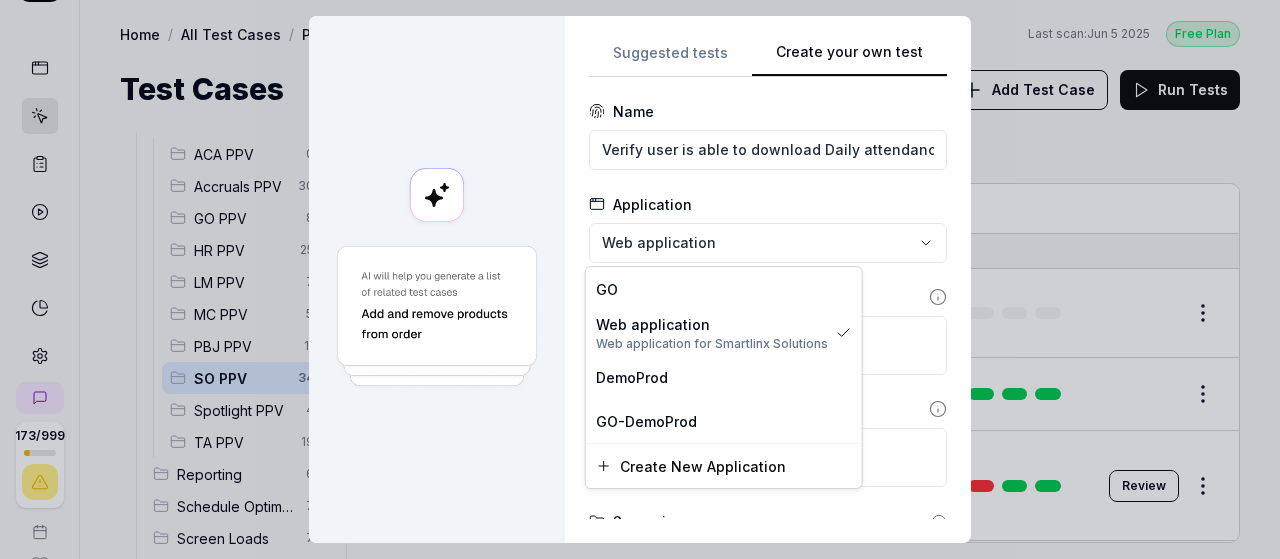 click on "**********" at bounding box center (640, 279) 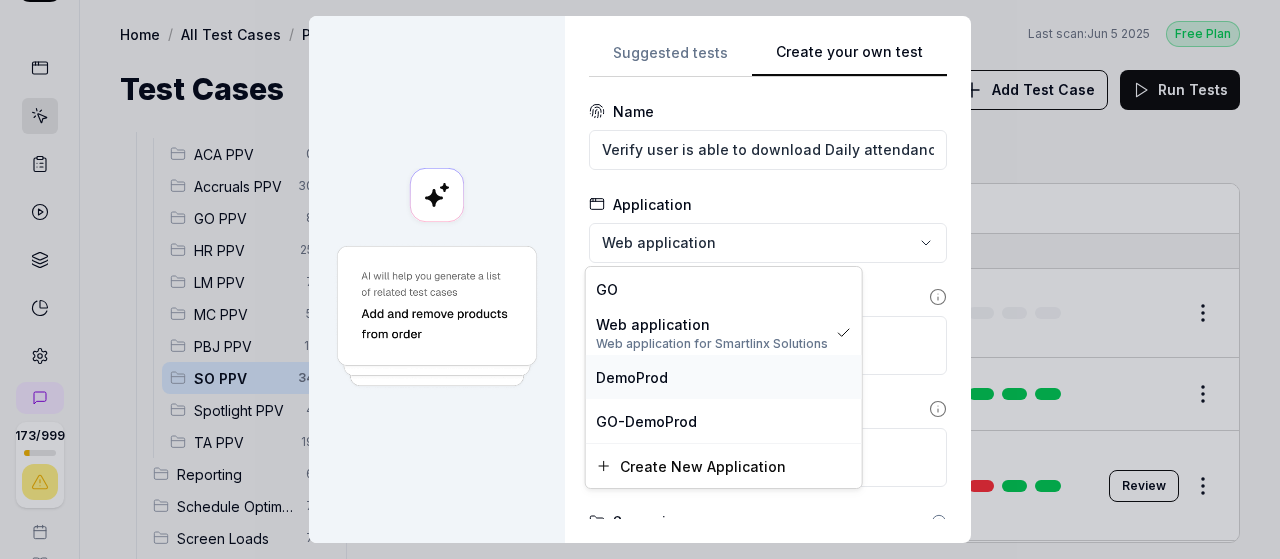 click on "DemoProd" at bounding box center (724, 377) 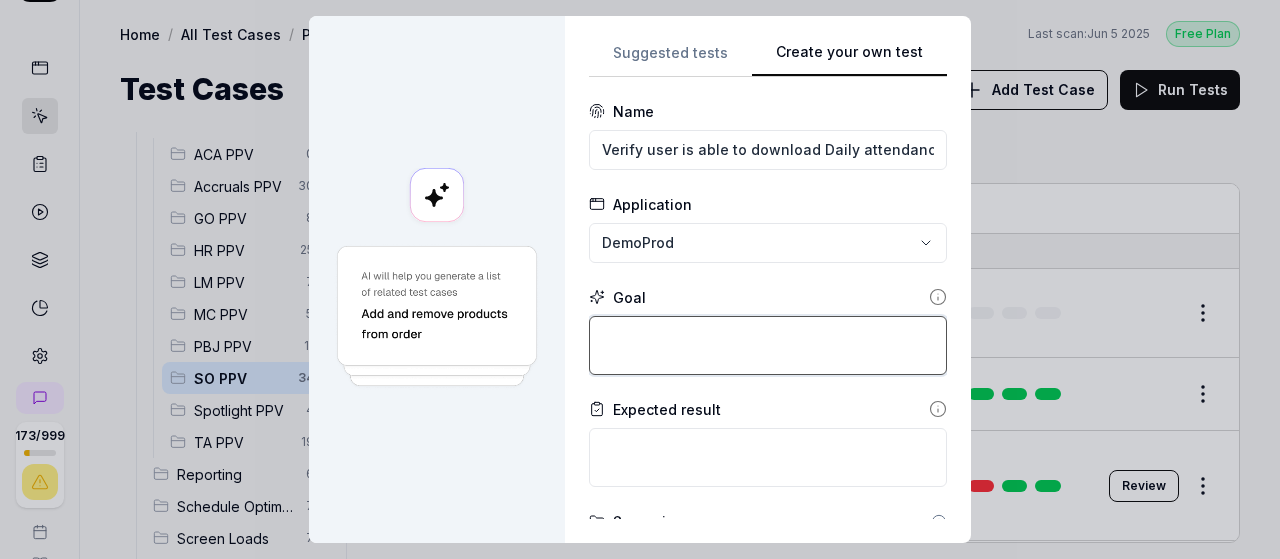 click at bounding box center (768, 345) 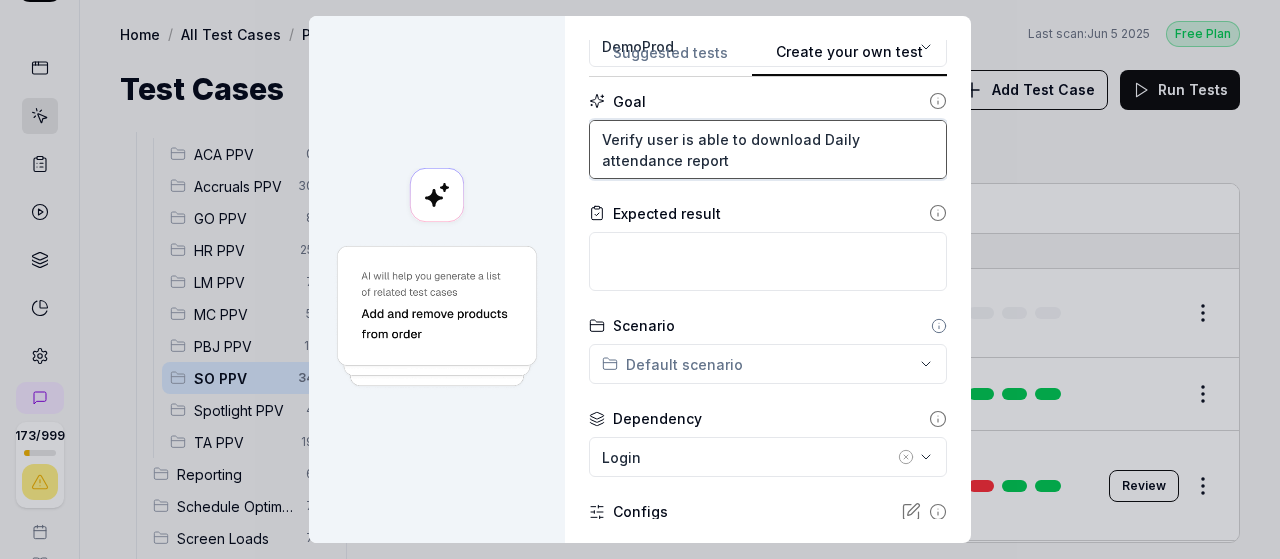 scroll, scrollTop: 202, scrollLeft: 0, axis: vertical 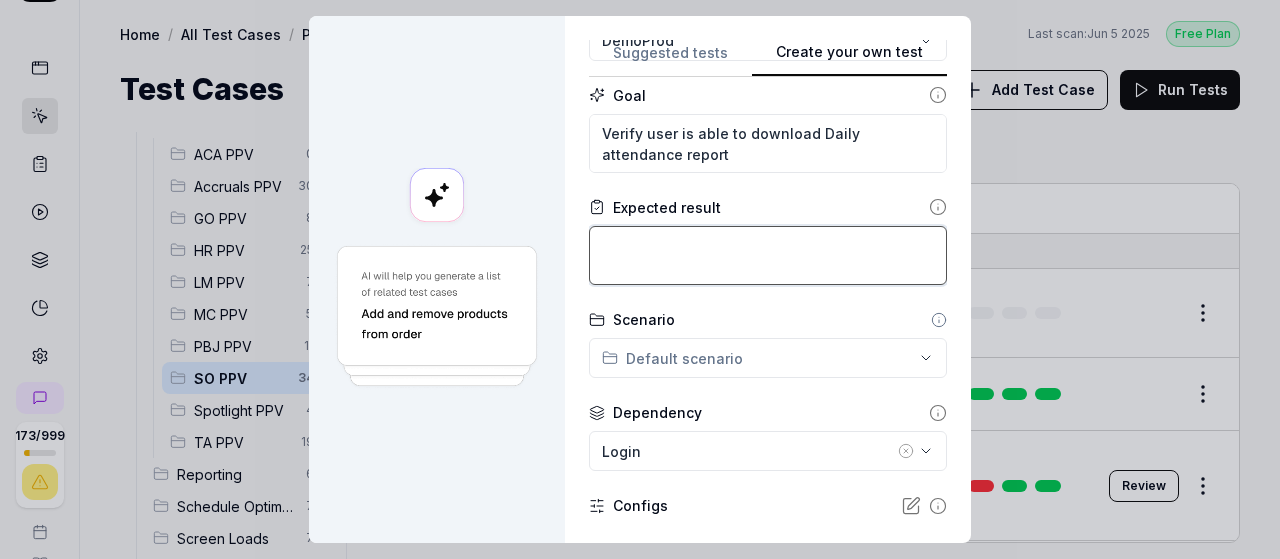 click at bounding box center (768, 255) 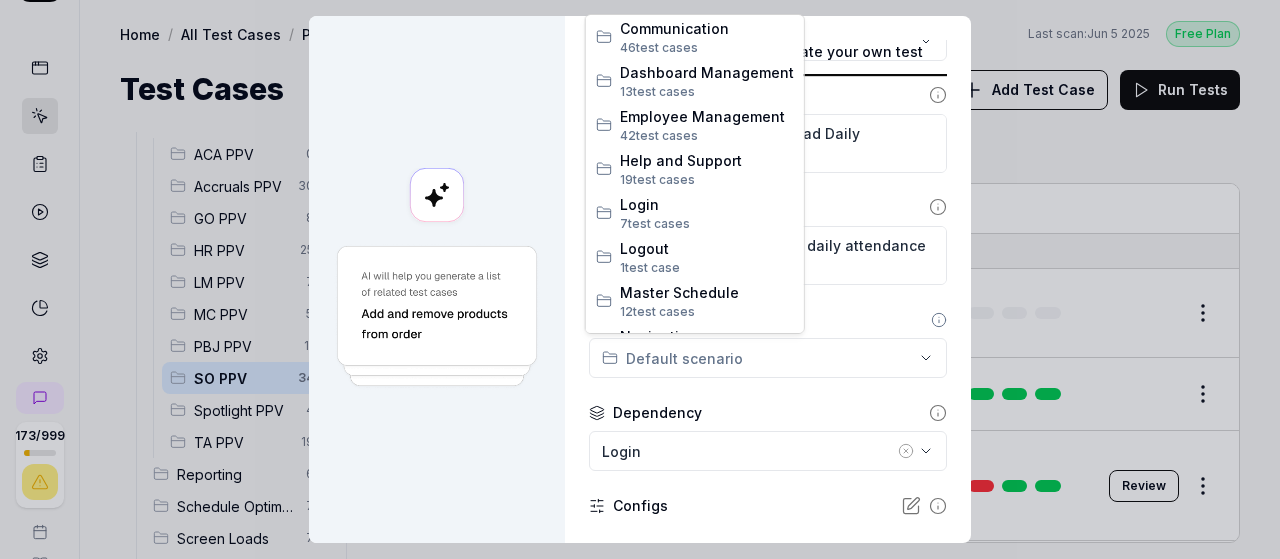click on "**********" at bounding box center [640, 279] 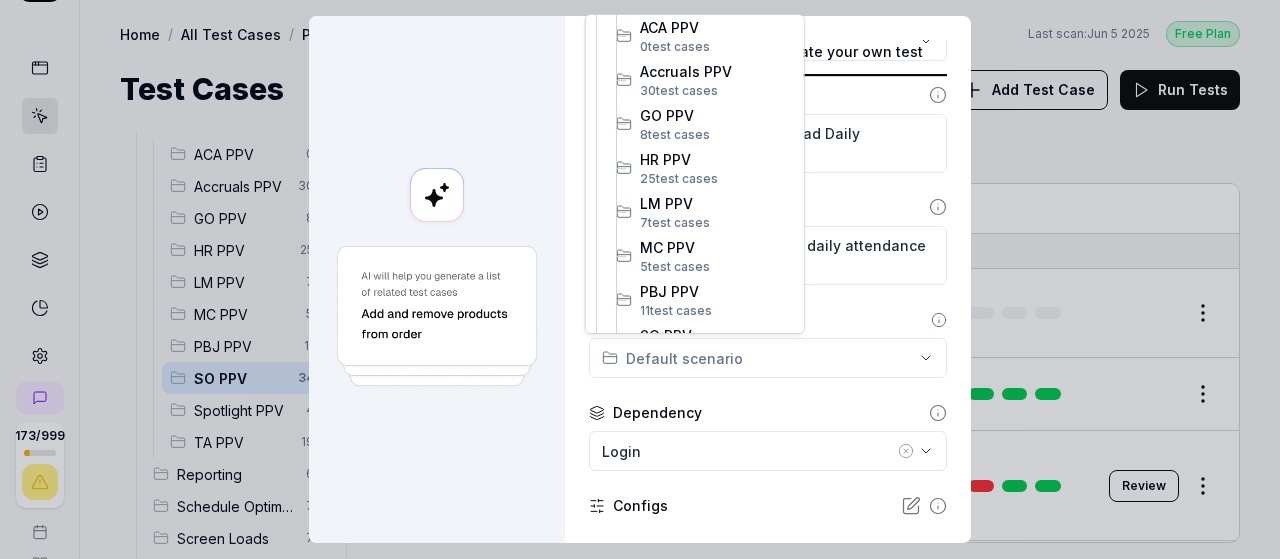 scroll, scrollTop: 450, scrollLeft: 0, axis: vertical 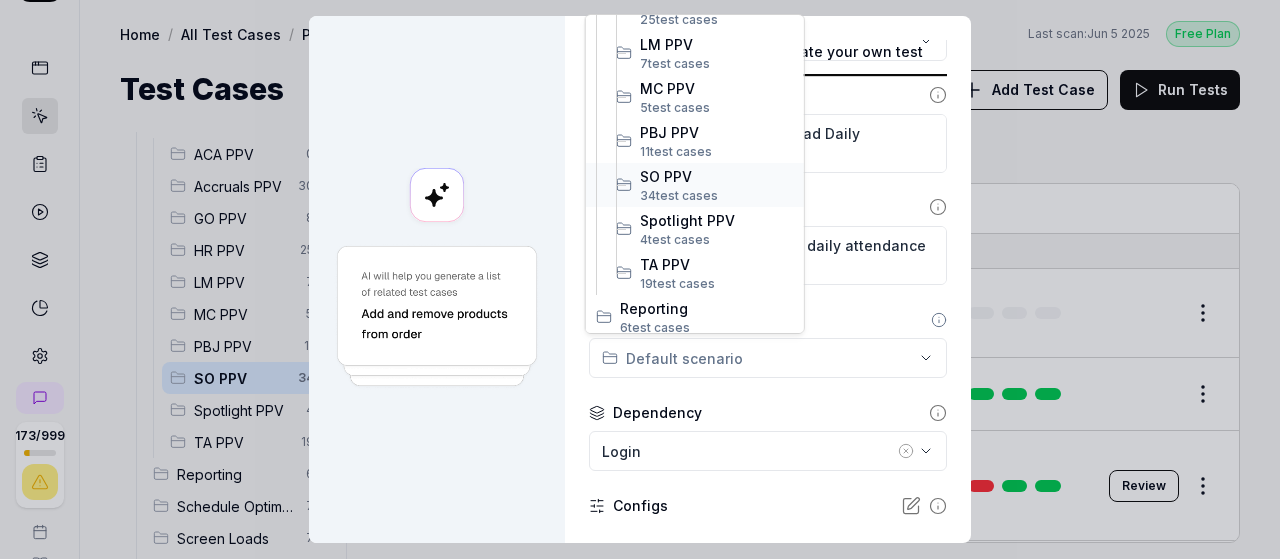 click on "34  test case" at bounding box center [675, 195] 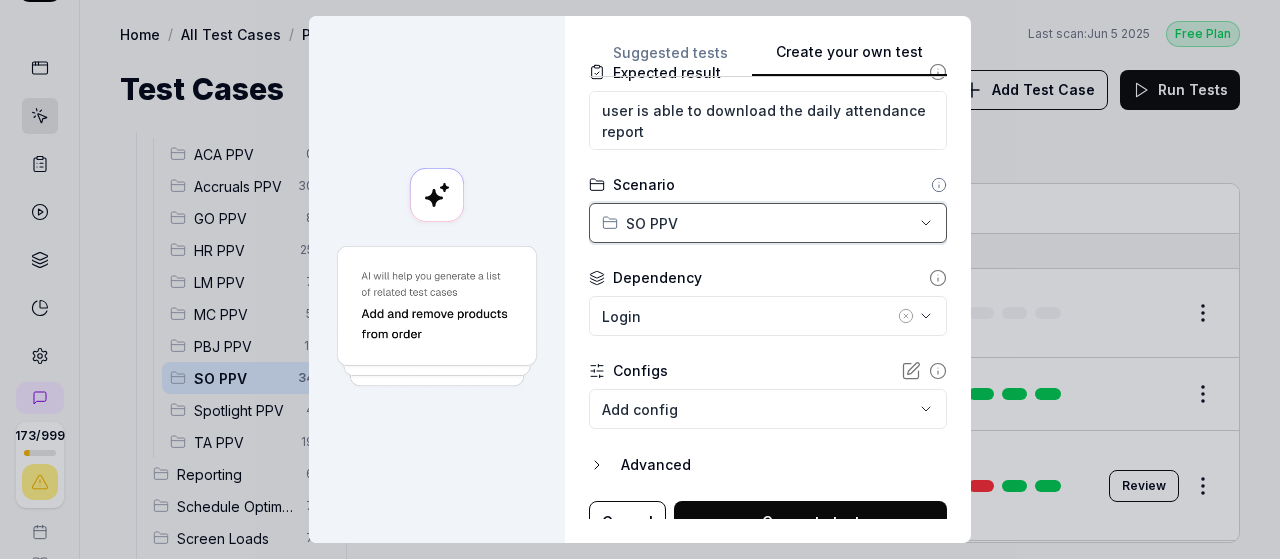scroll, scrollTop: 342, scrollLeft: 0, axis: vertical 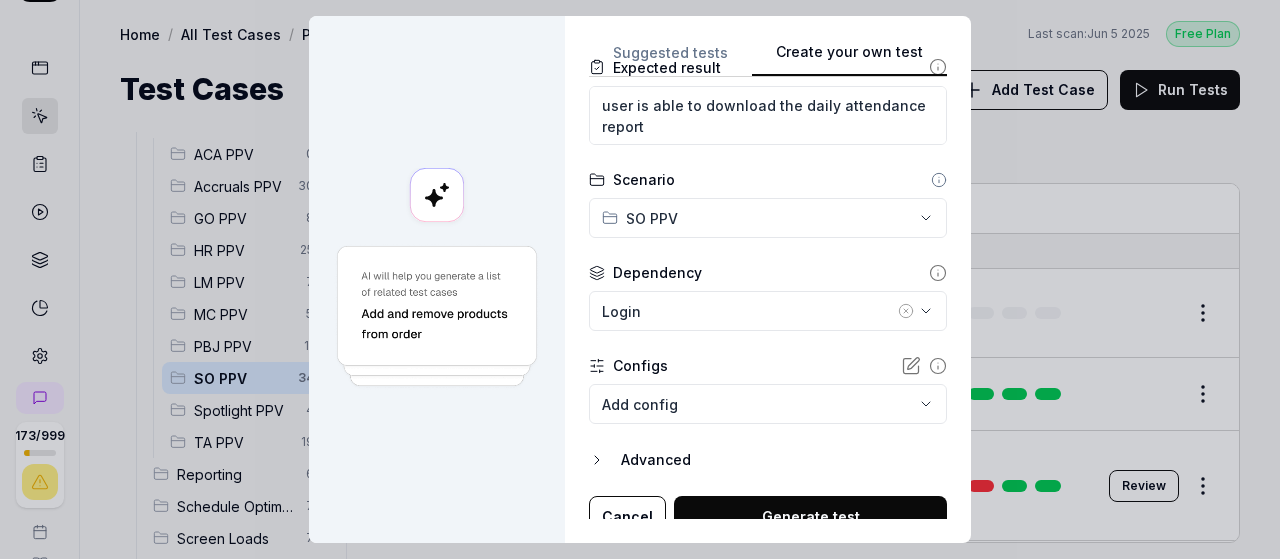 click 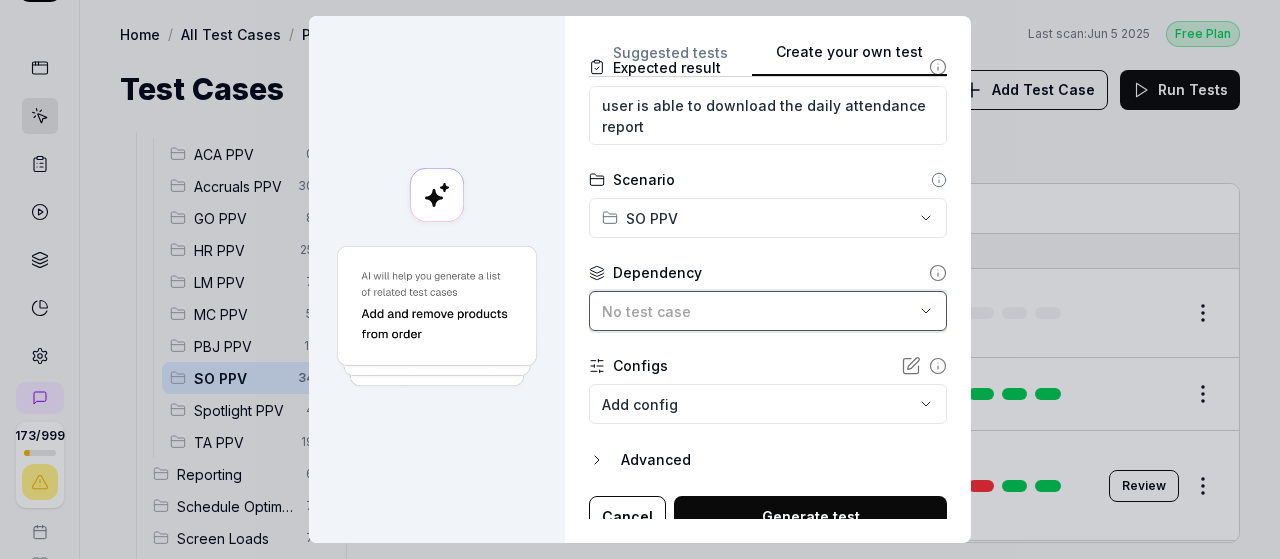 click on "No test case" at bounding box center (758, 311) 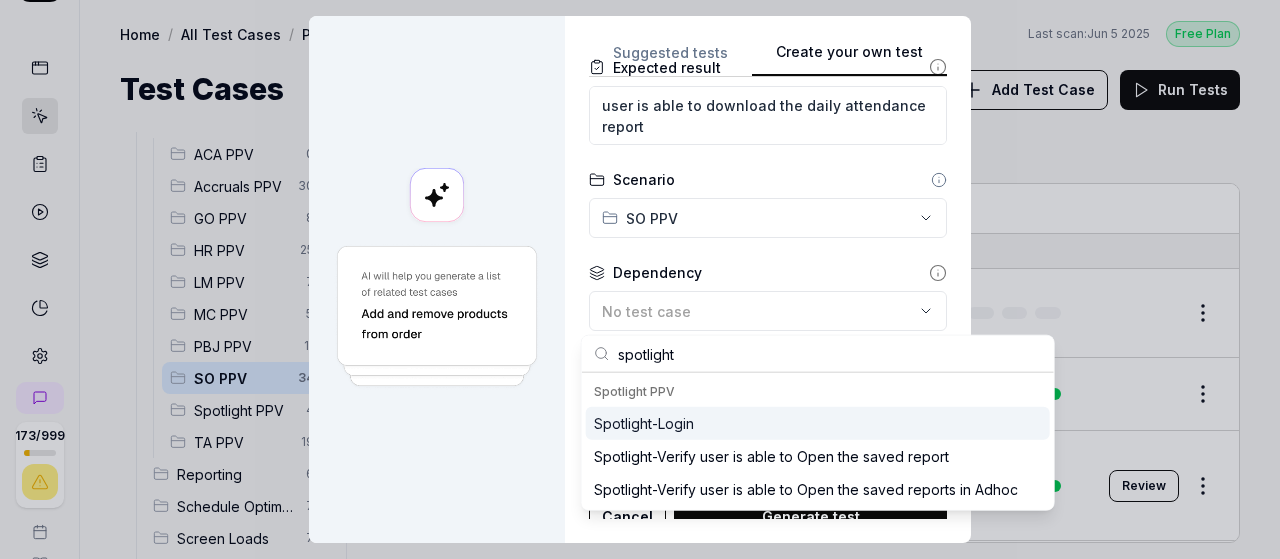 click on "Spotlight-Login" at bounding box center (644, 423) 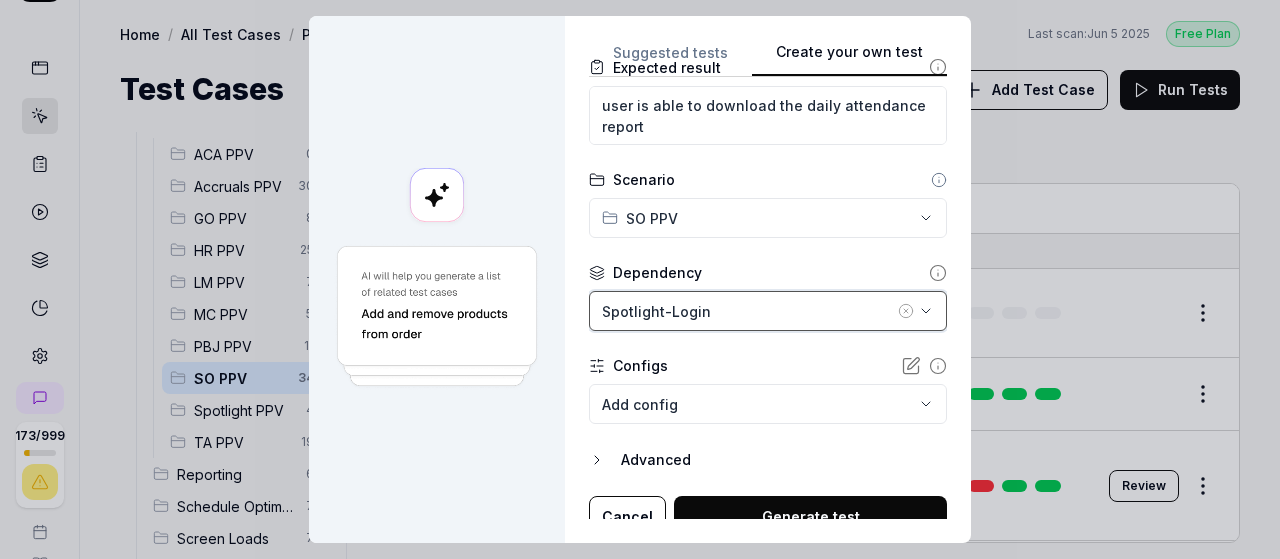 scroll, scrollTop: 358, scrollLeft: 0, axis: vertical 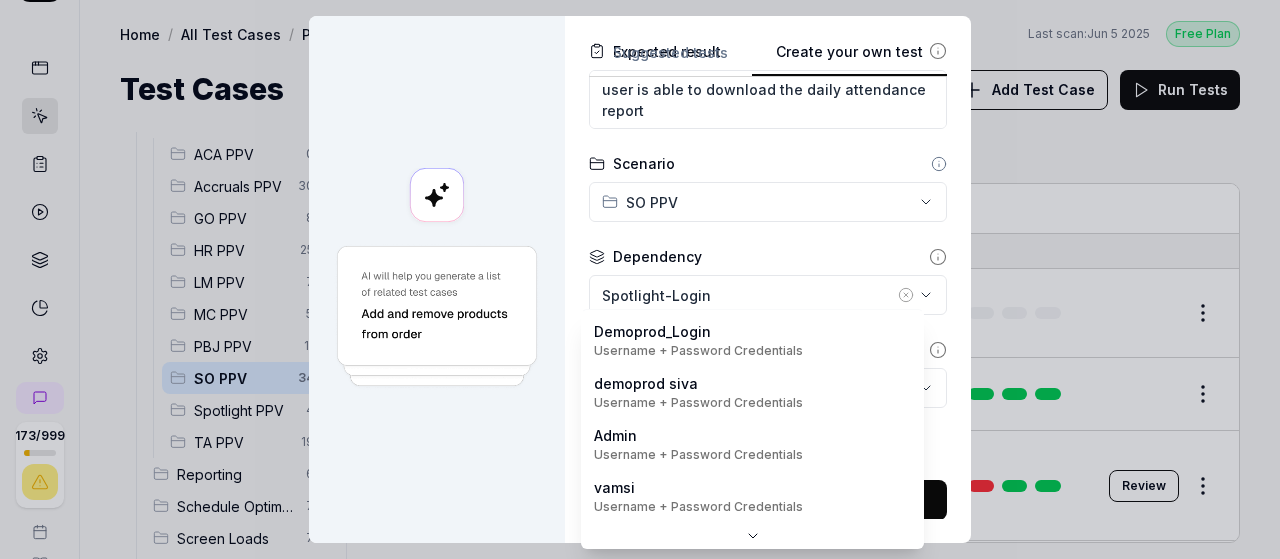 click on "173  /  999 s S Home / All Test Cases / PPV / SO PPV Free Plan Home / All Test Cases / PPV / SO PPV Last scan:  Jun 5 2025 Free Plan Test Cases Add Test Case Run Tests All Test Cases 588 Communication 46 Dashboard Management 13 Employee Management 42 Help and Support 19 Login 7 Logout 1 Master Schedule 12 Navigation 27 Payroll Based Journal 62 PPV 143 ACA PPV 0 Accruals PPV 30 GO PPV 8 HR PPV 25 LM PPV 7 MC PPV 5 PBJ PPV 11 SO PPV 34 Spotlight PPV 4 TA PPV 19 Reporting 6 Schedule Optimizer 7 Screen Loads 7 TestPPV 0 Time & Attendance 192 User Profile 1 Filters Name Status Last Run PPV SO PPV Daily Attendance Report - Verify the positions under settings DemoProd Spotlight-Login Active Edit Daily unit Assignment - Census DemoProd Spotlight-Login Active Edit Daily unit Assignment -Add Open shift (Shift on Fly)from Daily unit assigment DemoProd Spotlight-Login Draft Review Daily unit Assignment -Assign the employee to shift DemoProd Spotlight-Login Draft Review DemoProd Spotlight-Login Draft Review DemoProd Edit" at bounding box center [640, 279] 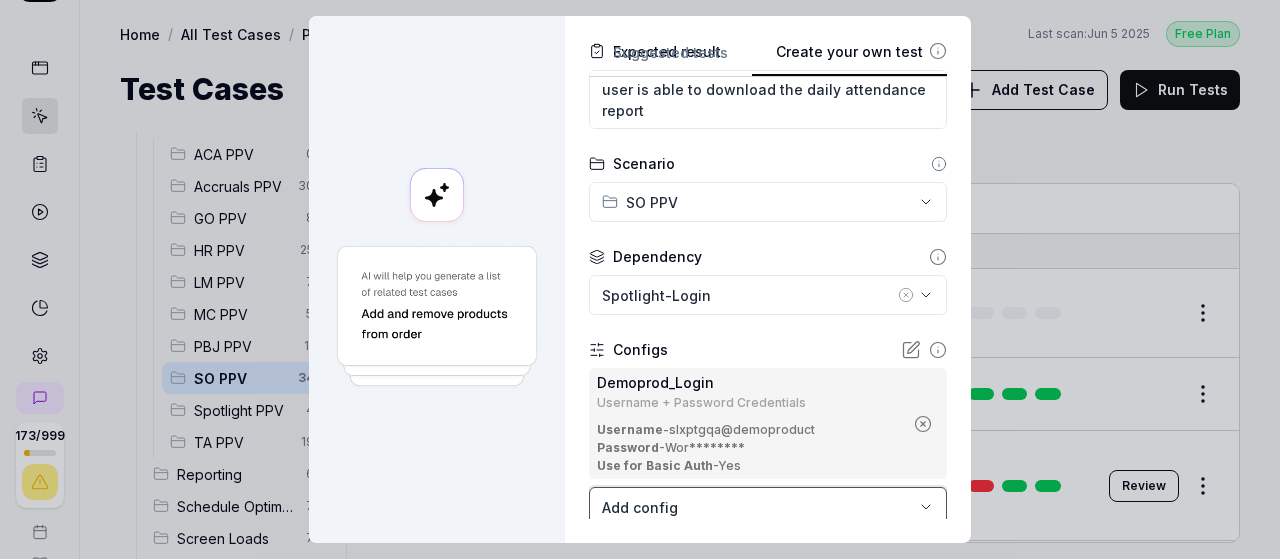 scroll, scrollTop: 477, scrollLeft: 0, axis: vertical 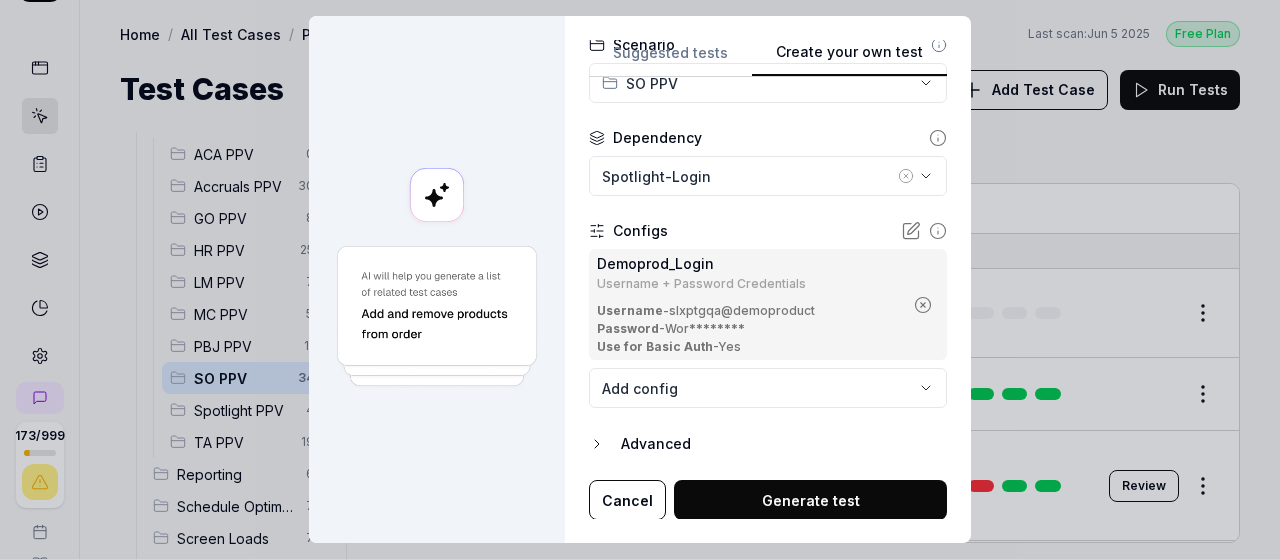 click on "Generate test" at bounding box center (810, 500) 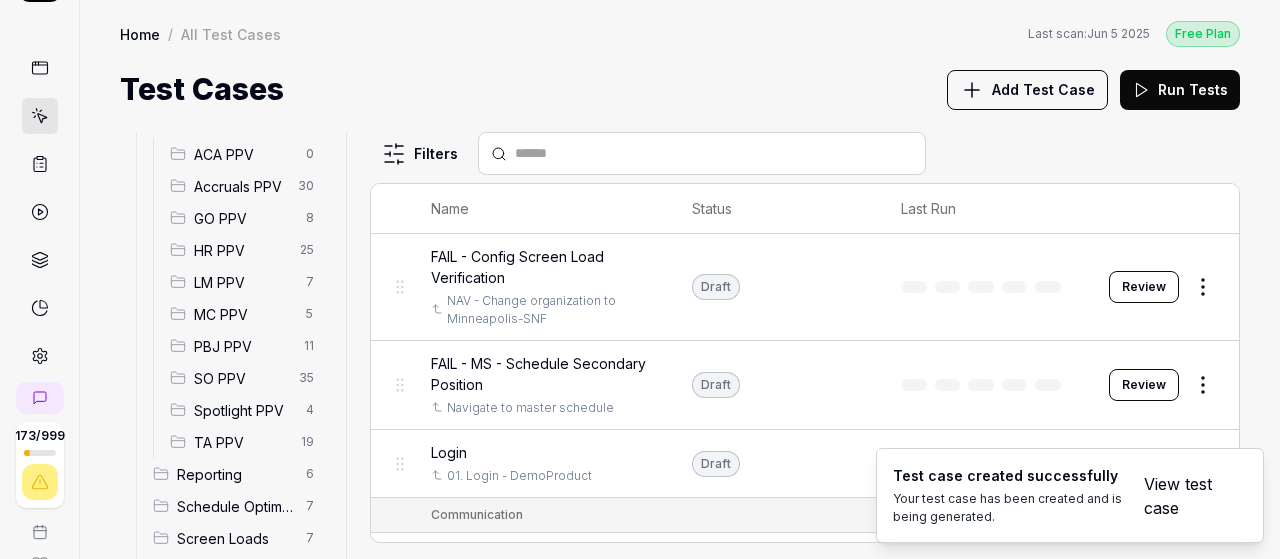 click on "View test case" at bounding box center (1183, 496) 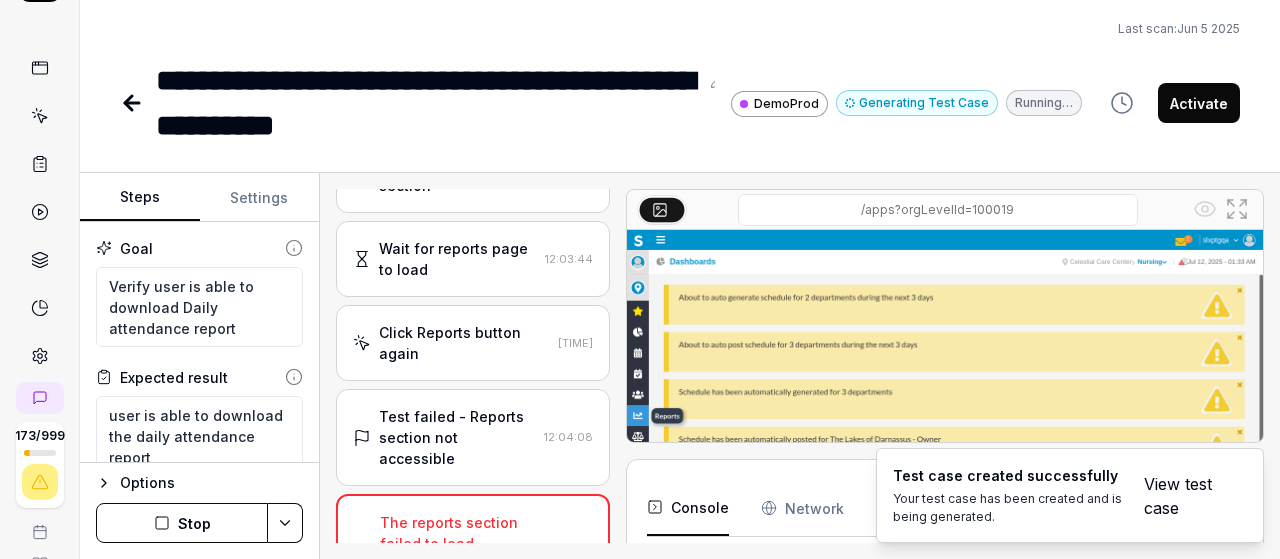 scroll, scrollTop: 606, scrollLeft: 0, axis: vertical 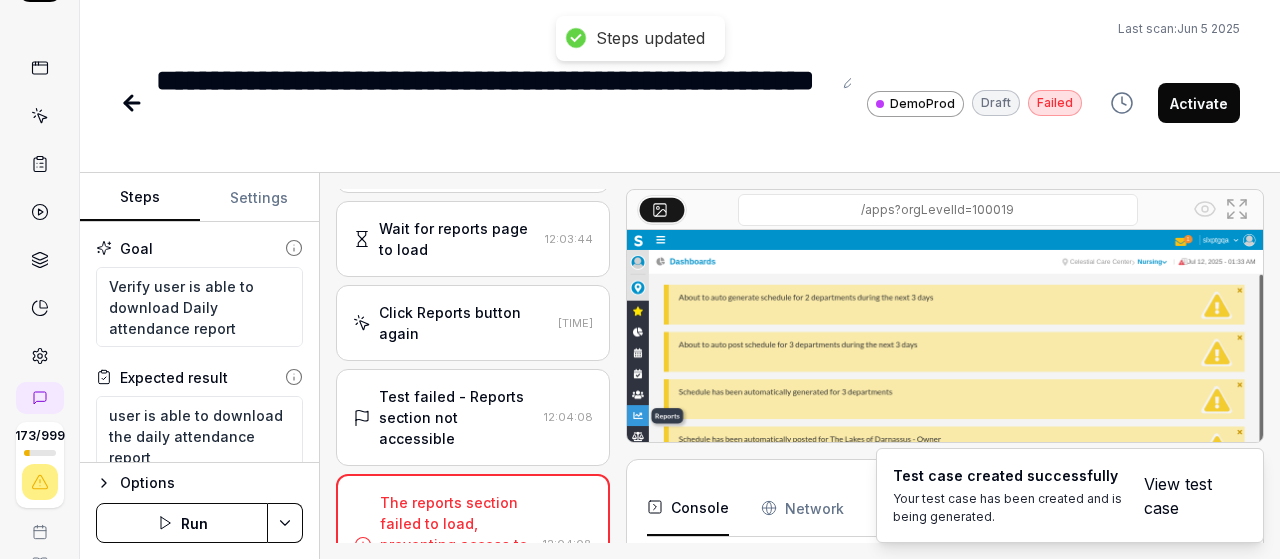 click on "Test failed - Reports section not accessible" at bounding box center [457, 417] 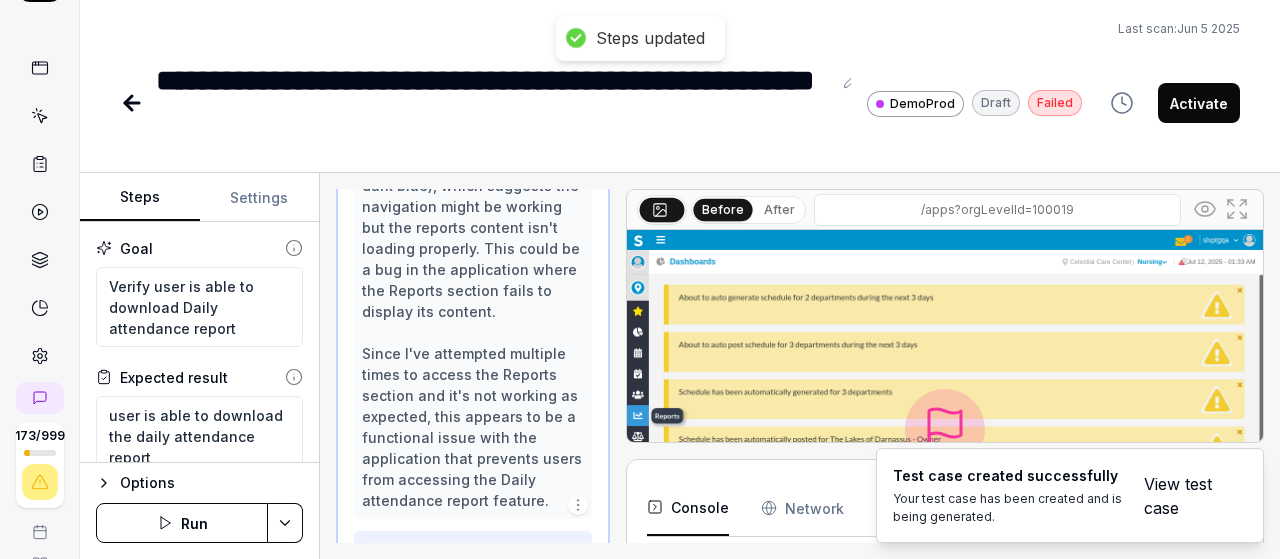scroll, scrollTop: 1294, scrollLeft: 0, axis: vertical 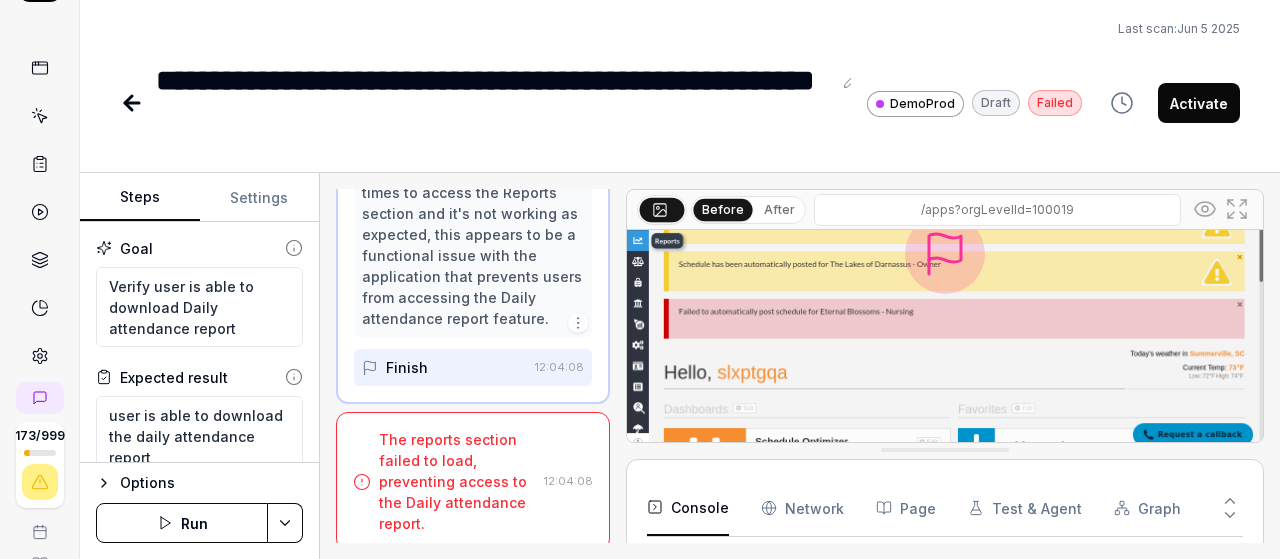 click on "Run" at bounding box center (182, 523) 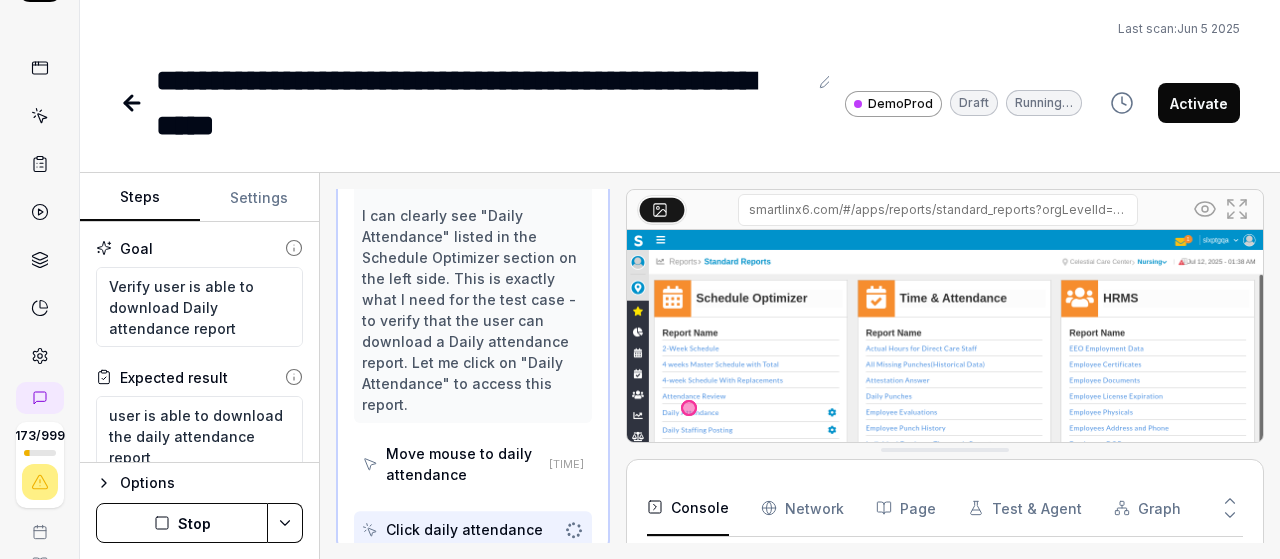 scroll, scrollTop: 1688, scrollLeft: 0, axis: vertical 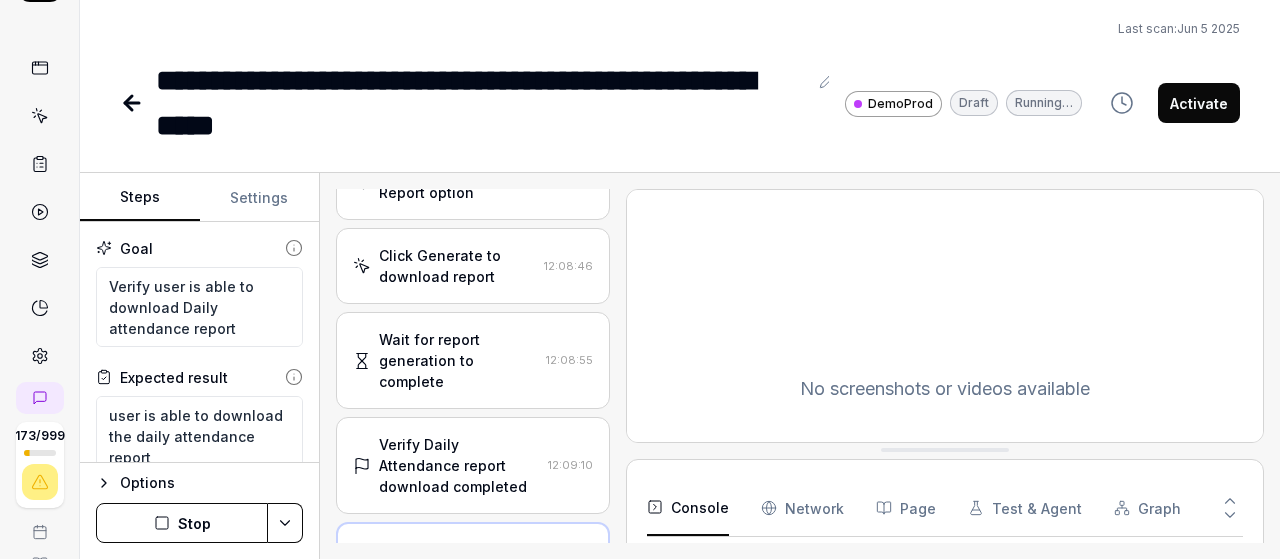 click on "Verify Daily Attendance report download completed" at bounding box center [459, 465] 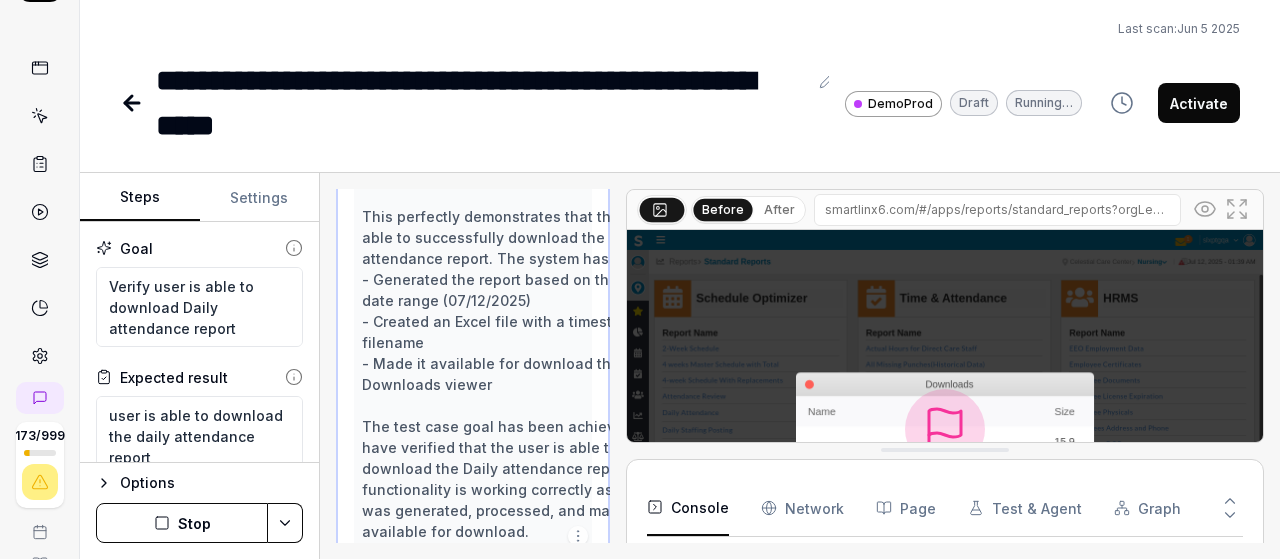 scroll, scrollTop: 2085, scrollLeft: 0, axis: vertical 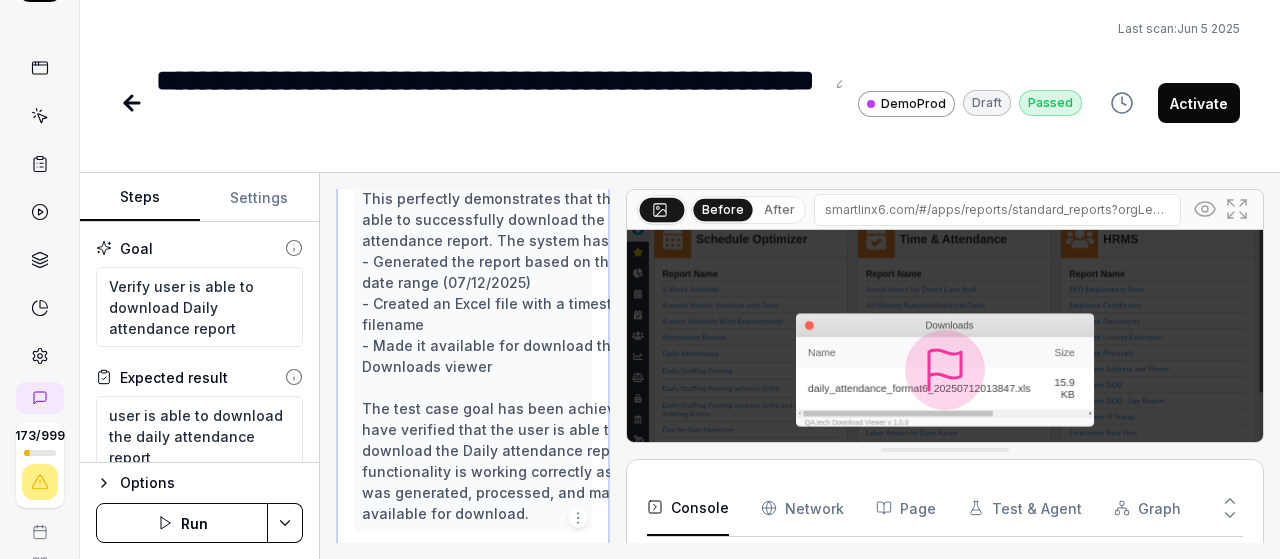 click at bounding box center [945, 370] 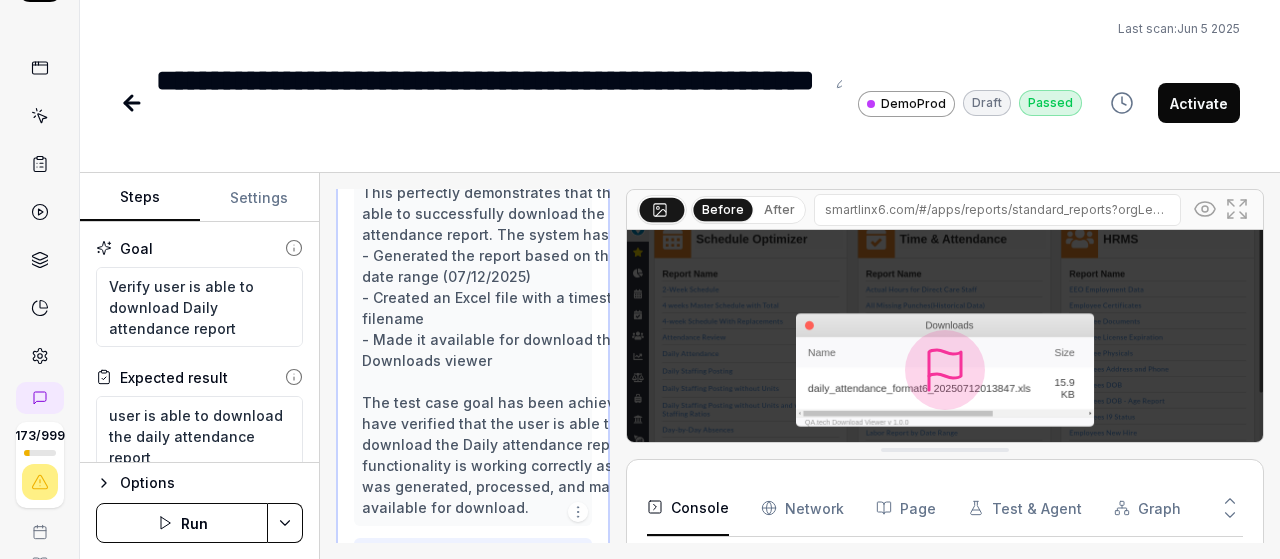 scroll, scrollTop: 2162, scrollLeft: 0, axis: vertical 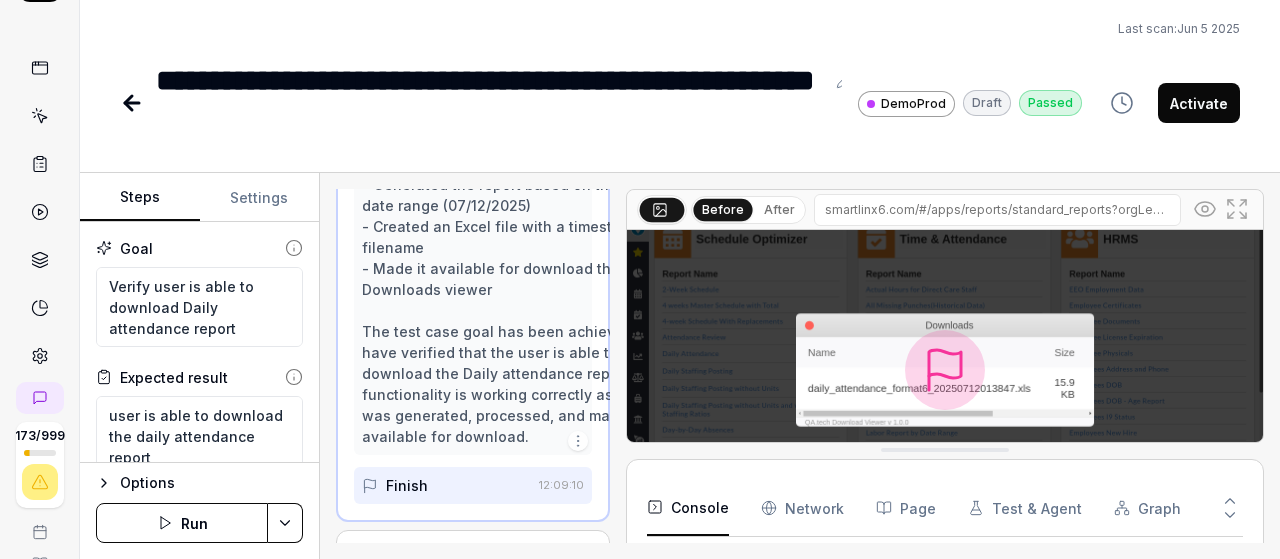 click on "Evaluating test result" at bounding box center [453, 557] 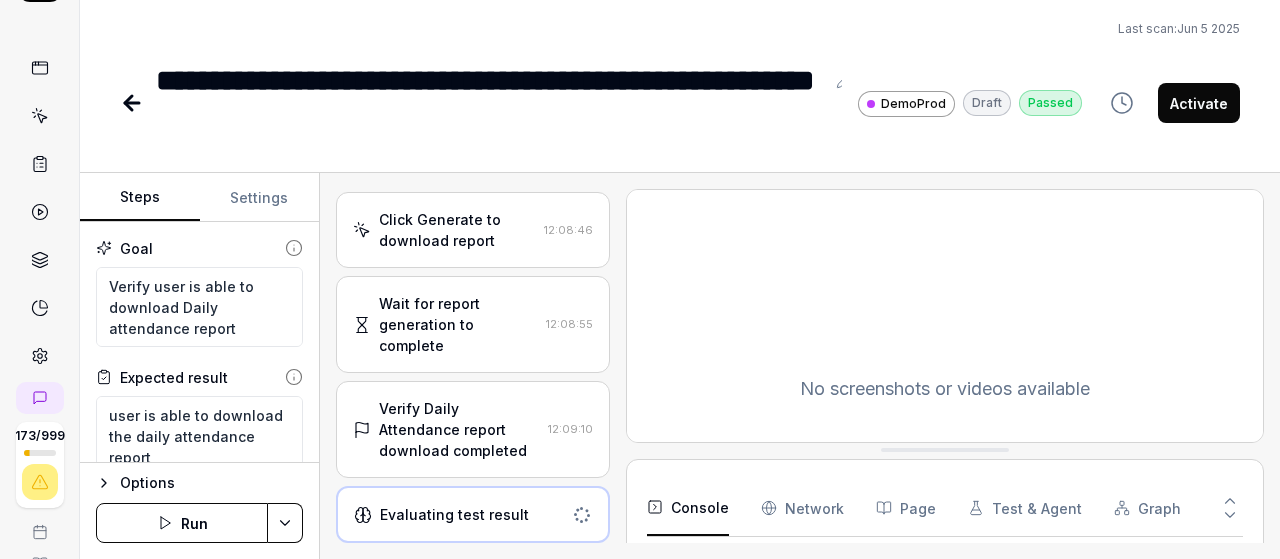 scroll, scrollTop: 1503, scrollLeft: 0, axis: vertical 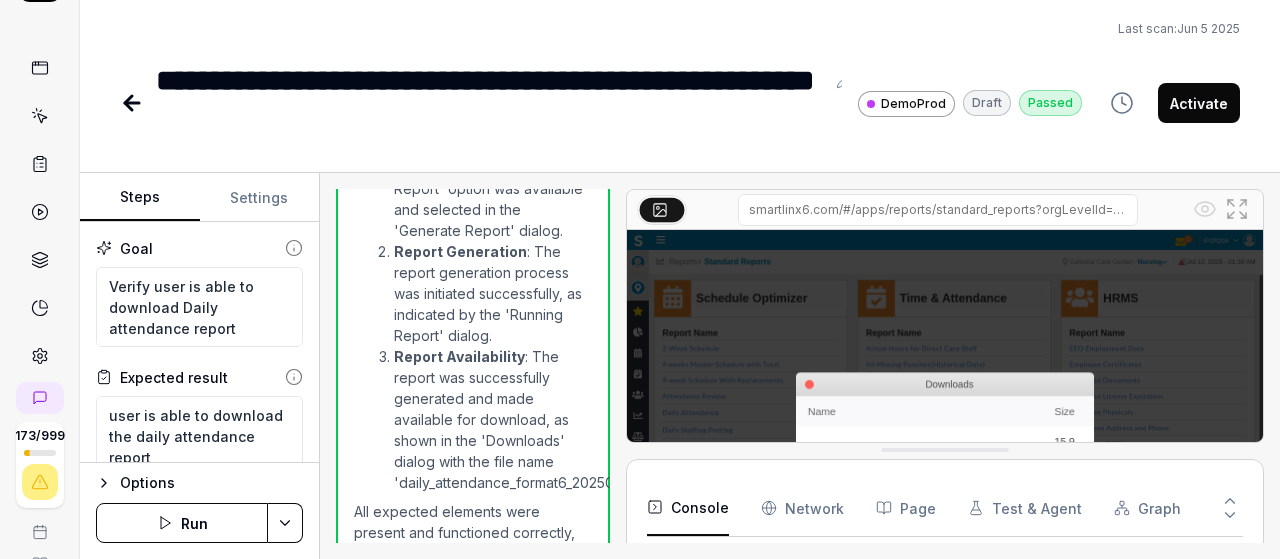 click on "Activate" at bounding box center [1199, 103] 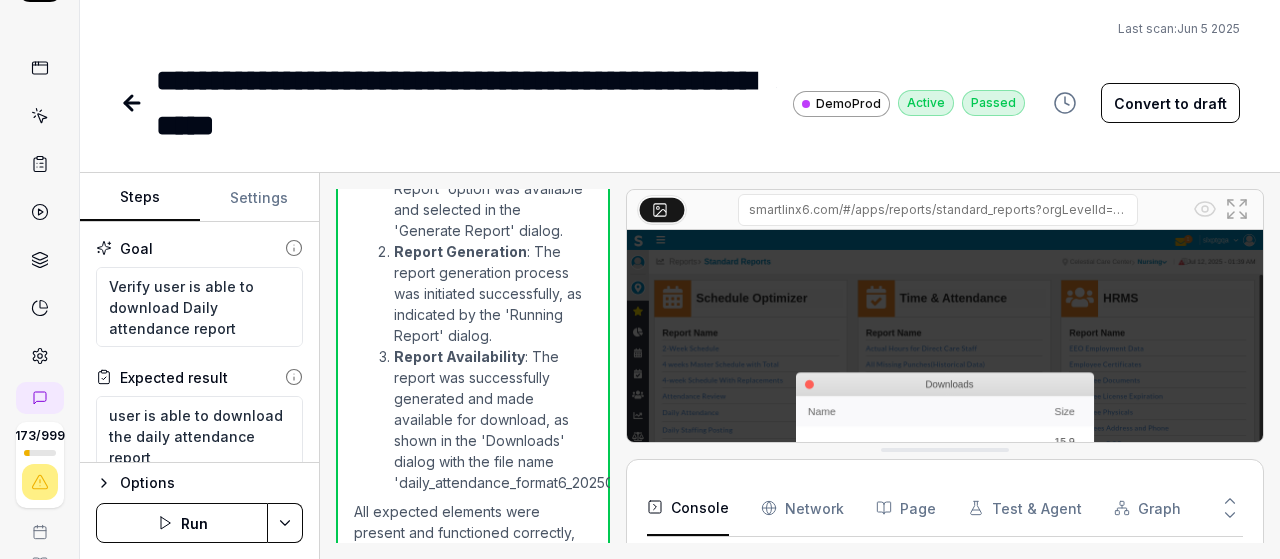 click 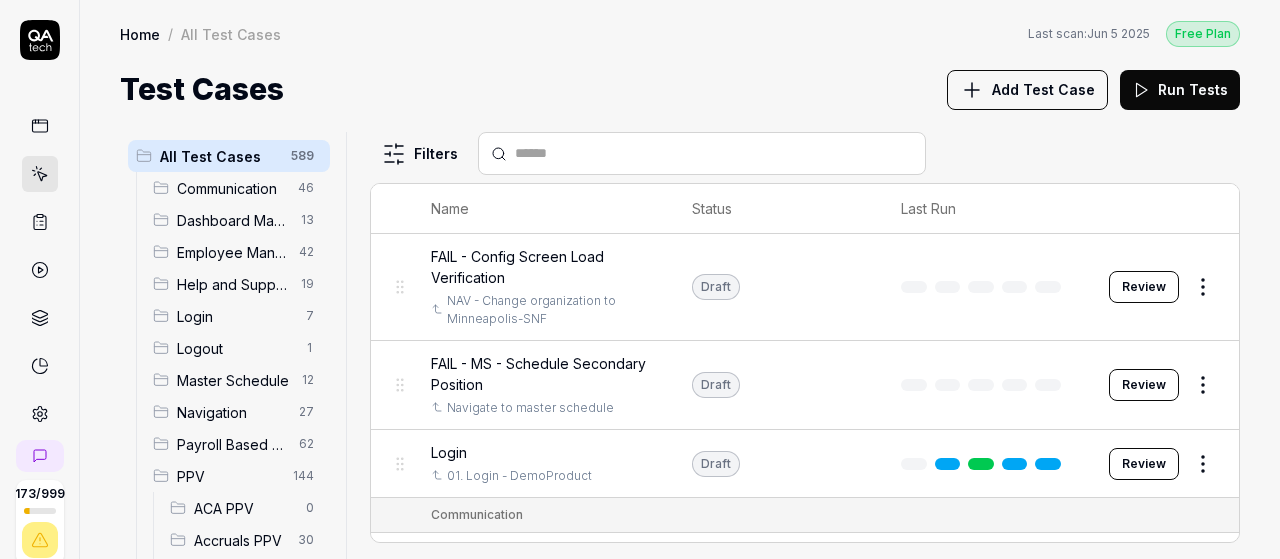 scroll, scrollTop: 0, scrollLeft: 0, axis: both 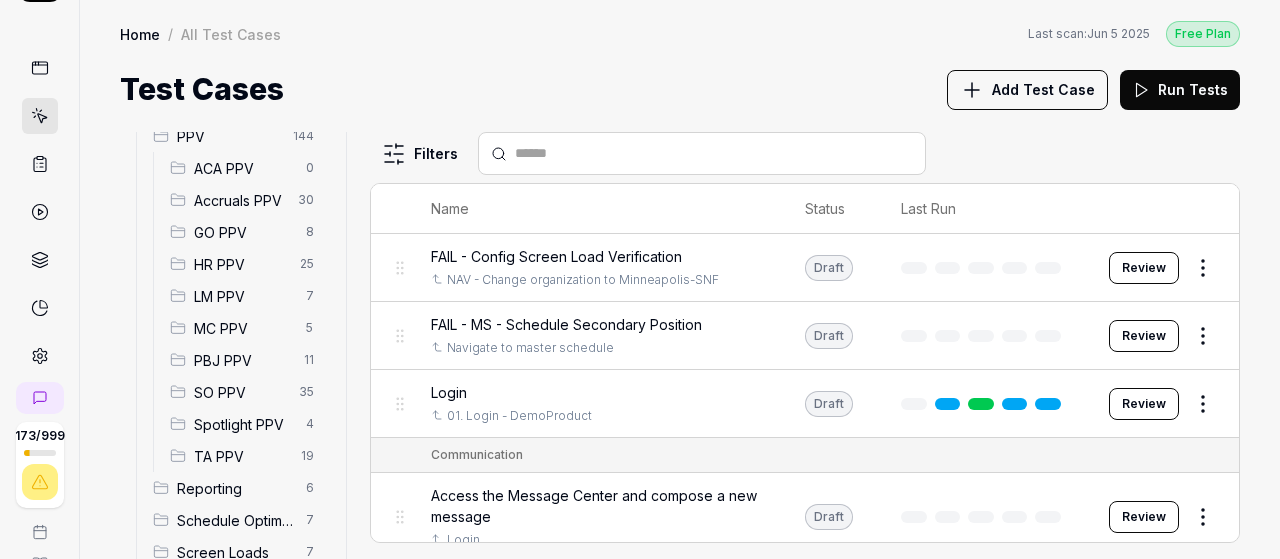 click on "SO PPV" at bounding box center [240, 392] 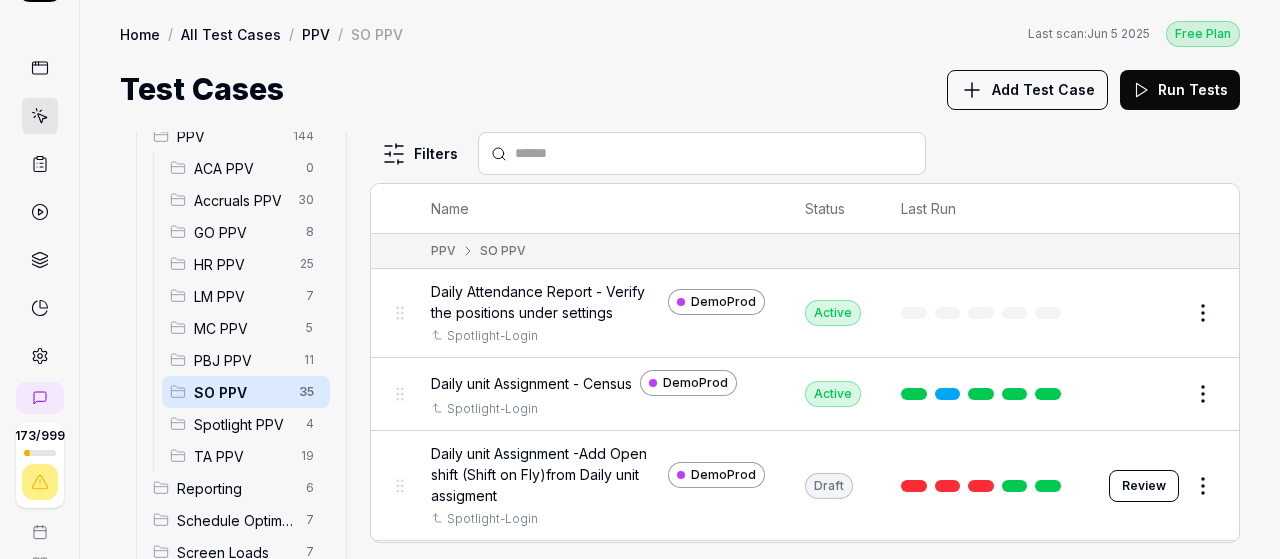 click on "Add Test Case" at bounding box center (1027, 90) 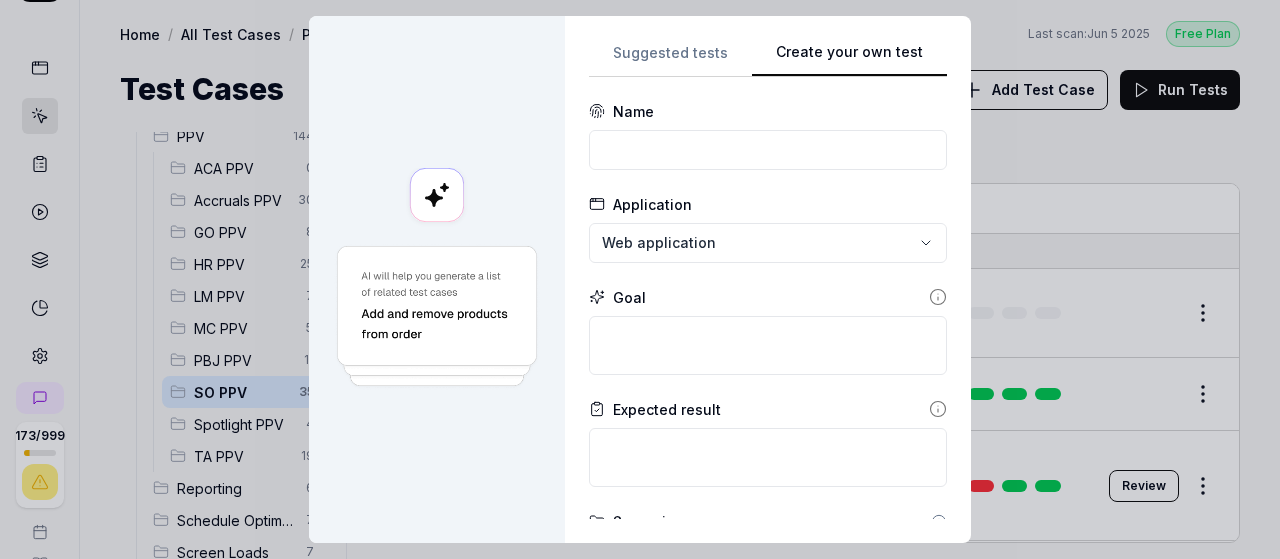click on "**********" at bounding box center (768, 279) 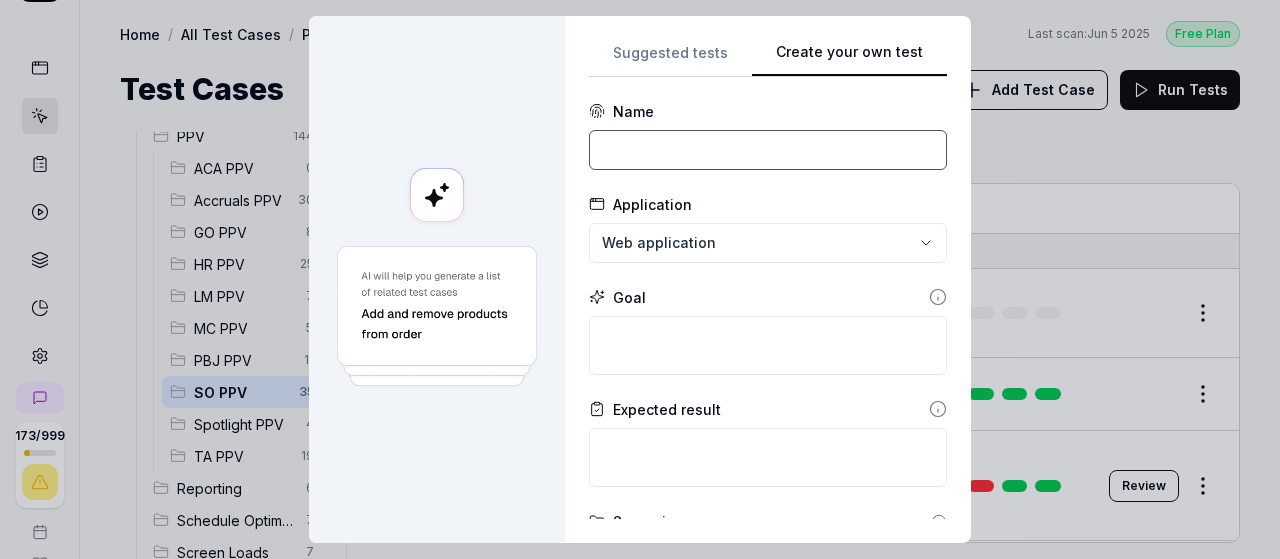 click at bounding box center [768, 150] 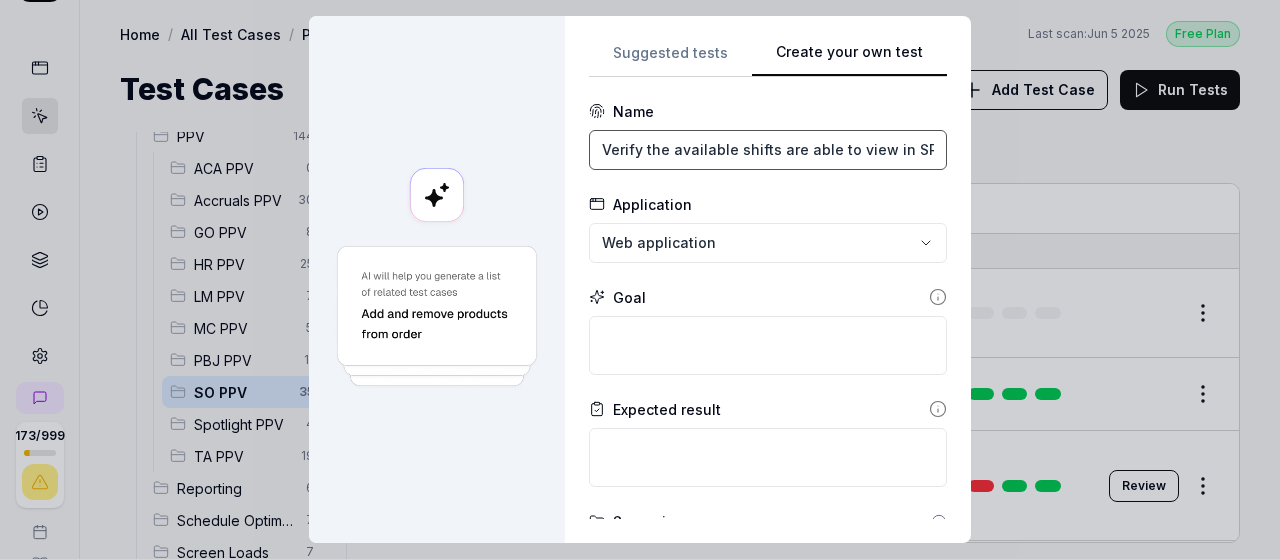 scroll, scrollTop: 0, scrollLeft: 54, axis: horizontal 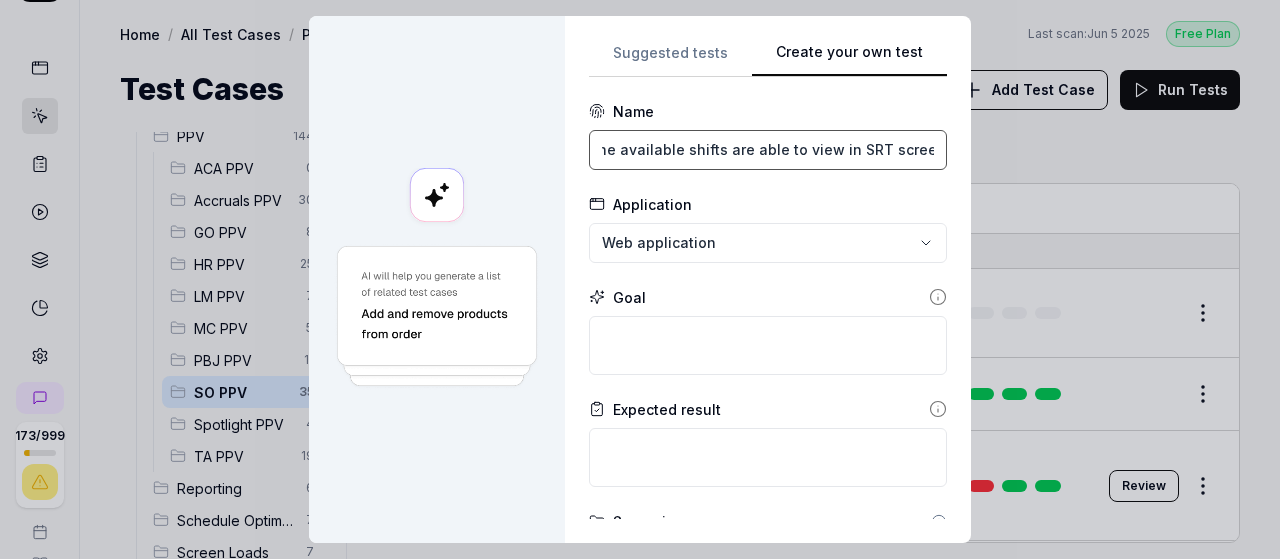 type on "Verify the available shifts are able to view in SRT screen" 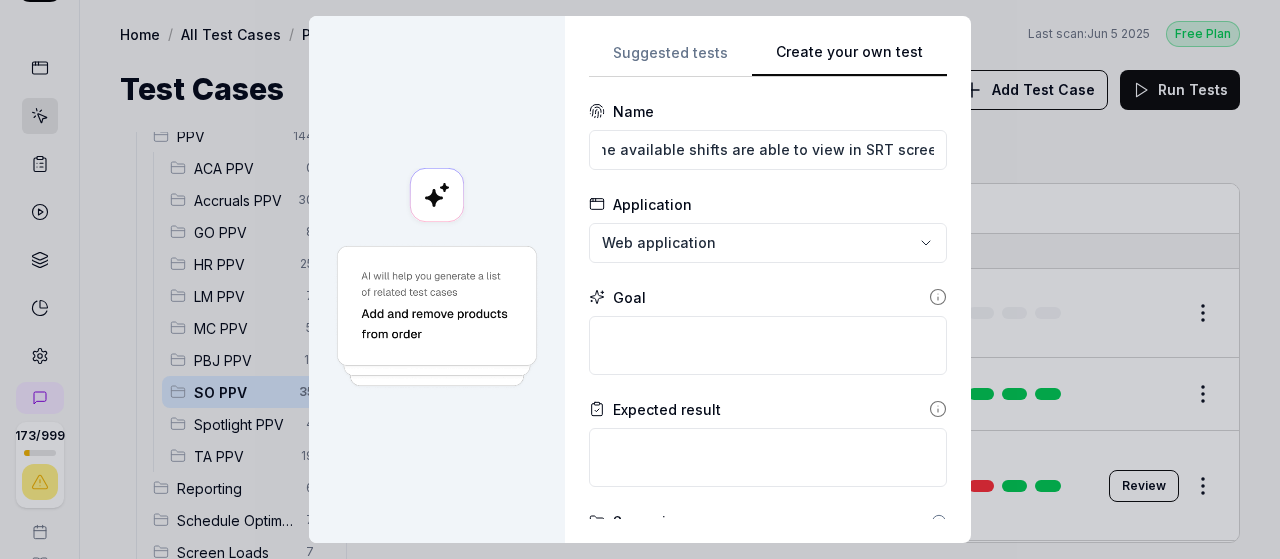 scroll, scrollTop: 0, scrollLeft: 0, axis: both 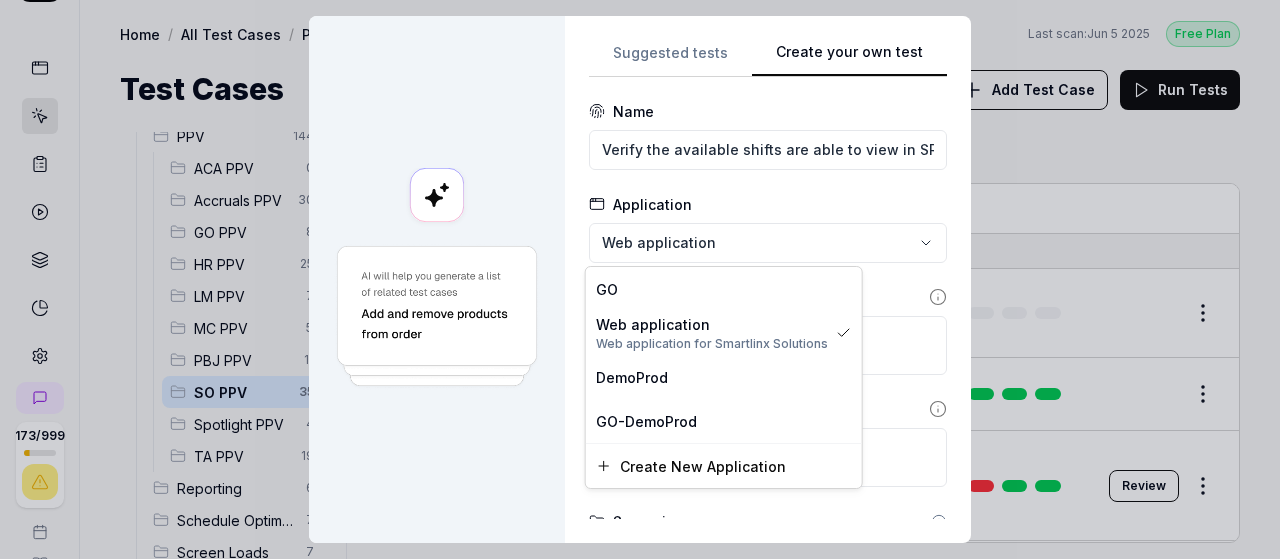 click on "**********" at bounding box center [640, 279] 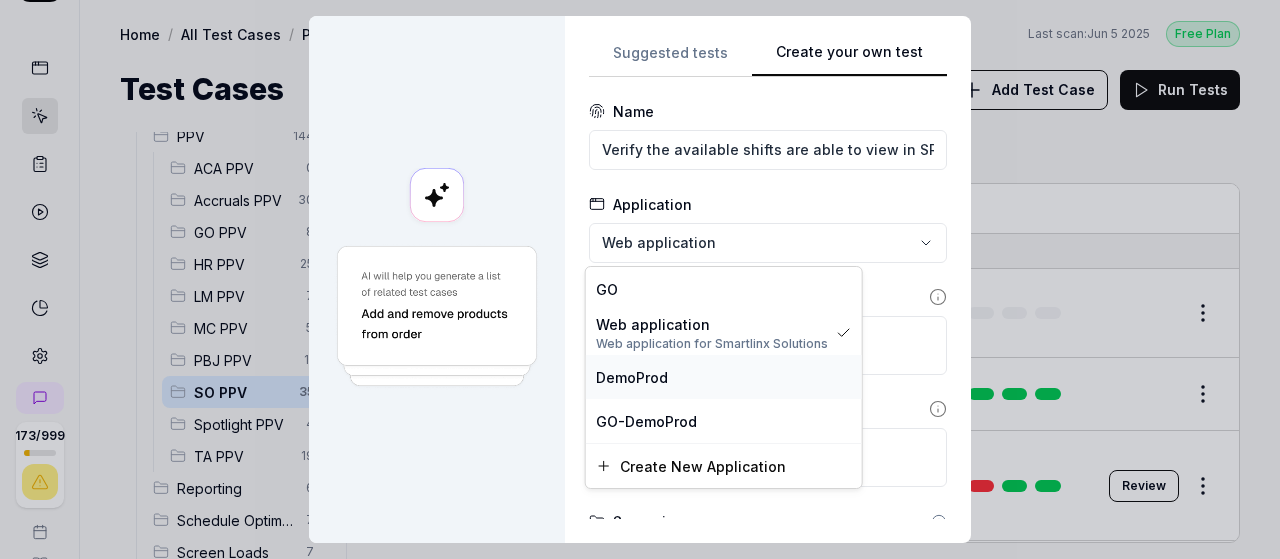 click on "DemoProd" at bounding box center [724, 377] 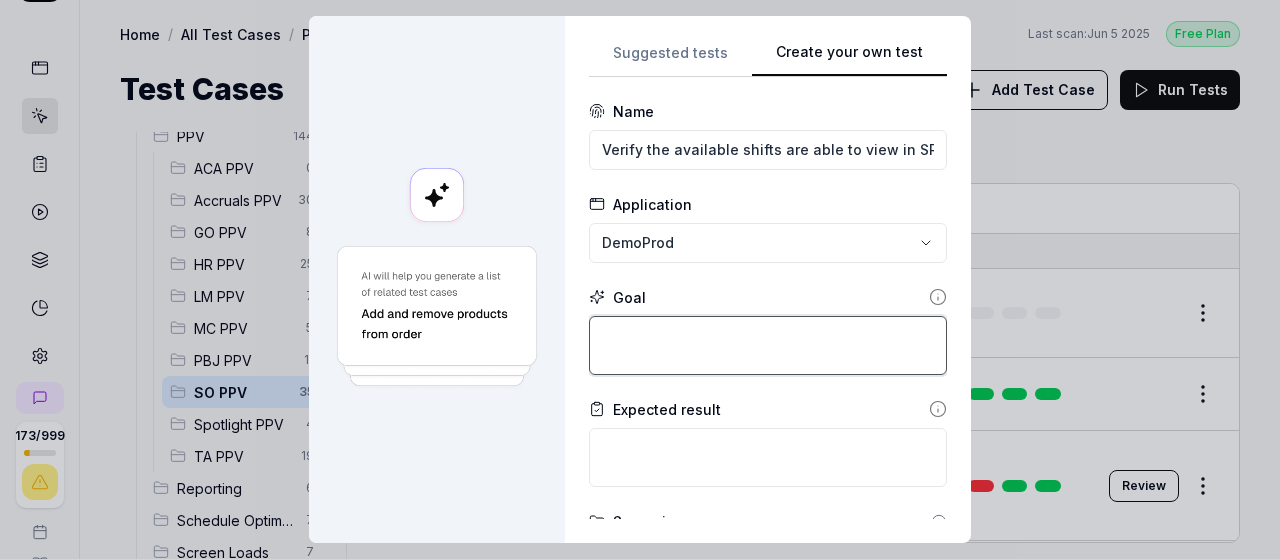 click at bounding box center (768, 345) 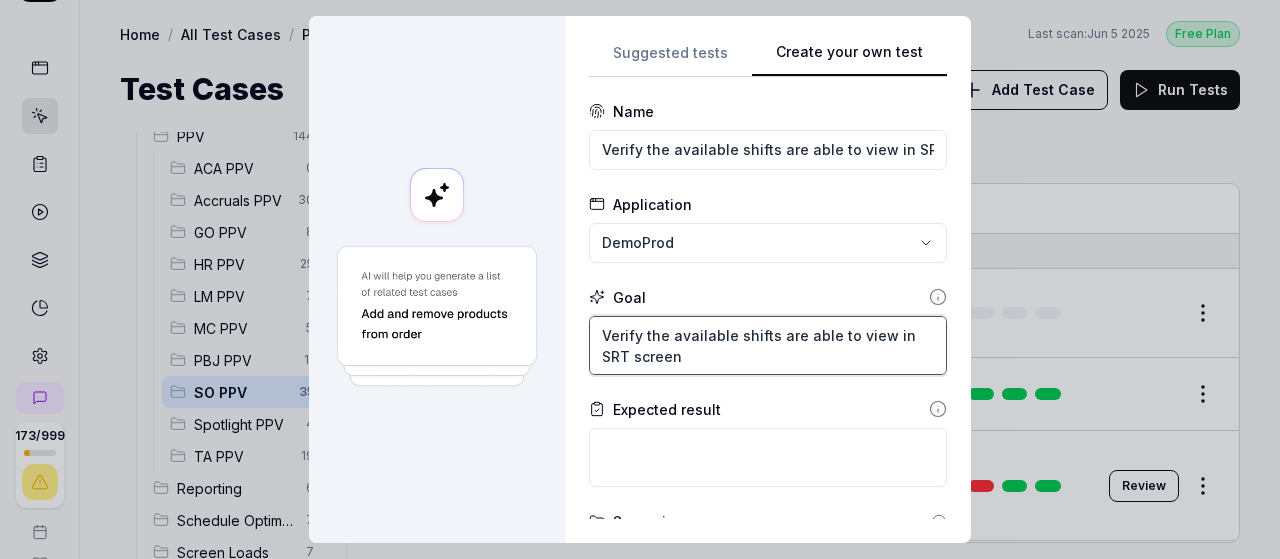 type on "Verify the available shifts are able to view in SRT screen" 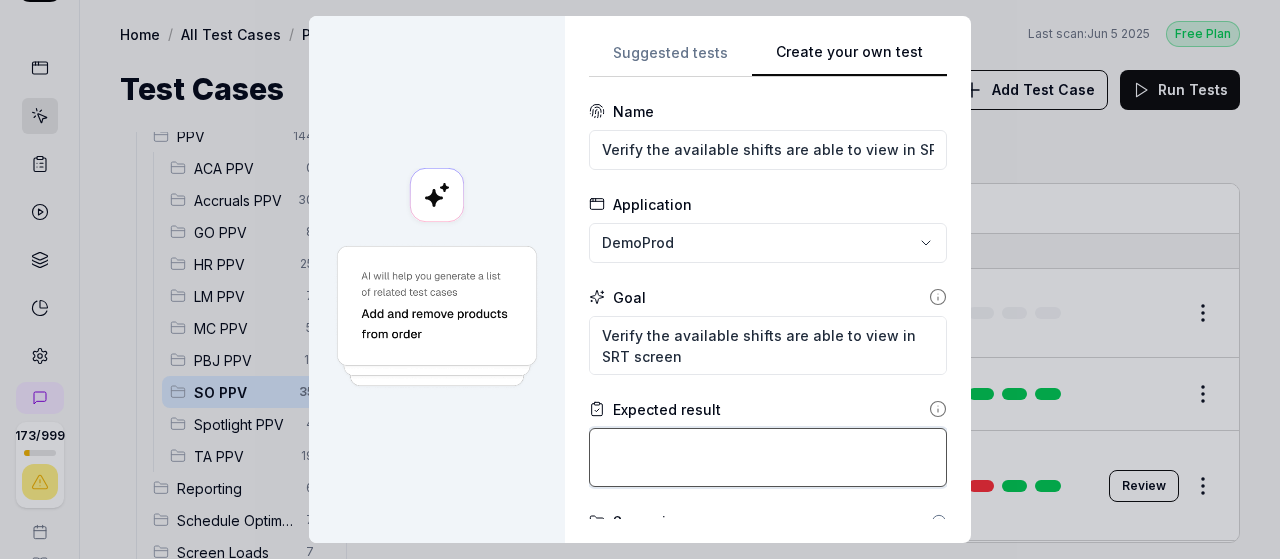 click at bounding box center [768, 457] 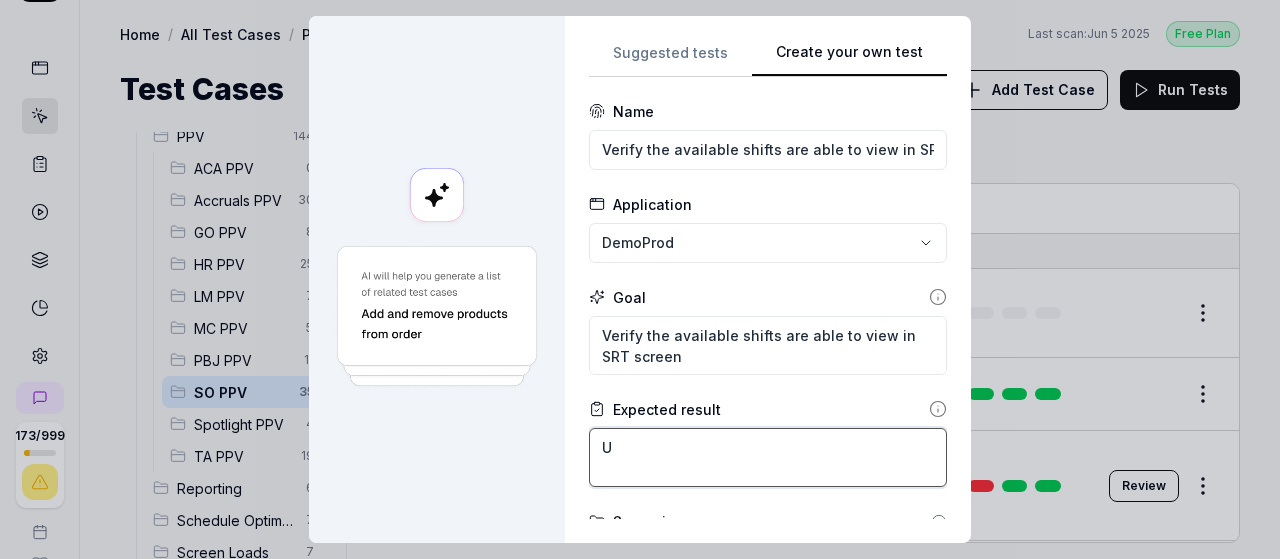 type on "*" 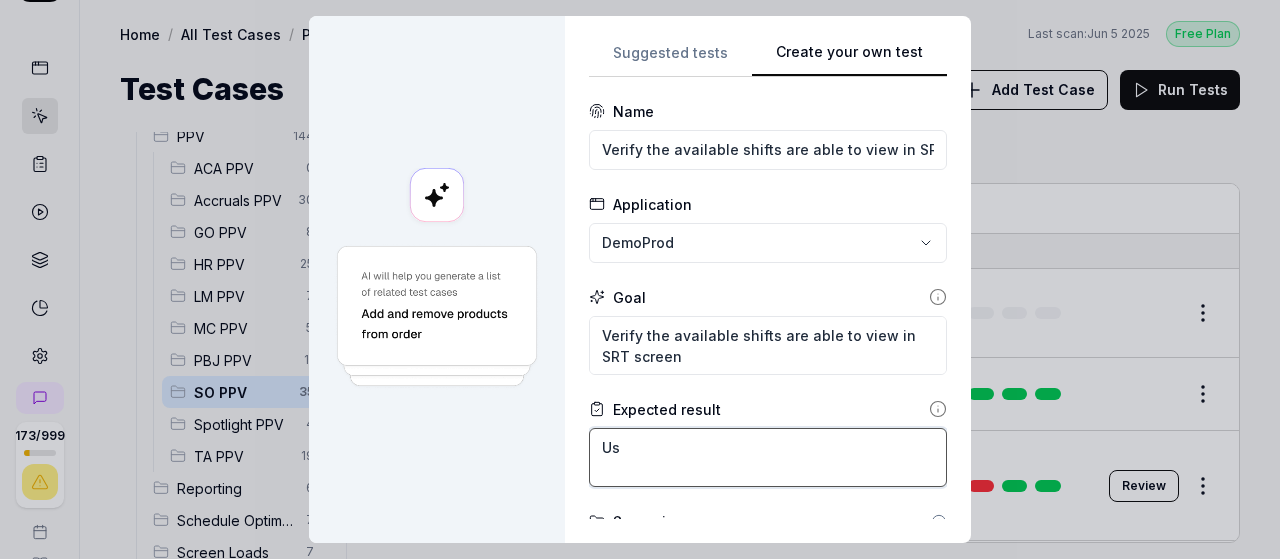 type on "*" 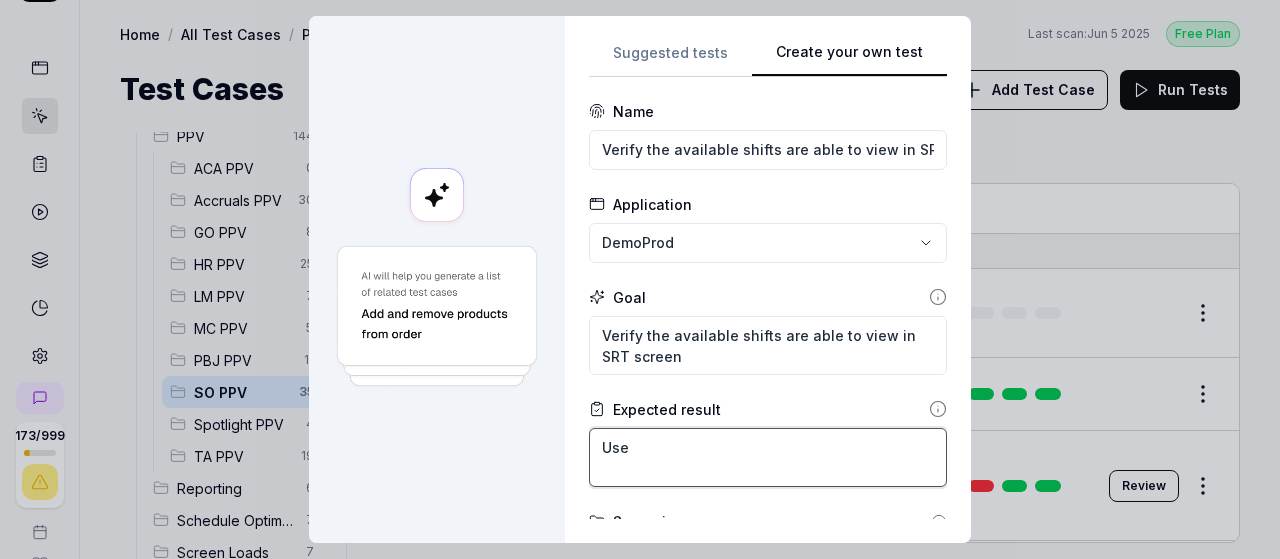 type on "*" 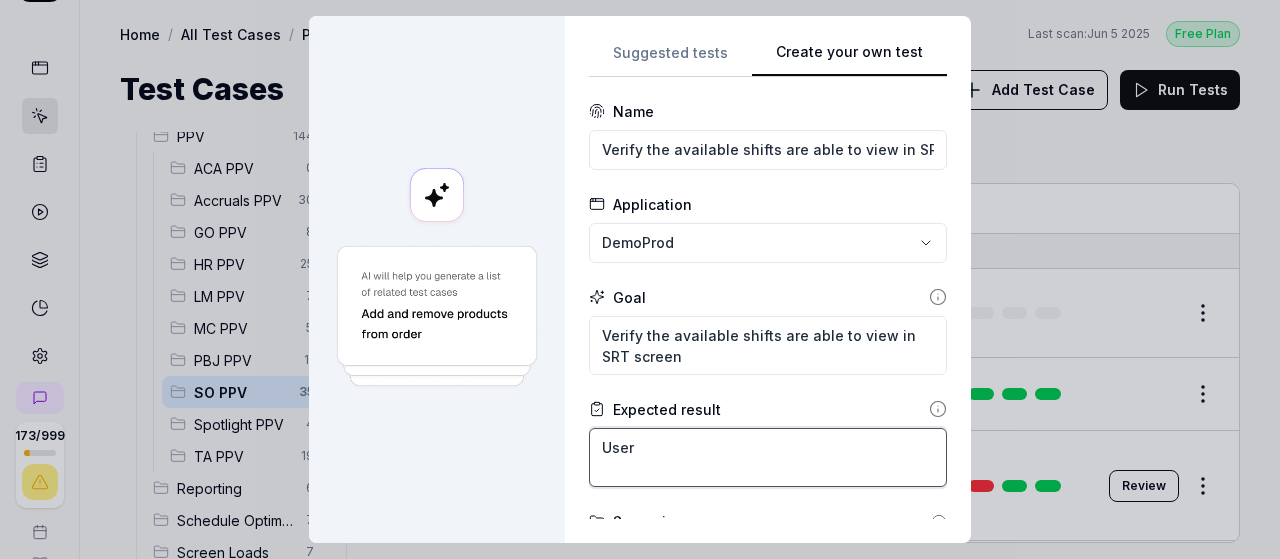 type on "*" 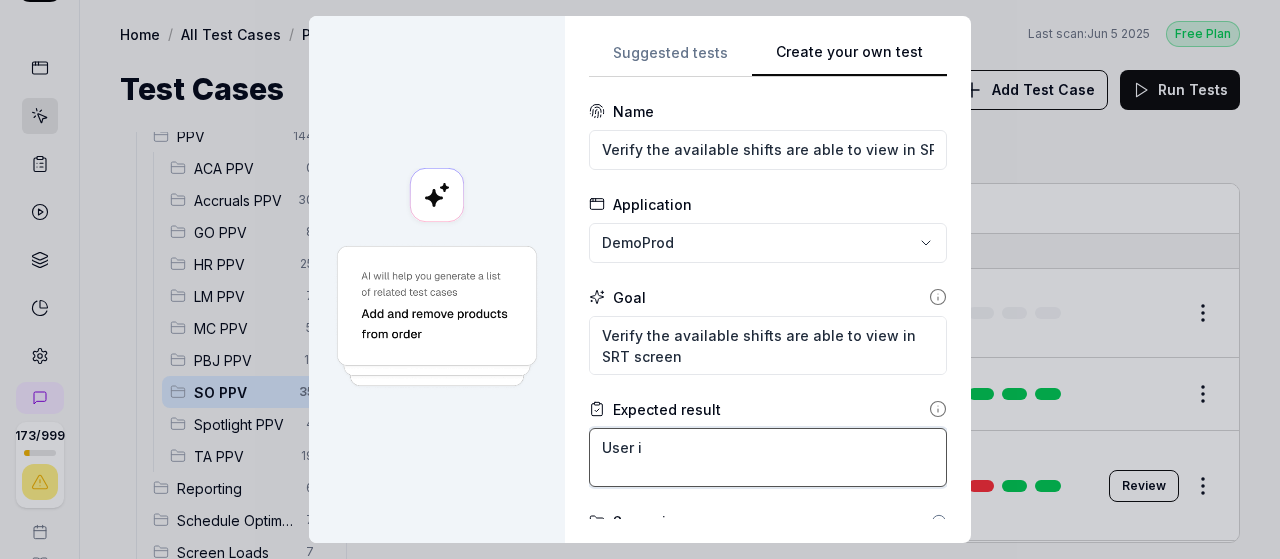 type on "*" 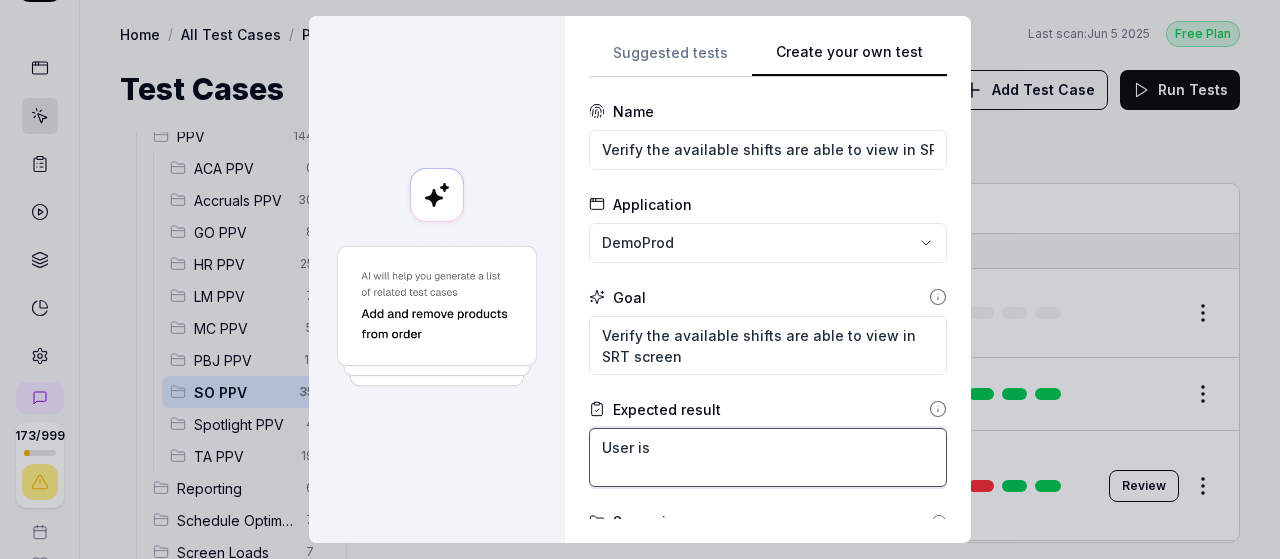 type on "*" 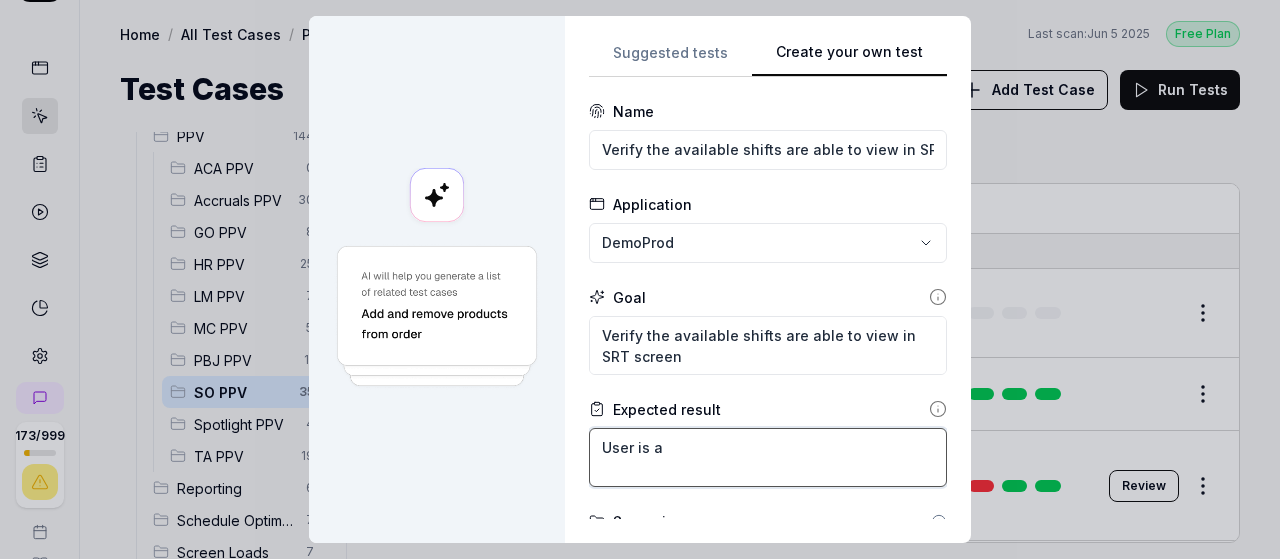 type on "*" 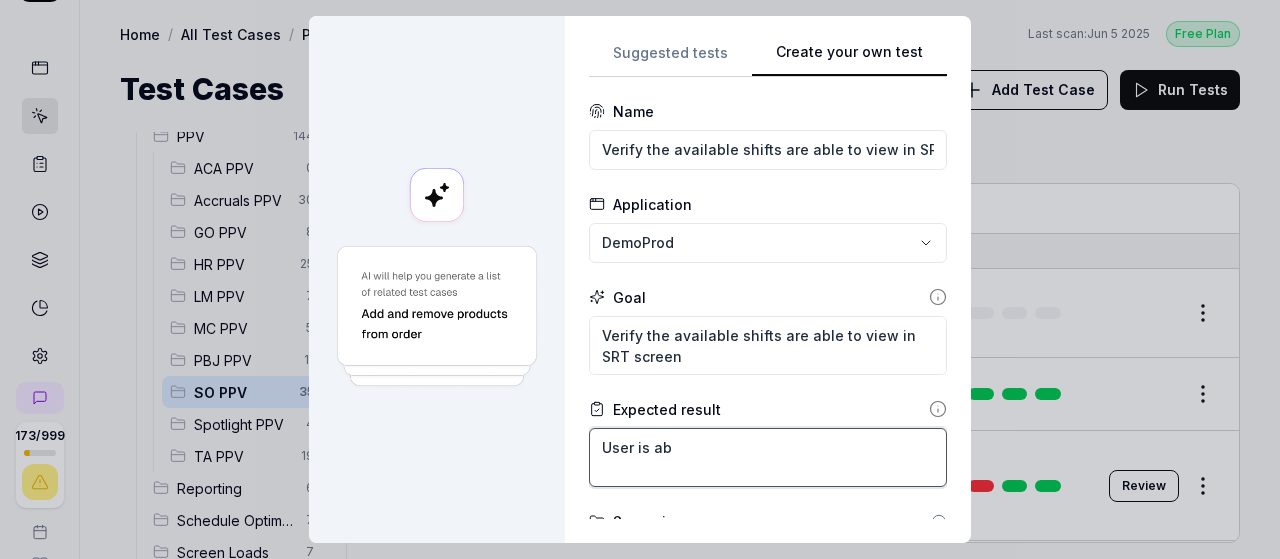type on "*" 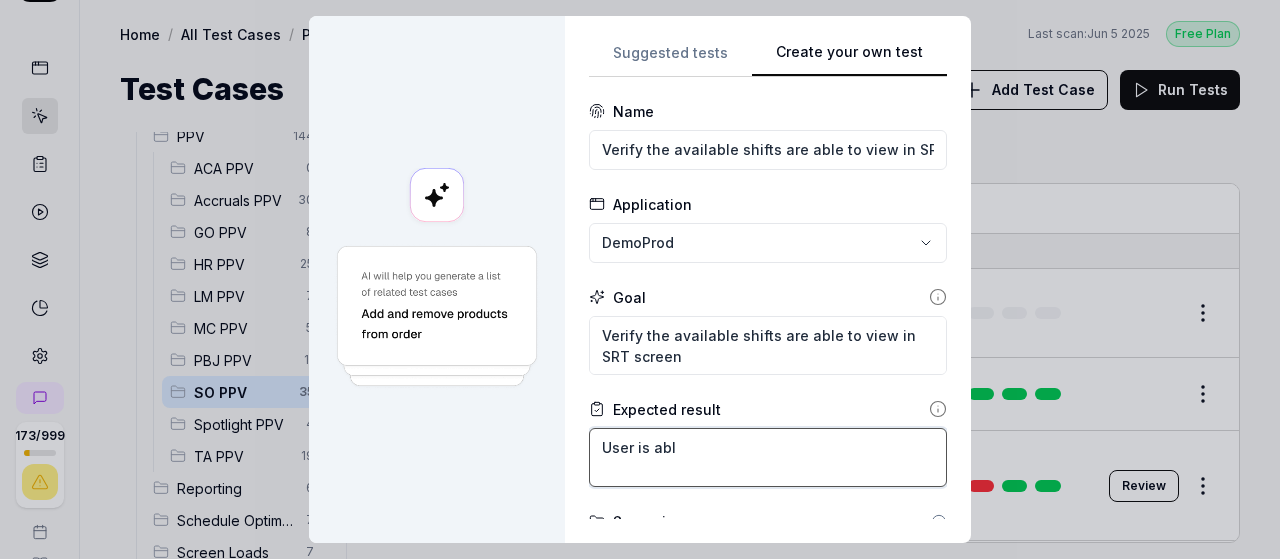 type on "*" 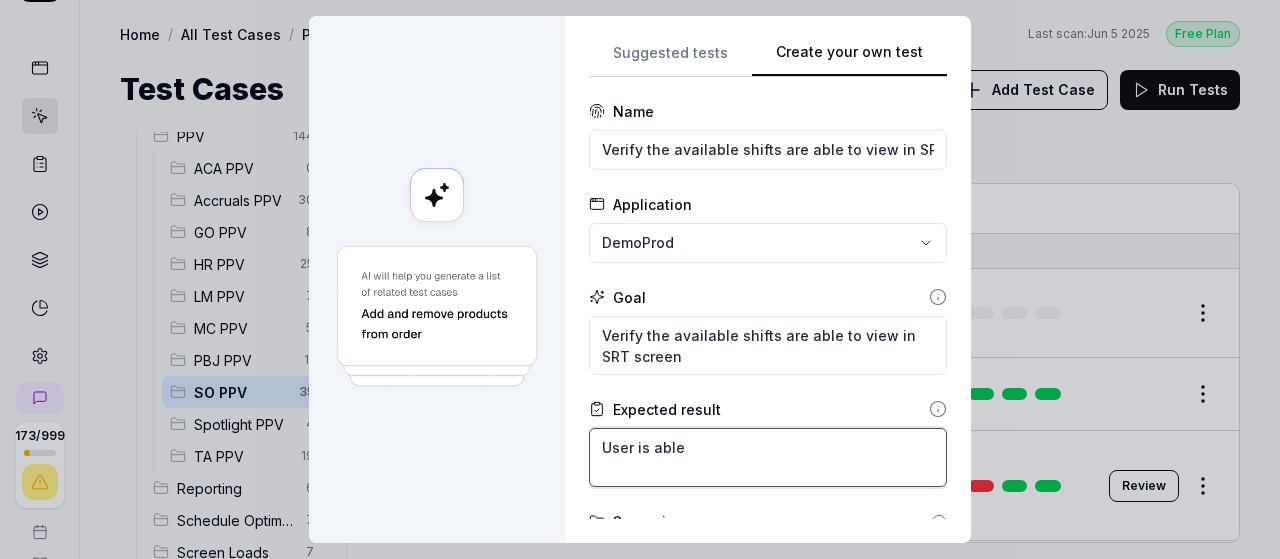 type on "User is able" 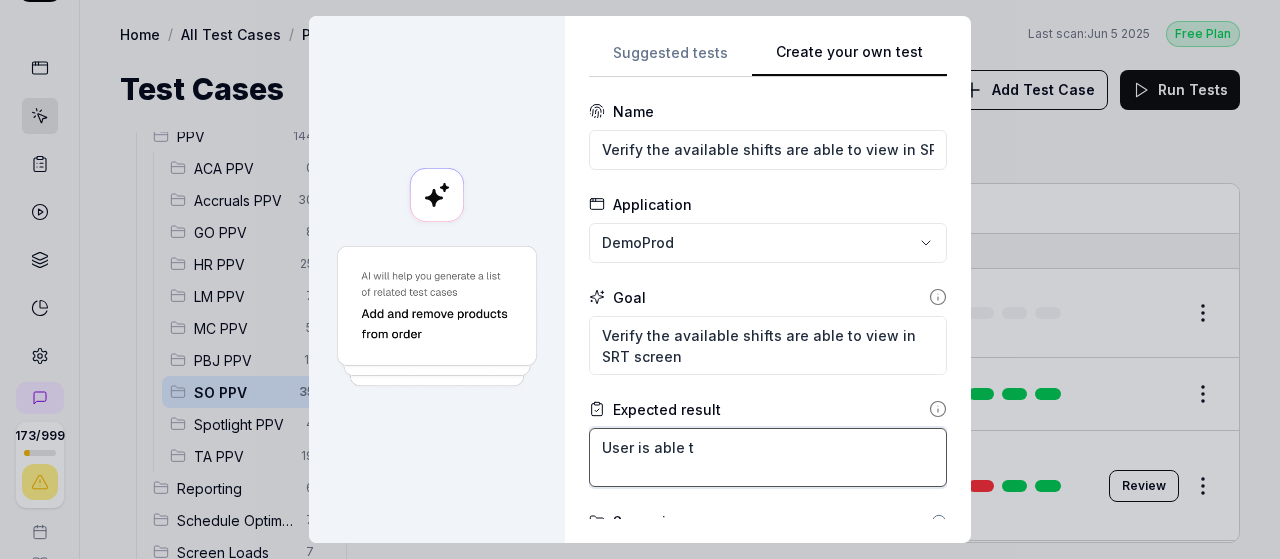 type on "*" 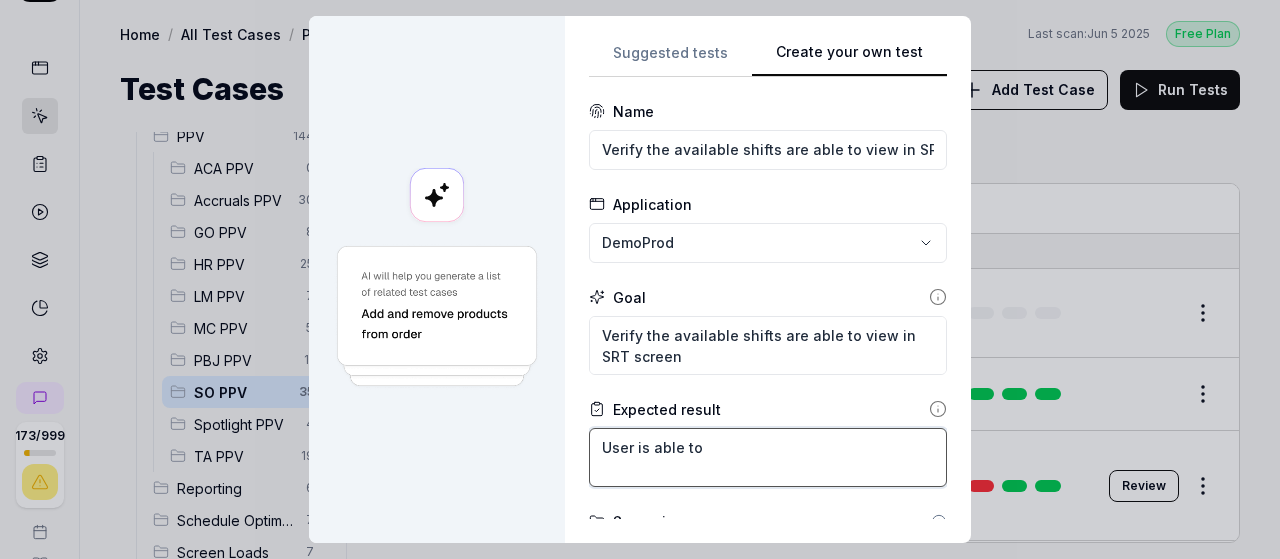 type on "*" 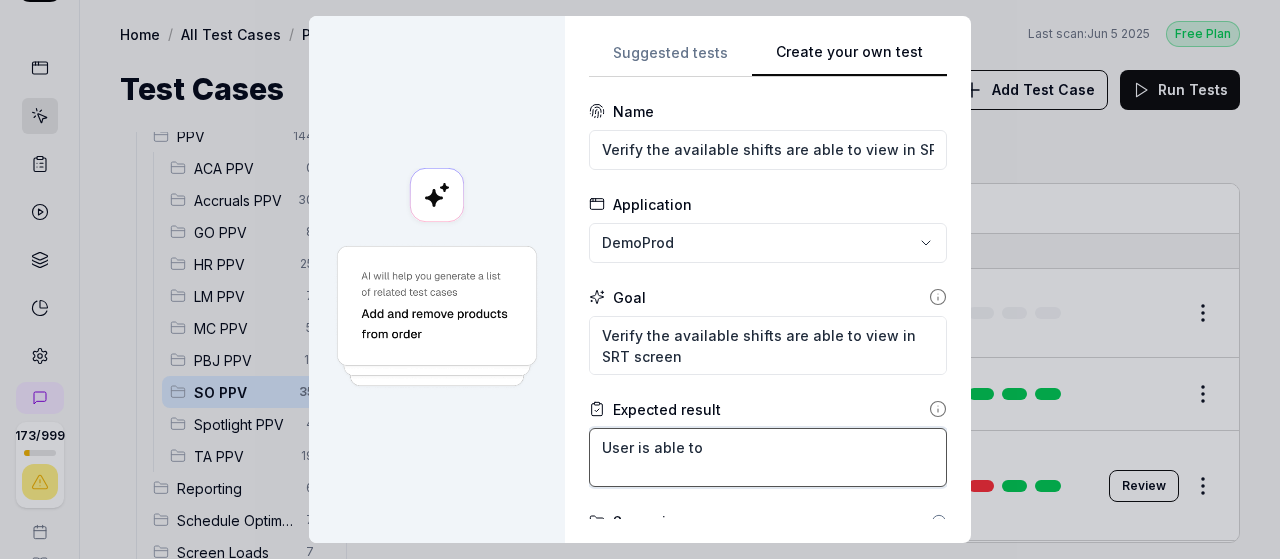 type on "*" 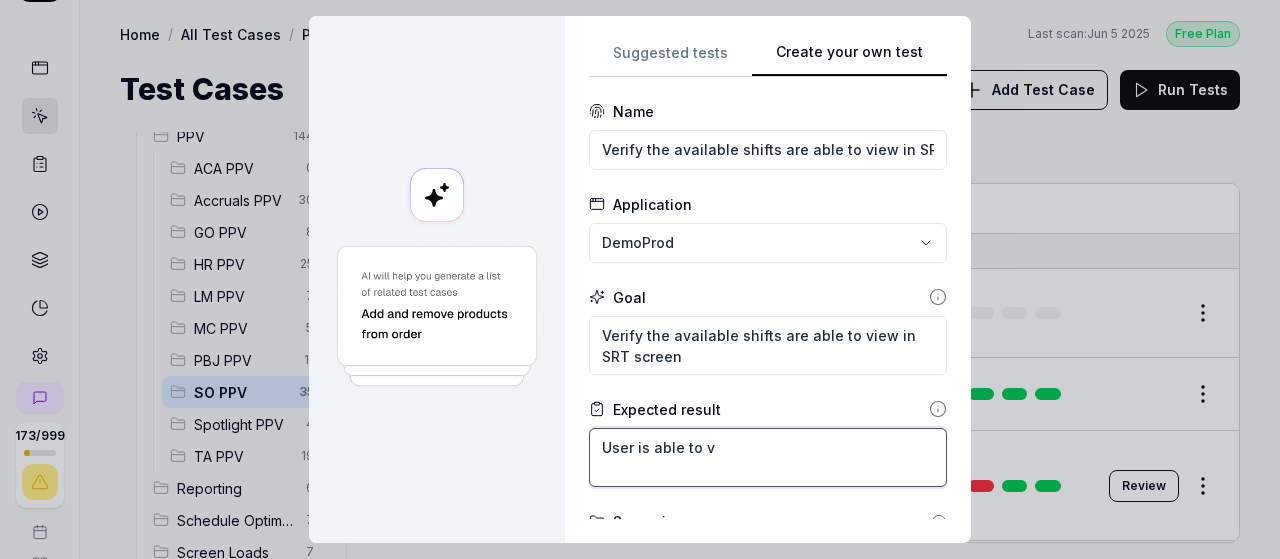 type on "*" 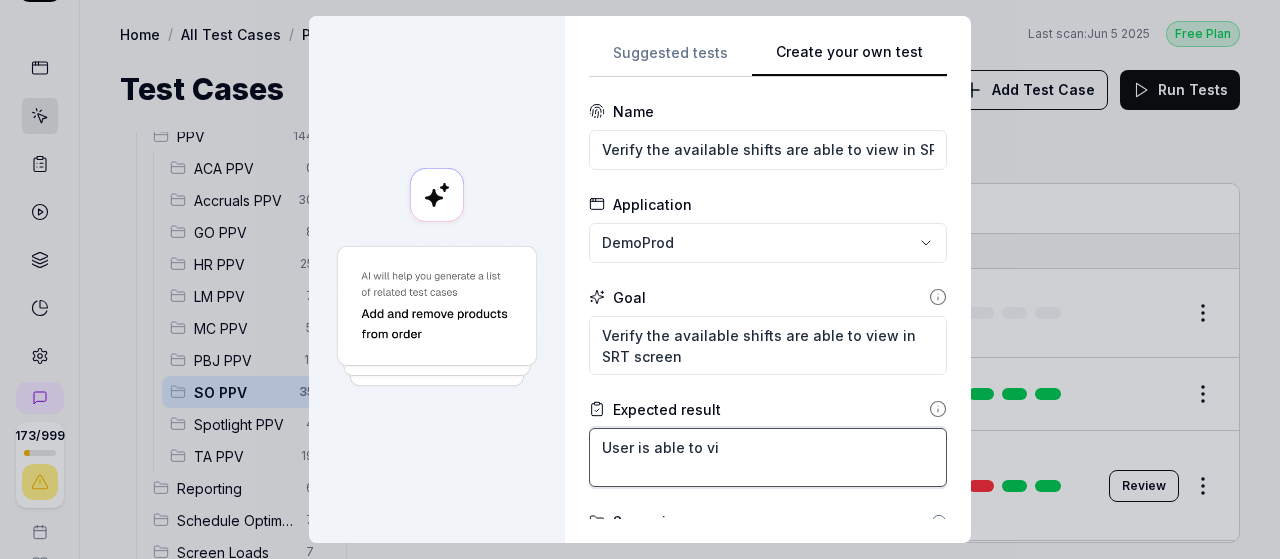 type on "*" 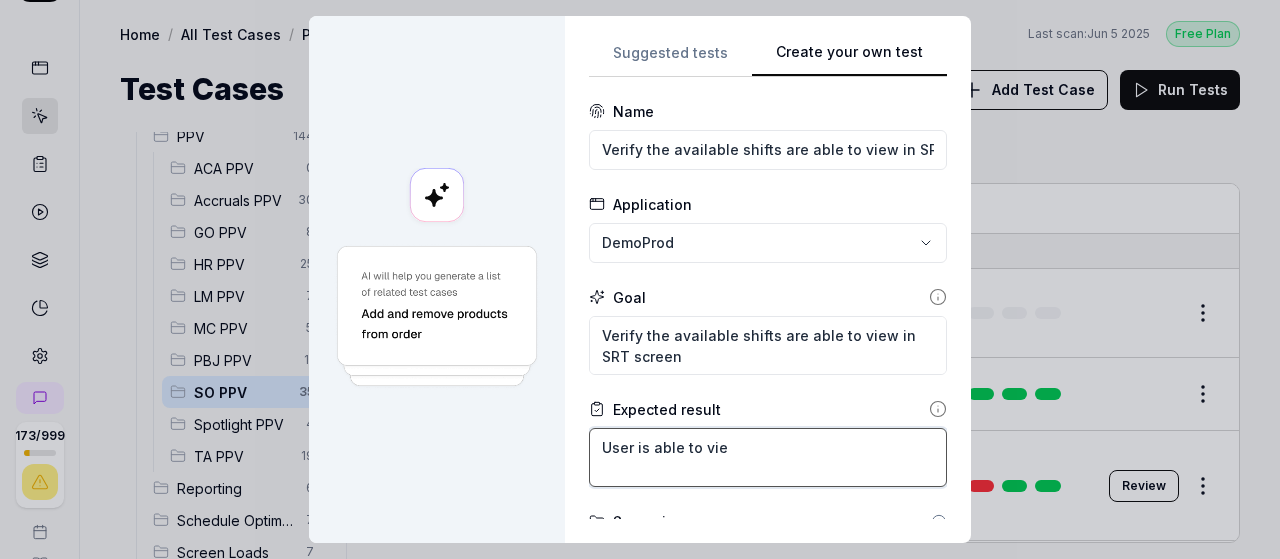 type on "*" 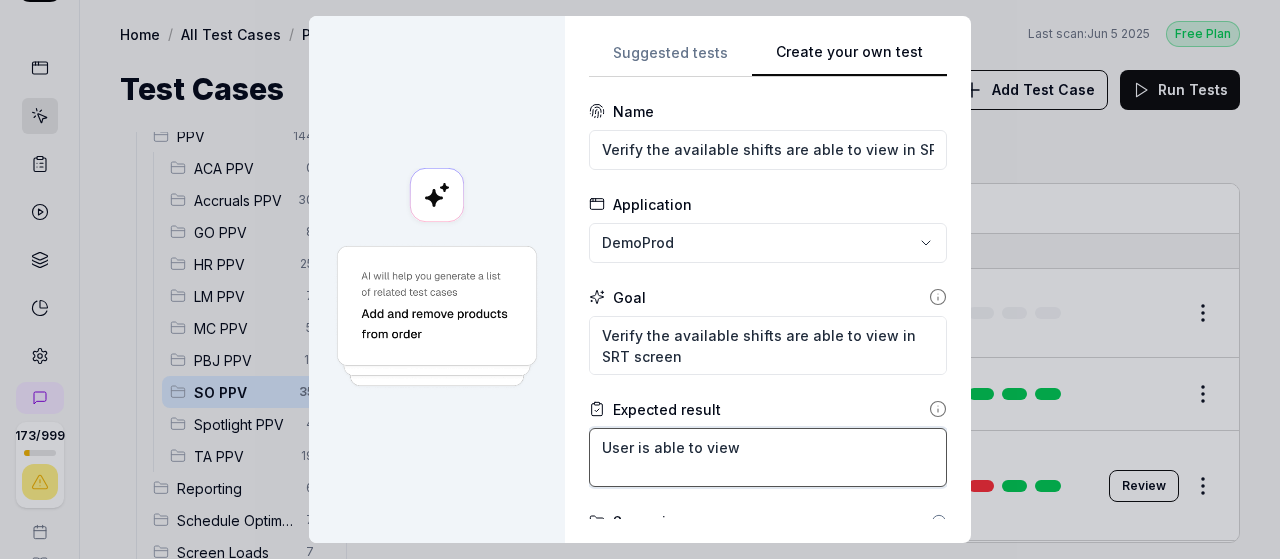 type on "*" 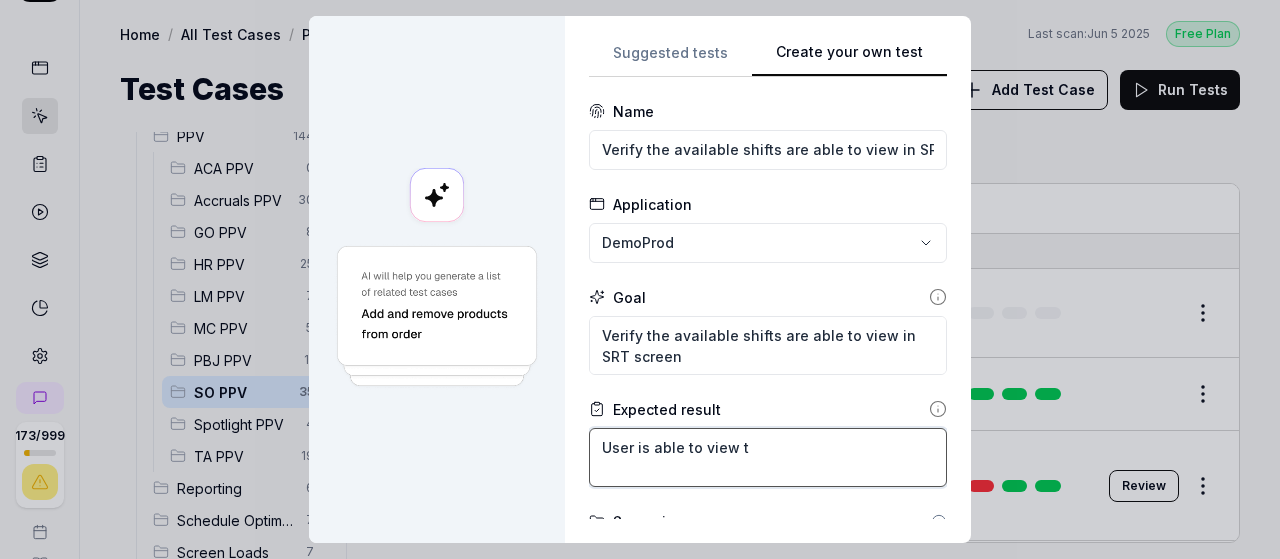 type on "*" 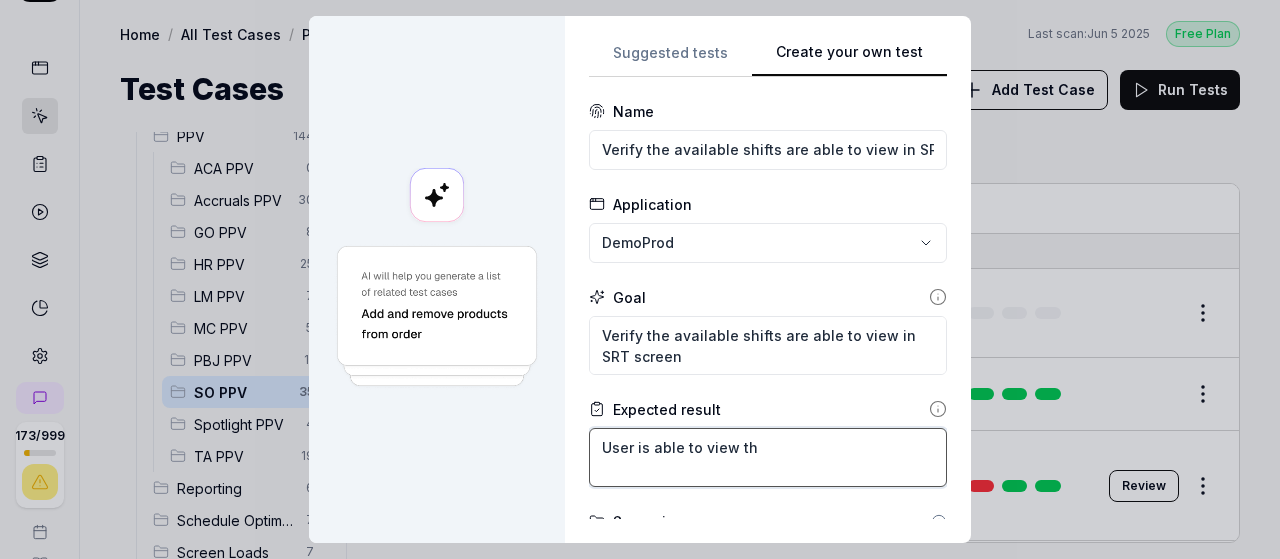 type on "User is able to view the" 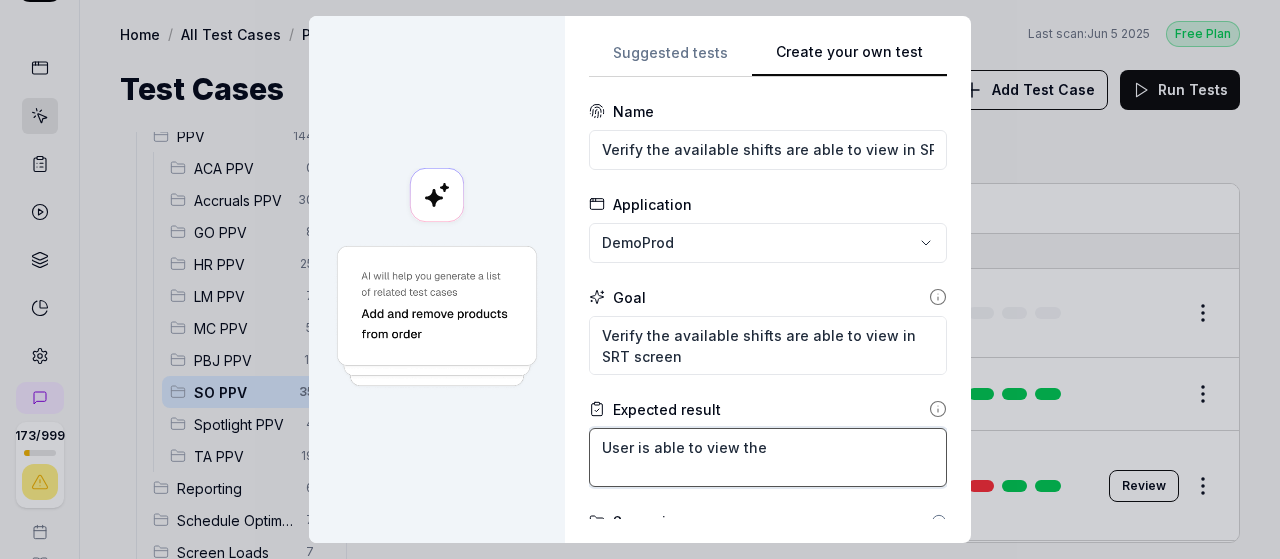 type on "*" 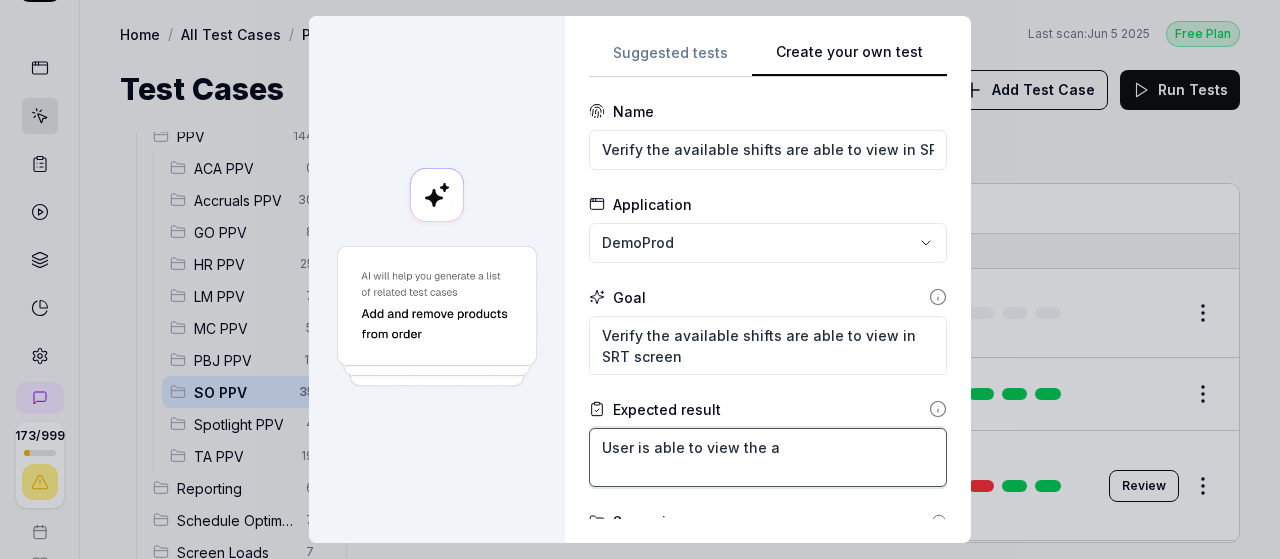 type on "*" 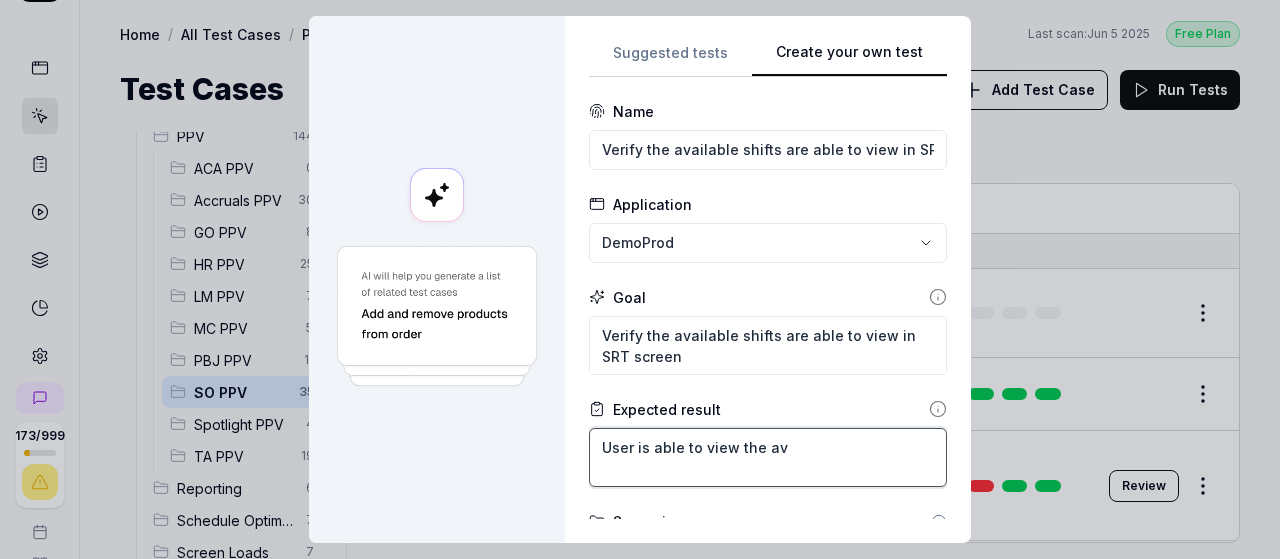 type on "User is able to view the ava" 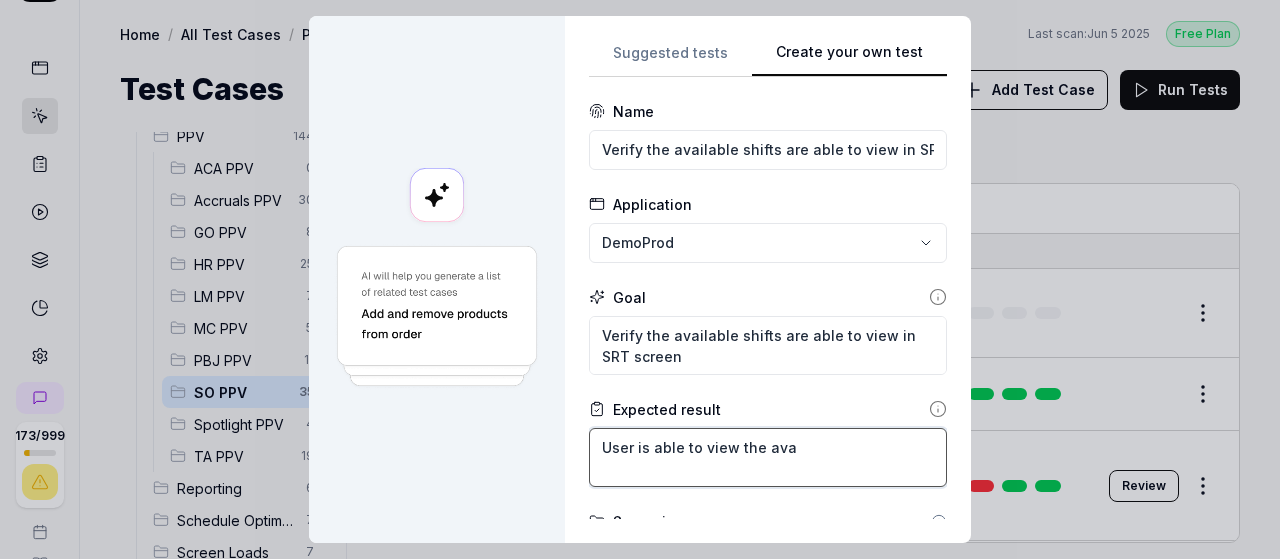 type on "*" 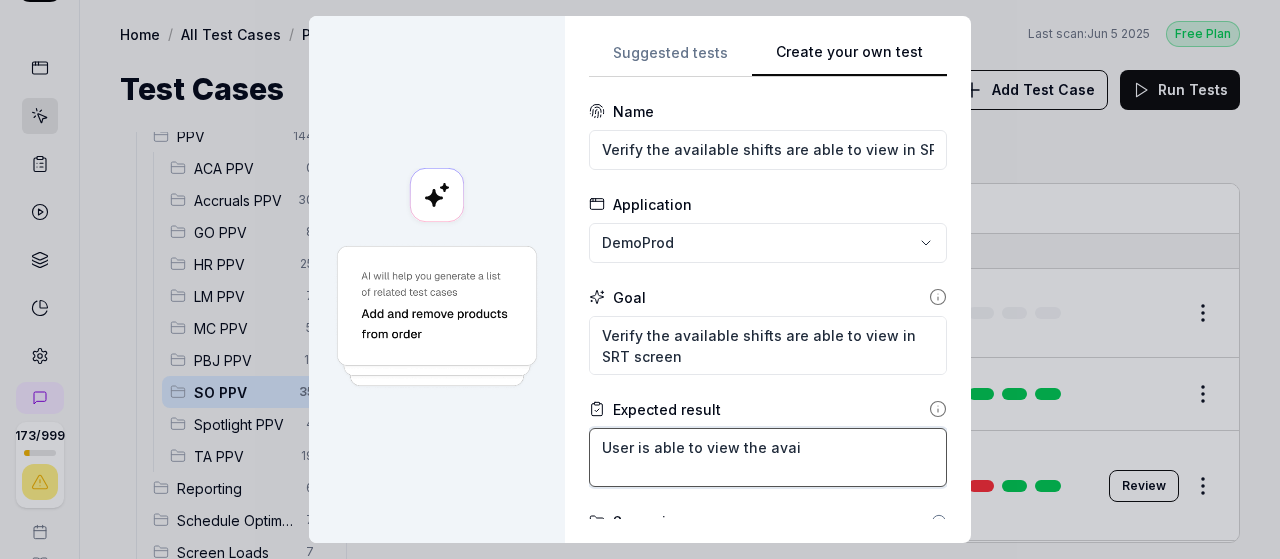 type on "*" 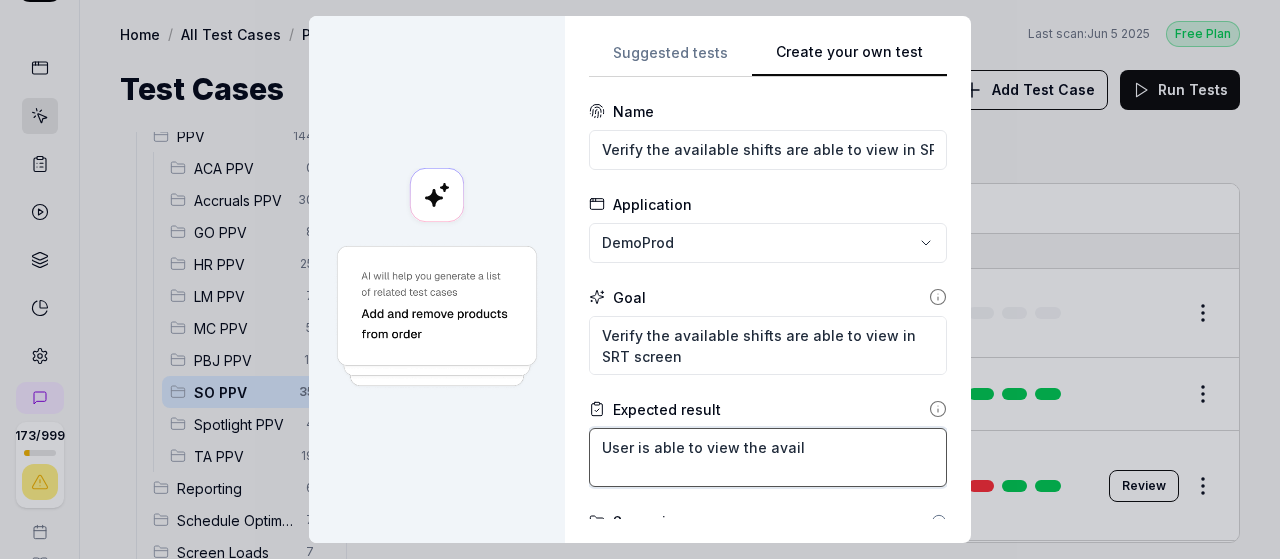 type on "*" 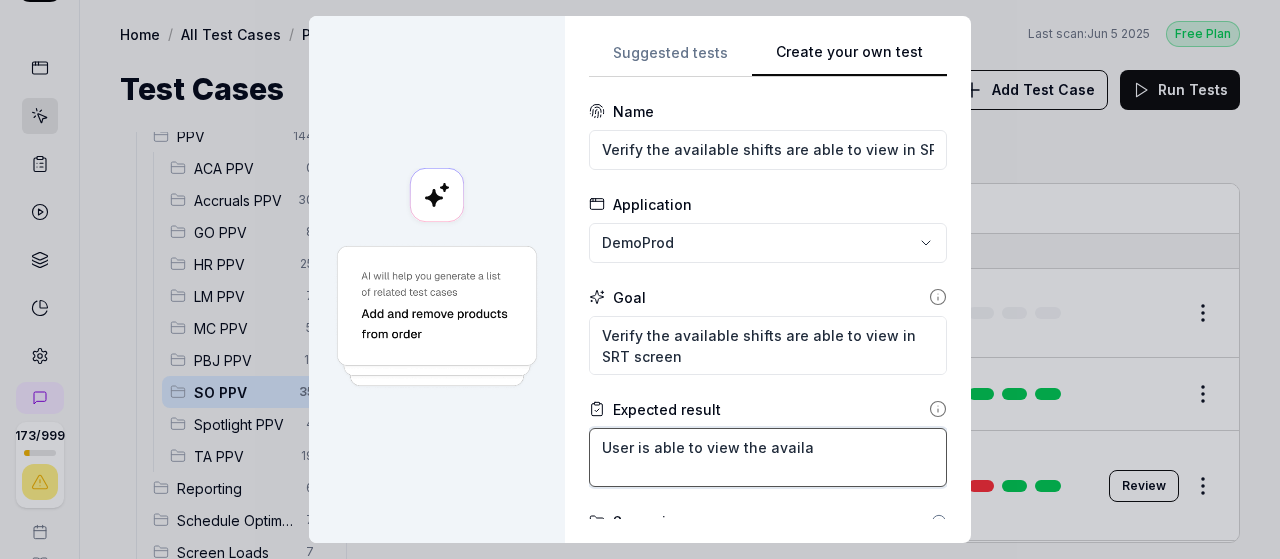 type on "*" 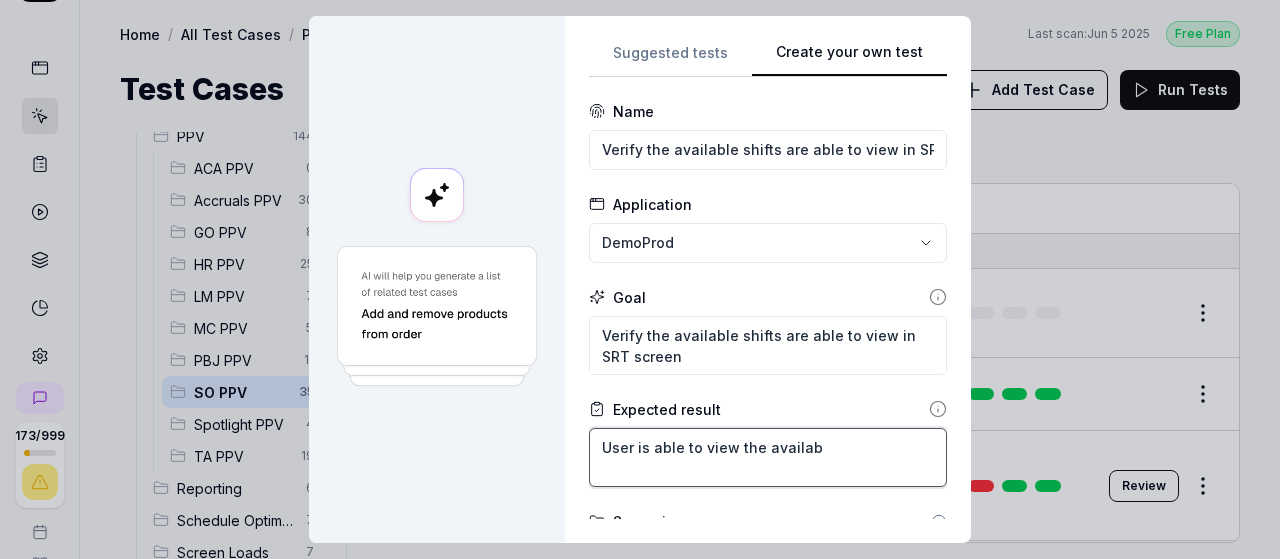 type on "*" 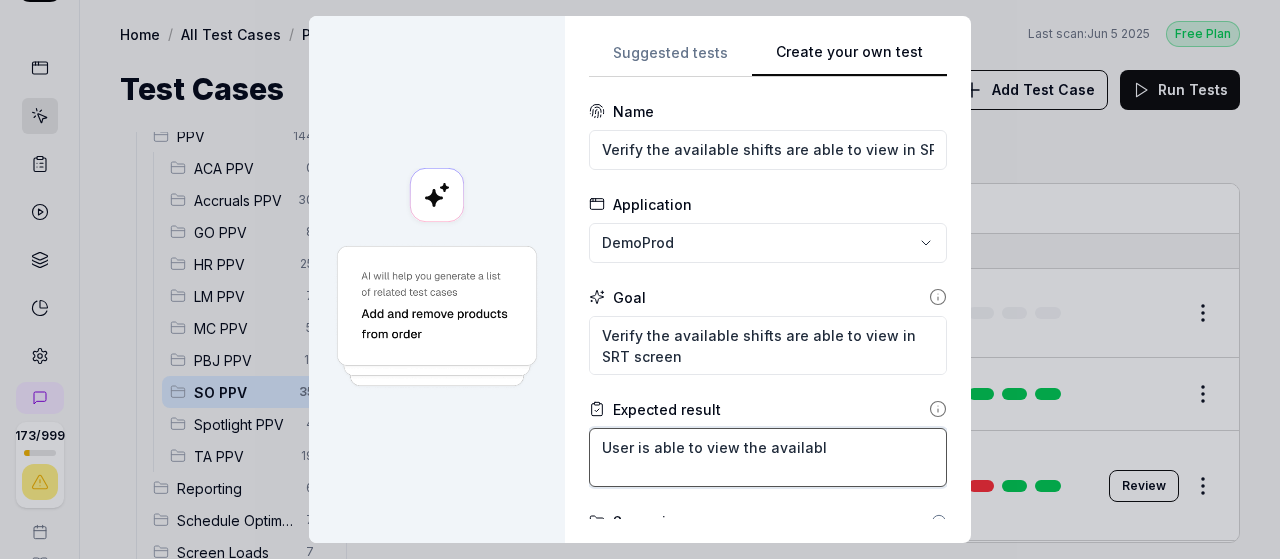 type on "*" 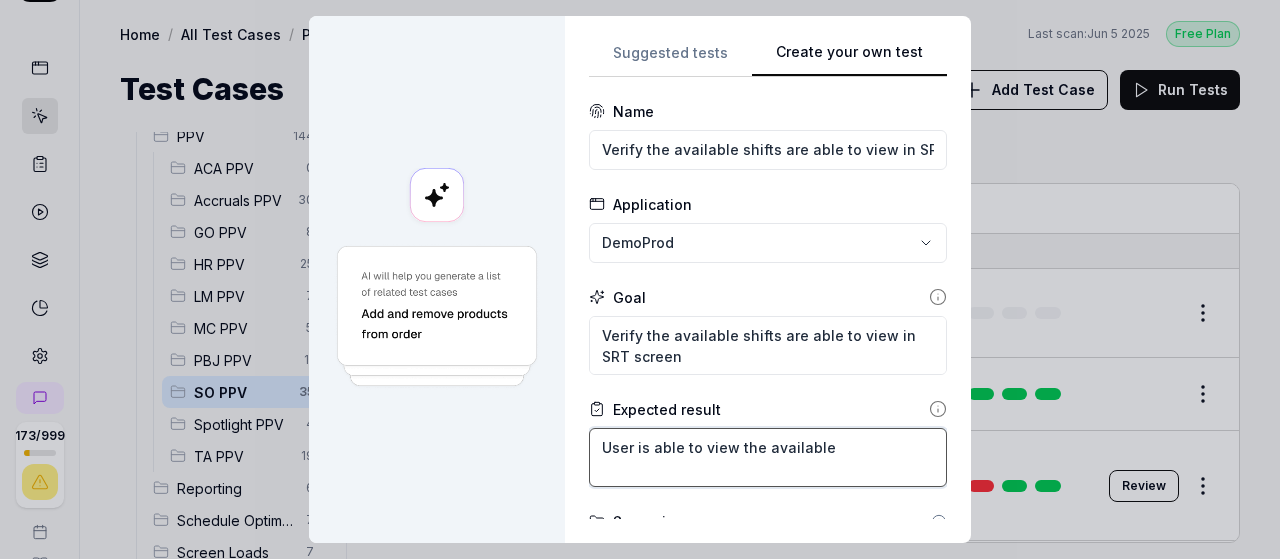 type on "*" 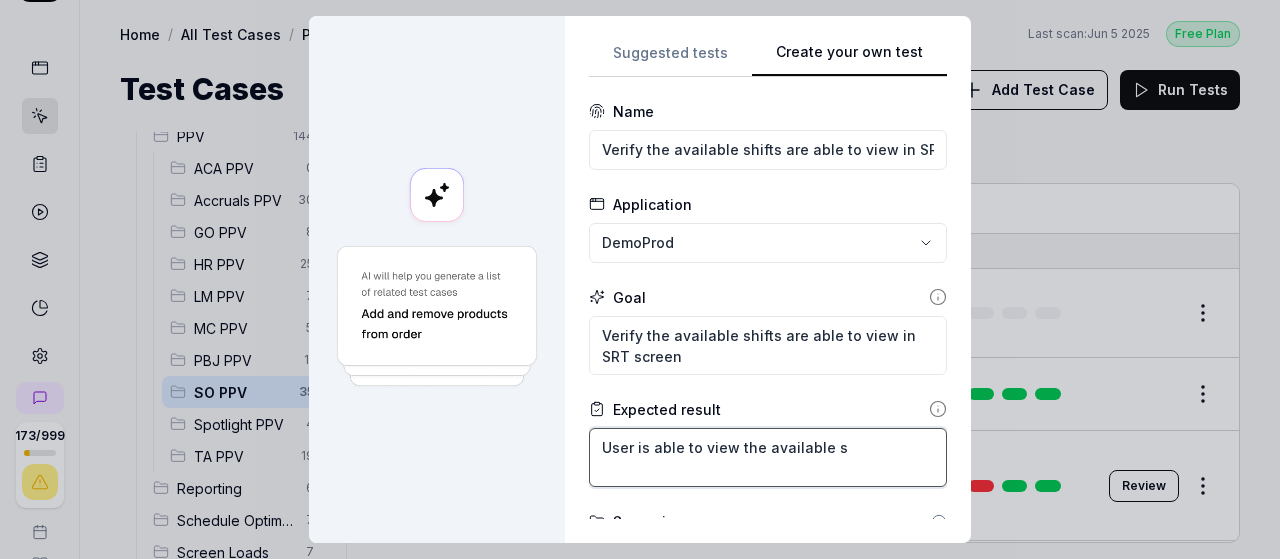 type on "*" 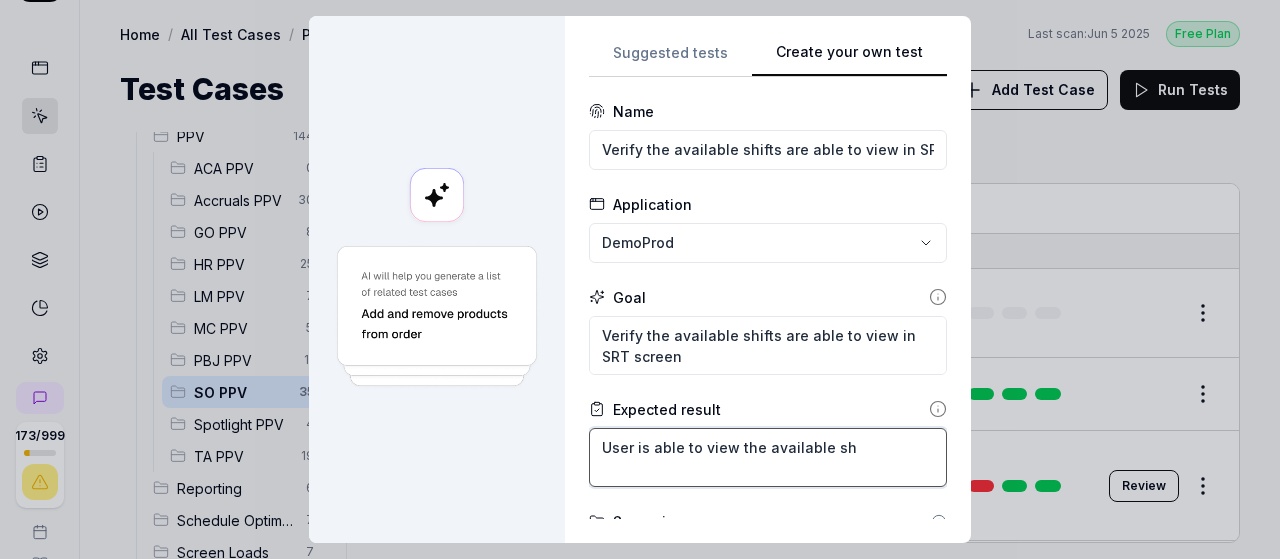 type on "*" 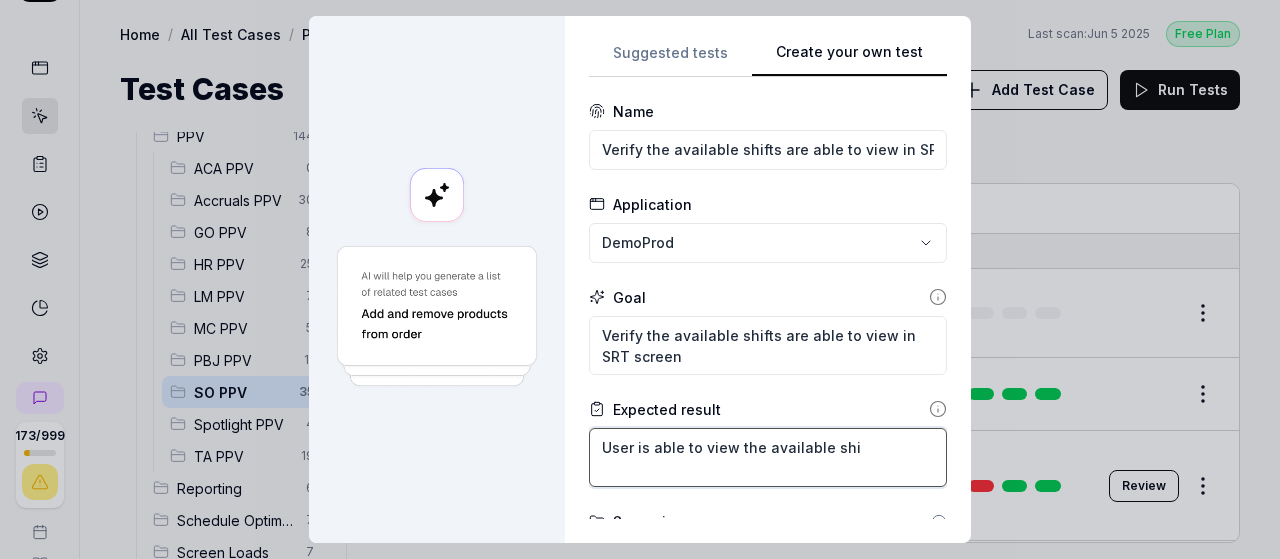 type on "*" 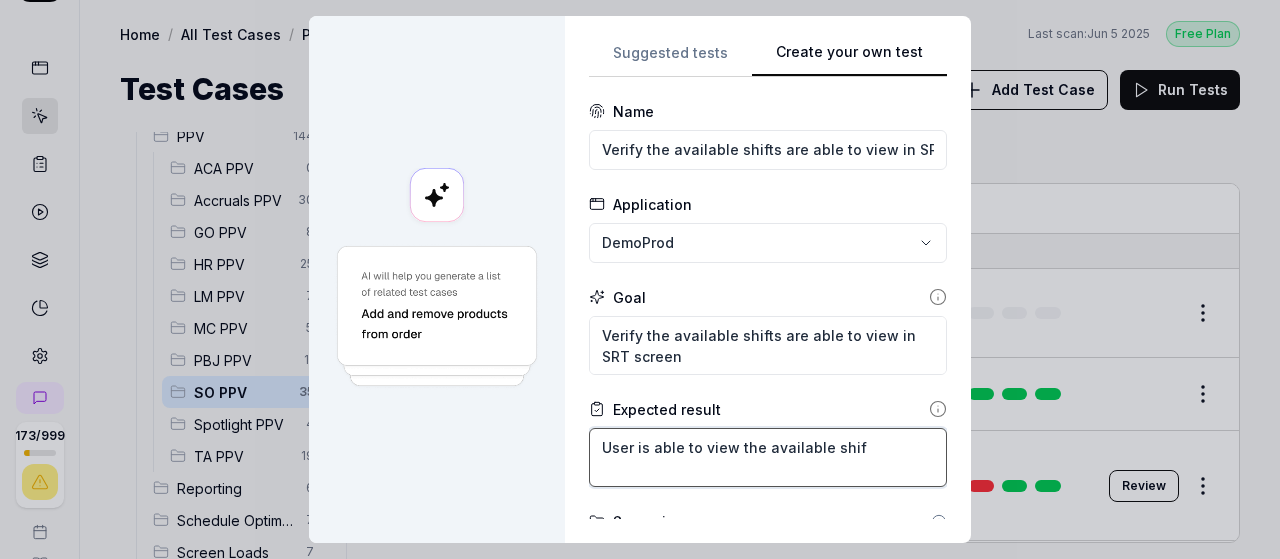 type on "*" 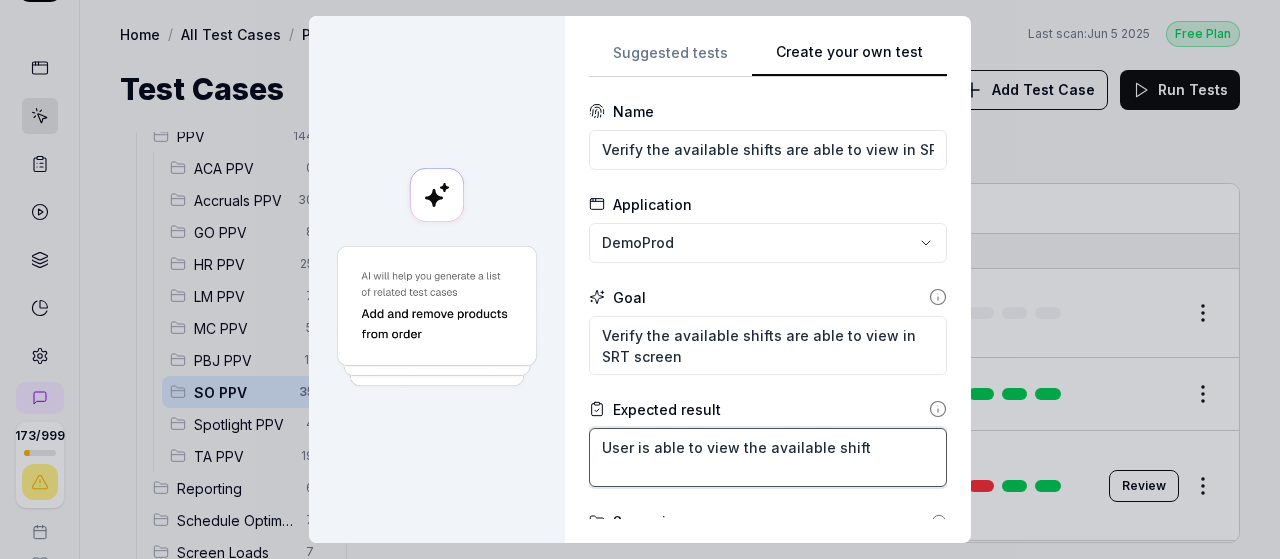 type on "User is able to view the available shifts" 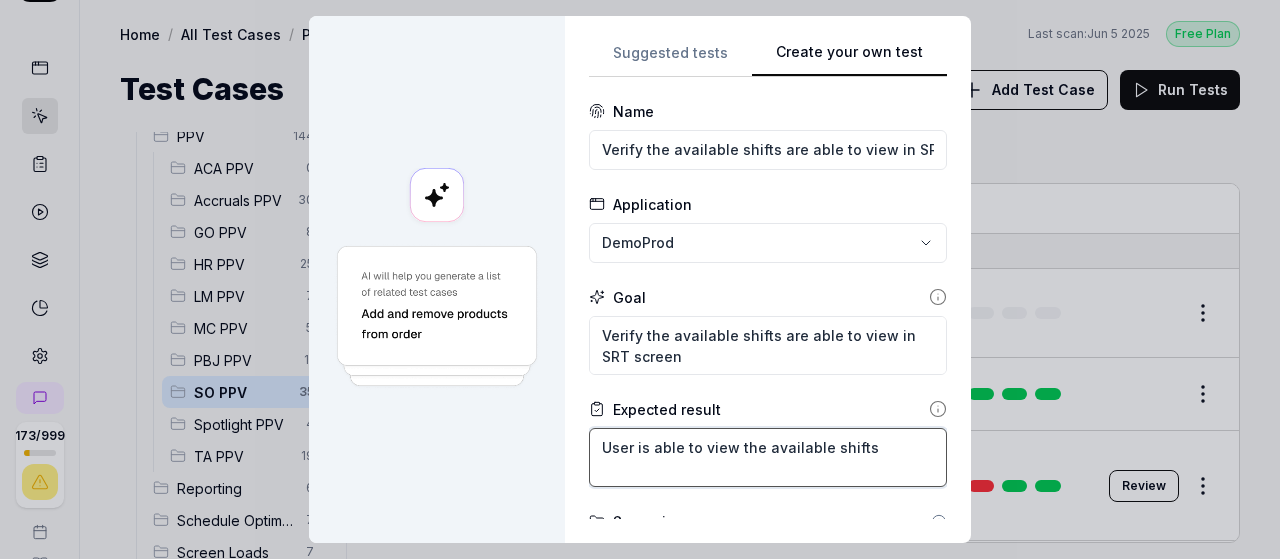 type on "*" 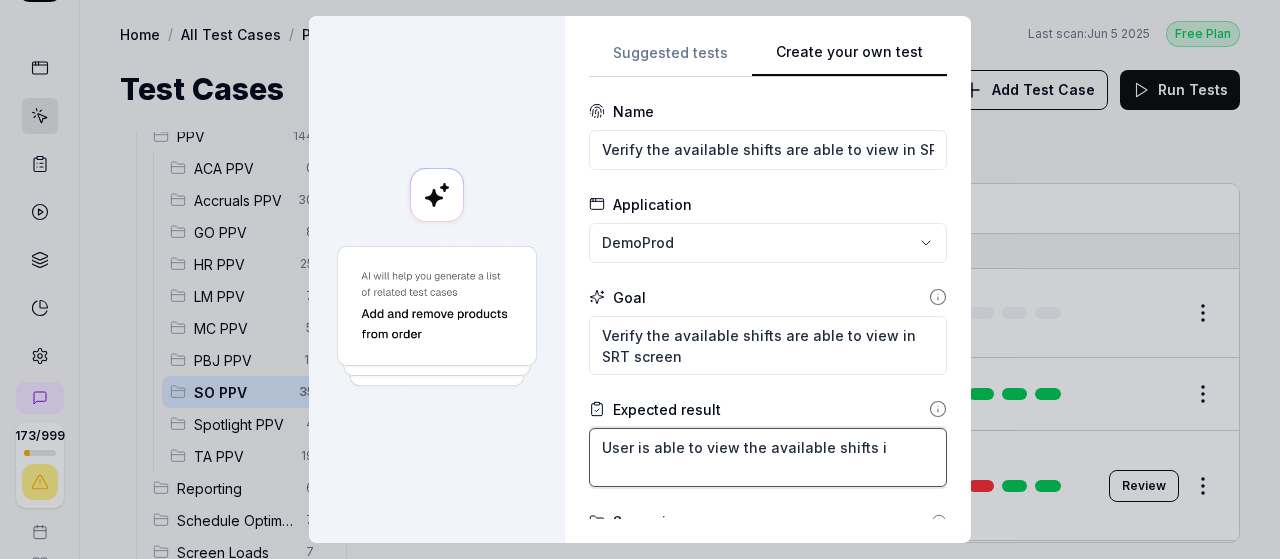 type on "User is able to view the available shifts in" 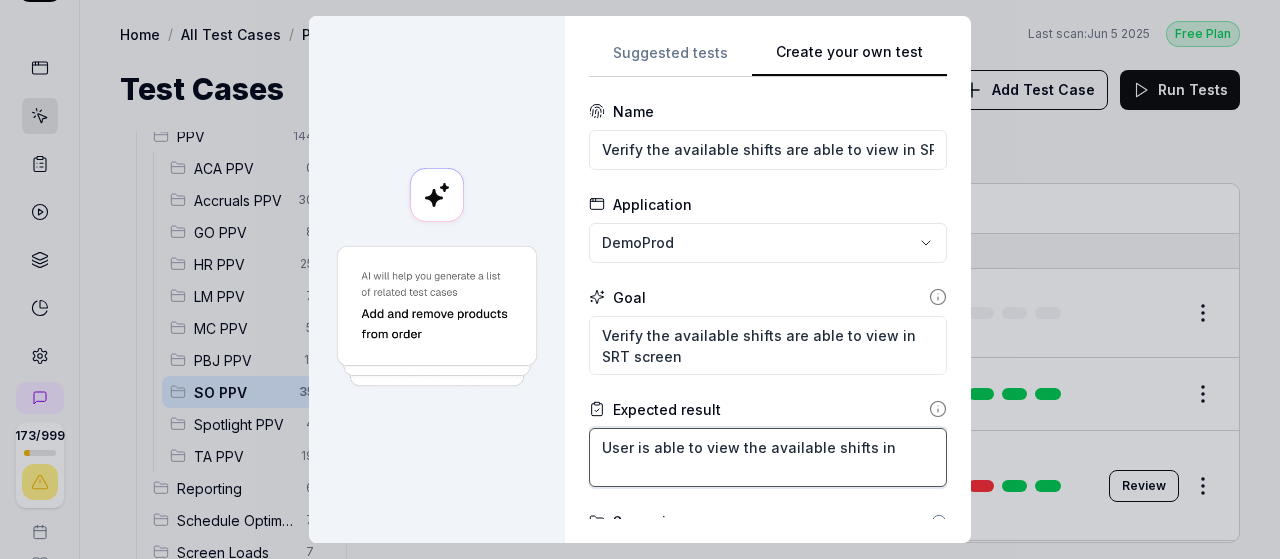 type on "*" 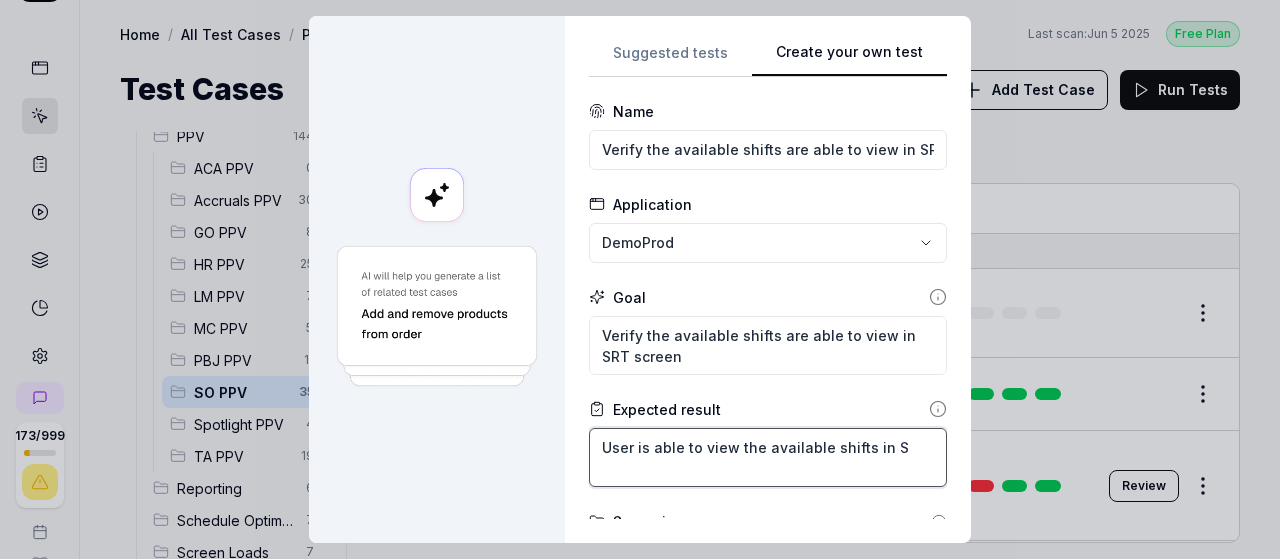 type on "*" 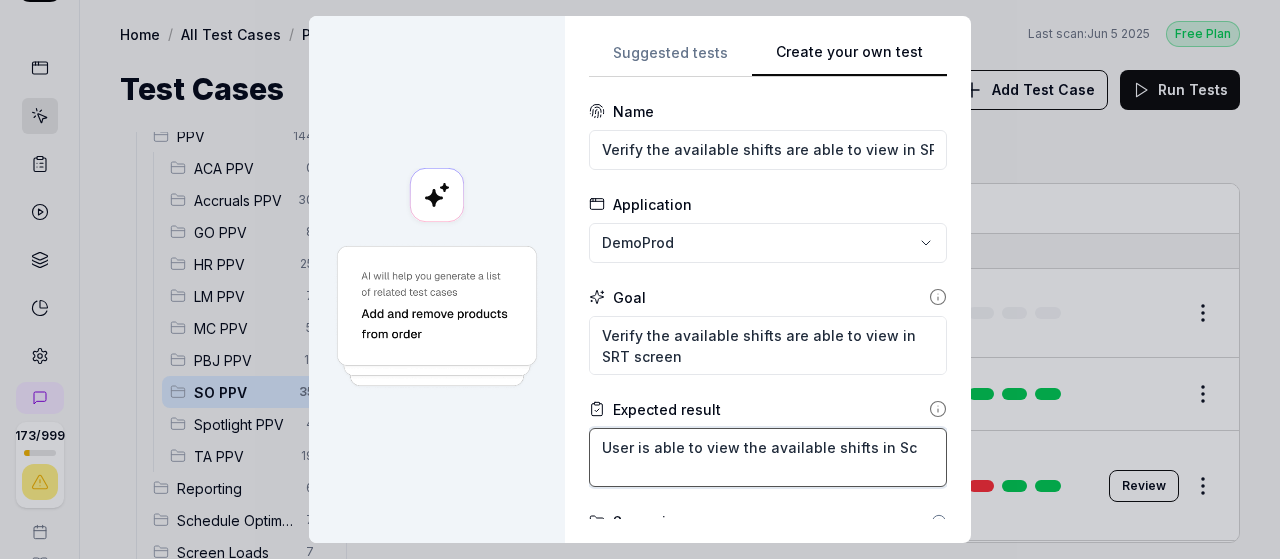 type on "*" 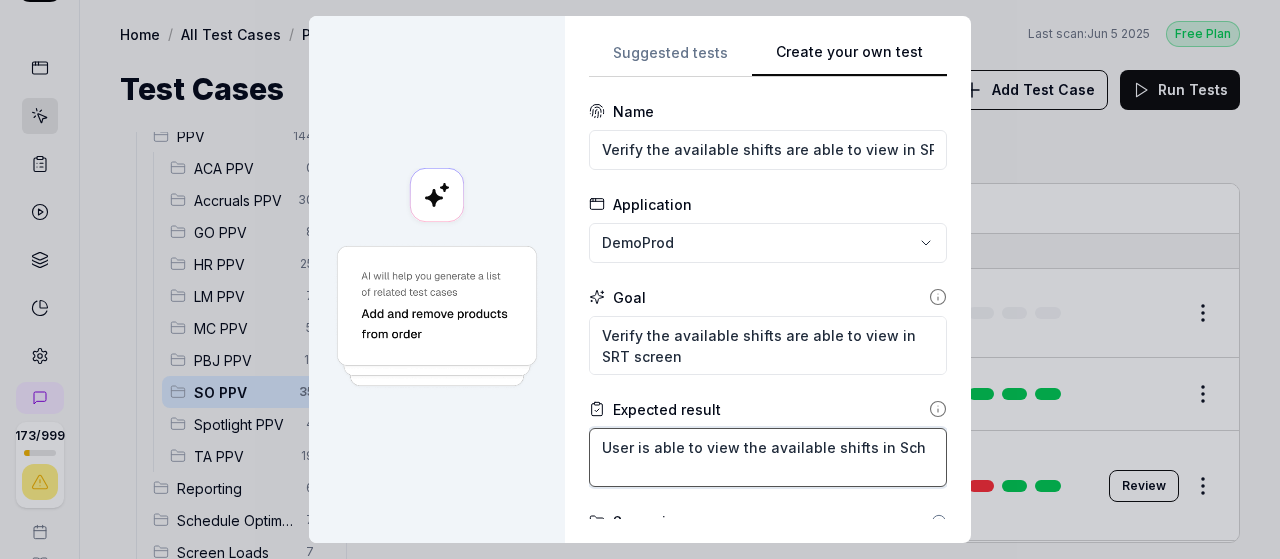 type on "*" 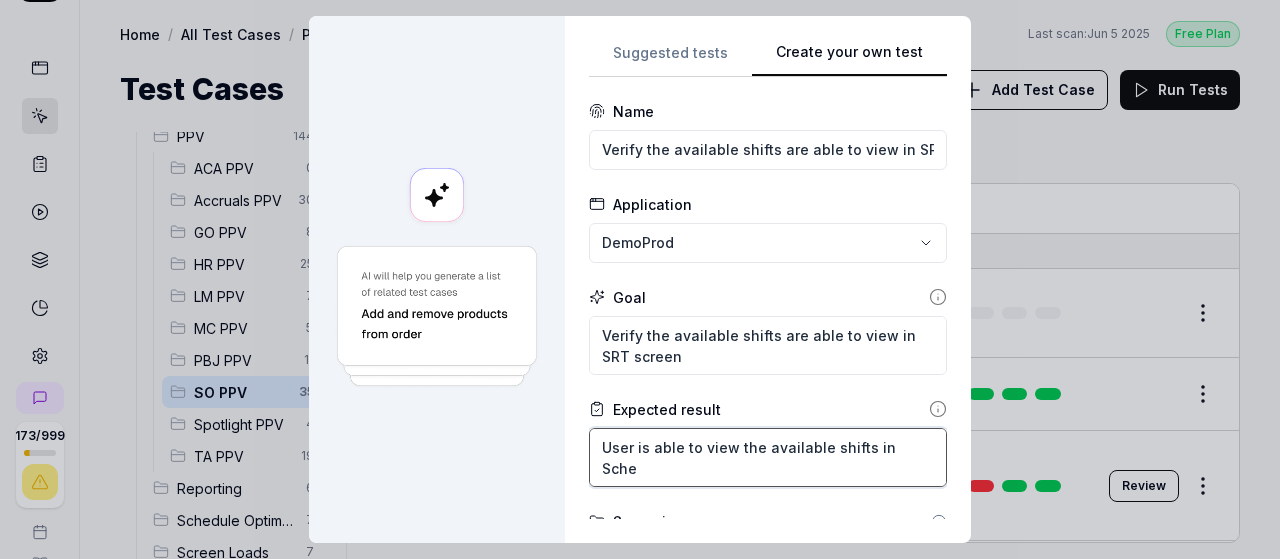 type on "*" 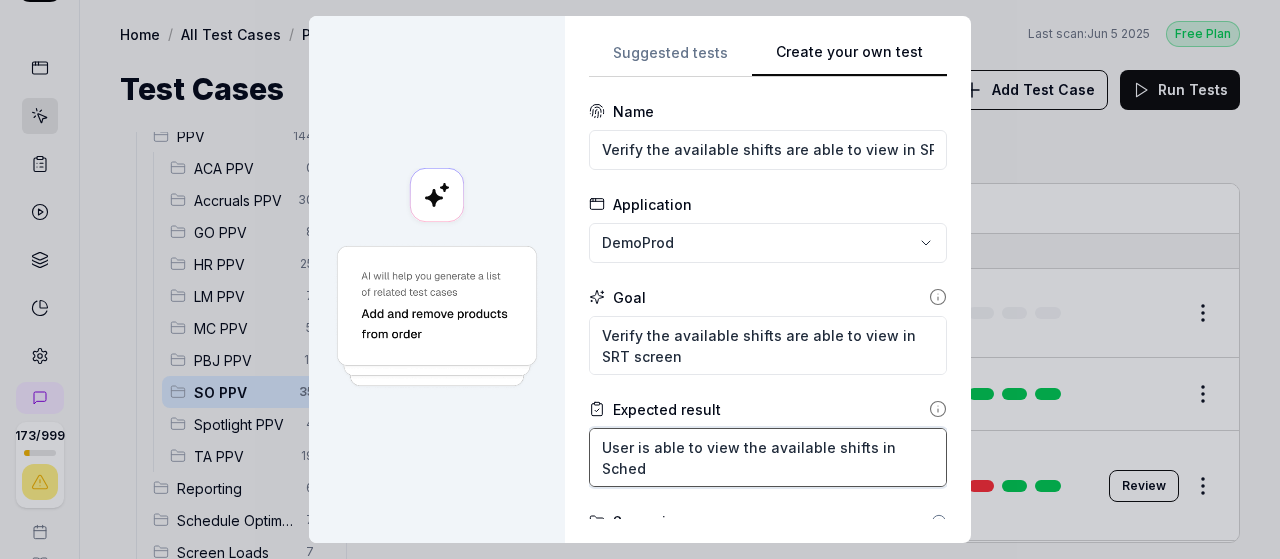 type on "*" 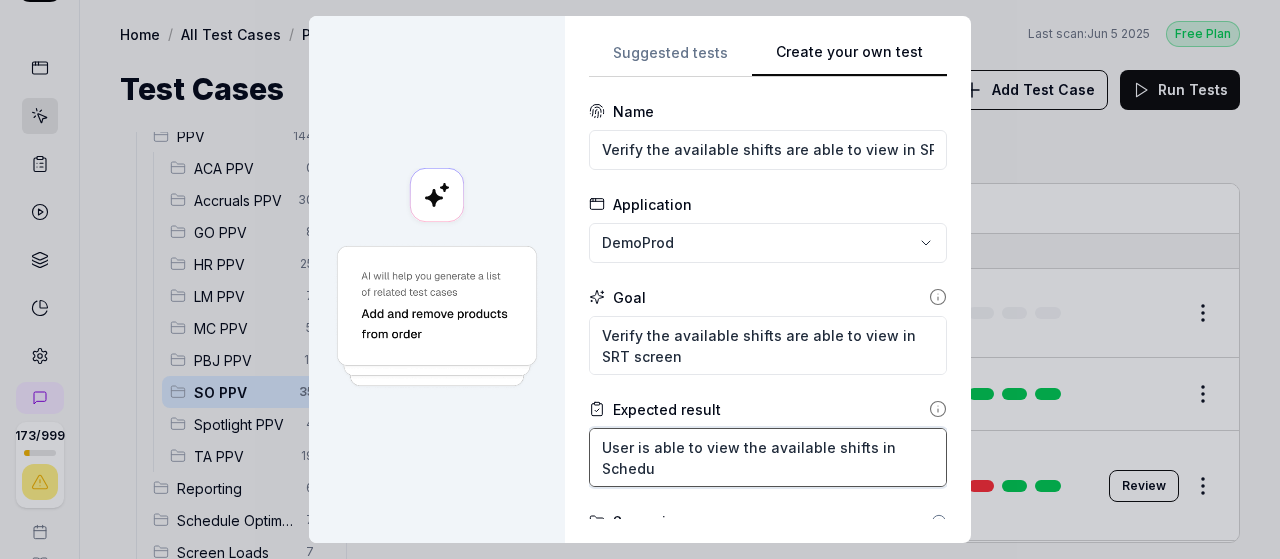 type on "*" 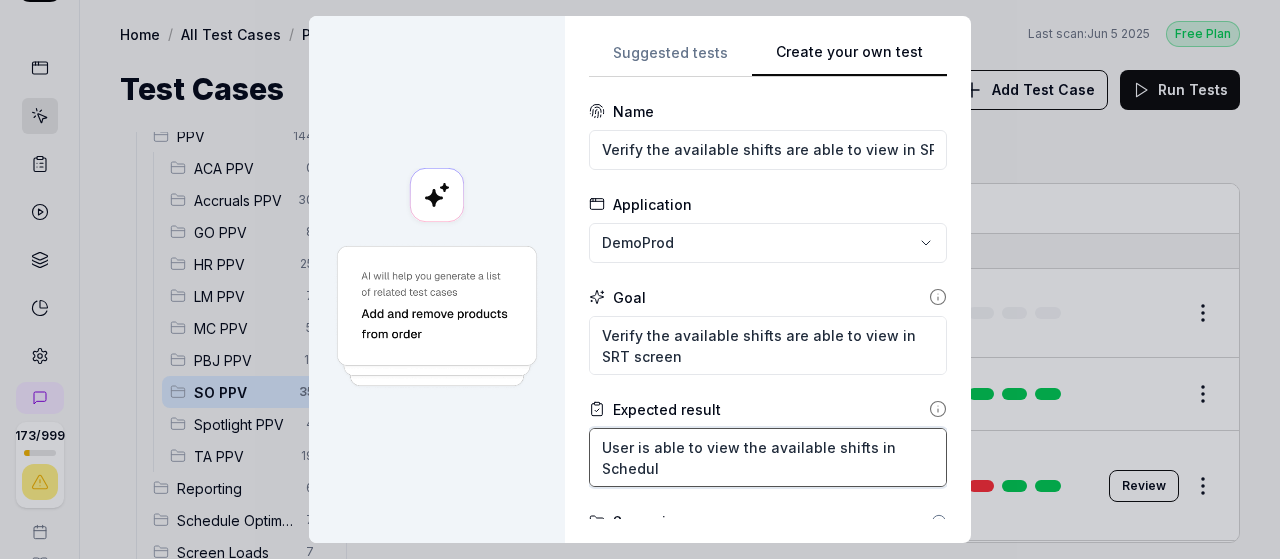 type on "User is able to view the available shifts in Schedule" 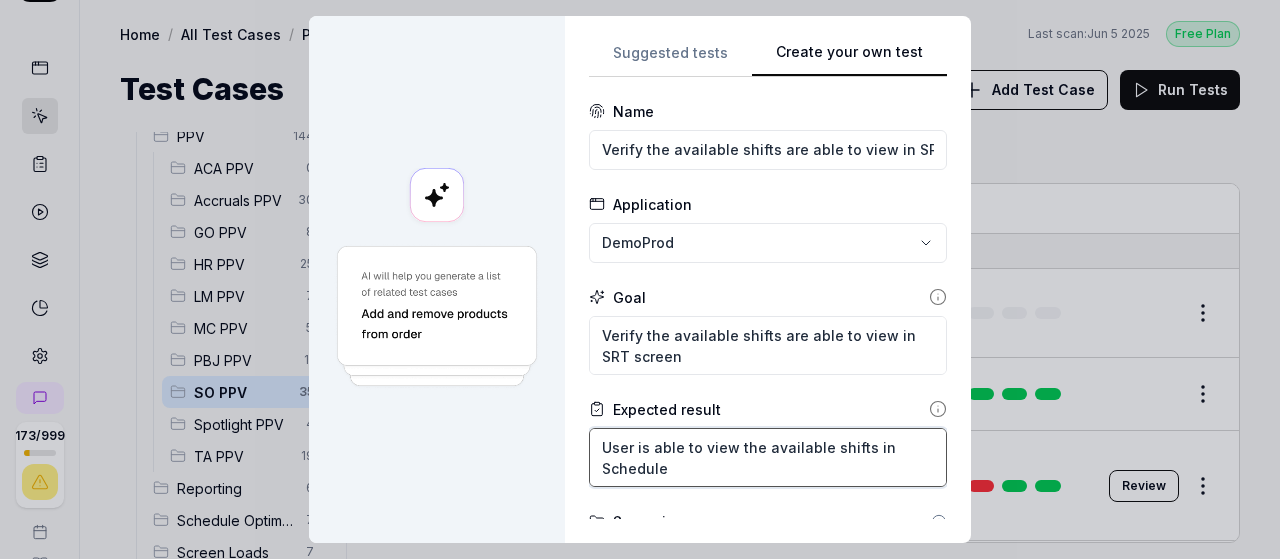 type on "*" 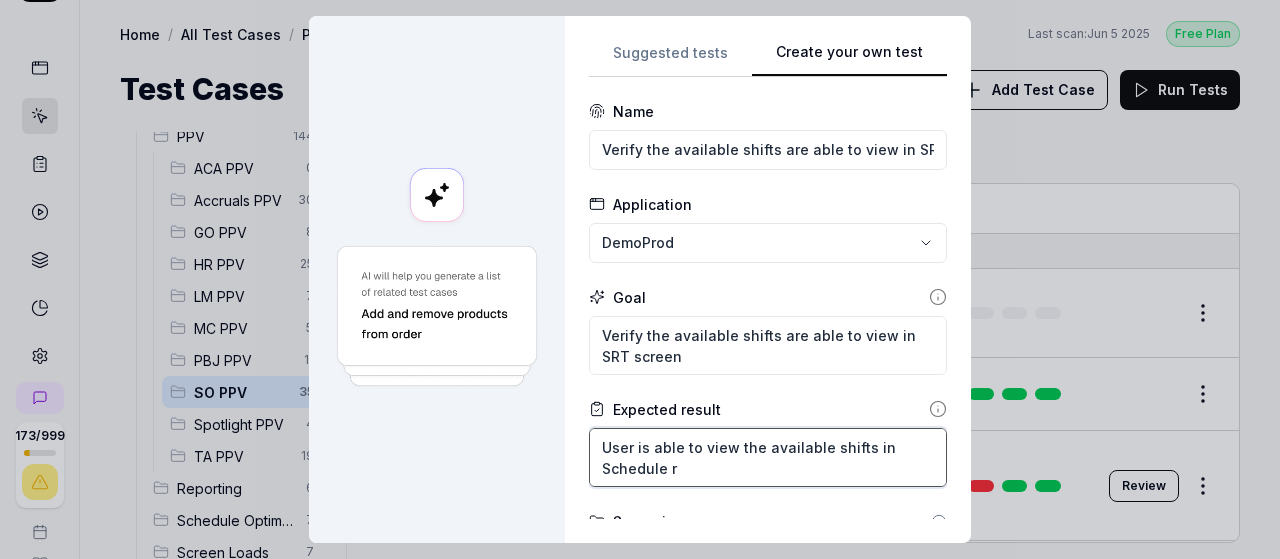 type on "*" 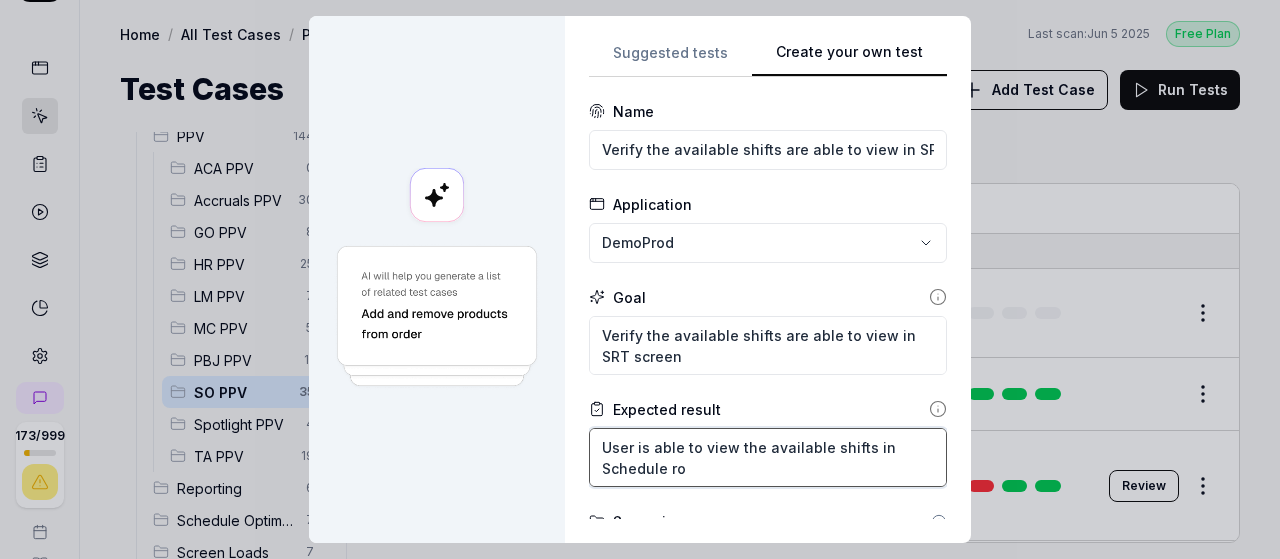 type on "*" 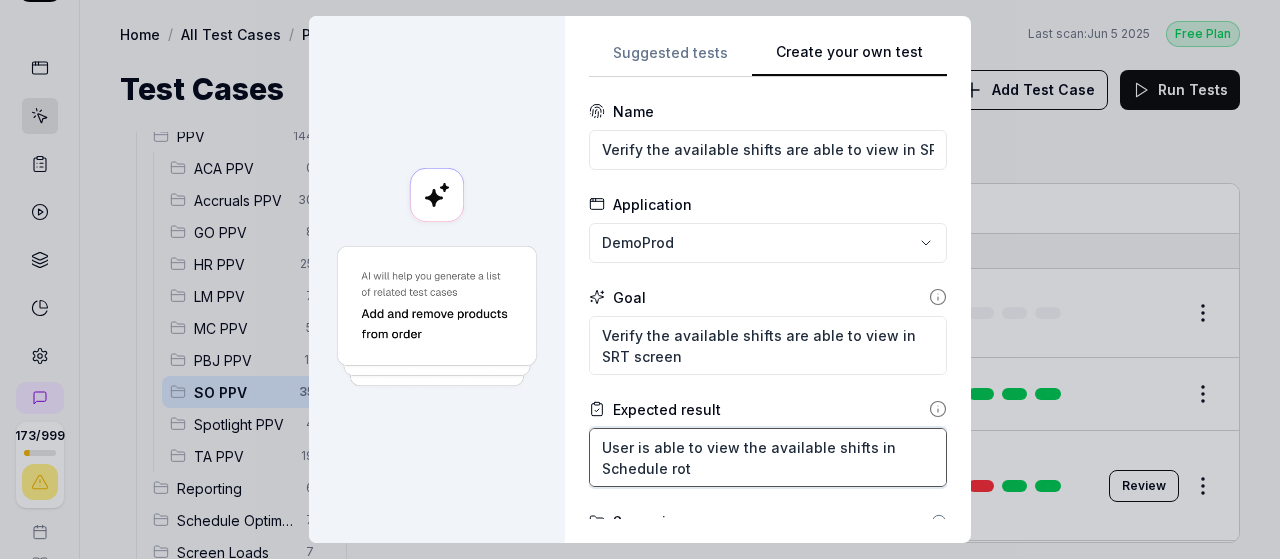type on "*" 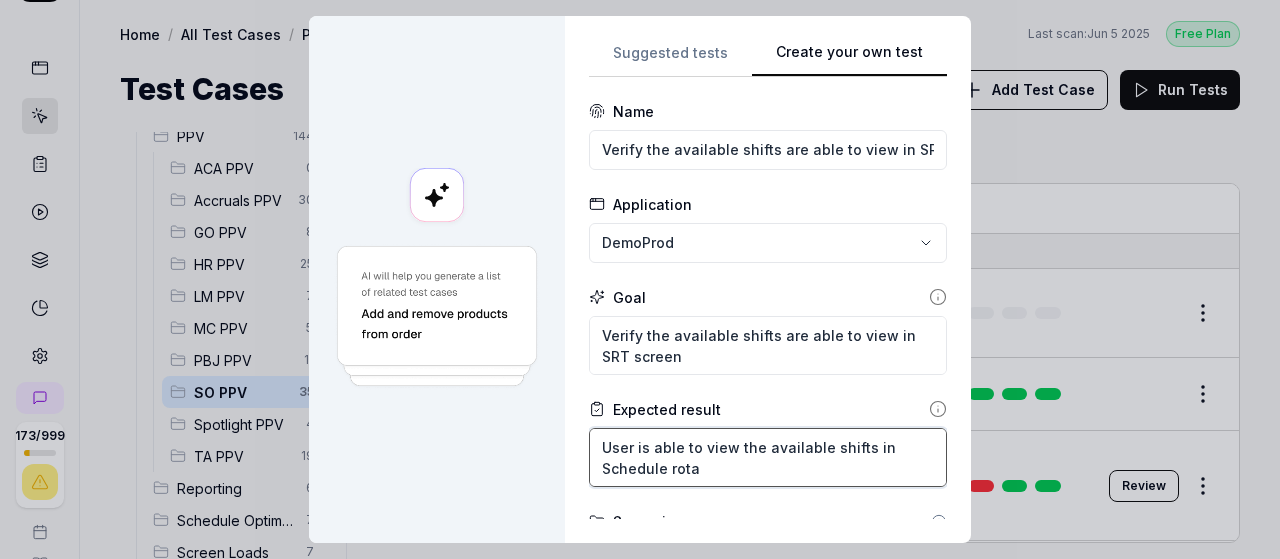 type on "User is able to view the available shifts in Schedule rotat" 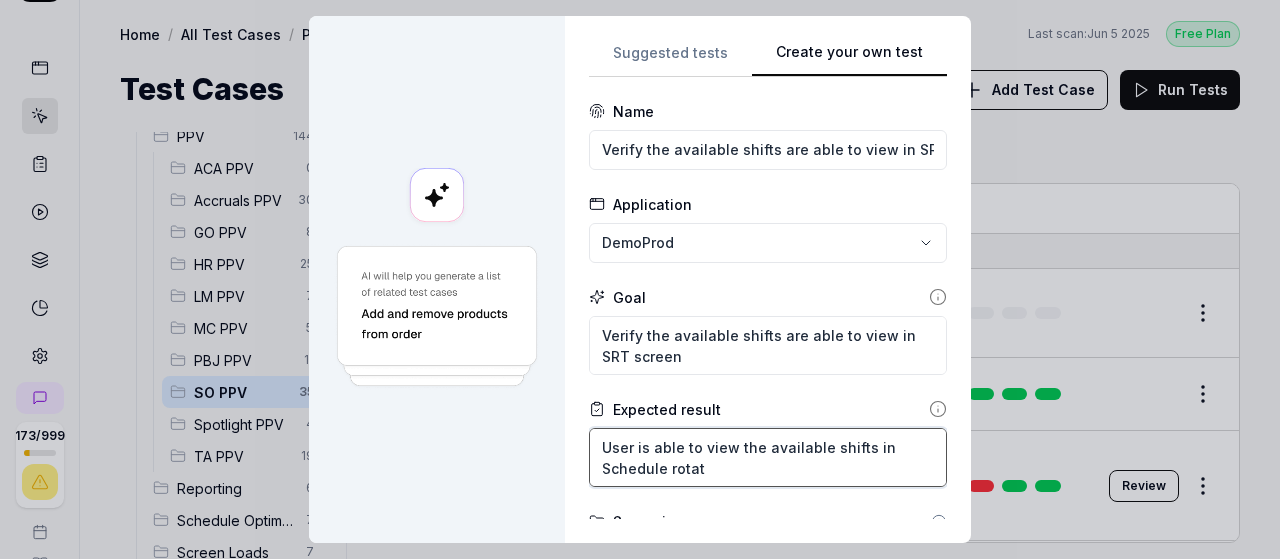 type on "*" 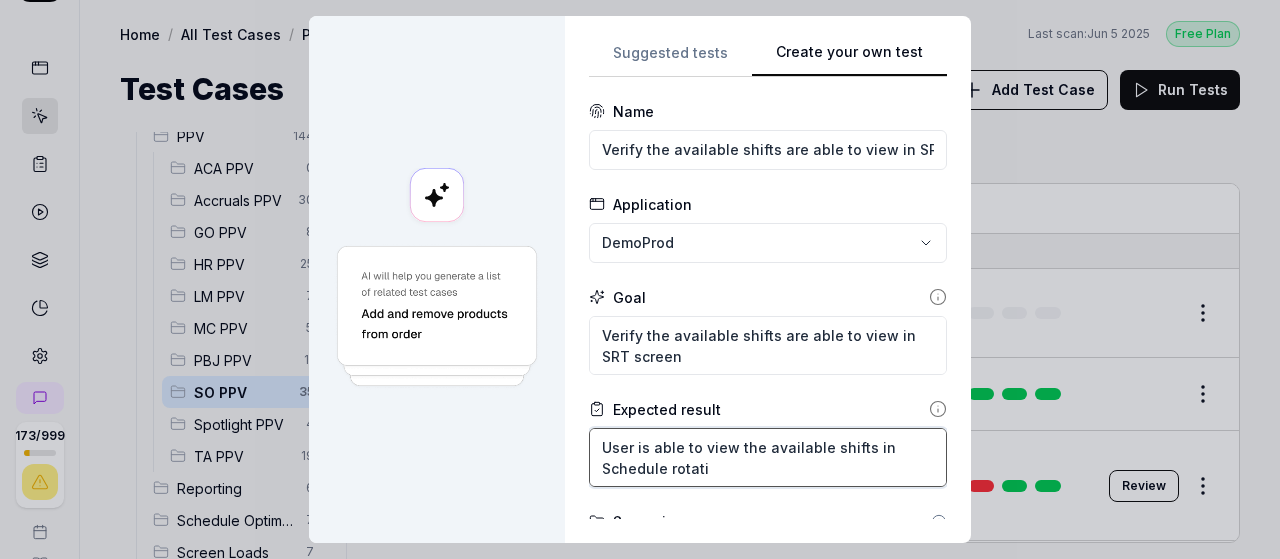 type on "*" 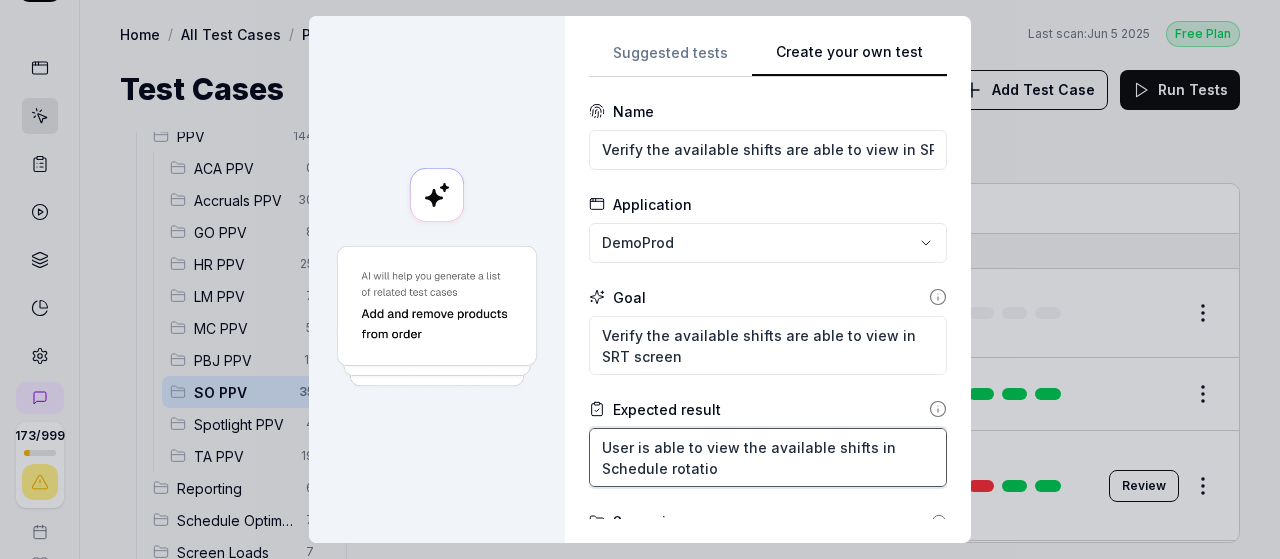 type on "*" 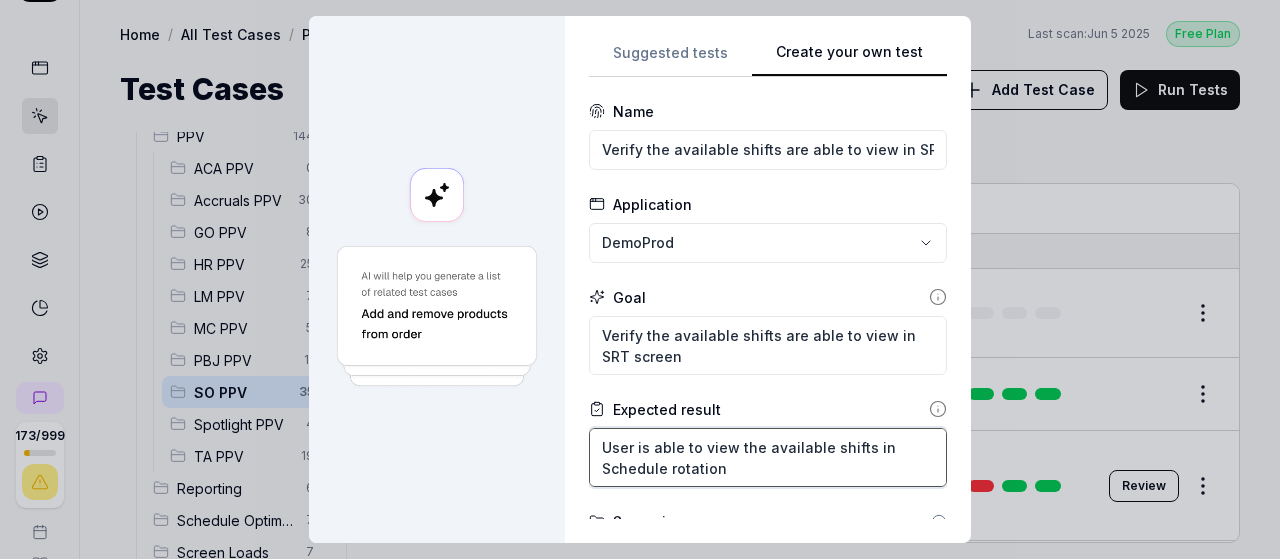 type on "*" 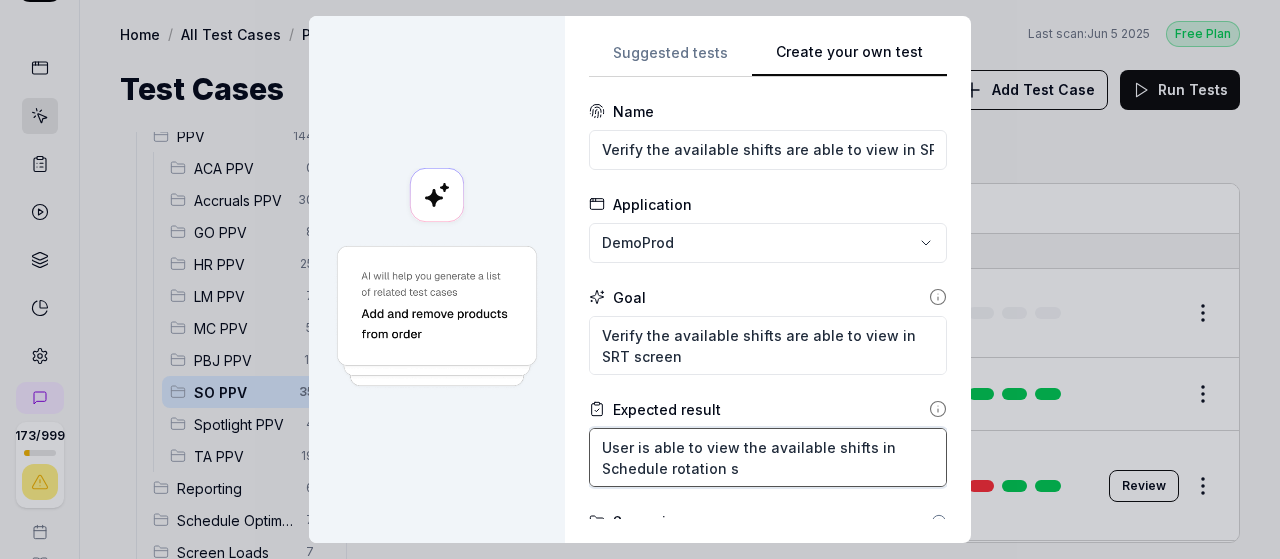 type on "*" 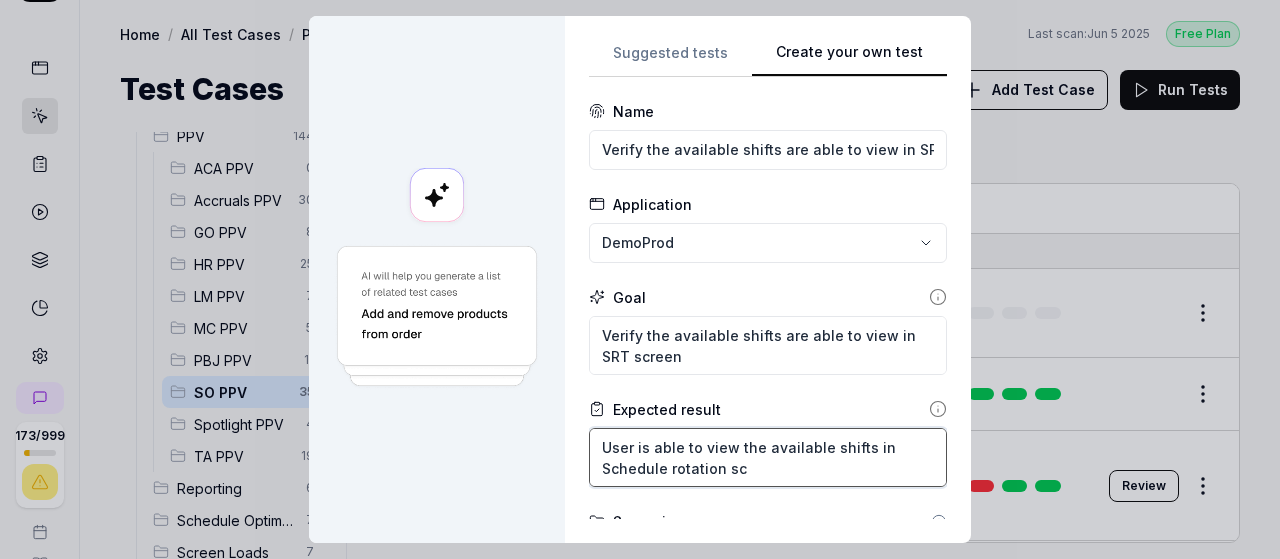 type on "*" 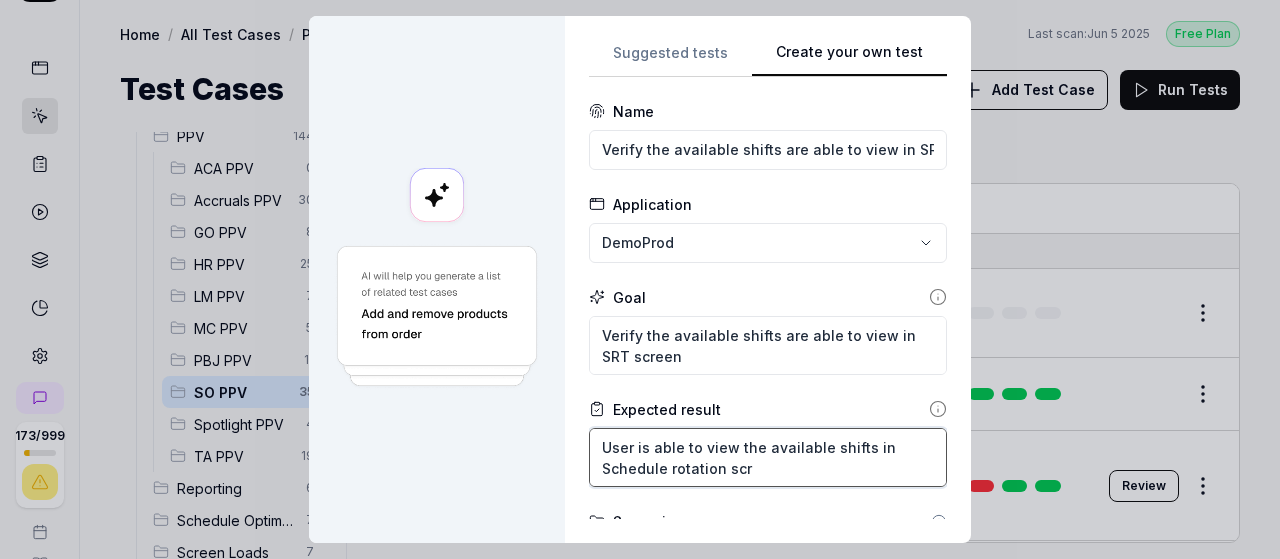 type on "*" 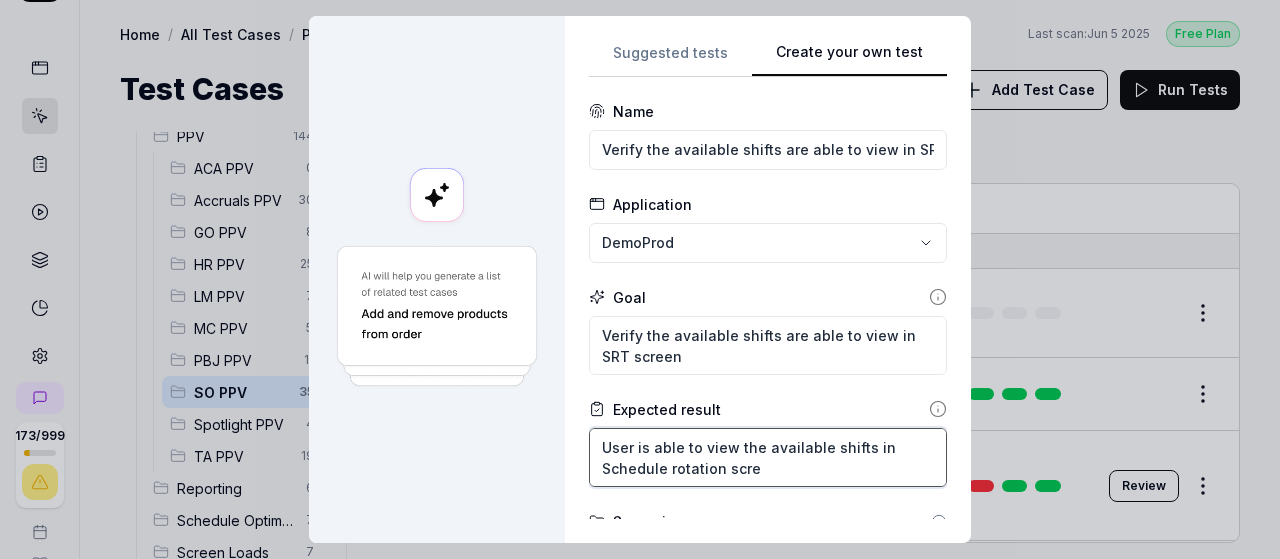 type on "*" 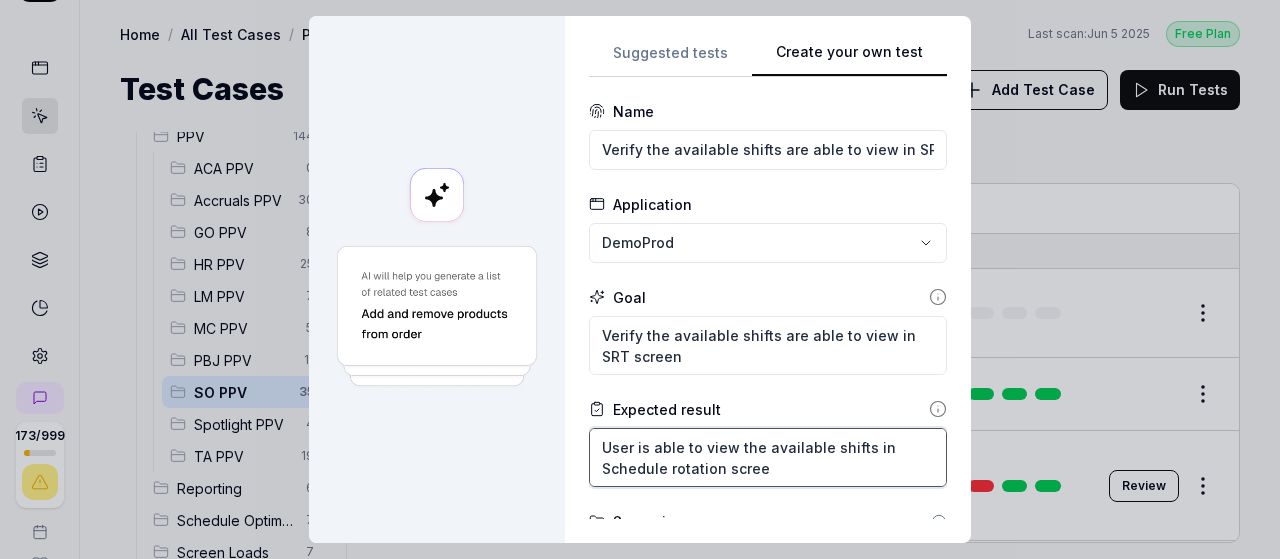 type on "*" 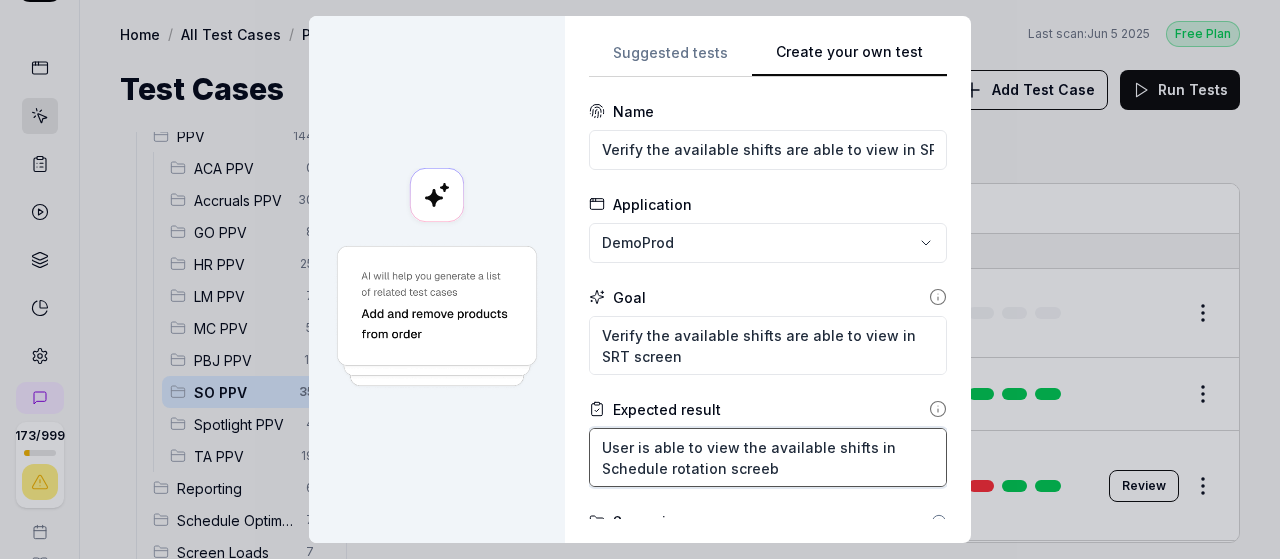 type on "*" 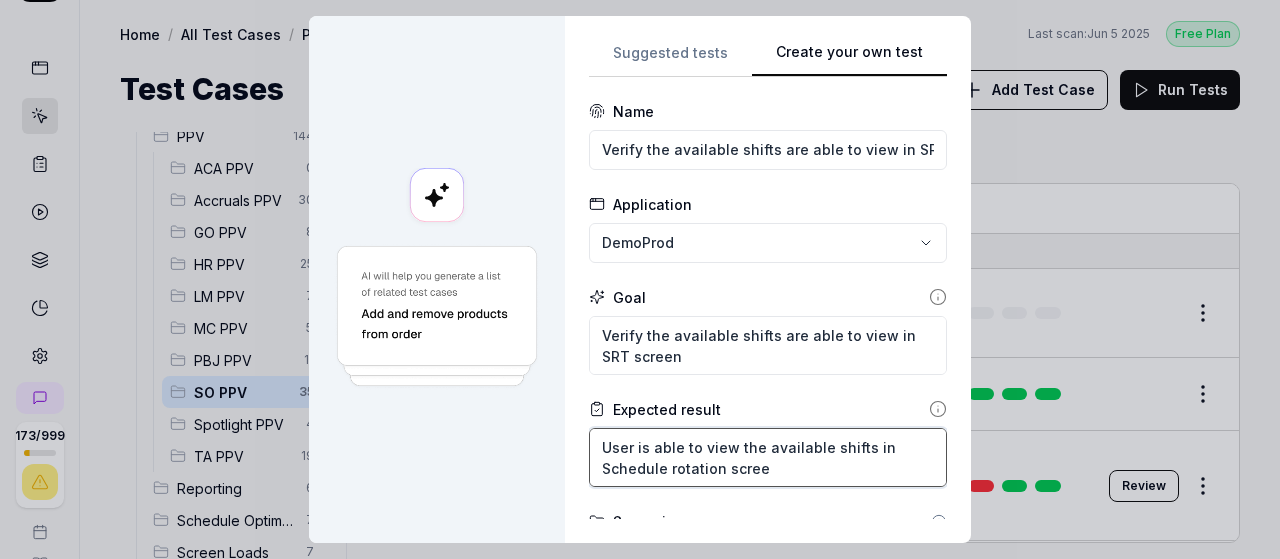 type on "*" 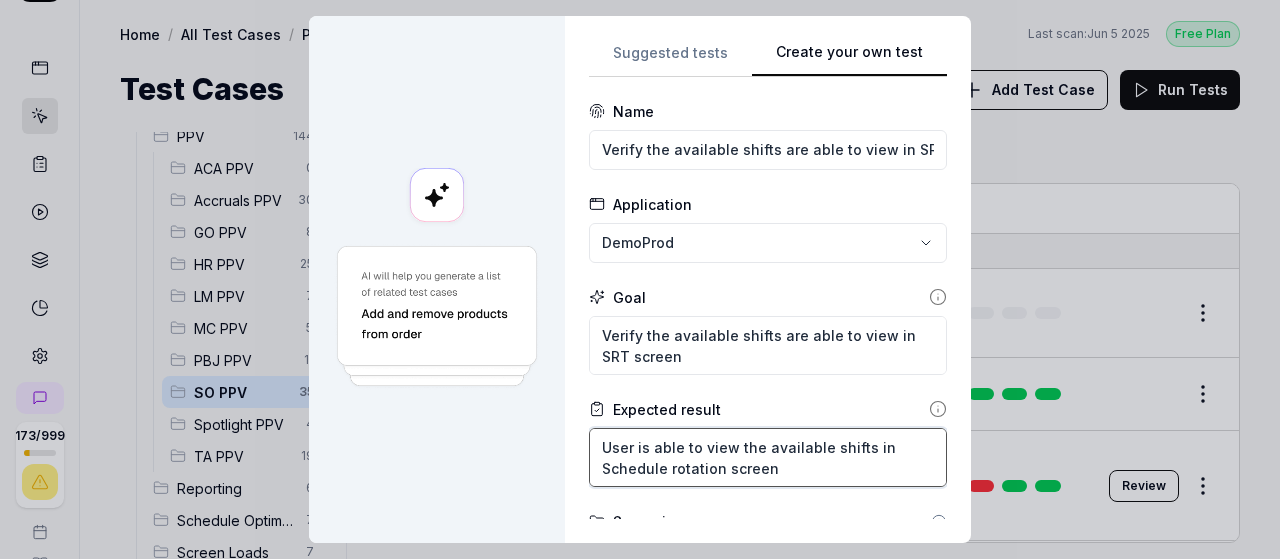 type on "User is able to view the available shifts in Schedule rotation screen" 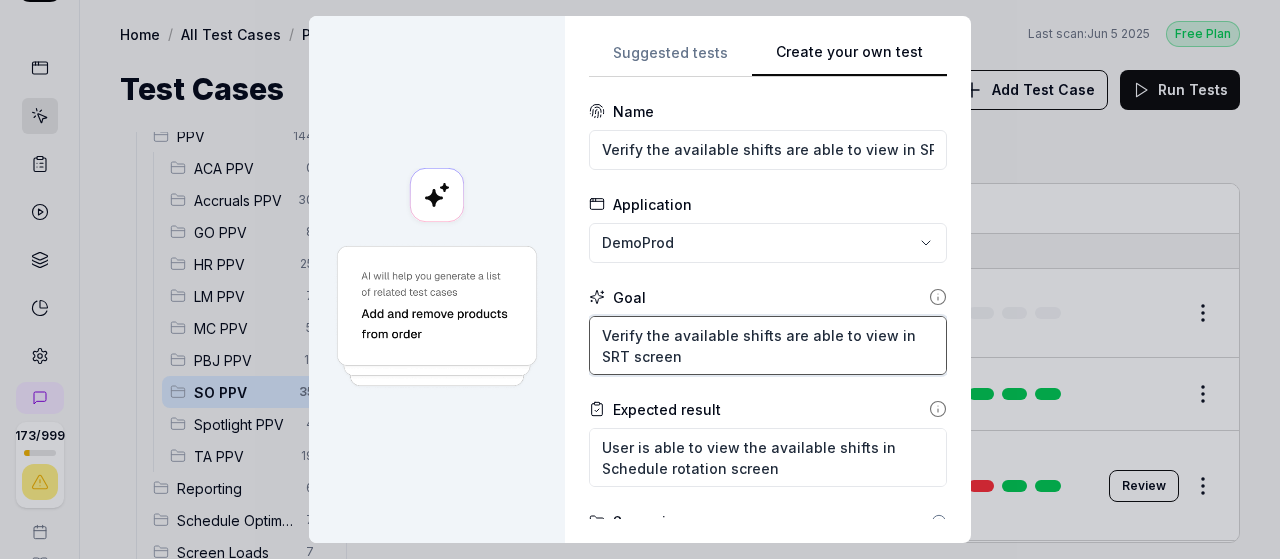 click on "Verify the available shifts are able to view in SRT screen" at bounding box center [768, 345] 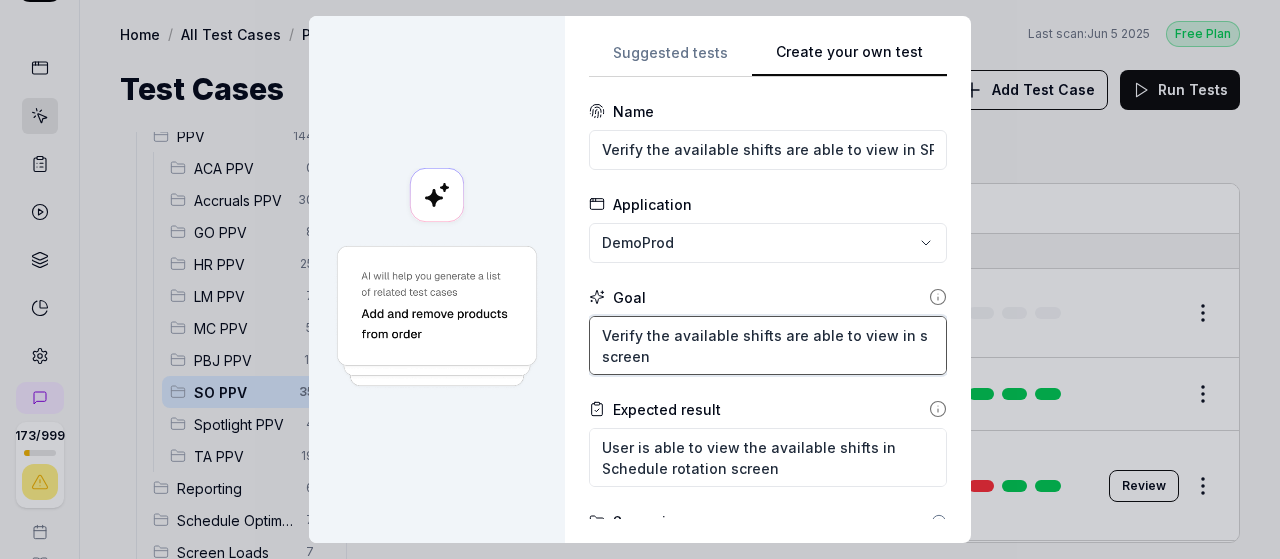type on "*" 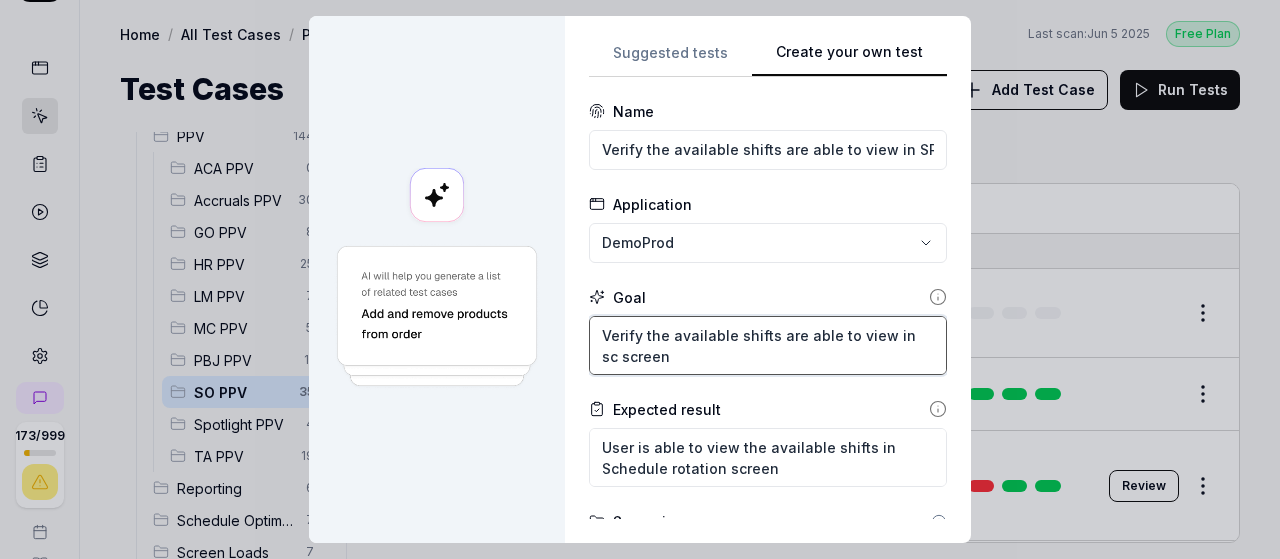 type on "*" 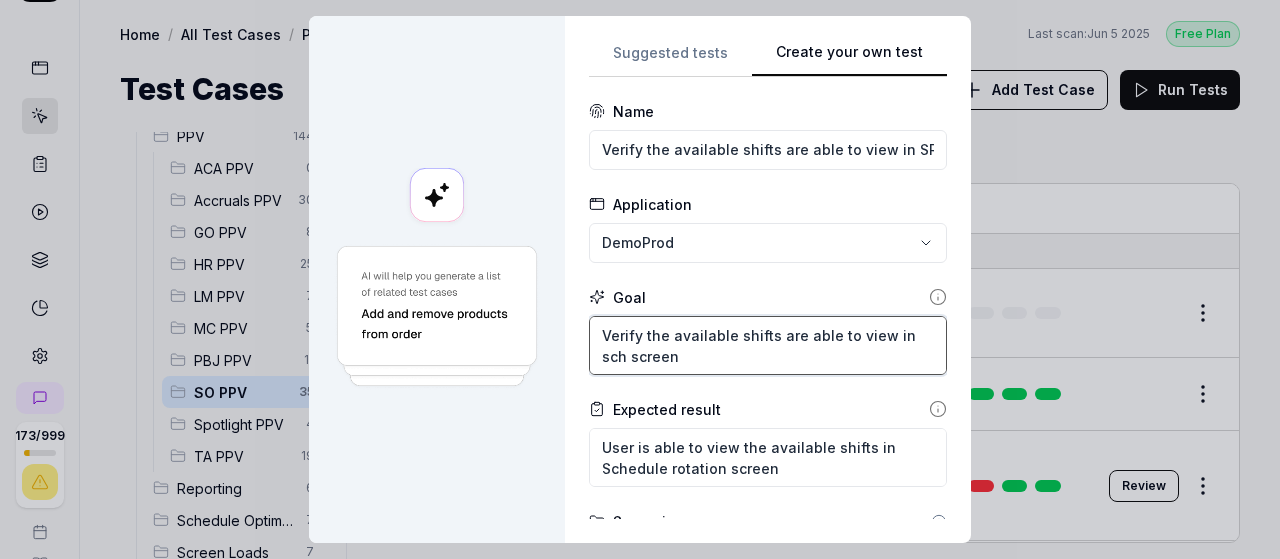 type on "*" 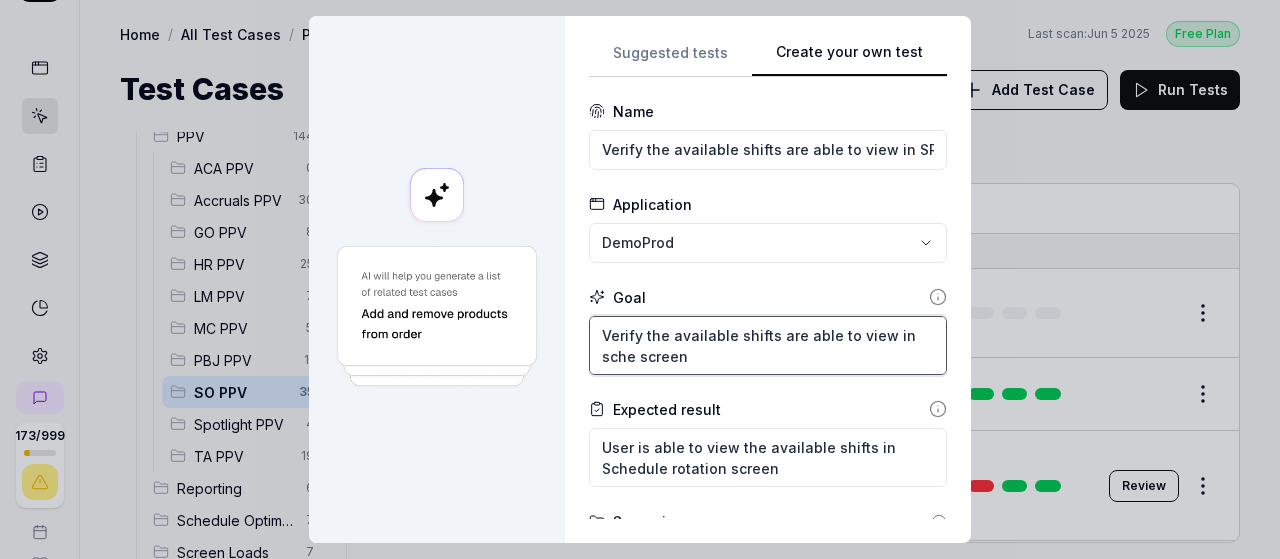 type on "*" 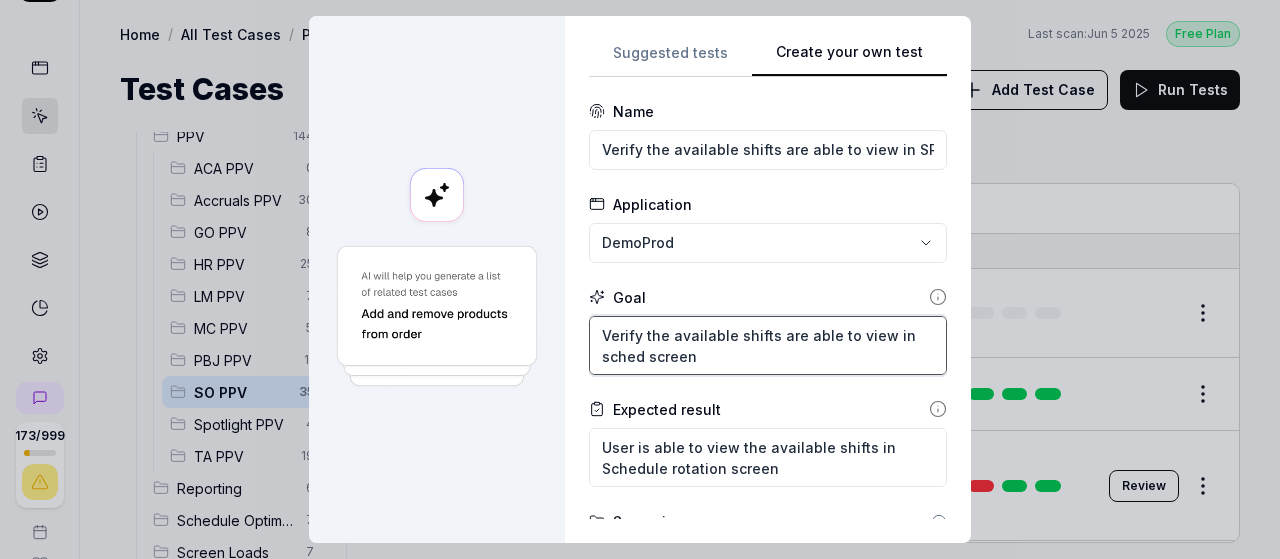 type on "*" 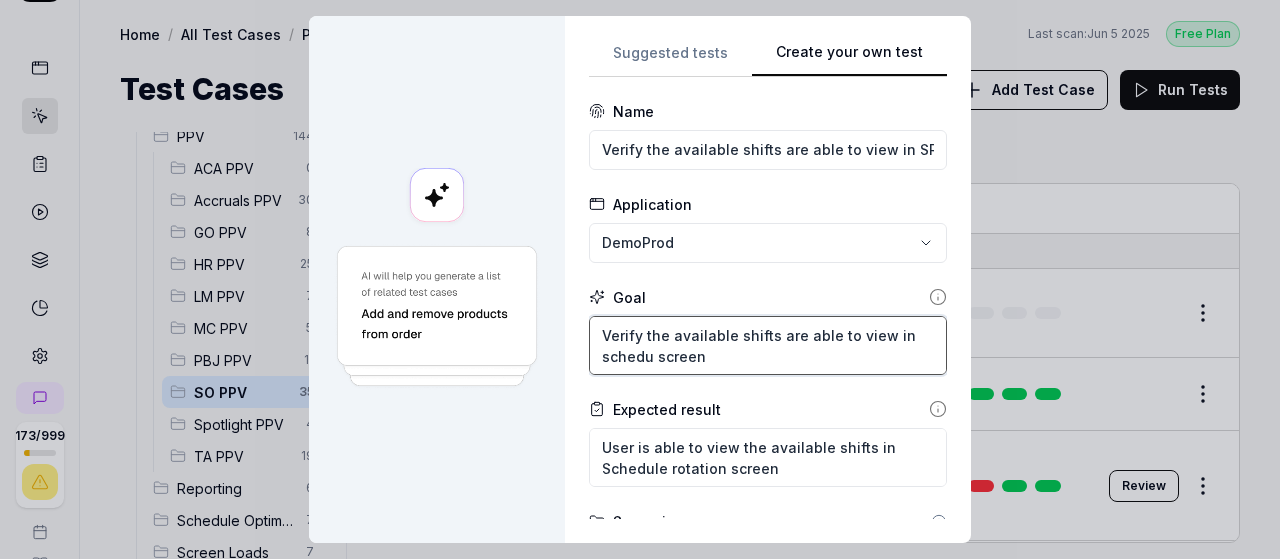 type on "*" 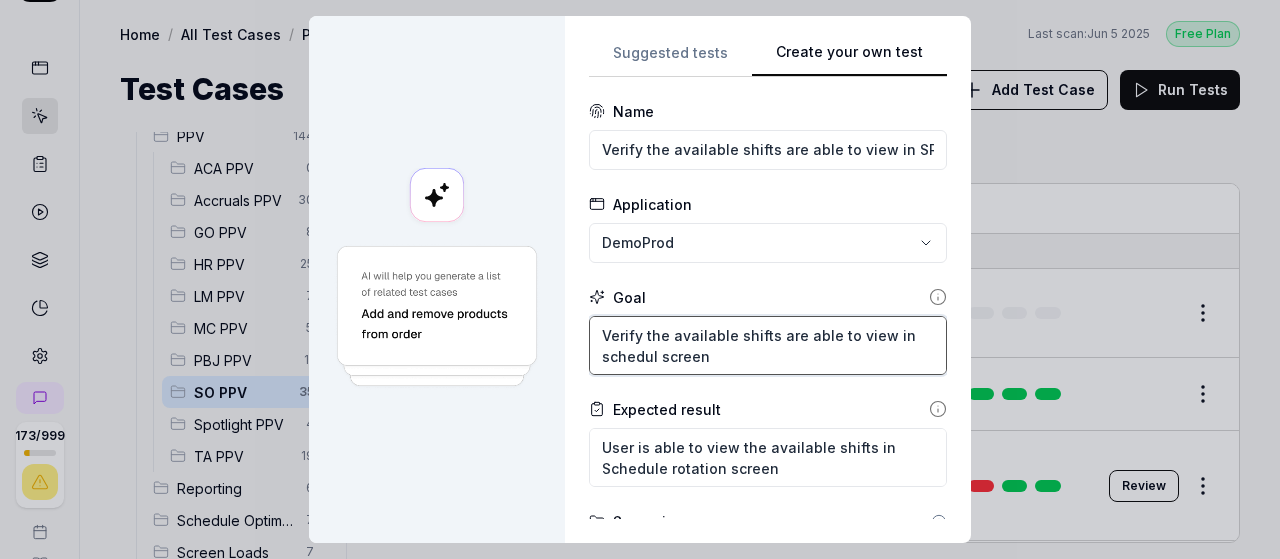 type on "*" 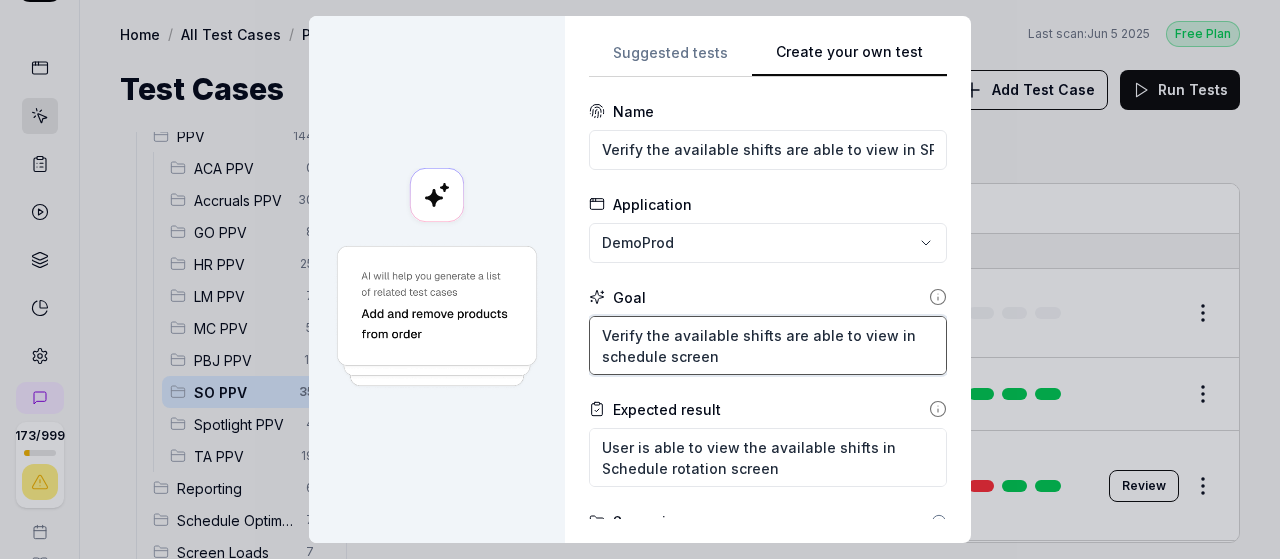 type on "*" 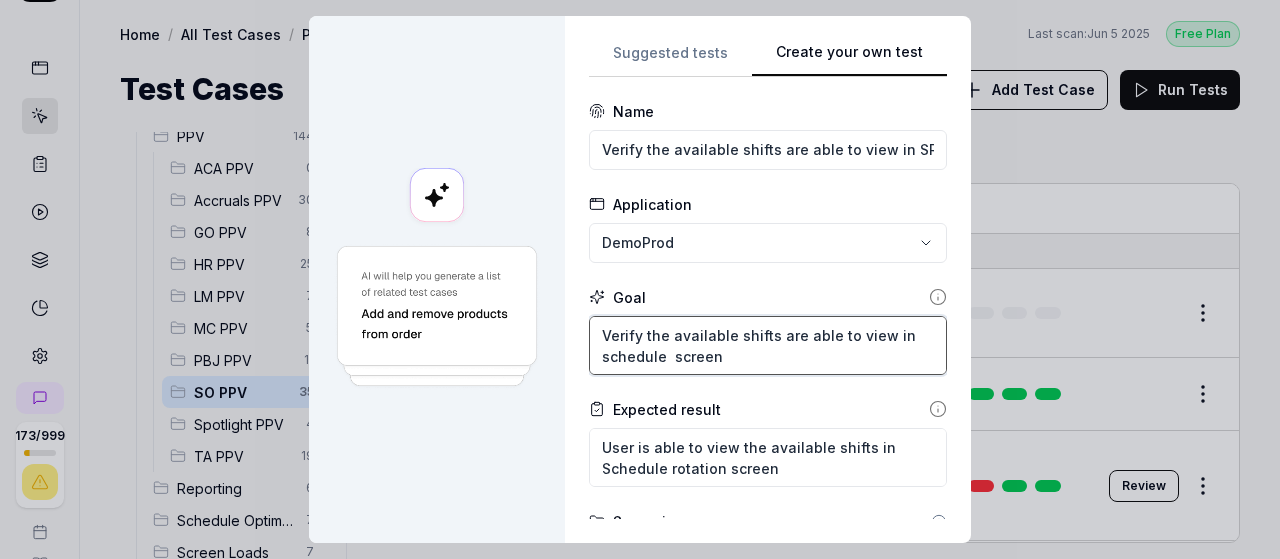 type on "*" 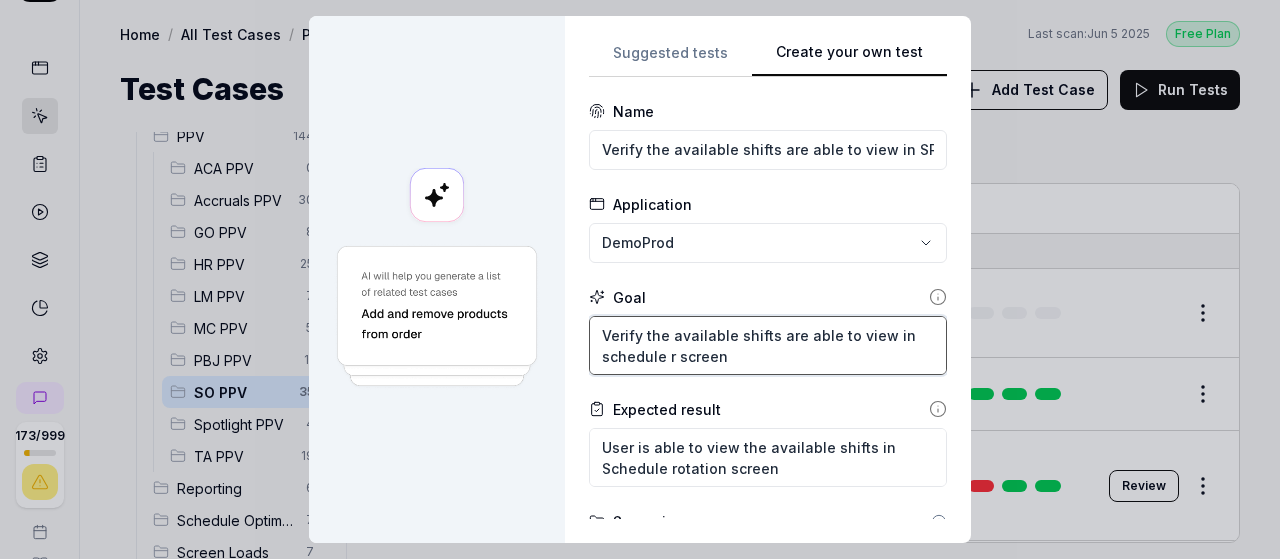 type on "*" 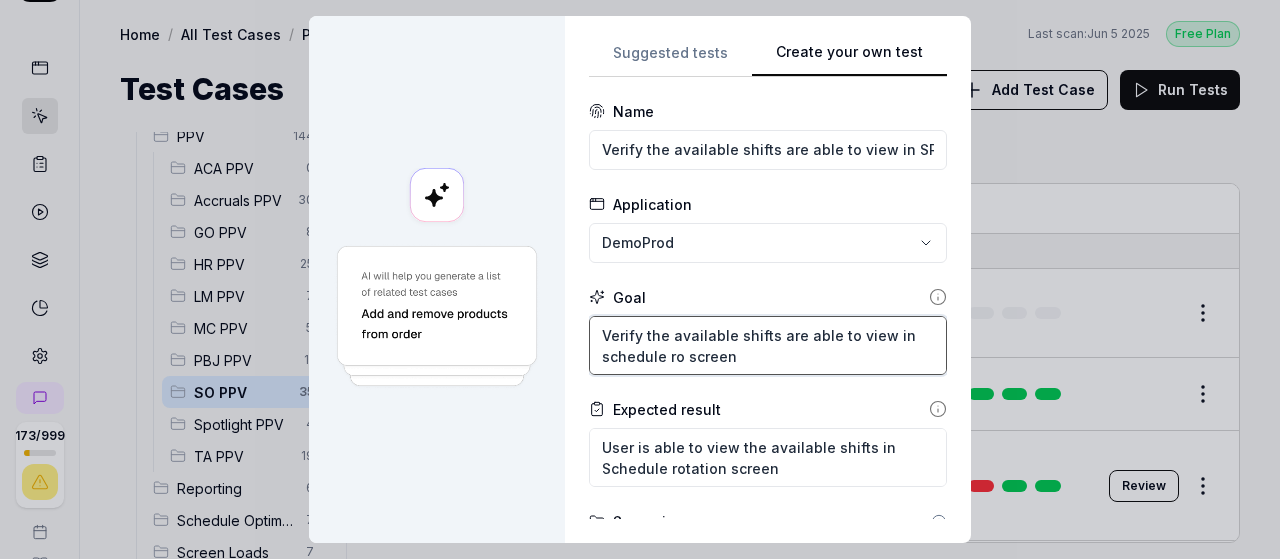 type on "*" 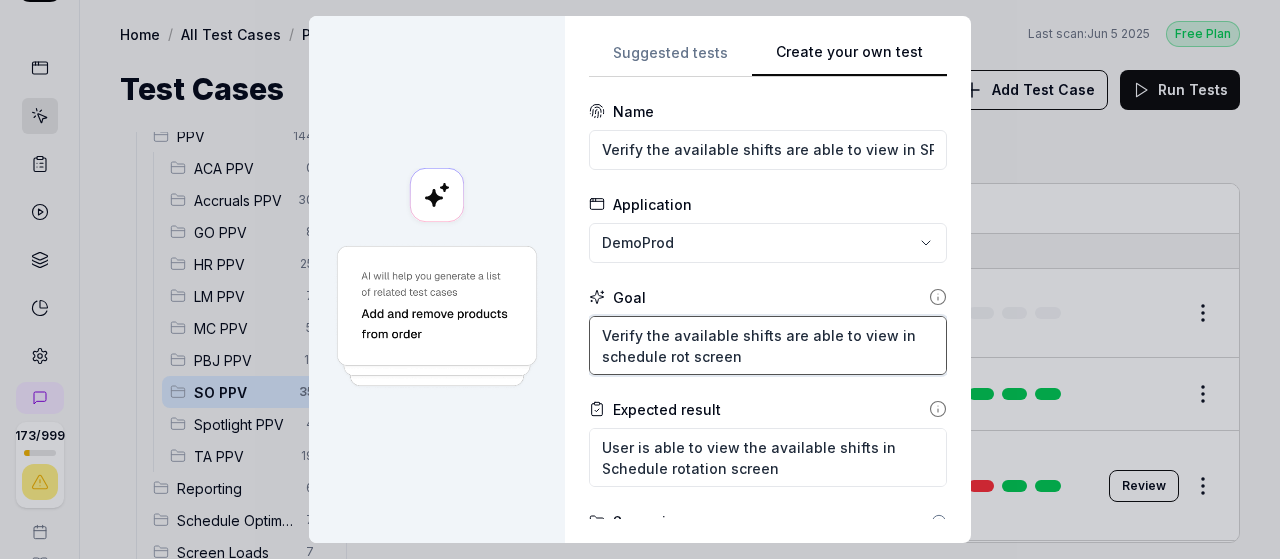 type on "*" 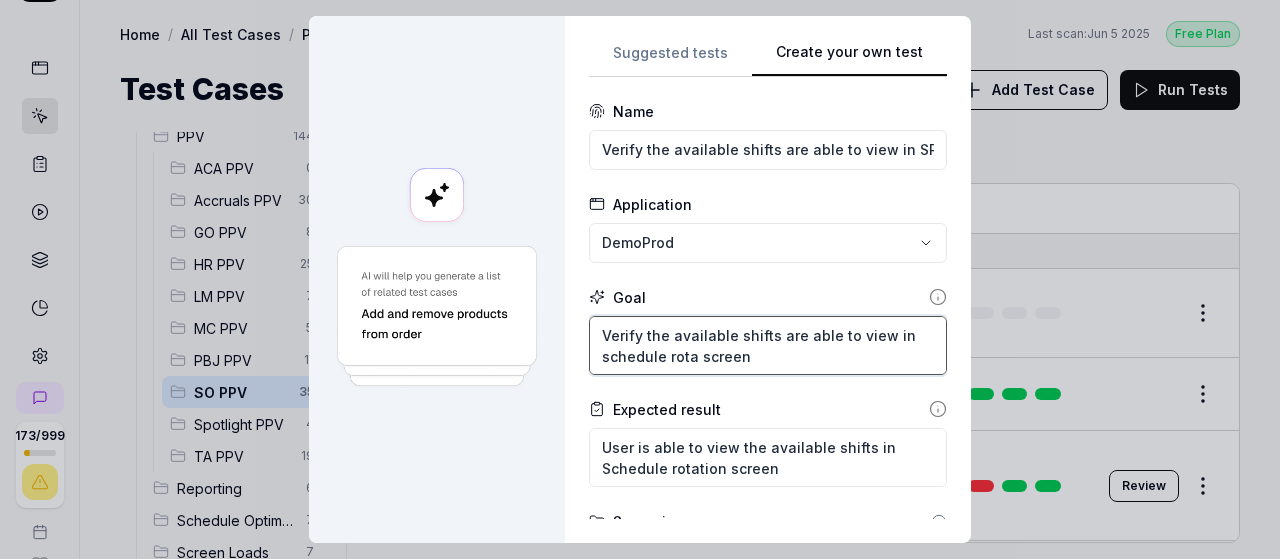 type on "Verify the available shifts are able to view in schedule rotat screen" 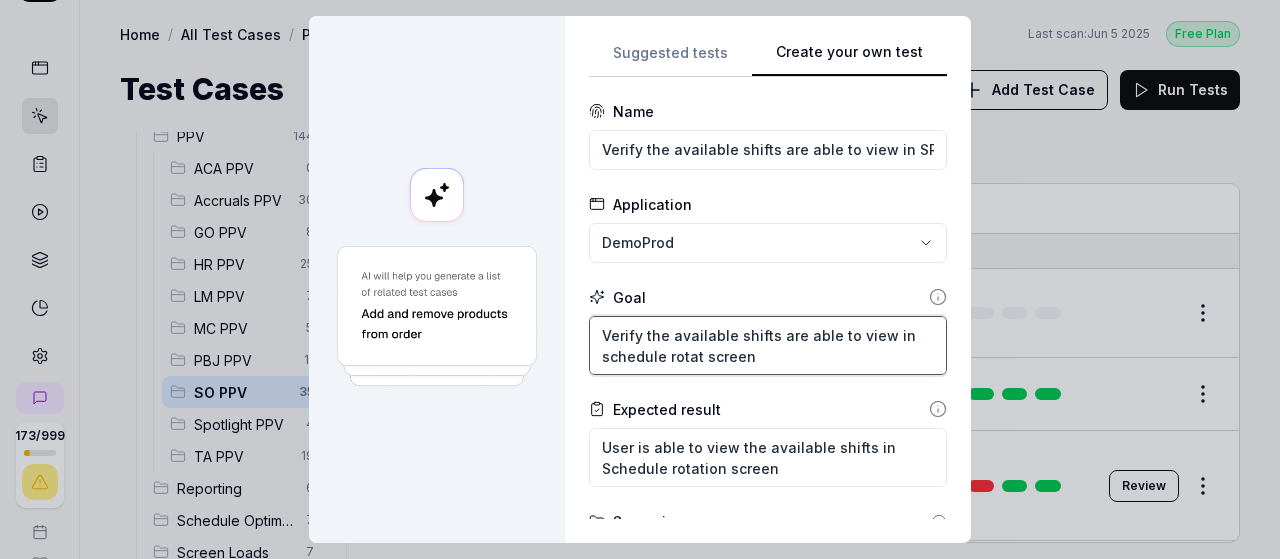 type on "*" 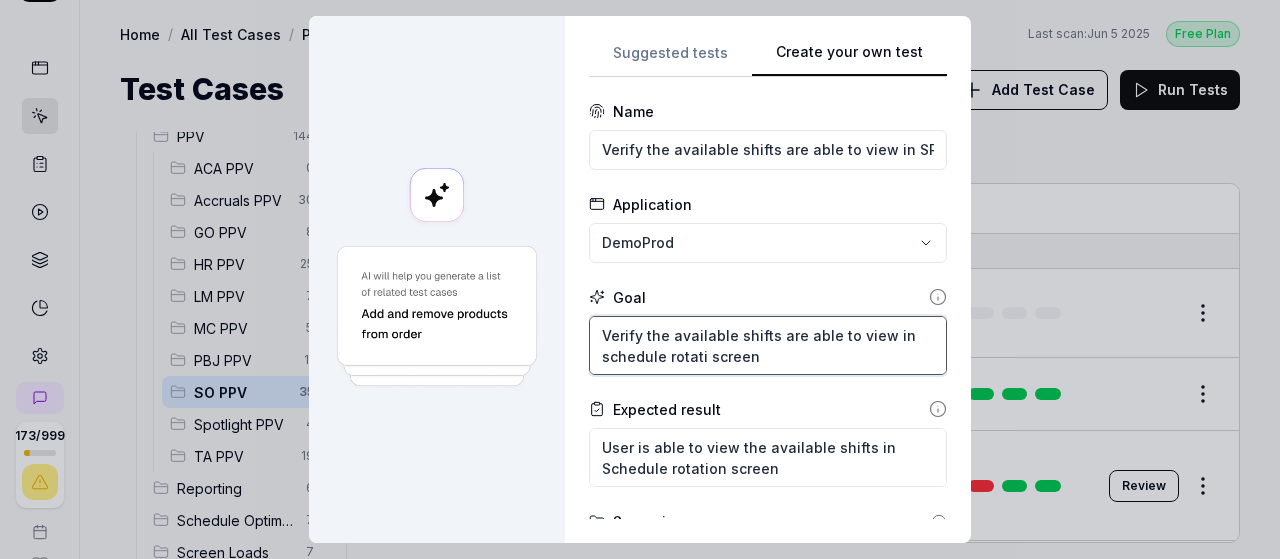 type on "*" 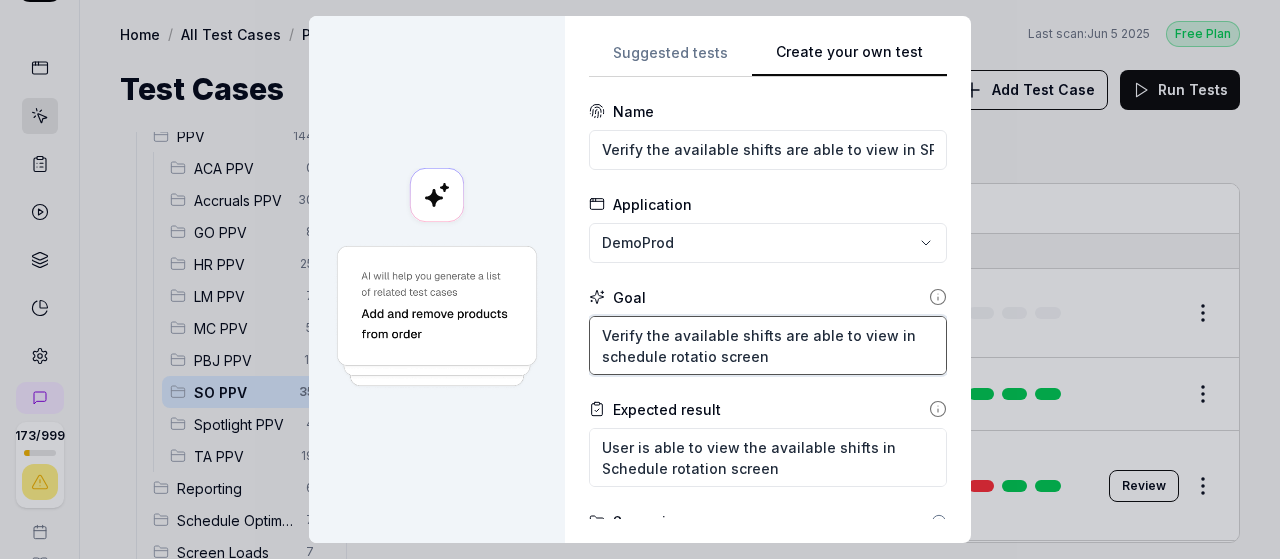 type on "*" 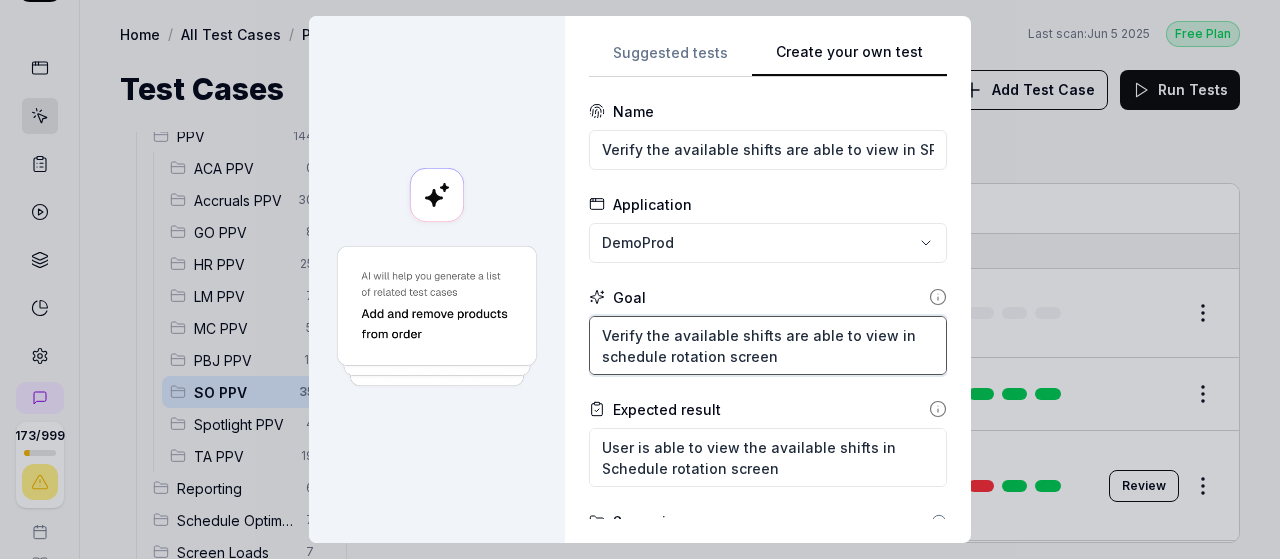 type on "*" 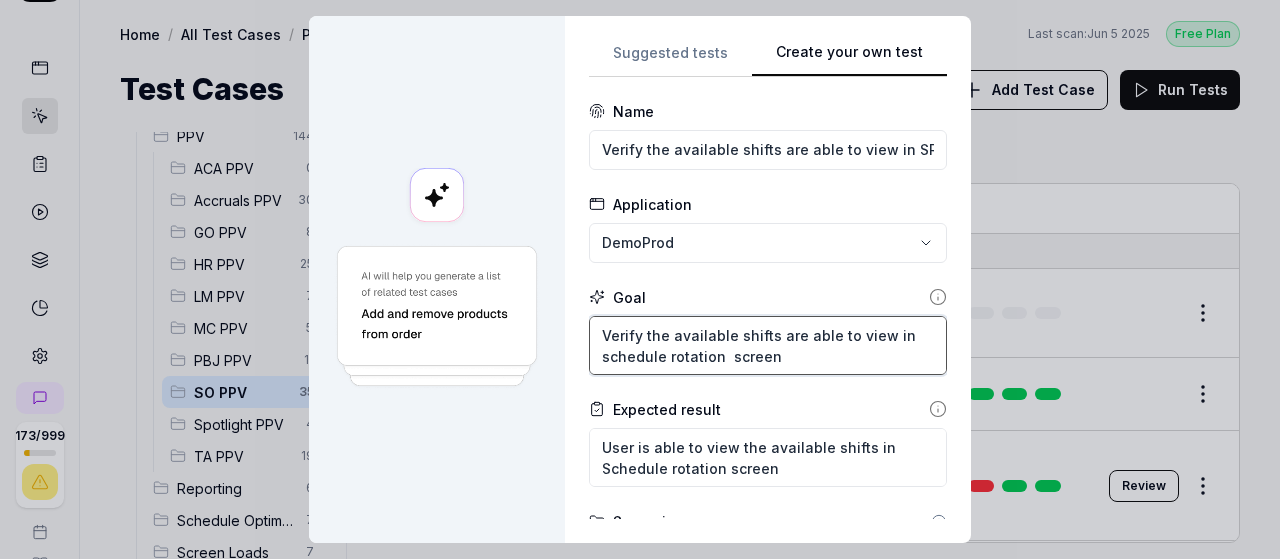 type on "*" 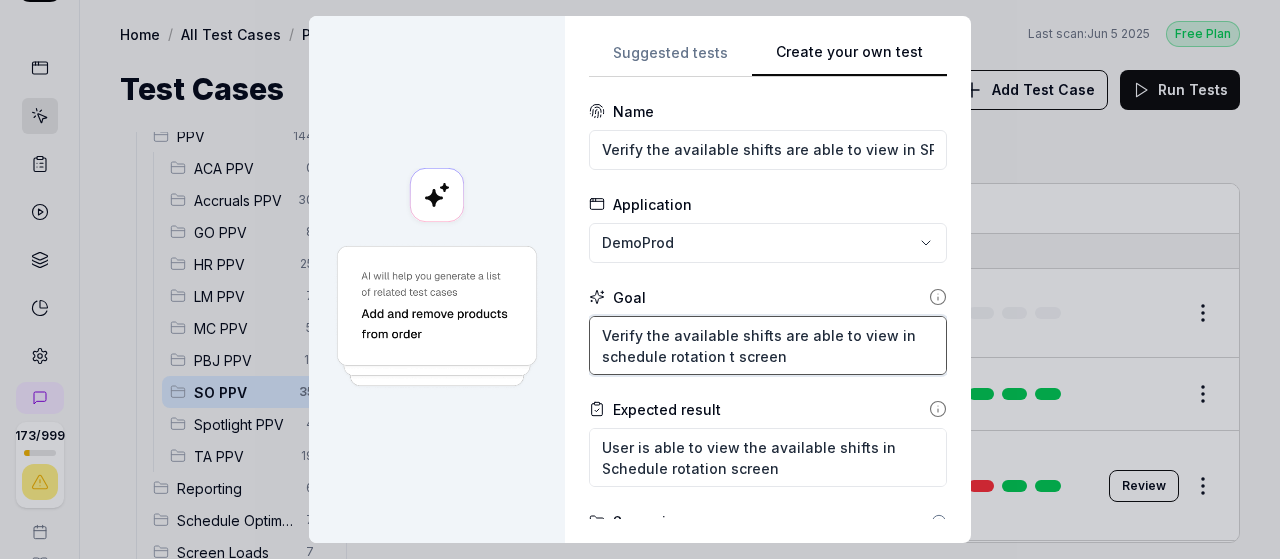 type on "*" 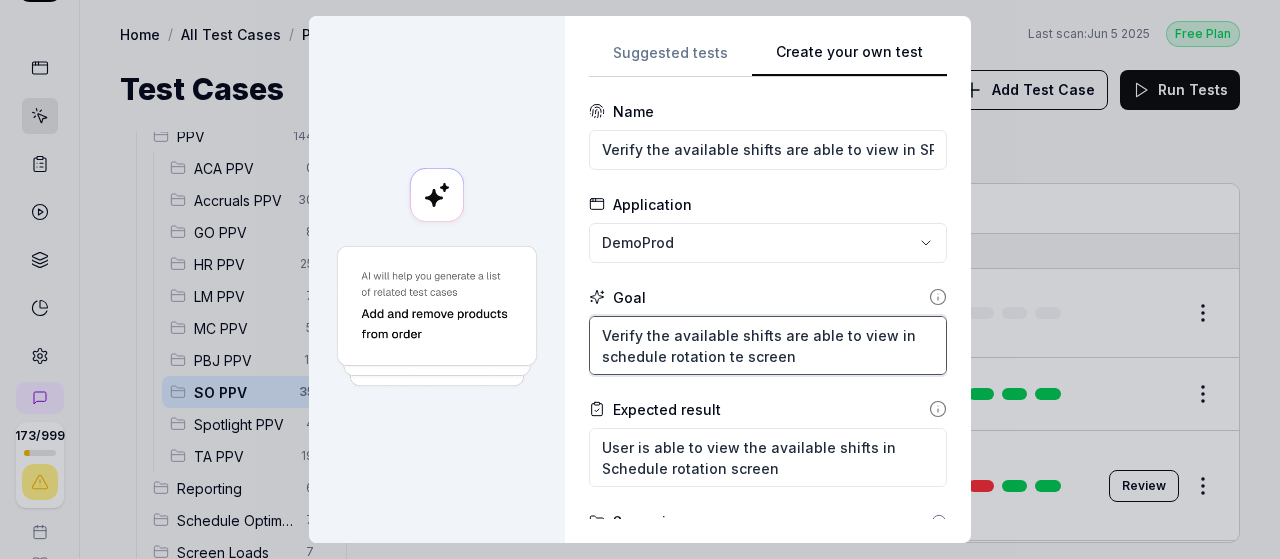 type on "*" 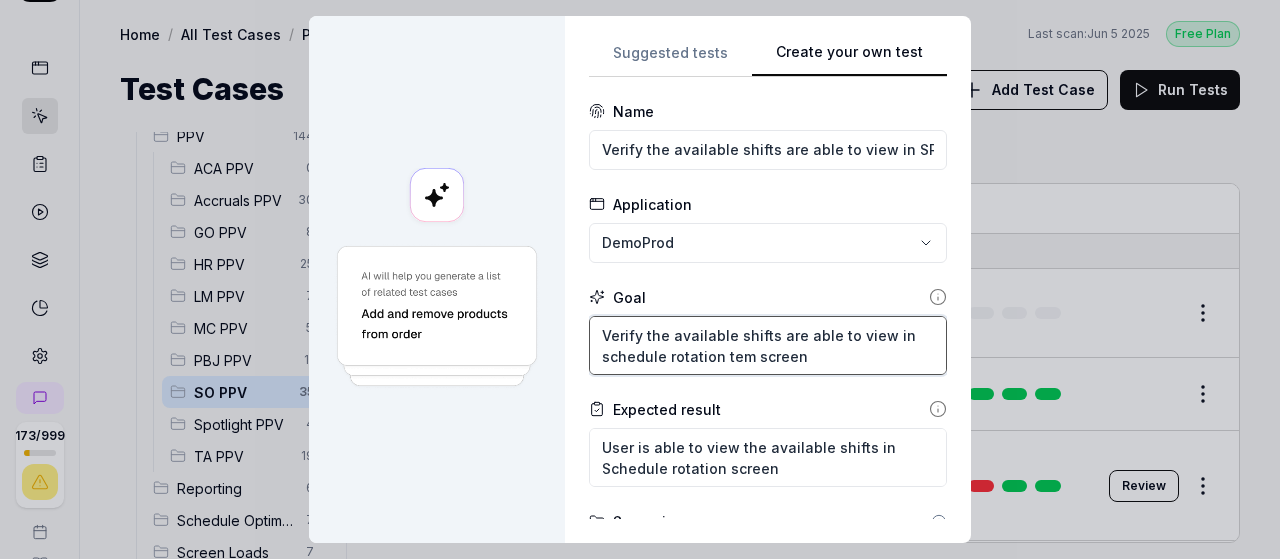type on "*" 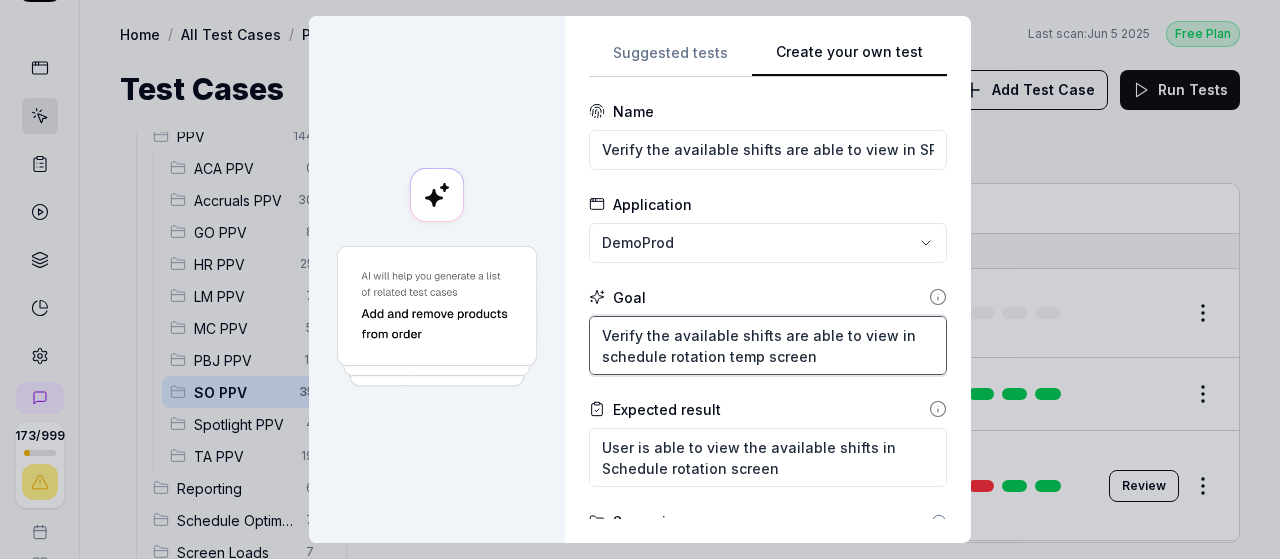 type on "Verify the available shifts are able to view in schedule rotation templ screen" 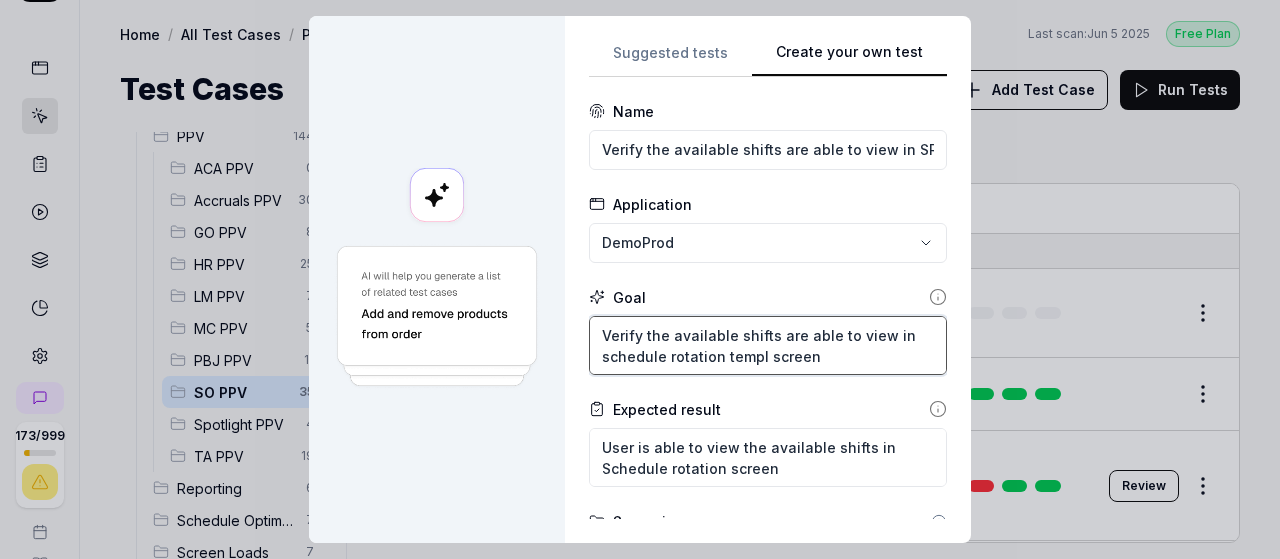 type on "*" 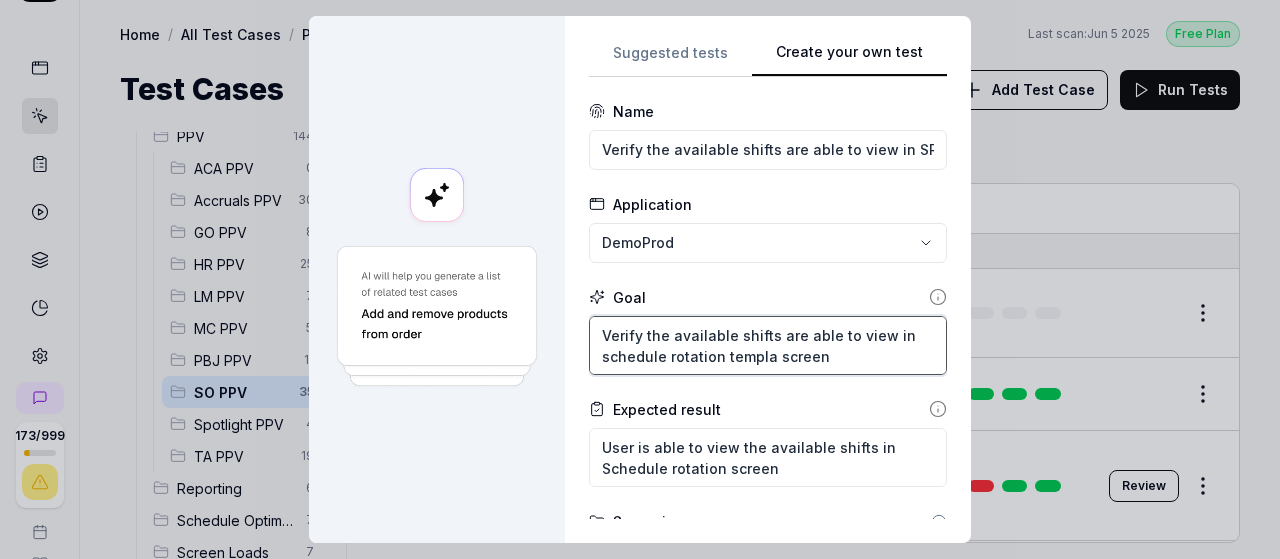 type on "*" 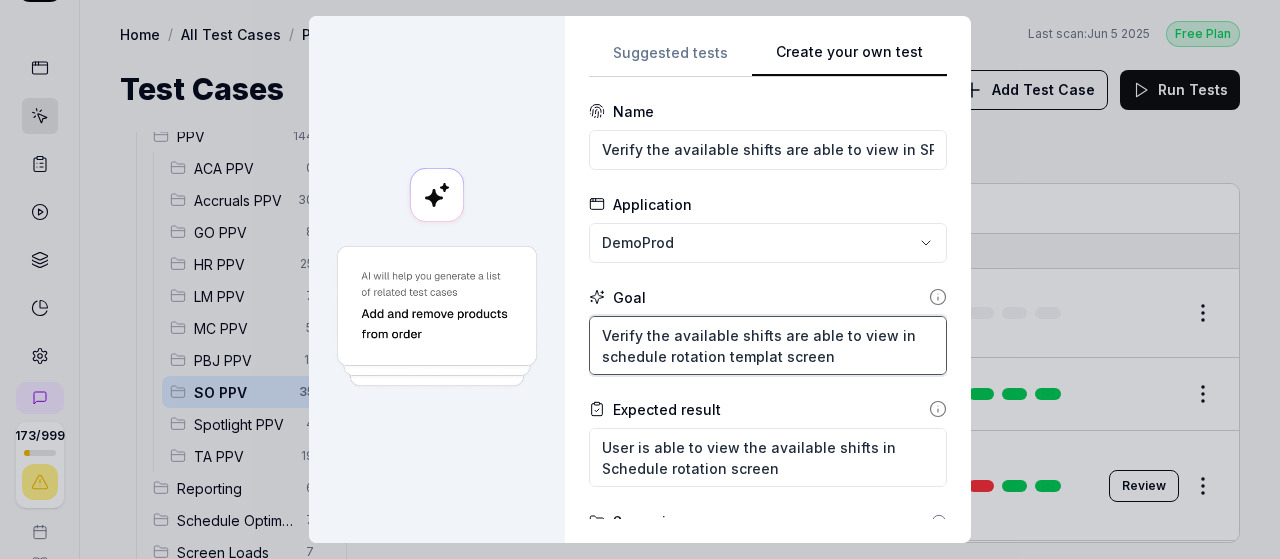type on "*" 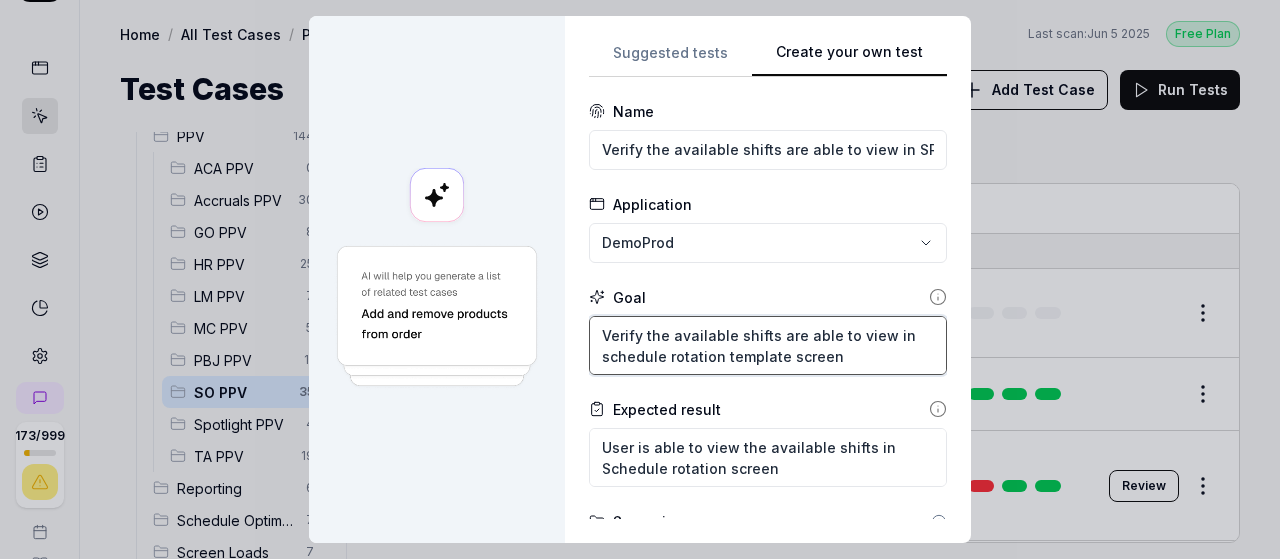 type on "Verify the available shifts are able to view in schedule rotation template screen" 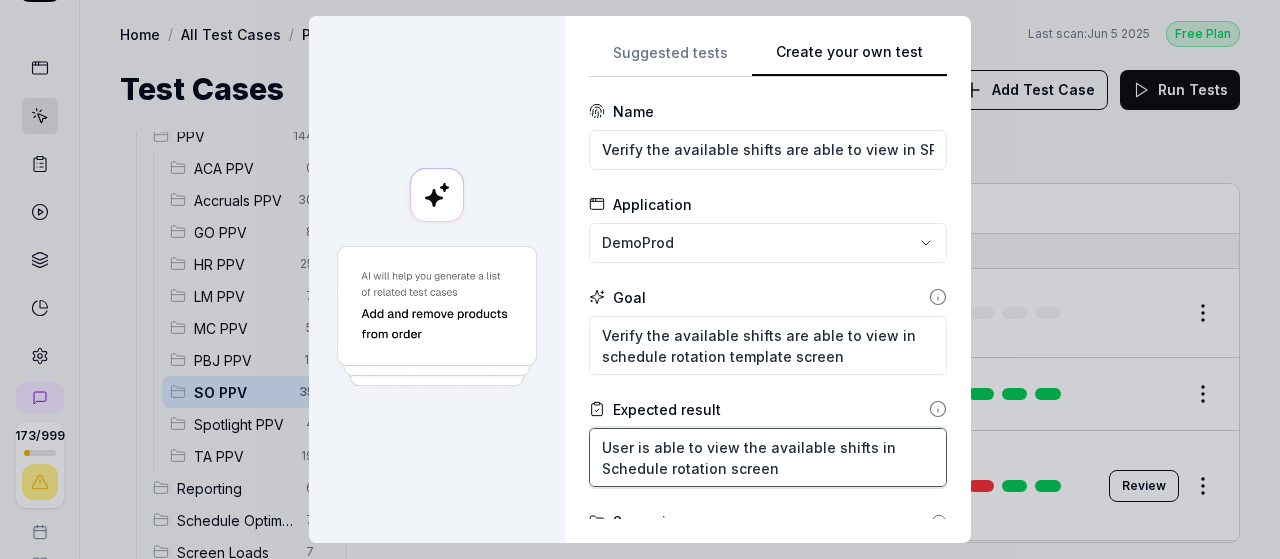 click on "User is able to view the available shifts in Schedule rotation screen" at bounding box center (768, 457) 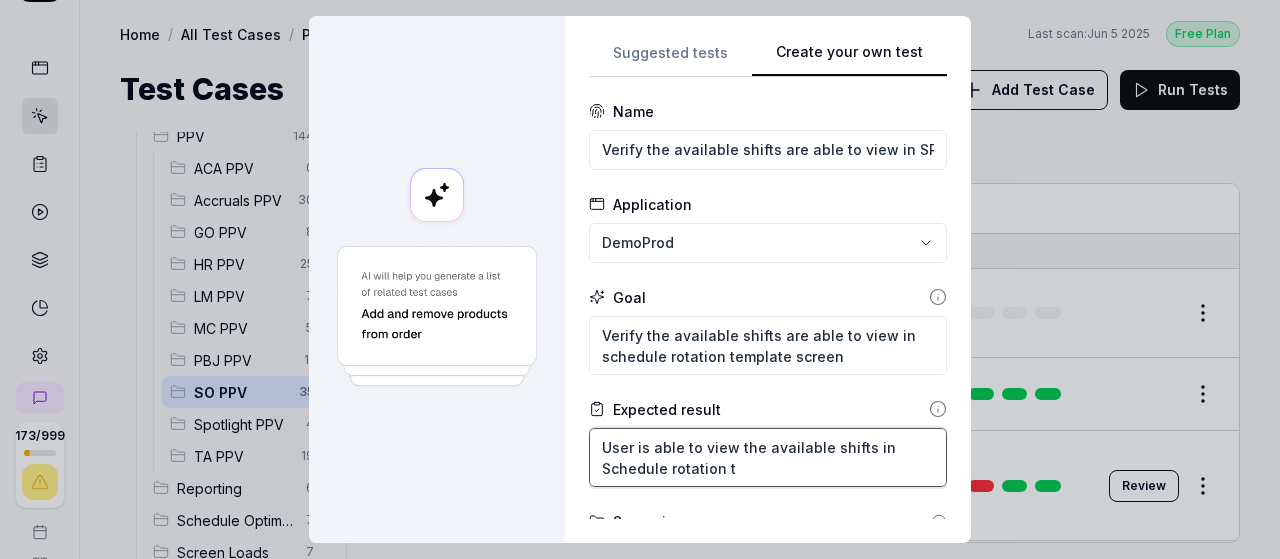 type on "*" 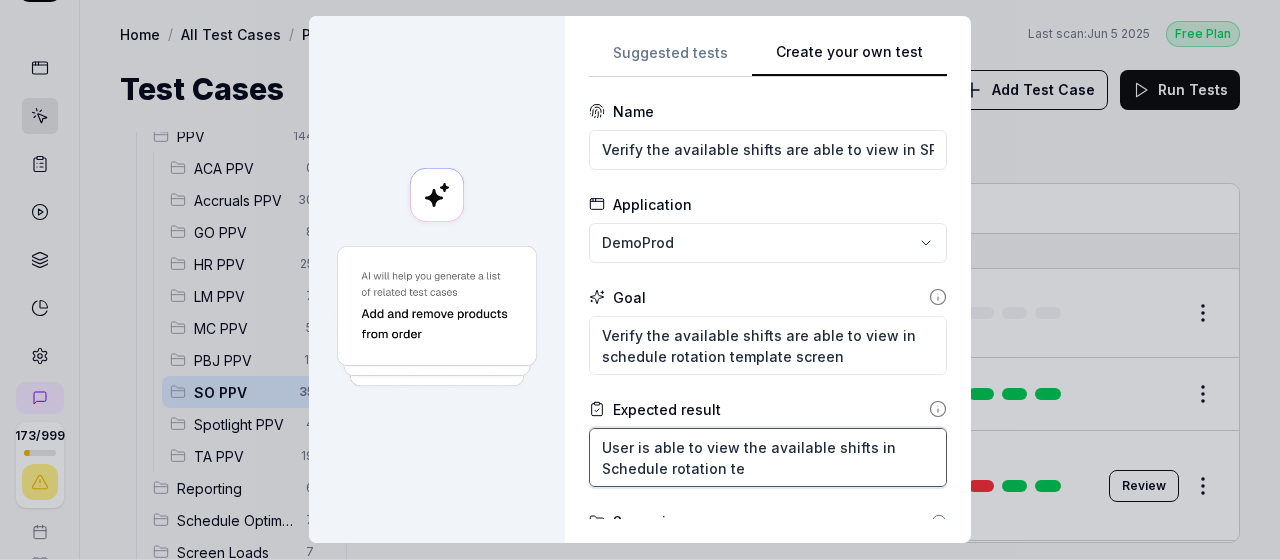 type on "*" 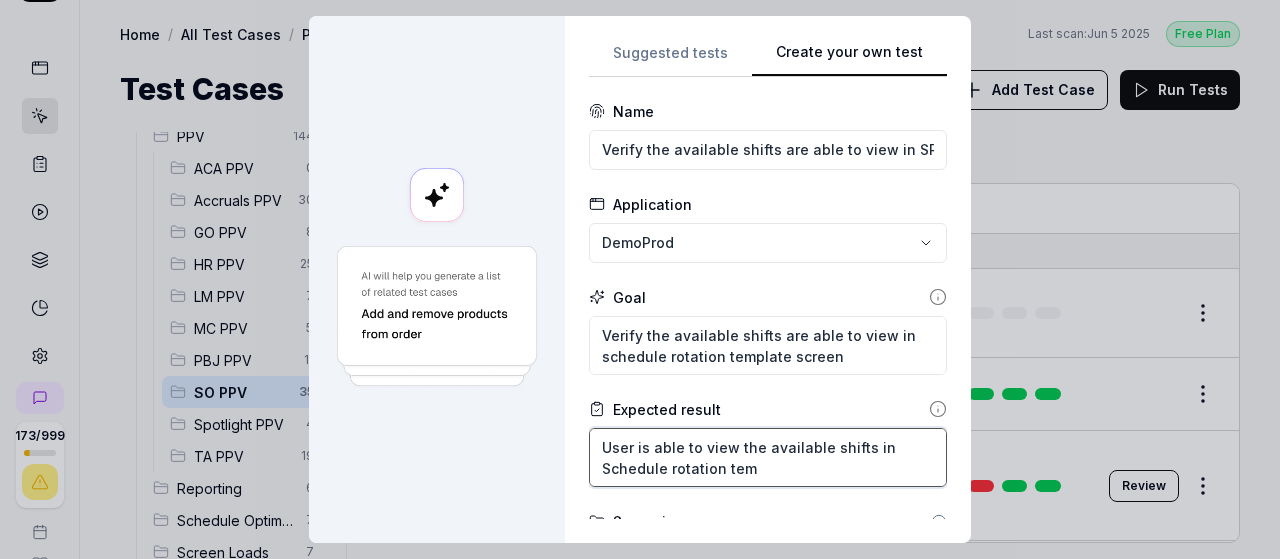 type on "*" 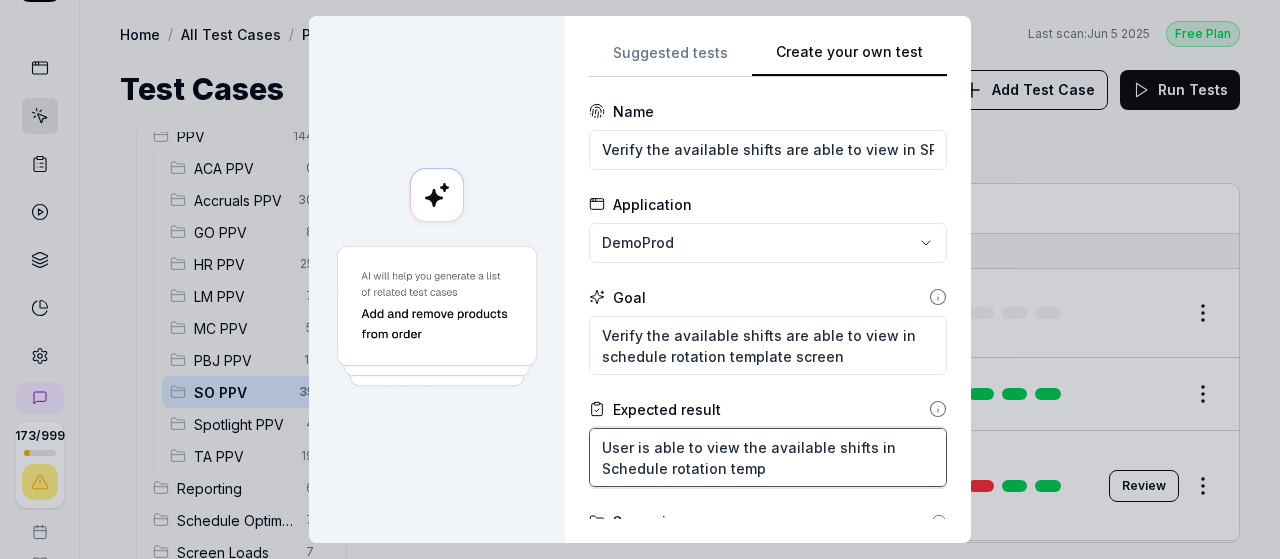 type on "*" 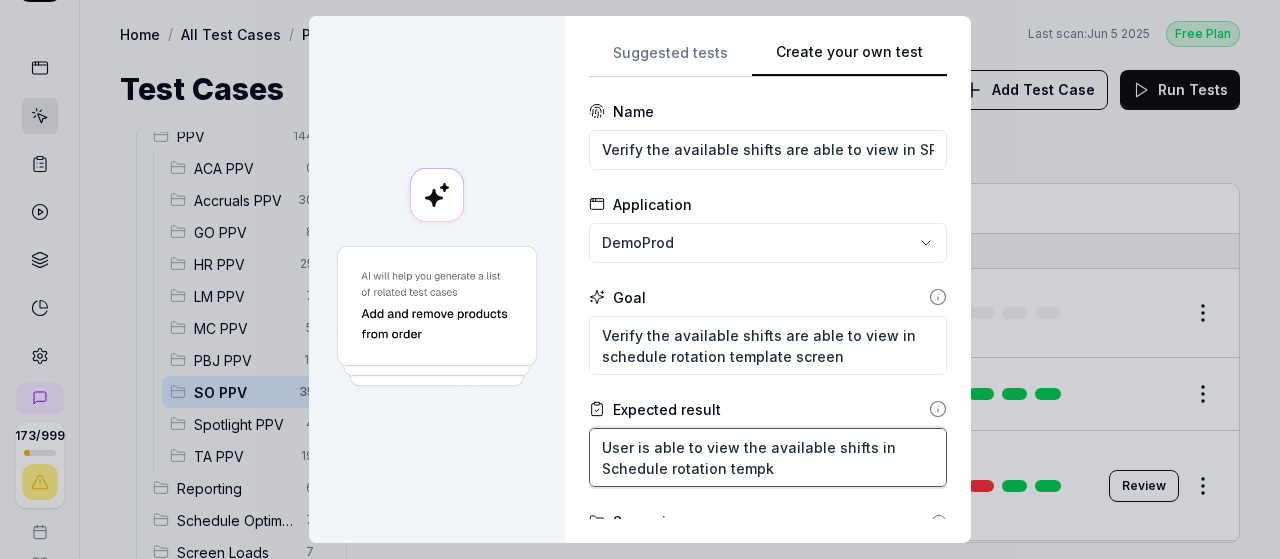 type on "*" 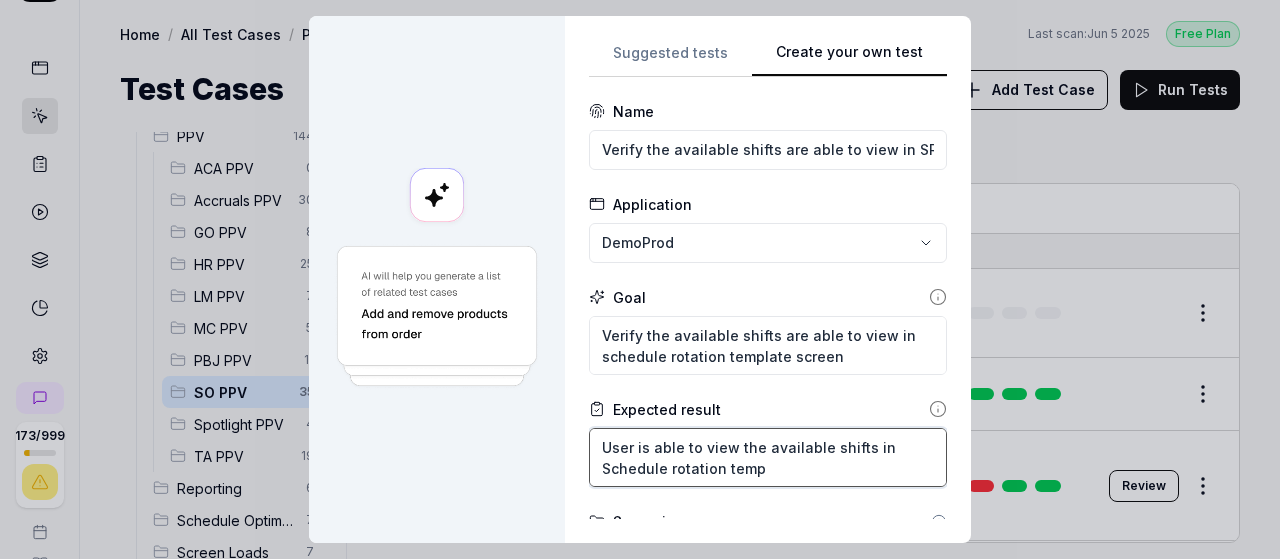 type on "*" 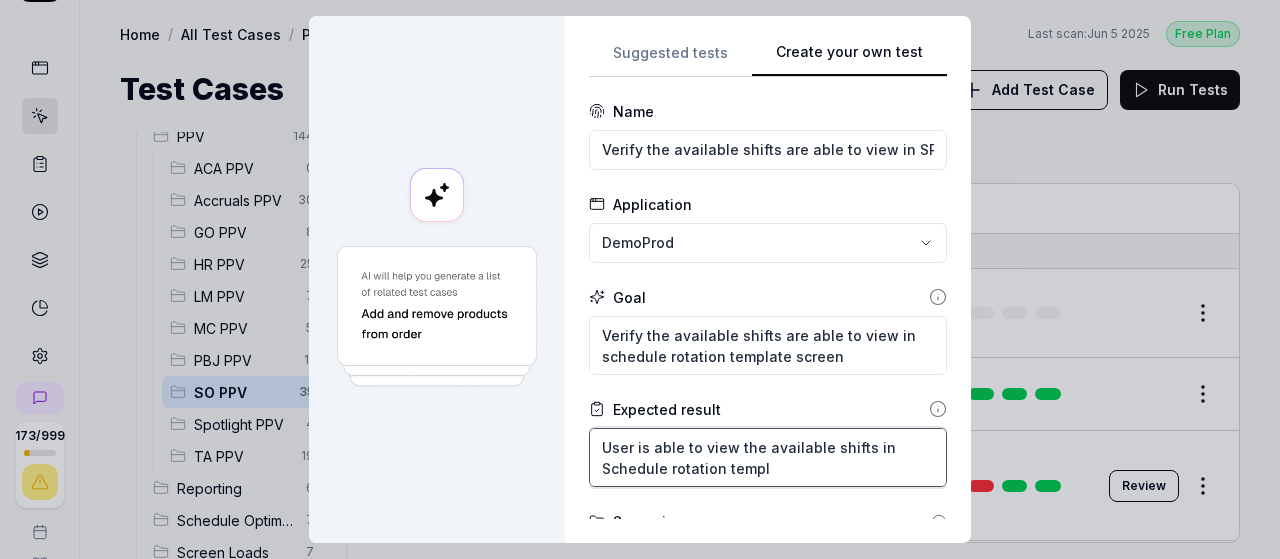 type on "*" 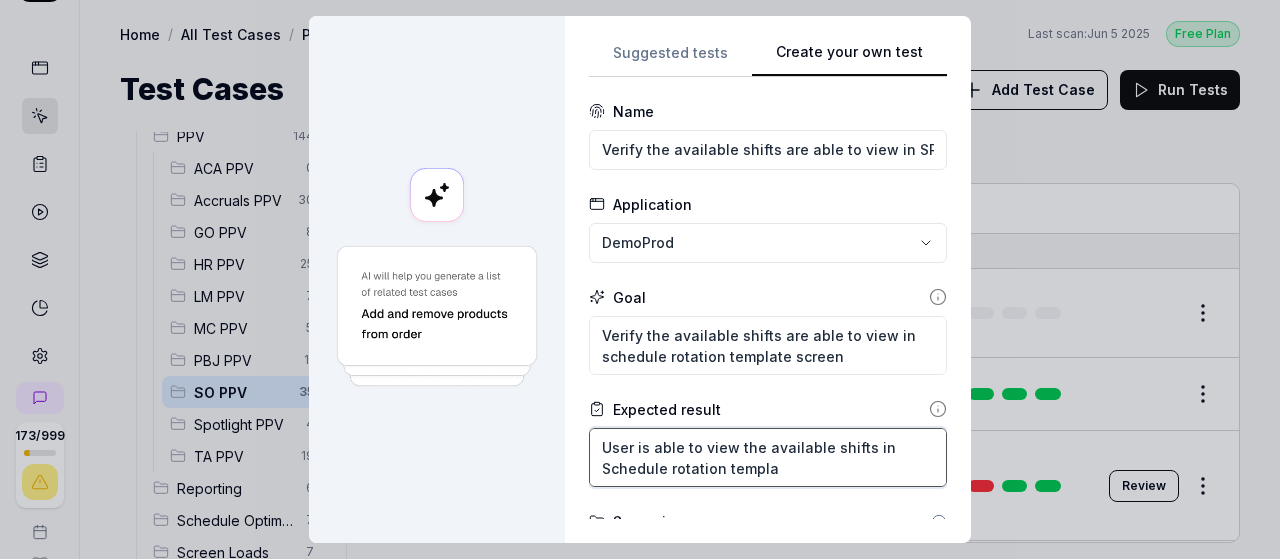 type on "*" 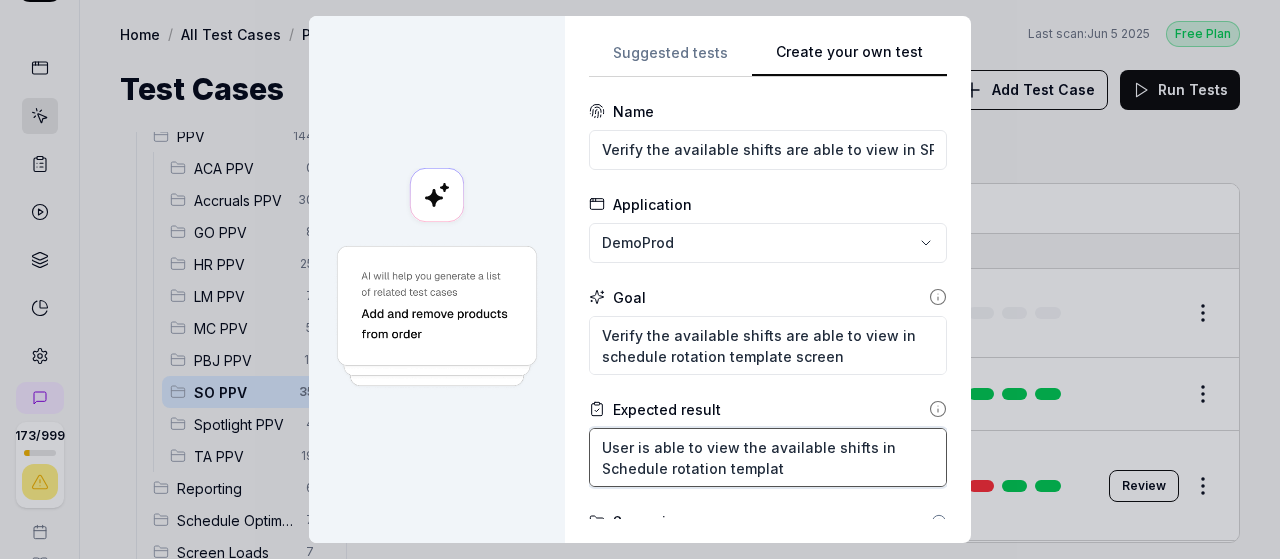 type on "*" 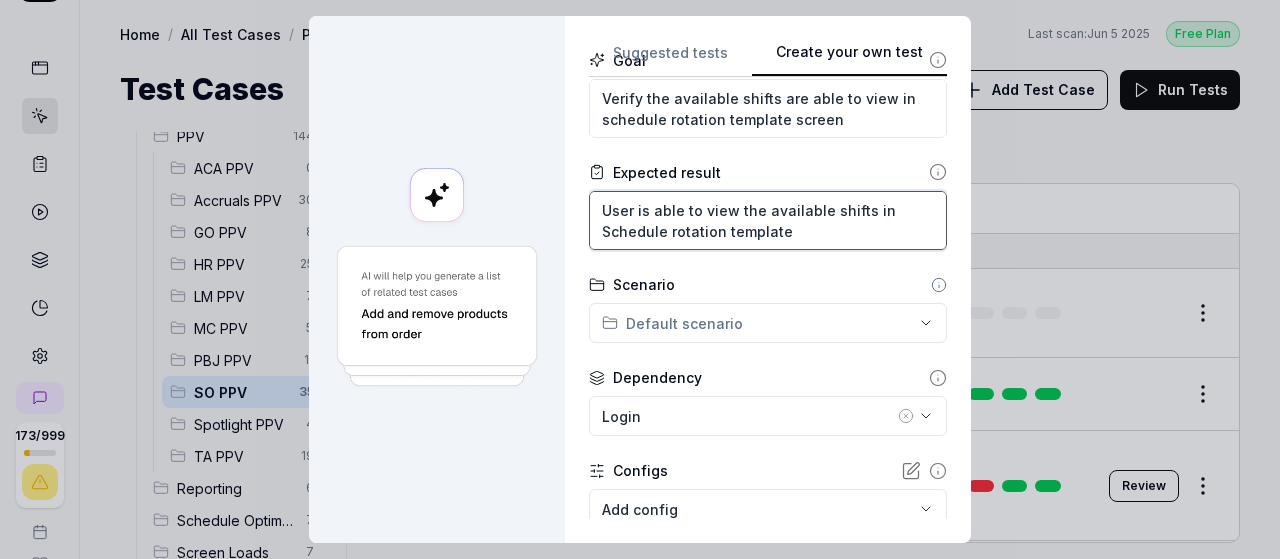 scroll, scrollTop: 238, scrollLeft: 0, axis: vertical 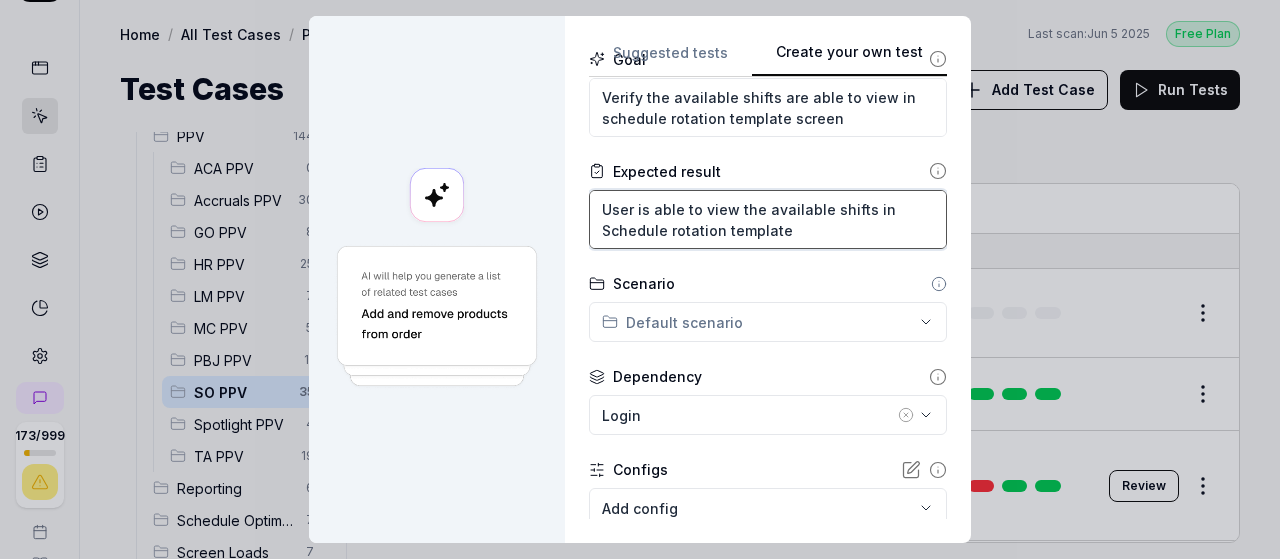 type on "User is able to view the available shifts in Schedule rotation template" 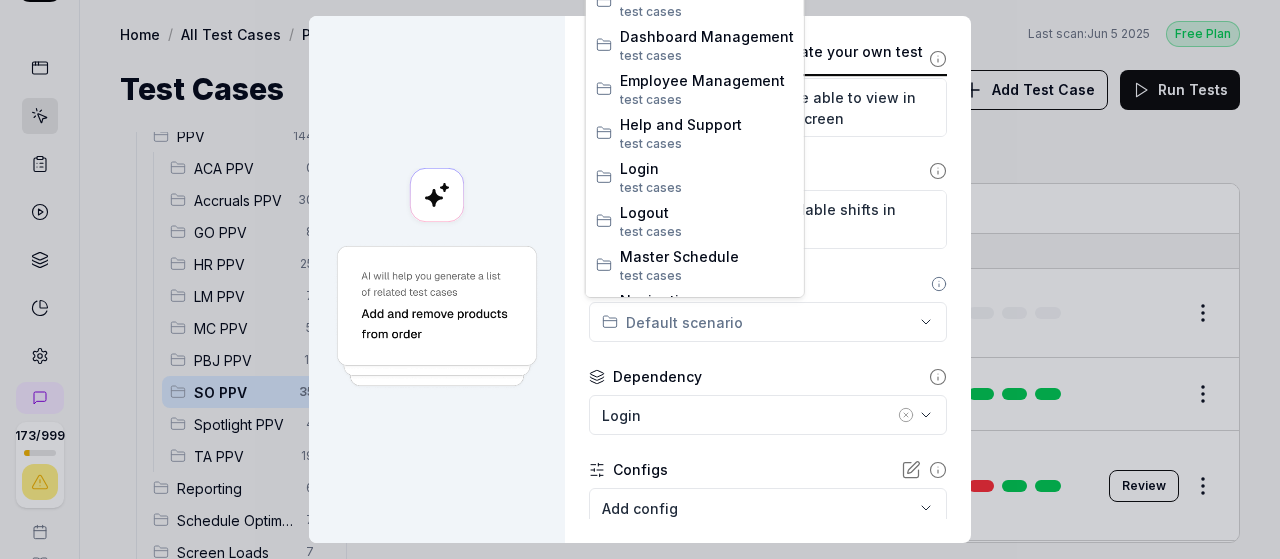 click on "**********" at bounding box center (640, 279) 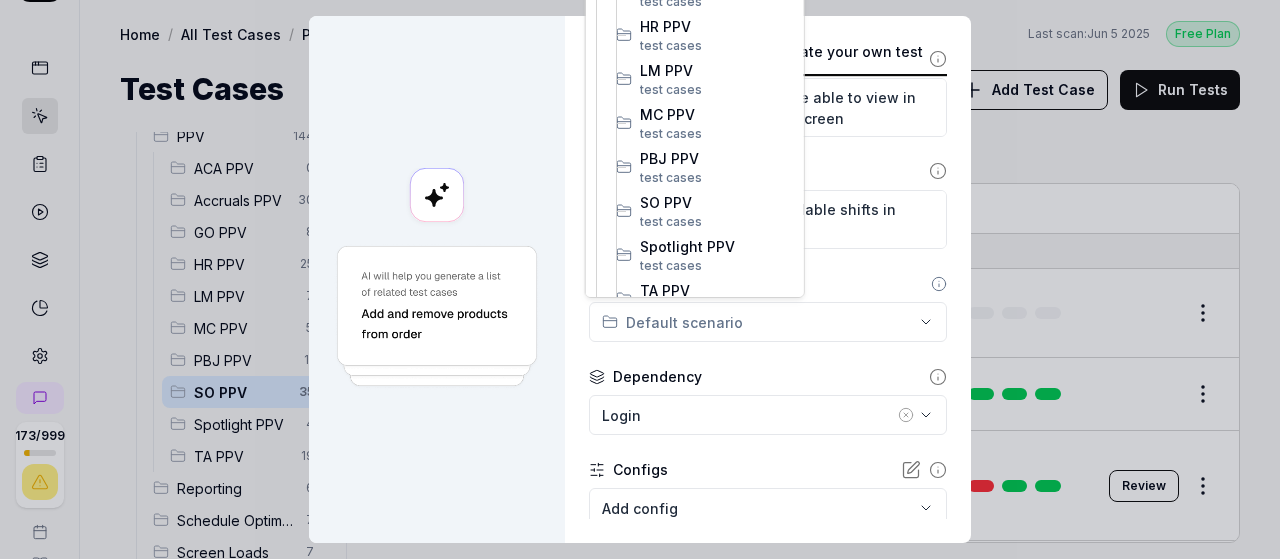 scroll, scrollTop: 545, scrollLeft: 0, axis: vertical 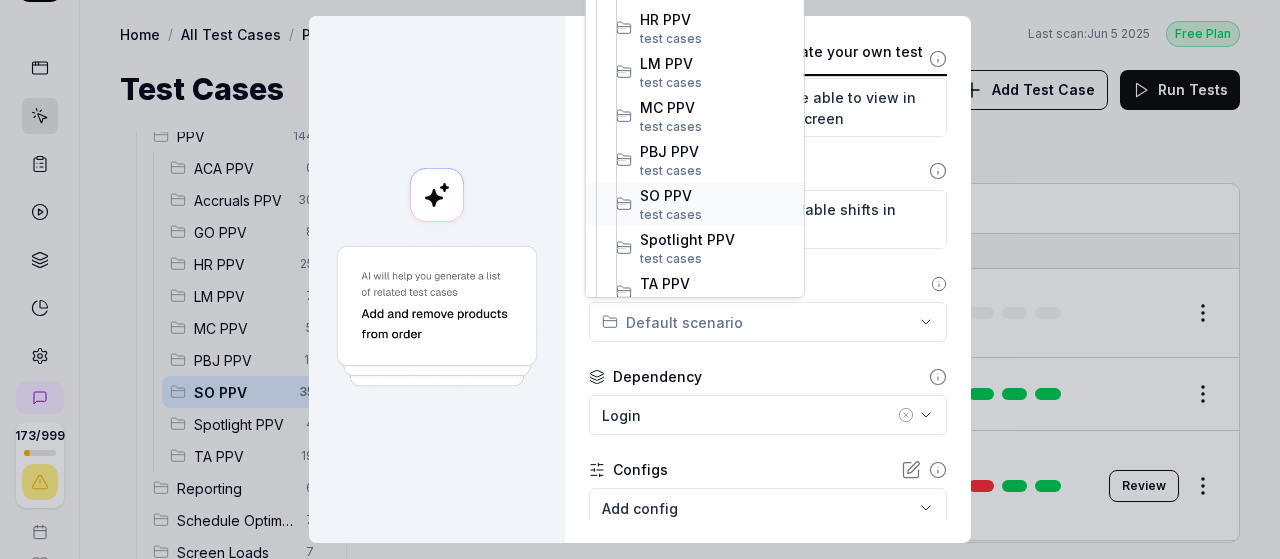 click on "SO PPV" at bounding box center (717, 195) 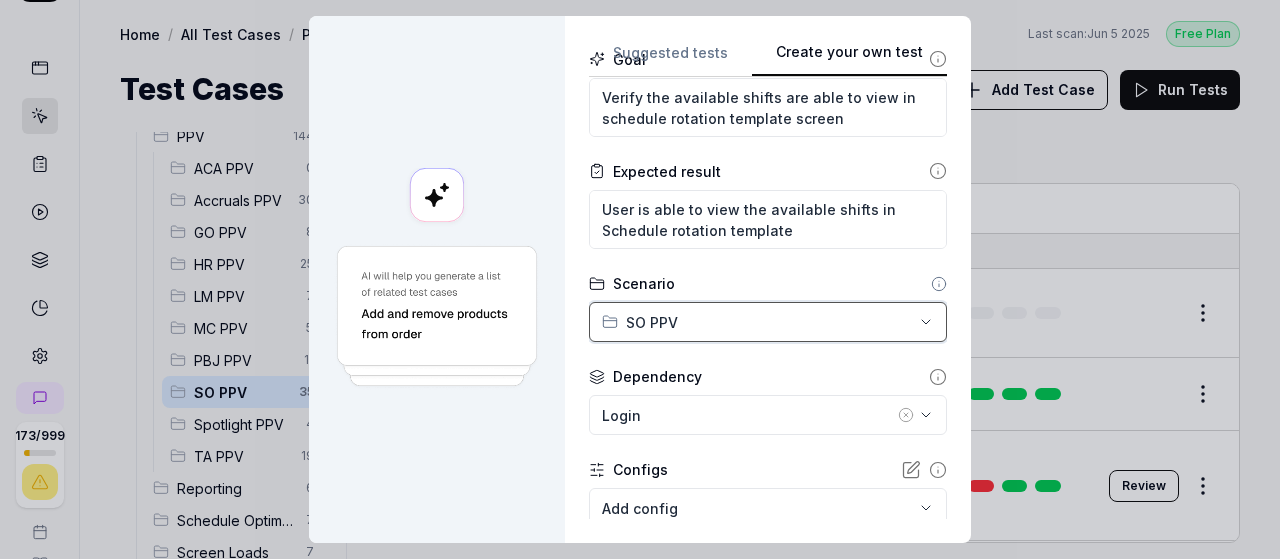 scroll, scrollTop: 292, scrollLeft: 0, axis: vertical 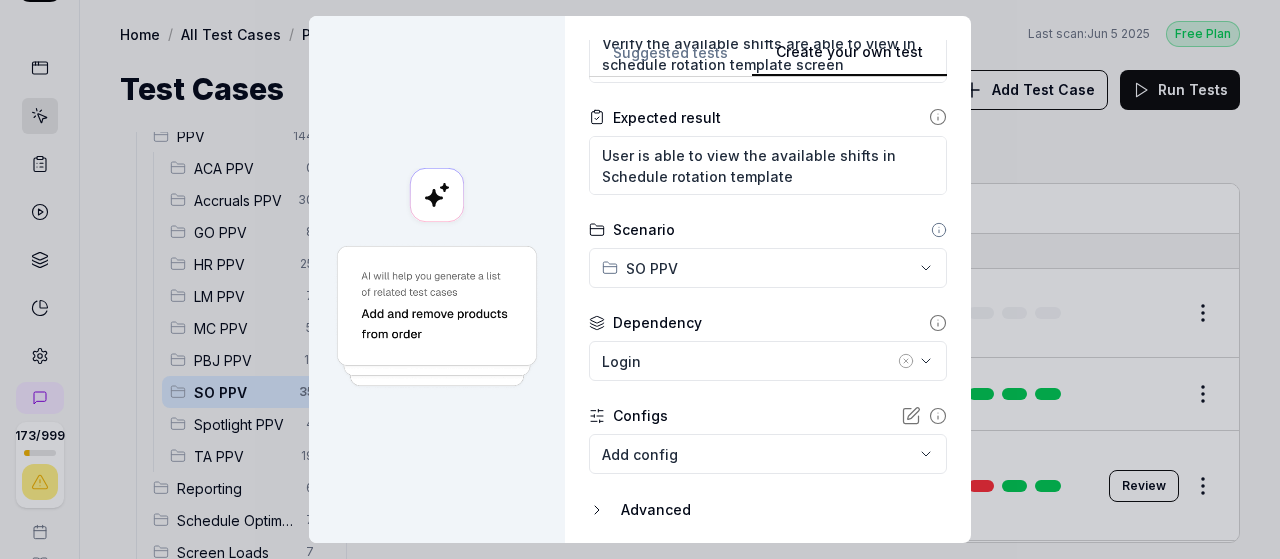 click 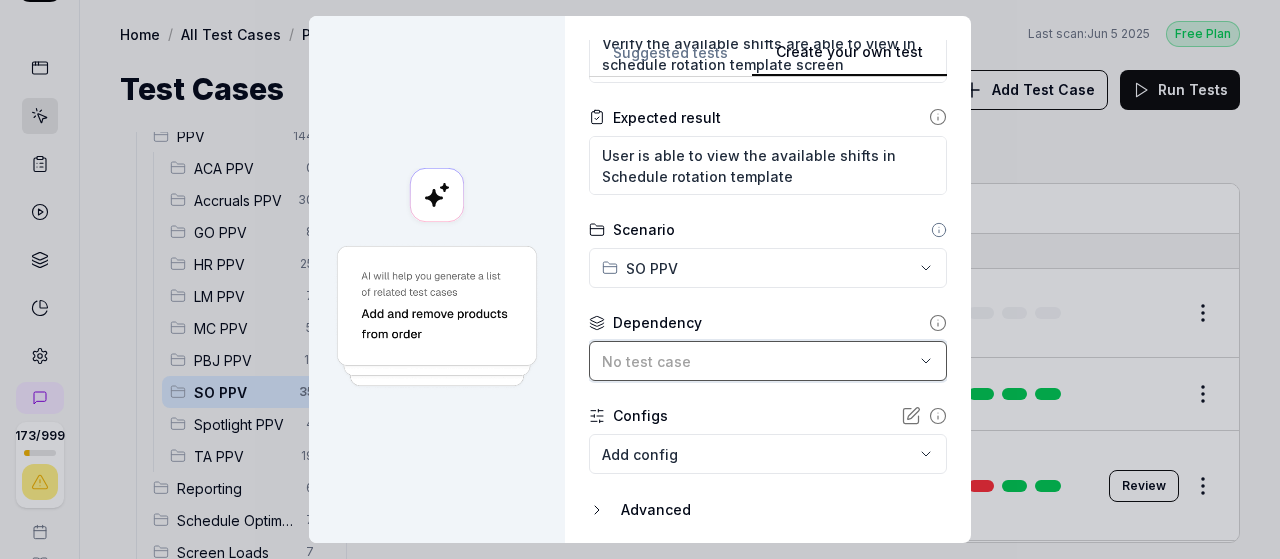 click on "No test case" at bounding box center (758, 361) 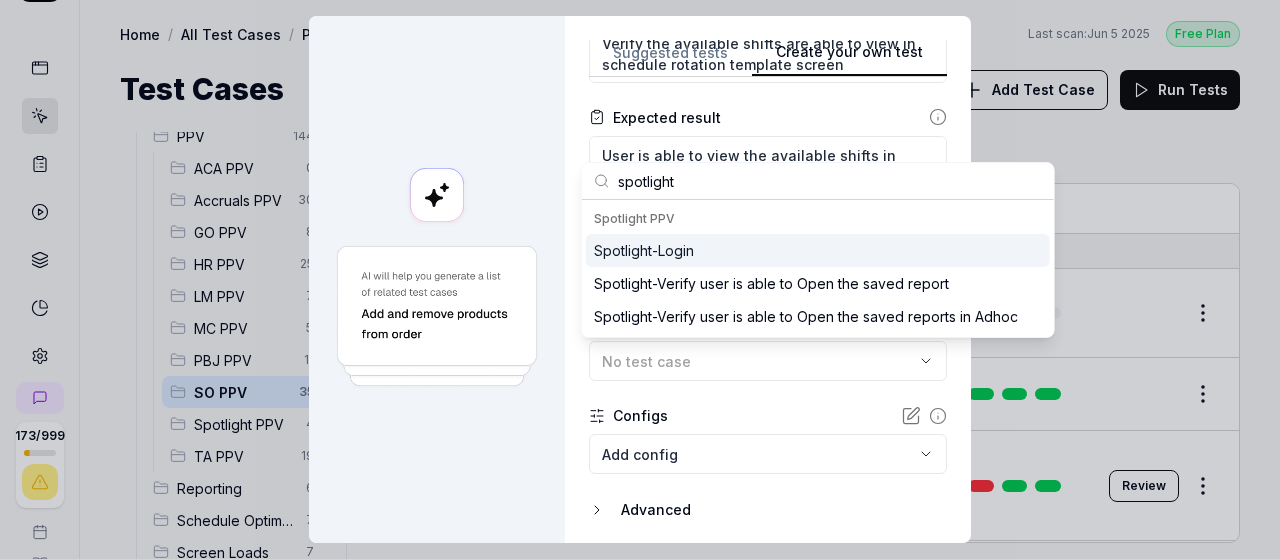 type on "spotlight" 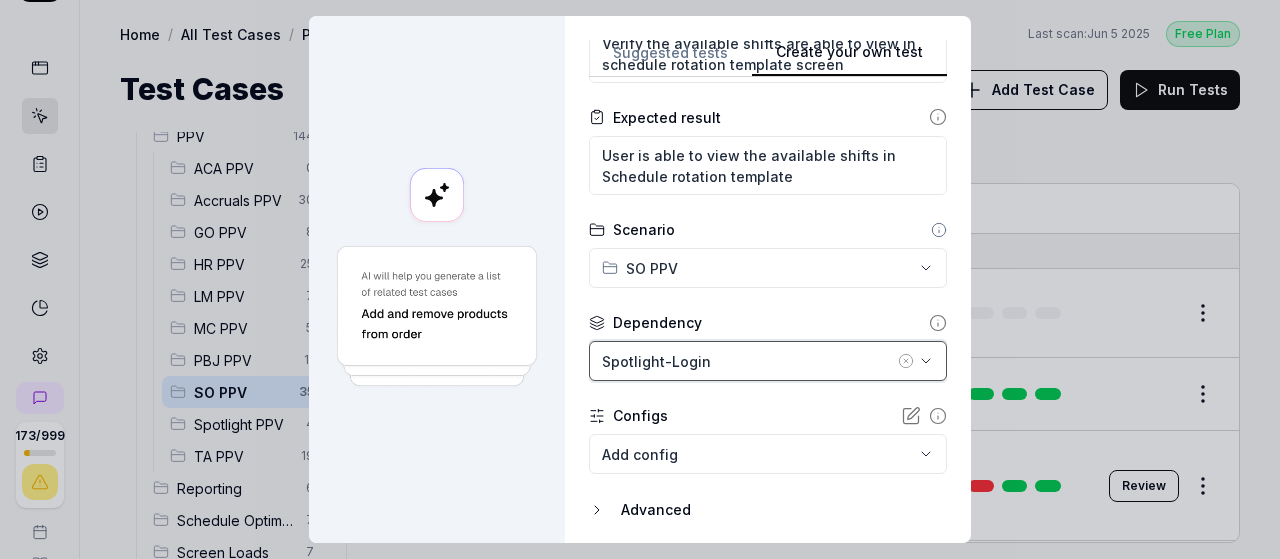 scroll, scrollTop: 358, scrollLeft: 0, axis: vertical 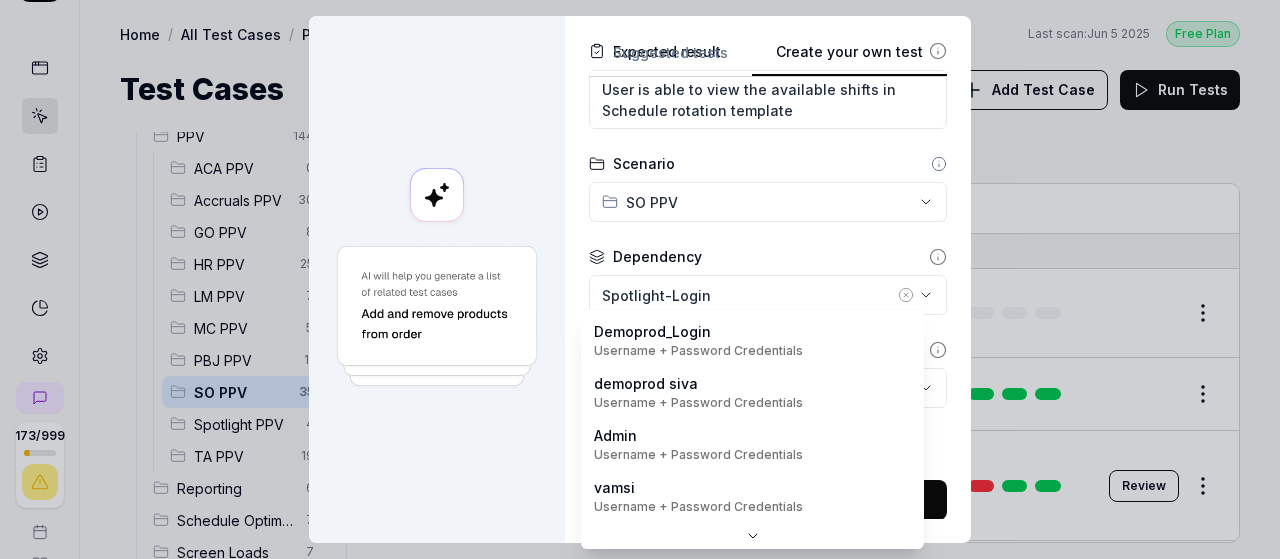 click on "173  /  999 s S Home / All Test Cases / PPV / SO PPV Free Plan Home / All Test Cases / PPV / SO PPV Last scan:  Jun 5 2025 Free Plan Test Cases Add Test Case Run Tests All Test Cases 589 Communication 46 Dashboard Management 13 Employee Management 42 Help and Support 19 Login 7 Logout 1 Master Schedule 12 Navigation 27 Payroll Based Journal 62 PPV 144 ACA PPV 0 Accruals PPV 30 GO PPV 8 HR PPV 25 LM PPV 7 MC PPV 5 PBJ PPV 11 SO PPV 35 Spotlight PPV 4 TA PPV 19 Reporting 6 Schedule Optimizer 7 Screen Loads 7 TestPPV 0 Time & Attendance 192 User Profile 1 Filters Name Status Last Run PPV SO PPV Daily Attendance Report - Verify the positions under settings DemoProd Spotlight-Login Active Edit Daily unit Assignment - Census DemoProd Spotlight-Login Active Edit Daily unit Assignment -Add Open shift (Shift on Fly)from Daily unit assigment DemoProd Spotlight-Login Draft Review Daily unit Assignment -Assign the employee to shift DemoProd Spotlight-Login Draft Review DemoProd Spotlight-Login Draft Review DemoProd Edit" at bounding box center (640, 279) 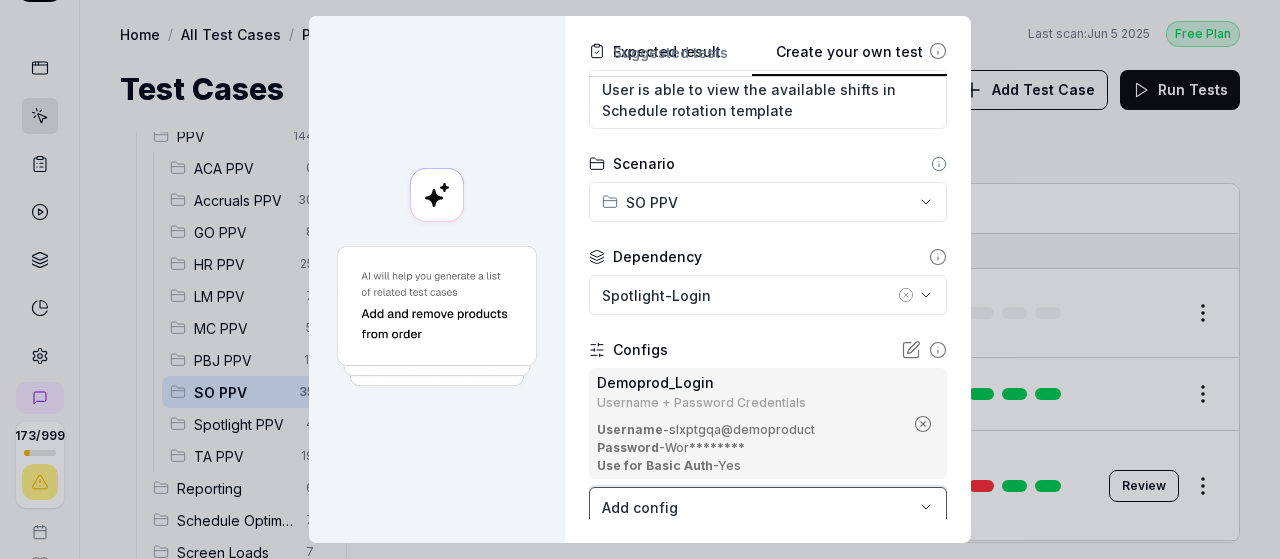 scroll, scrollTop: 477, scrollLeft: 0, axis: vertical 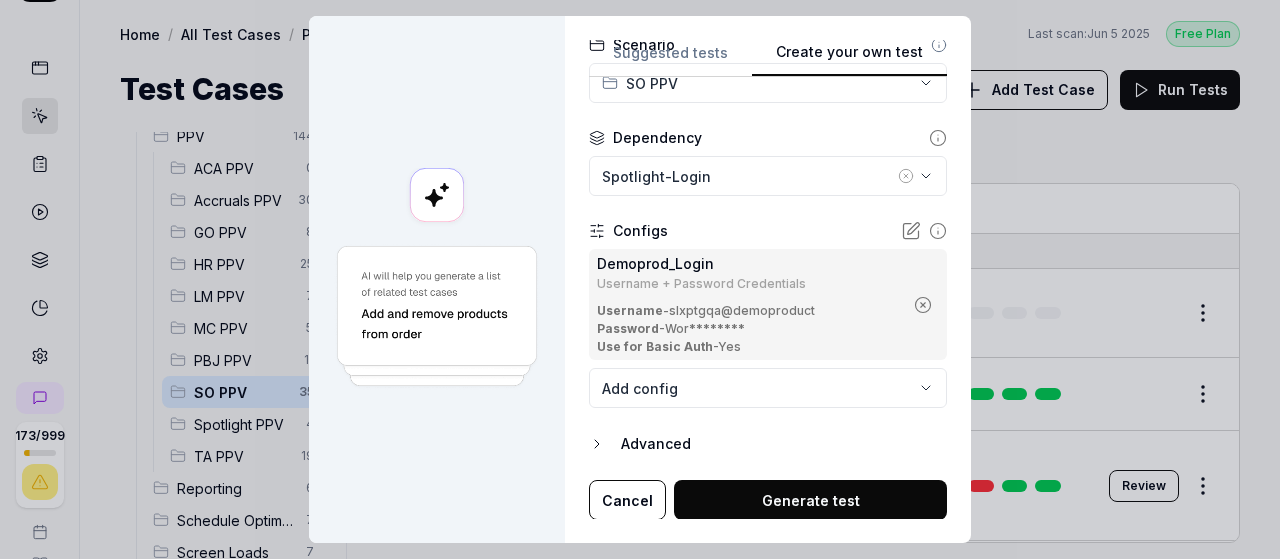 click on "Generate test" at bounding box center (810, 500) 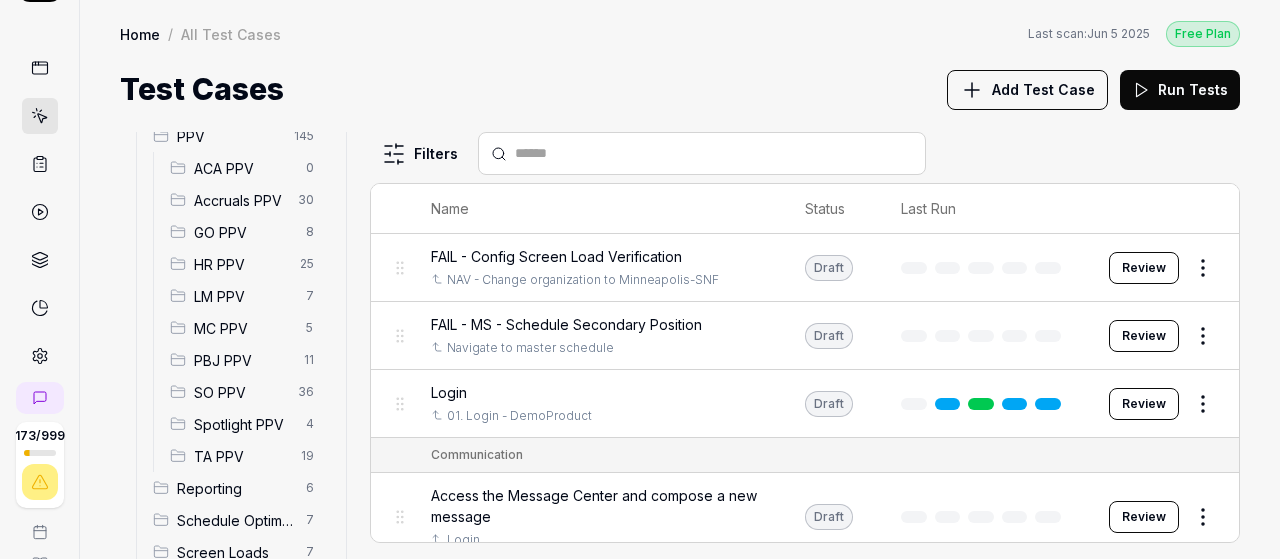 click on "SO PPV" at bounding box center [240, 392] 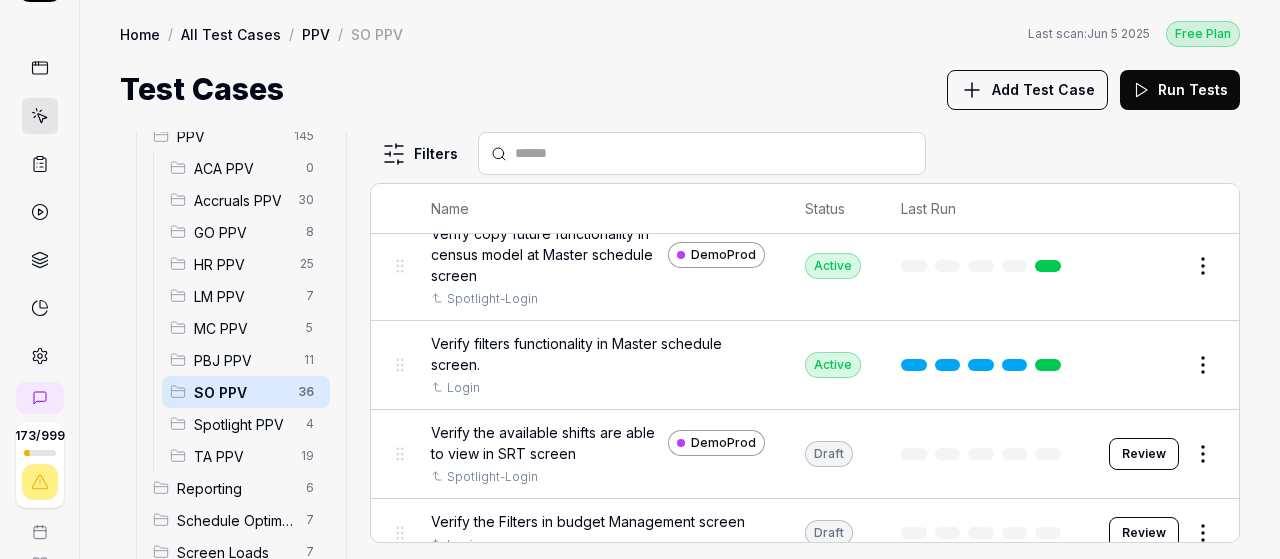 scroll, scrollTop: 1368, scrollLeft: 0, axis: vertical 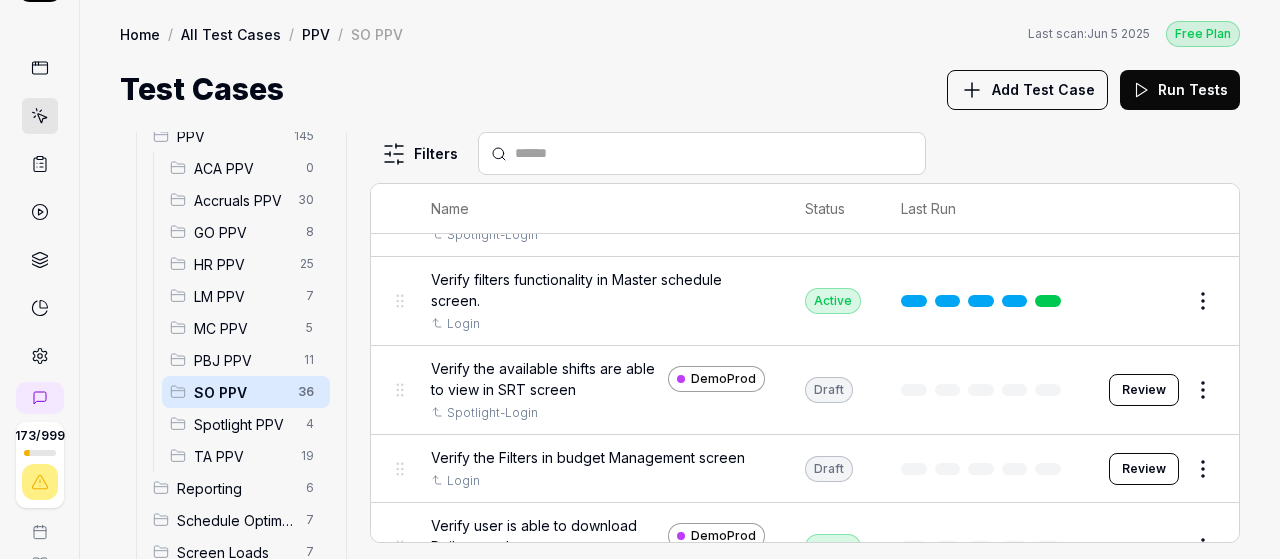 click on "Review" at bounding box center [1144, 390] 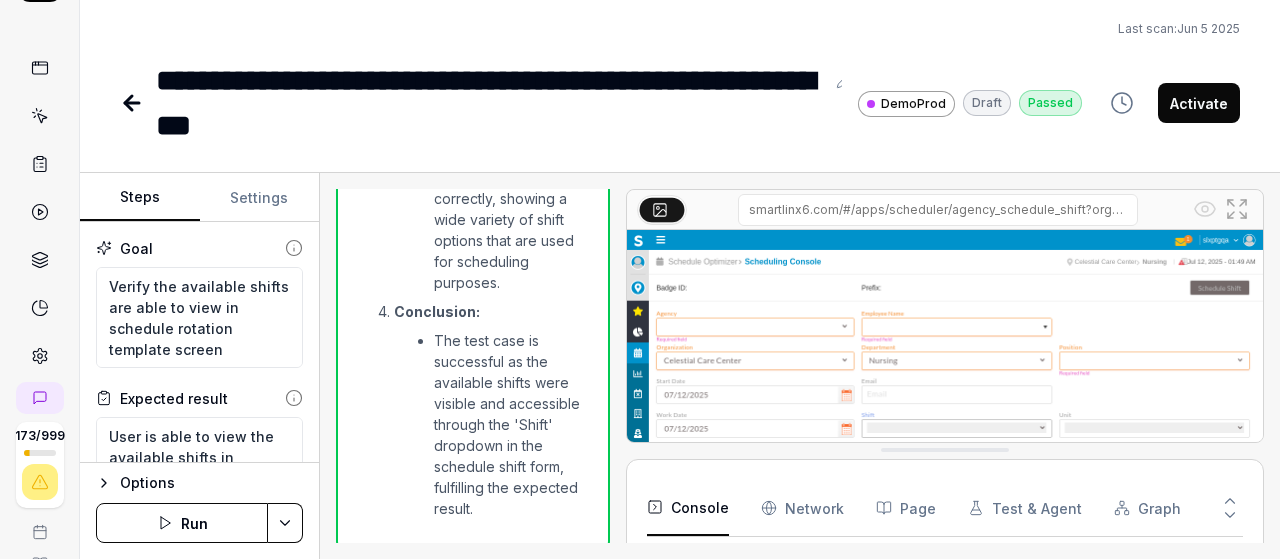 scroll, scrollTop: 1586, scrollLeft: 0, axis: vertical 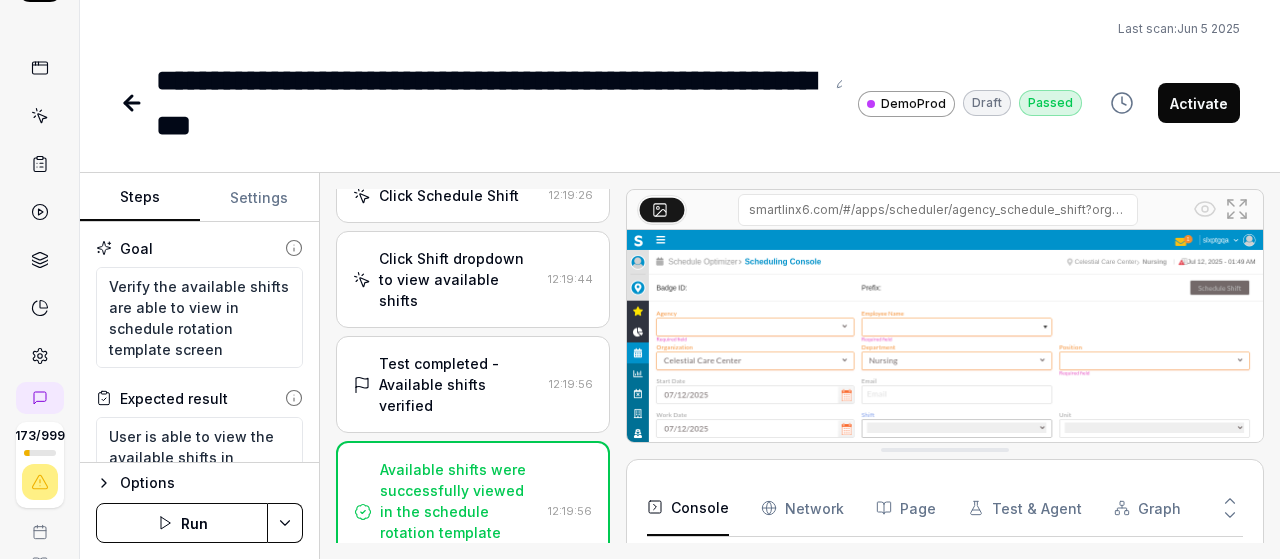 click on "Test completed - Available shifts verified" at bounding box center [460, 384] 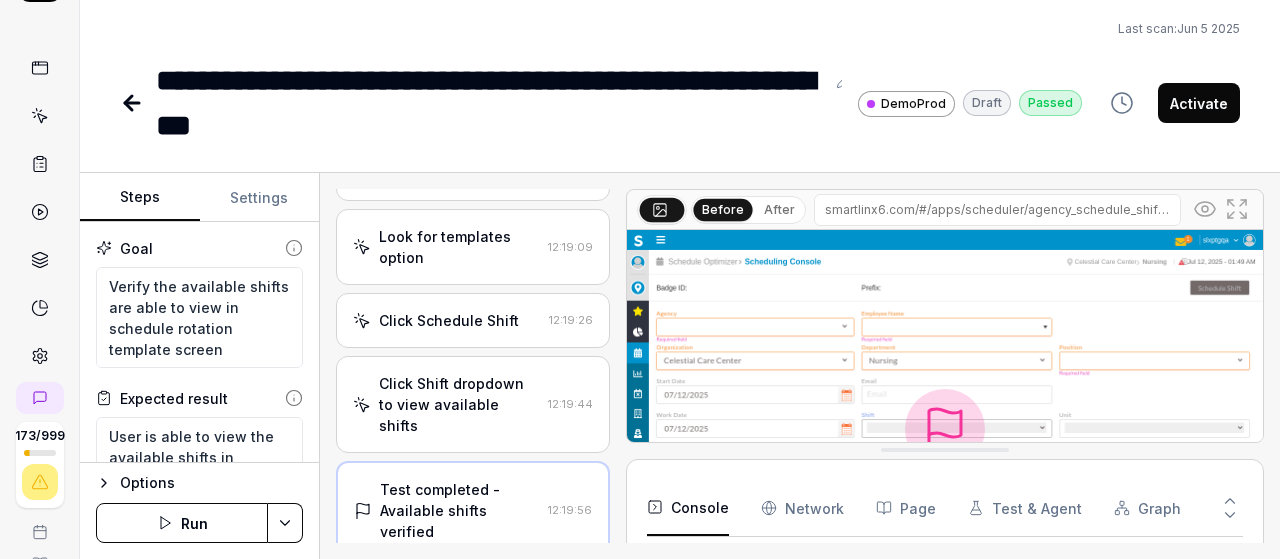 click on "Click Shift dropdown to view available shifts" at bounding box center [459, 404] 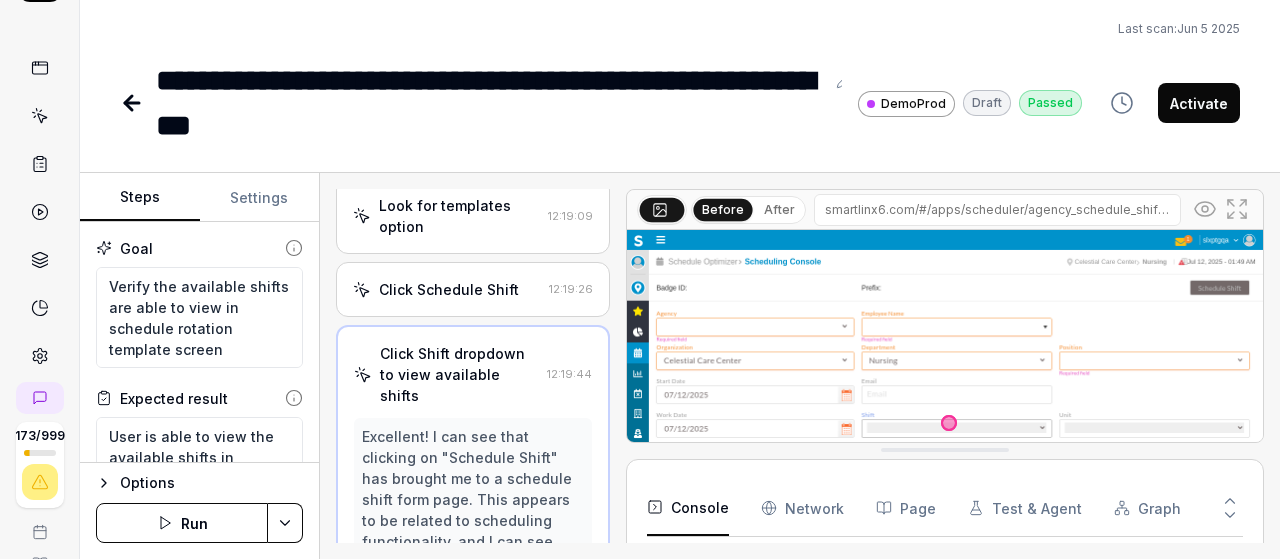 scroll, scrollTop: 402, scrollLeft: 0, axis: vertical 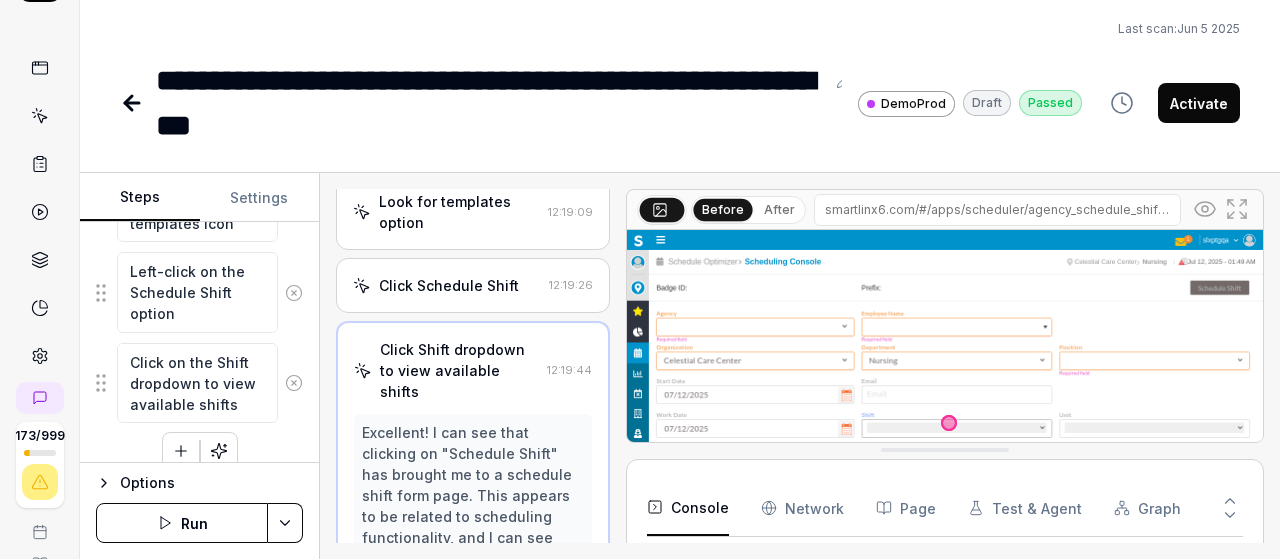 click 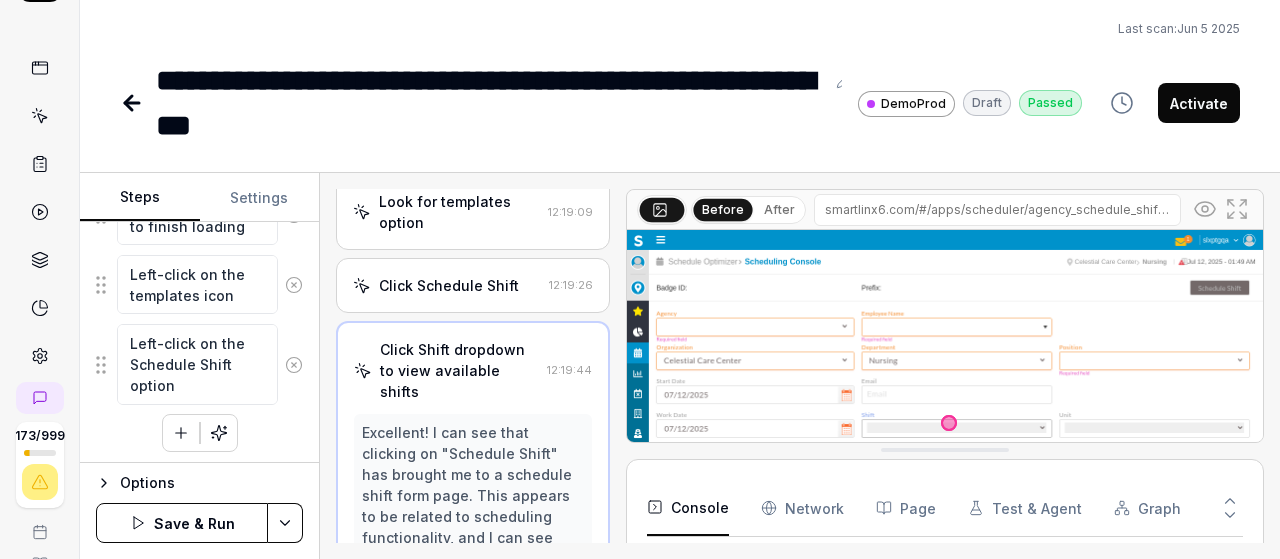 click 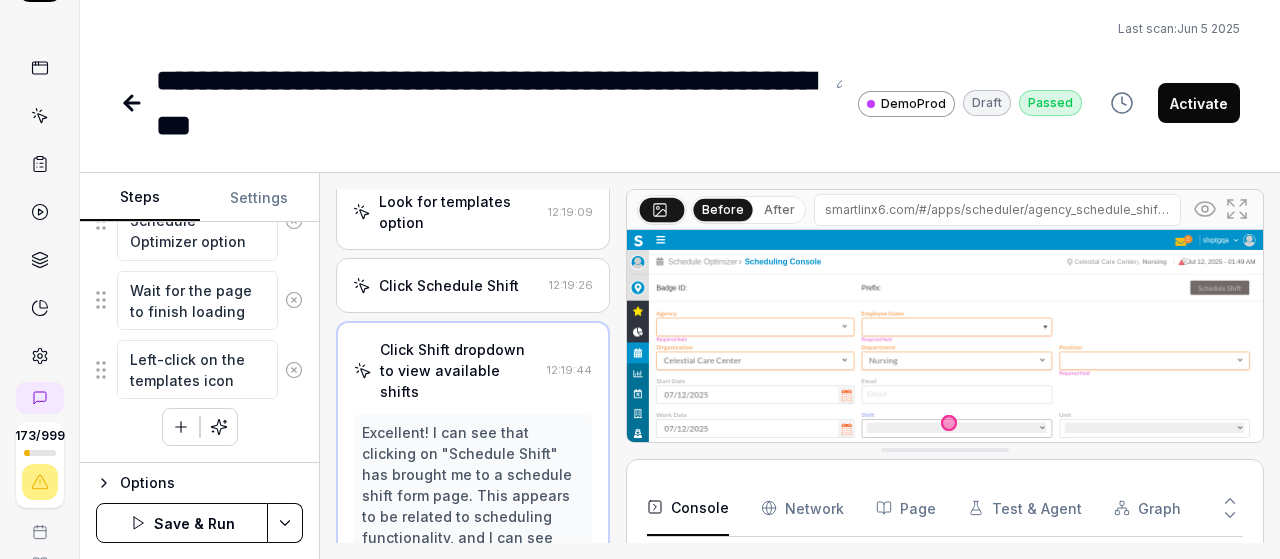 scroll, scrollTop: 474, scrollLeft: 0, axis: vertical 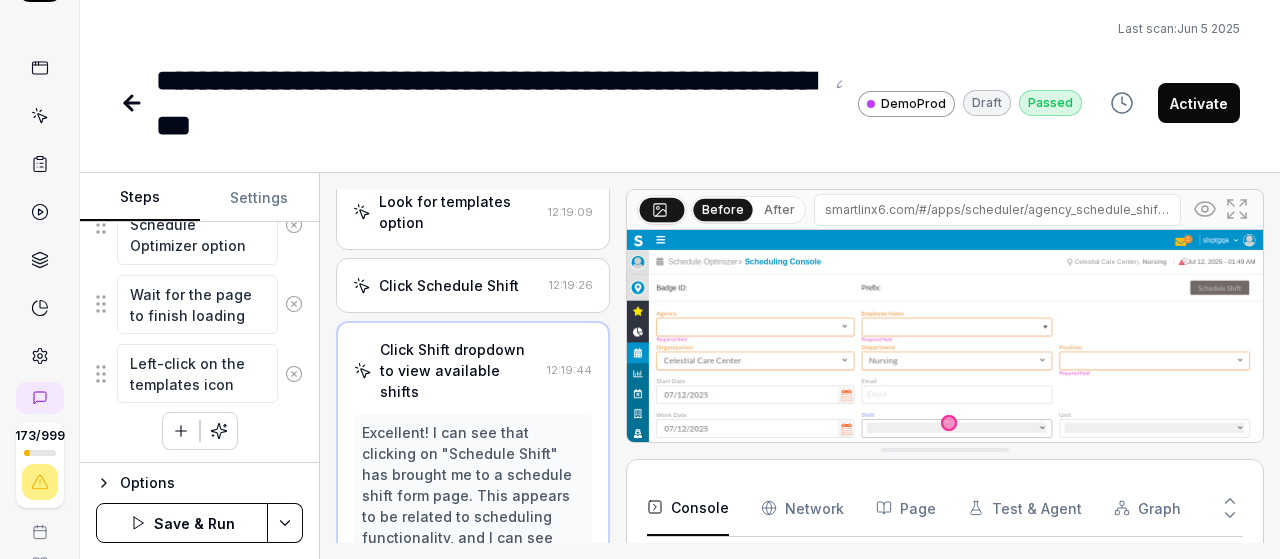 click 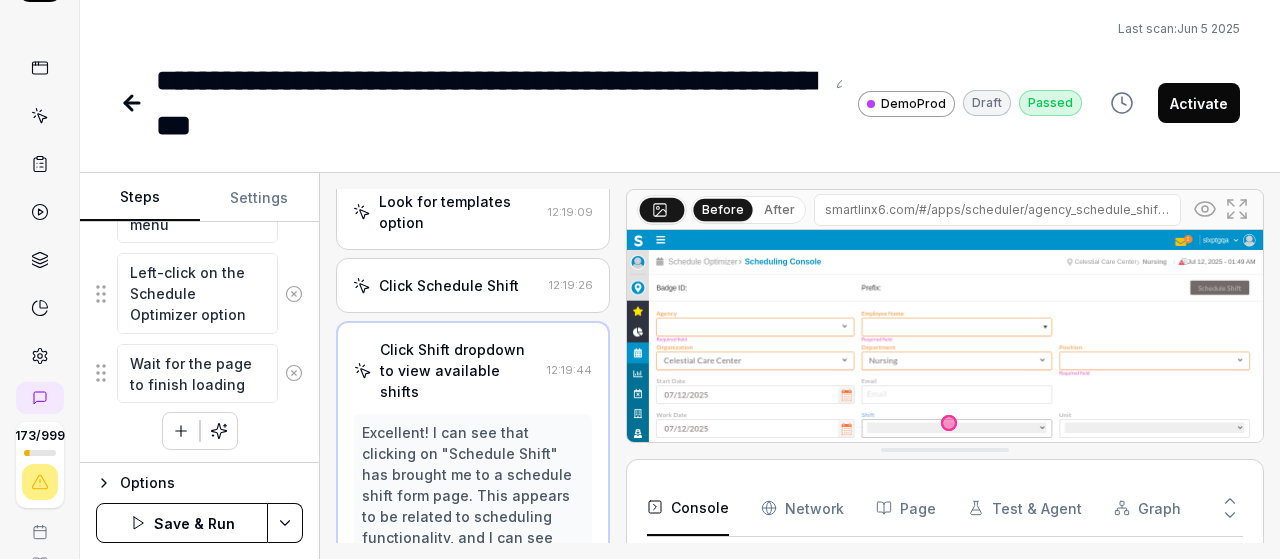 click 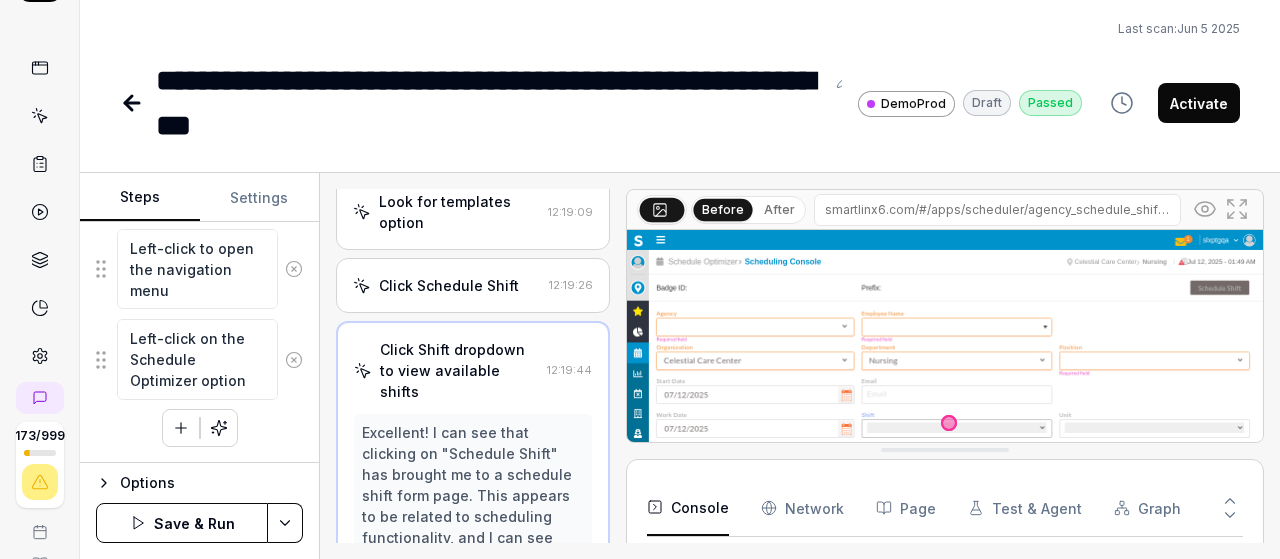 scroll, scrollTop: 336, scrollLeft: 0, axis: vertical 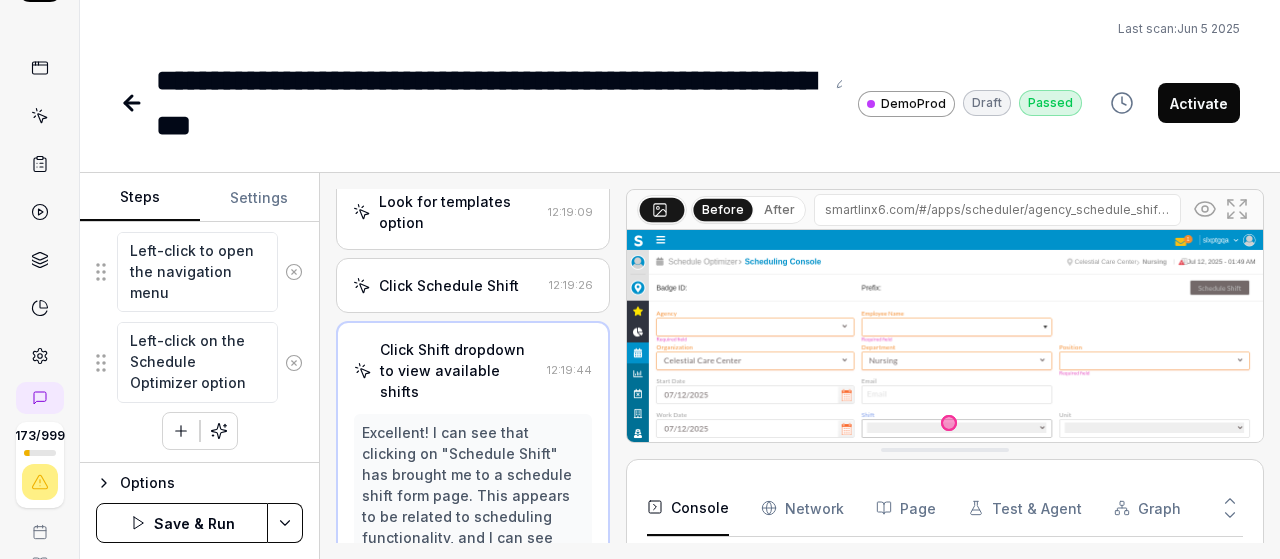 click 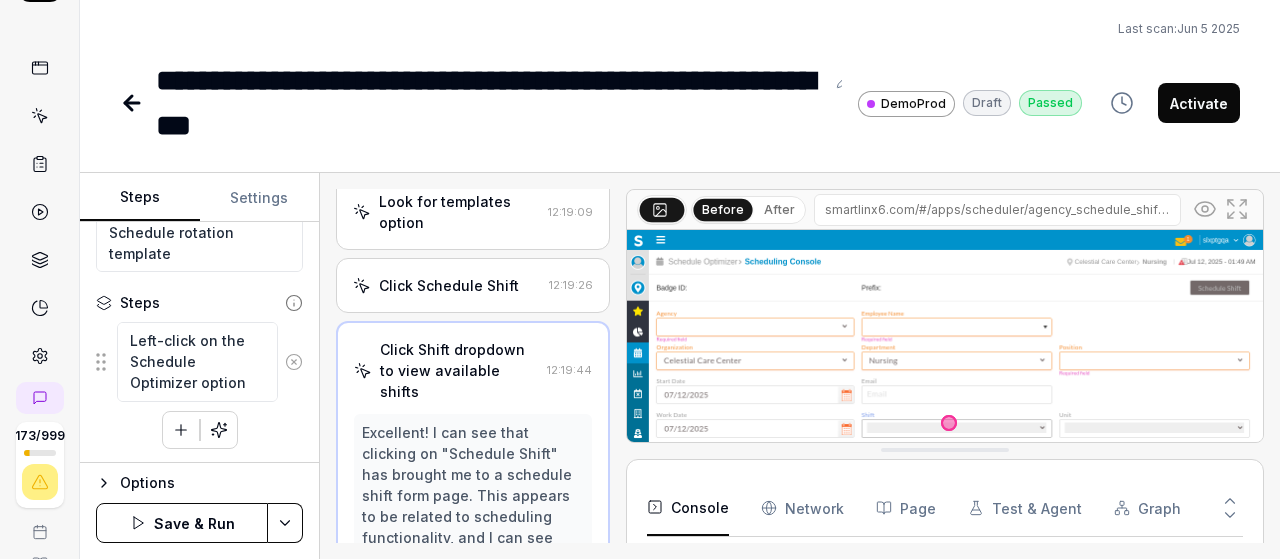 click 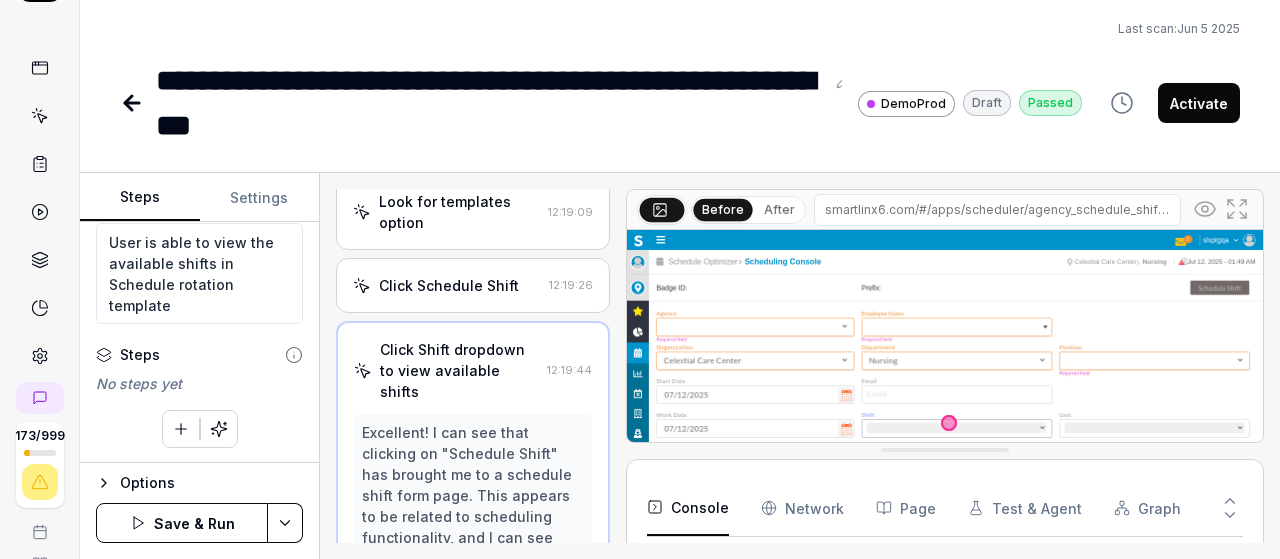click 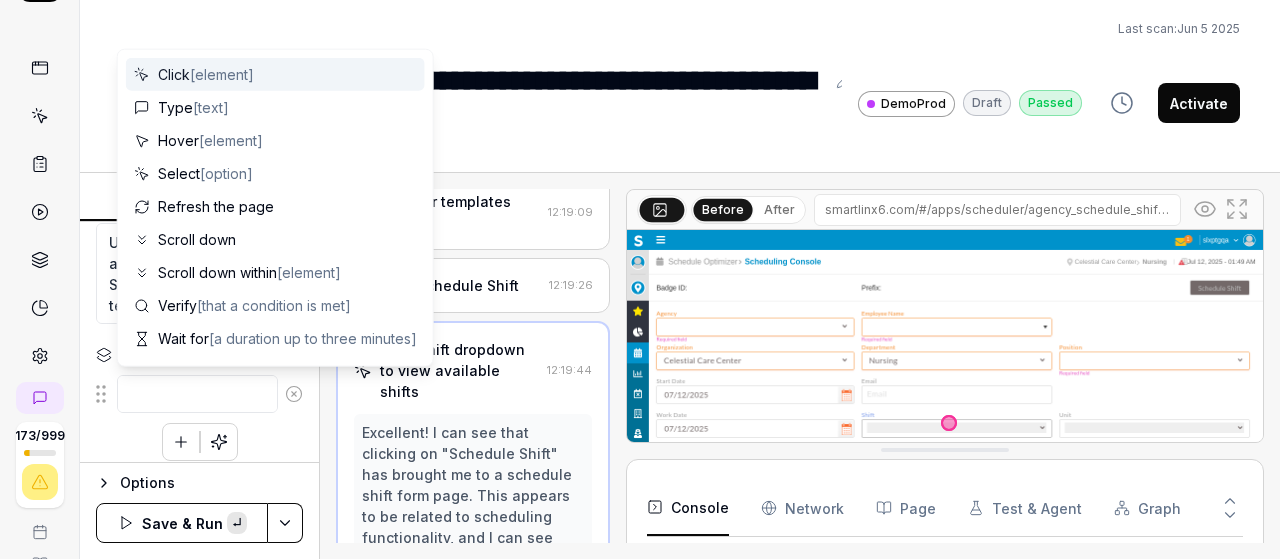 type 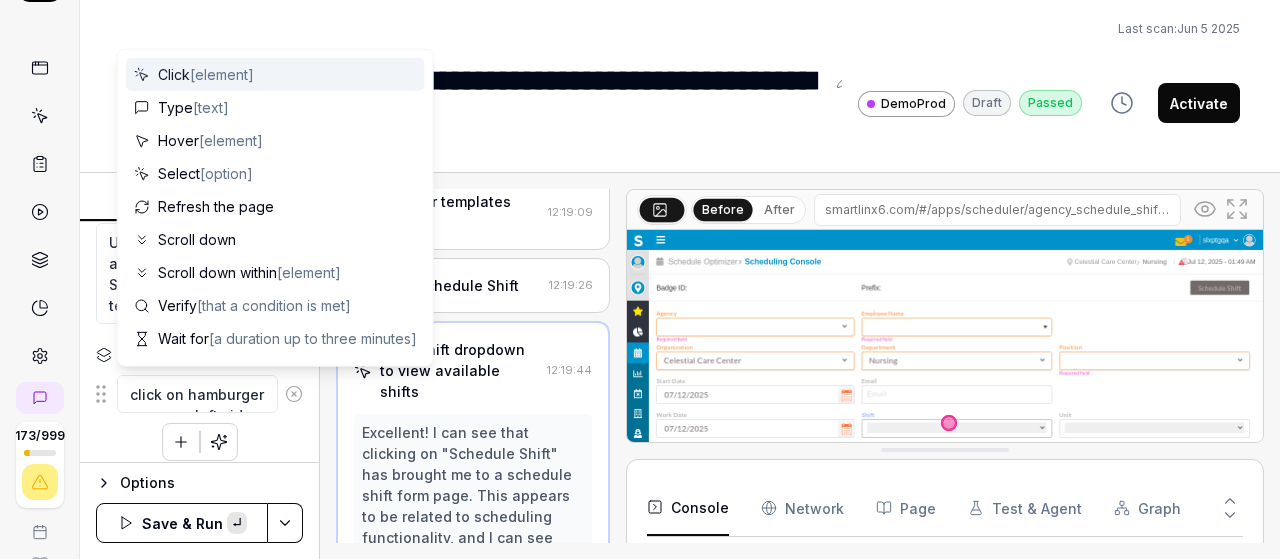 scroll, scrollTop: 74, scrollLeft: 0, axis: vertical 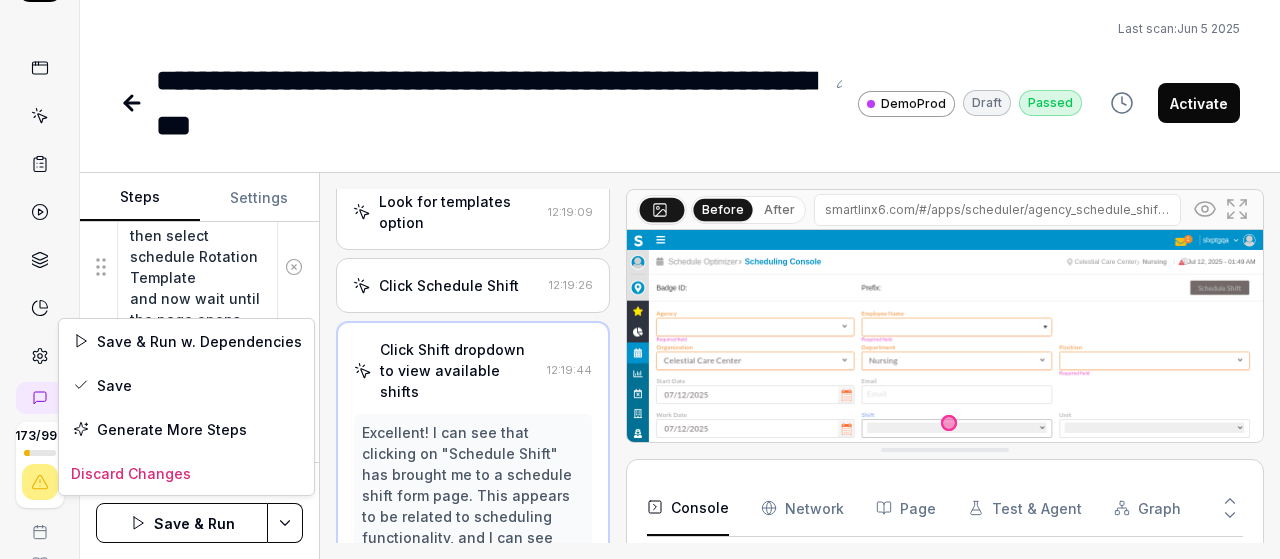 click on "**********" at bounding box center (640, 279) 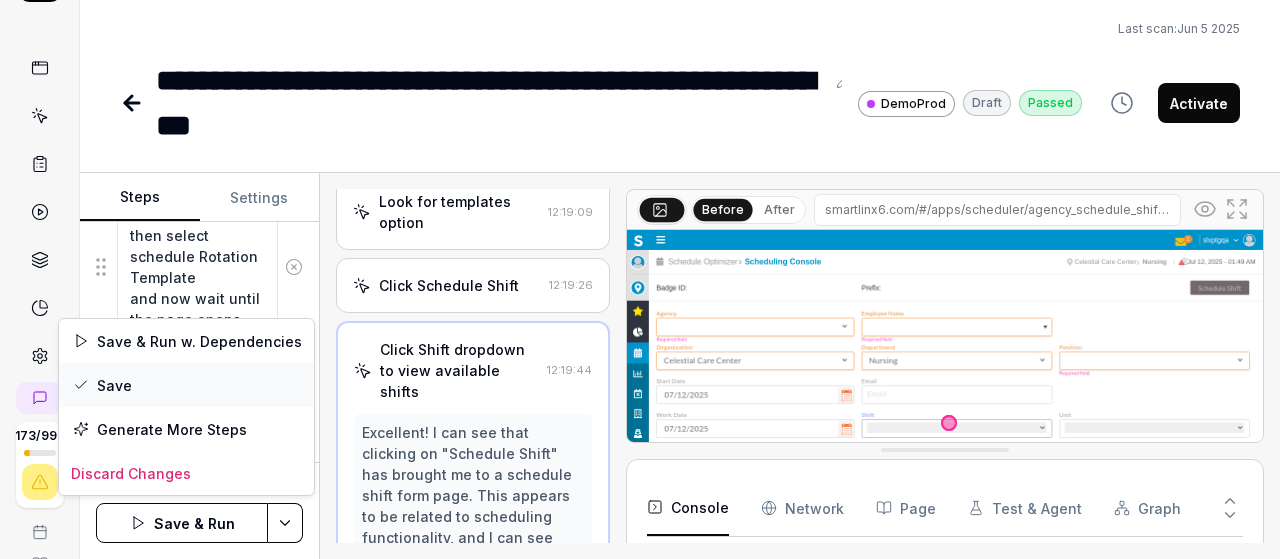 click on "Save" at bounding box center (186, 385) 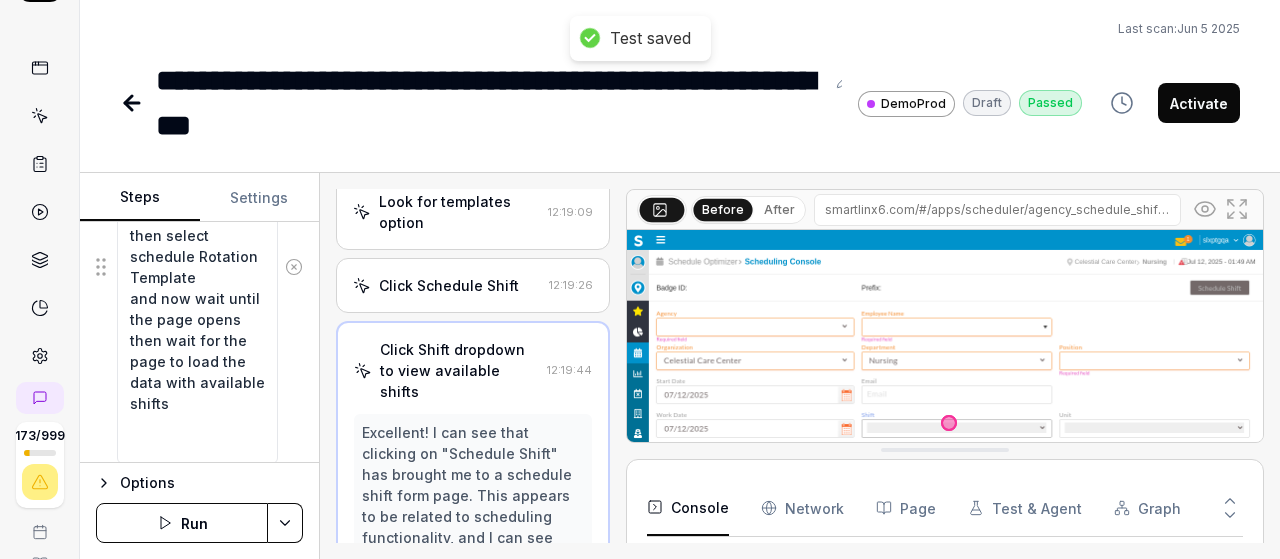 click on "Run" at bounding box center (182, 523) 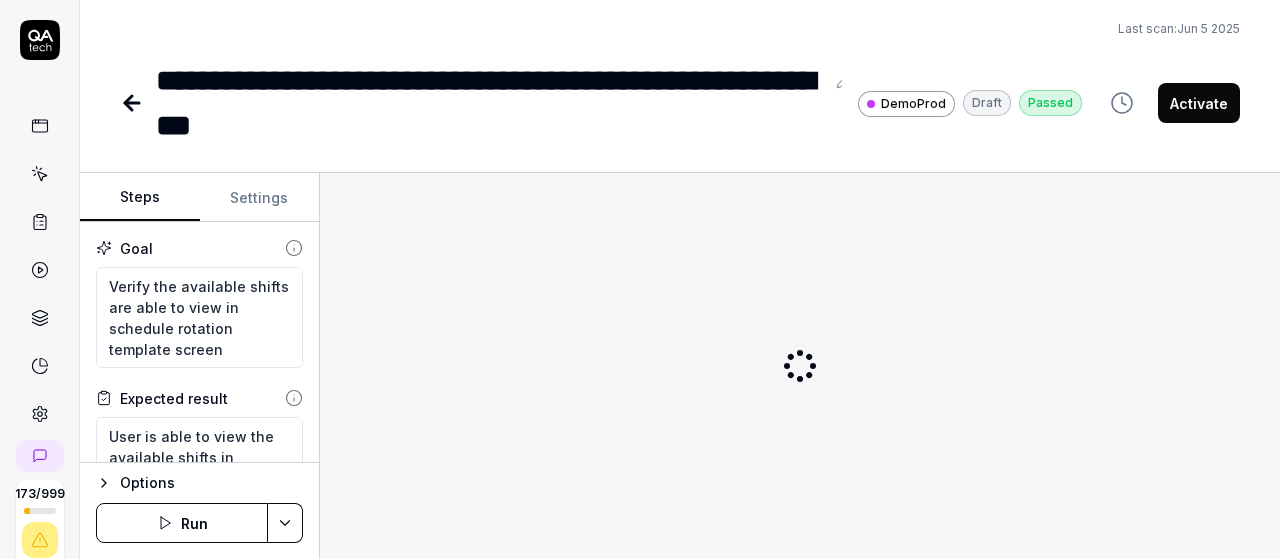 scroll, scrollTop: 0, scrollLeft: 0, axis: both 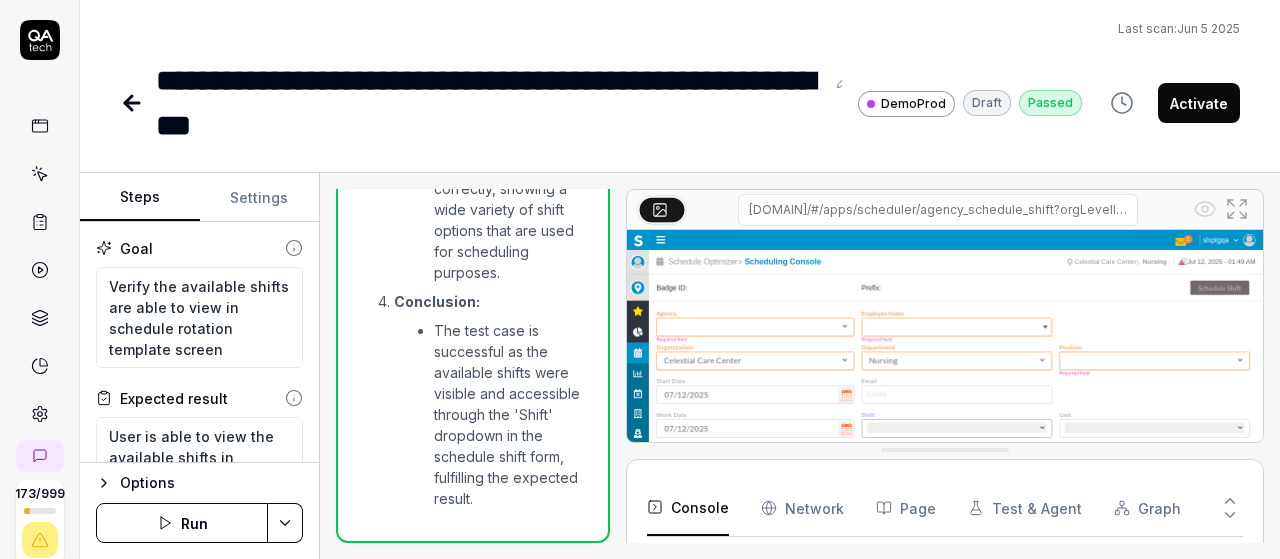 click on "Run" at bounding box center (182, 523) 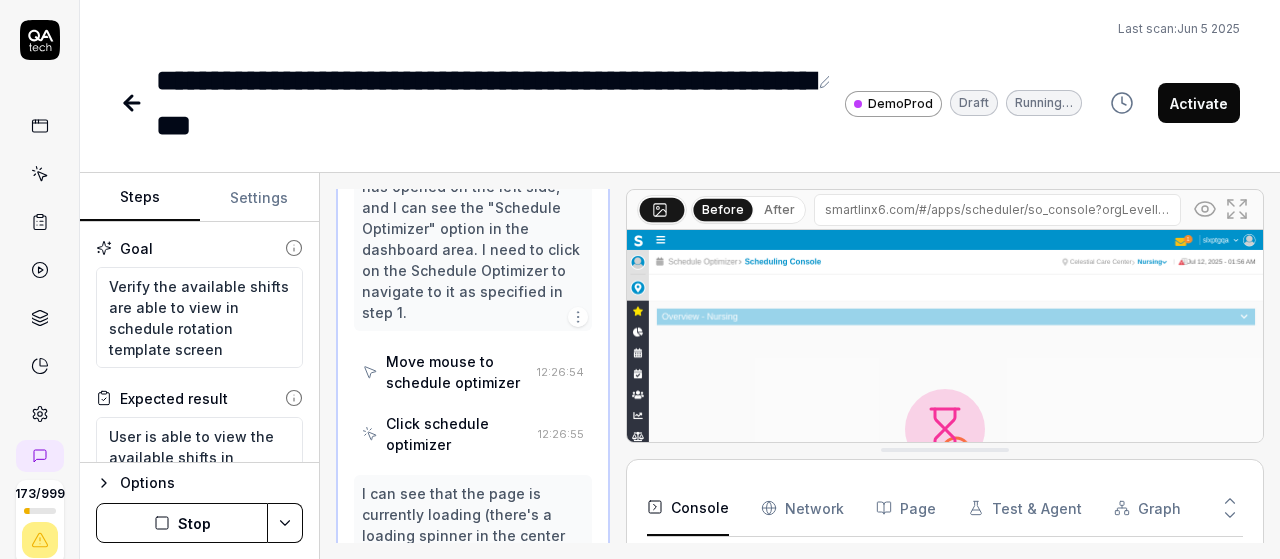 scroll, scrollTop: 1071, scrollLeft: 0, axis: vertical 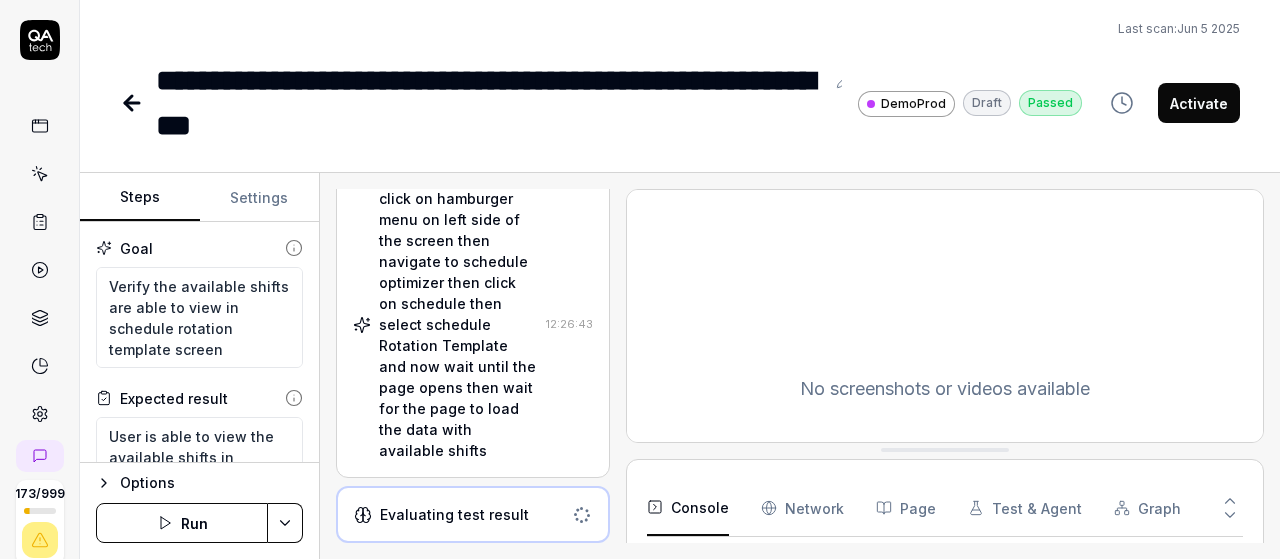 type on "*" 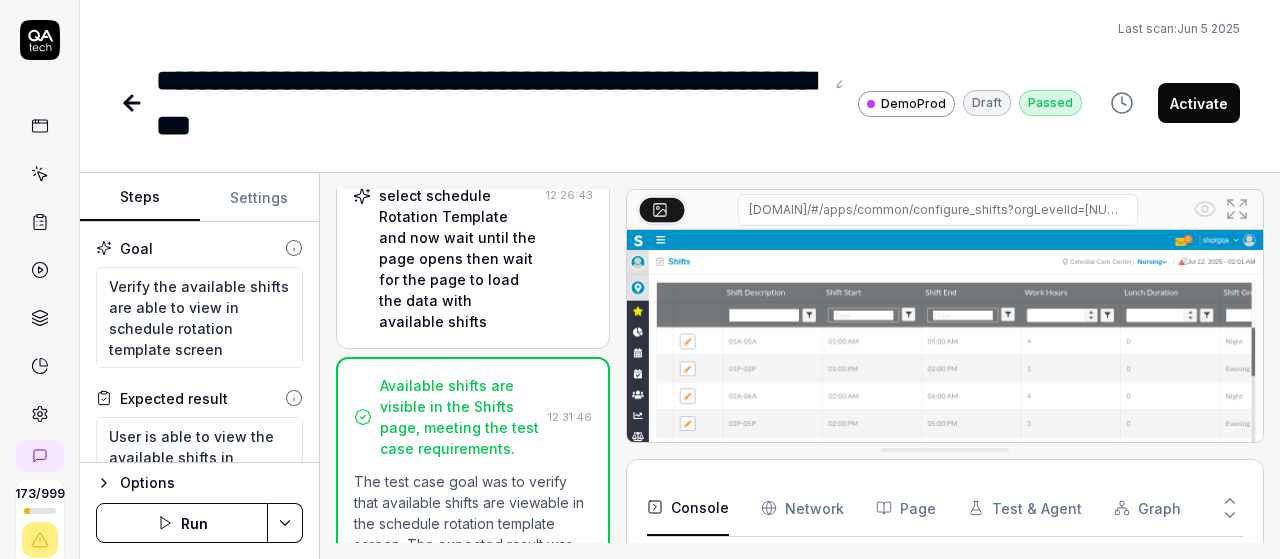 scroll, scrollTop: 240, scrollLeft: 0, axis: vertical 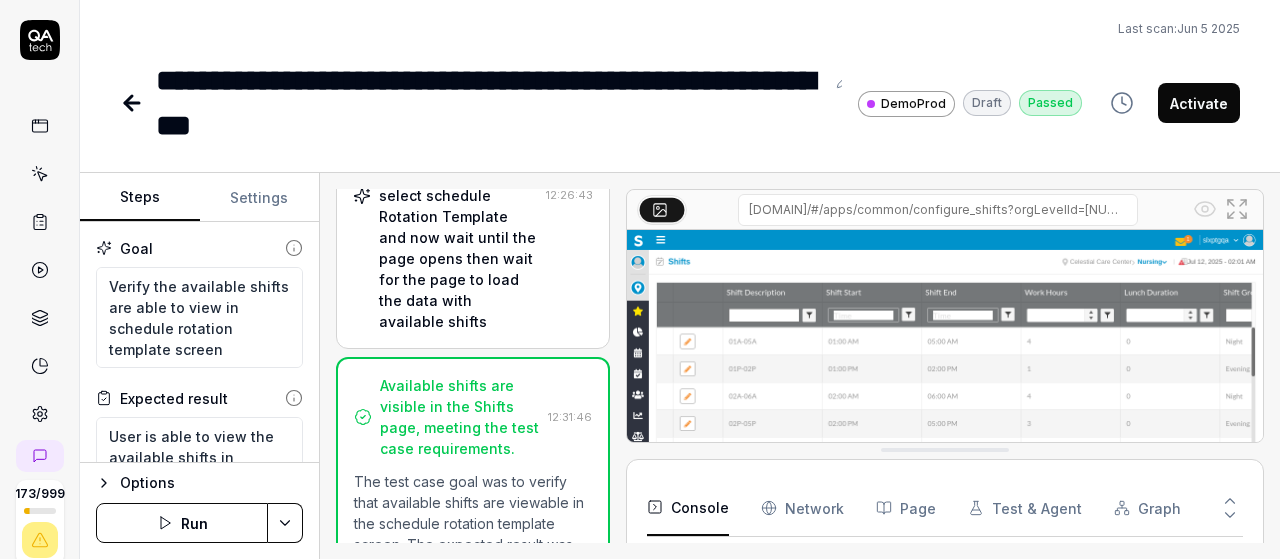 click on "click on hamburger menu on left side of the screen
then navigate to schedule optimizer
then click on schedule
then select schedule Rotation Template
and now wait until the page opens
then wait for the page to load the data with available shifts" at bounding box center [458, 195] 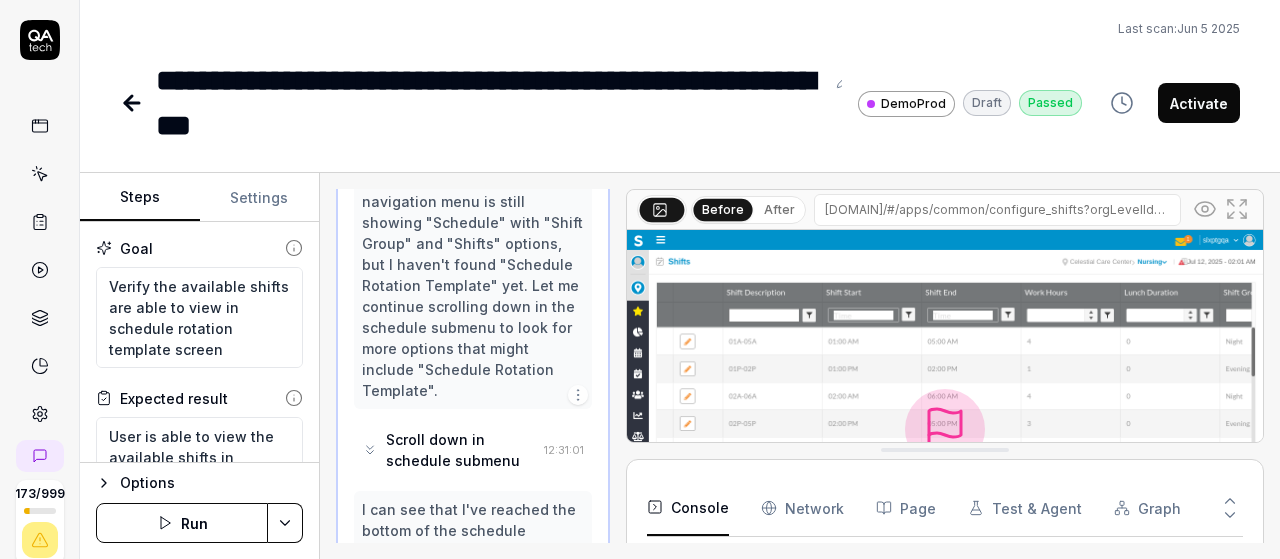 scroll, scrollTop: 8184, scrollLeft: 0, axis: vertical 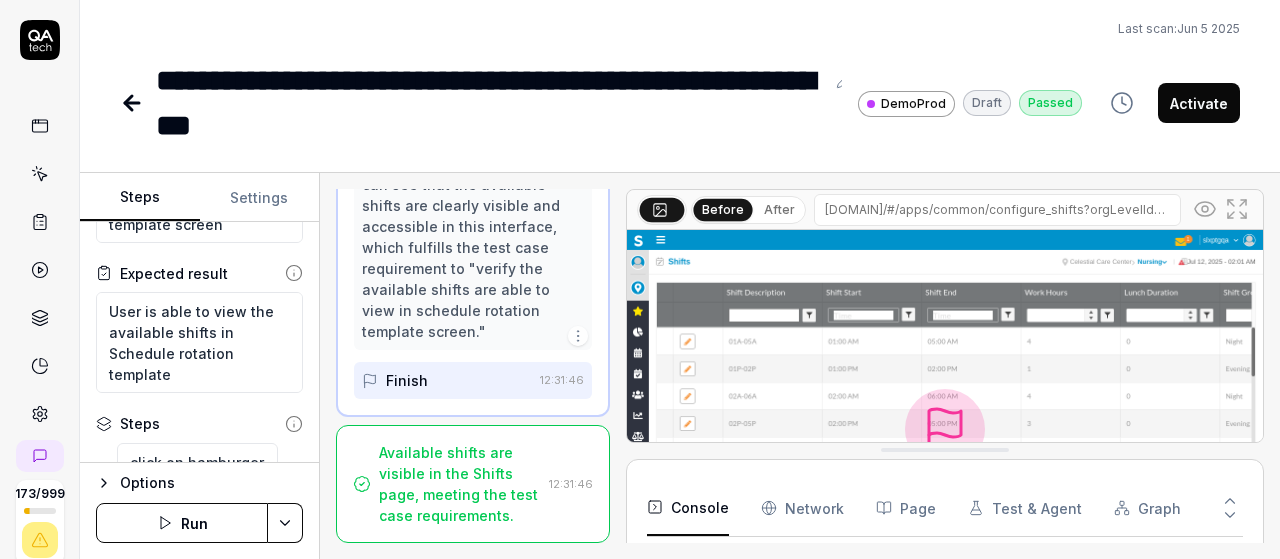click 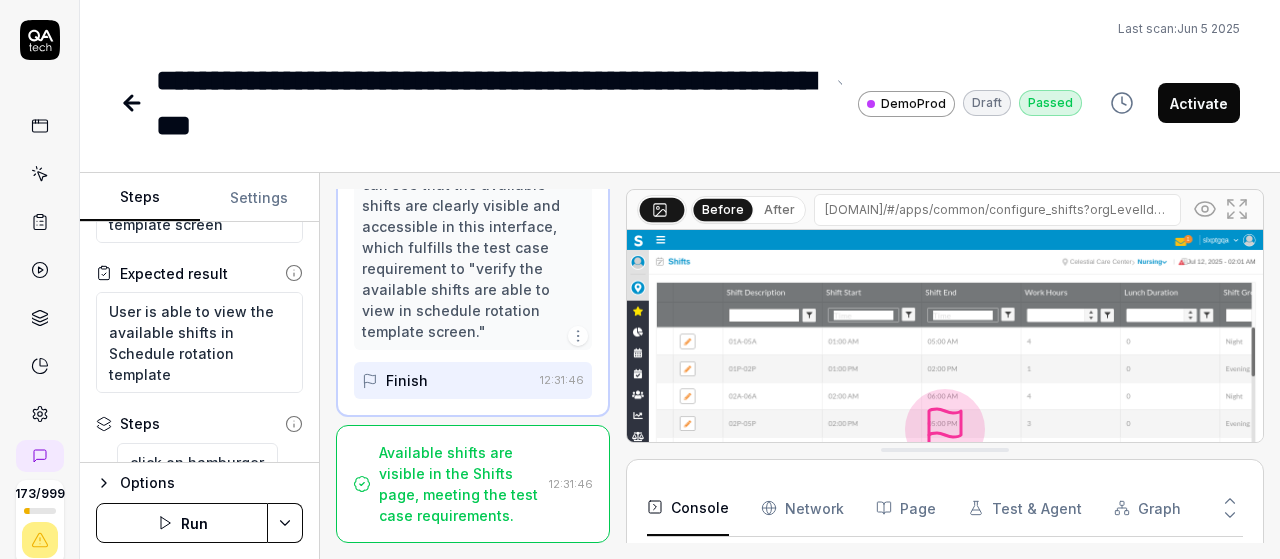click on "**********" at bounding box center (490, 103) 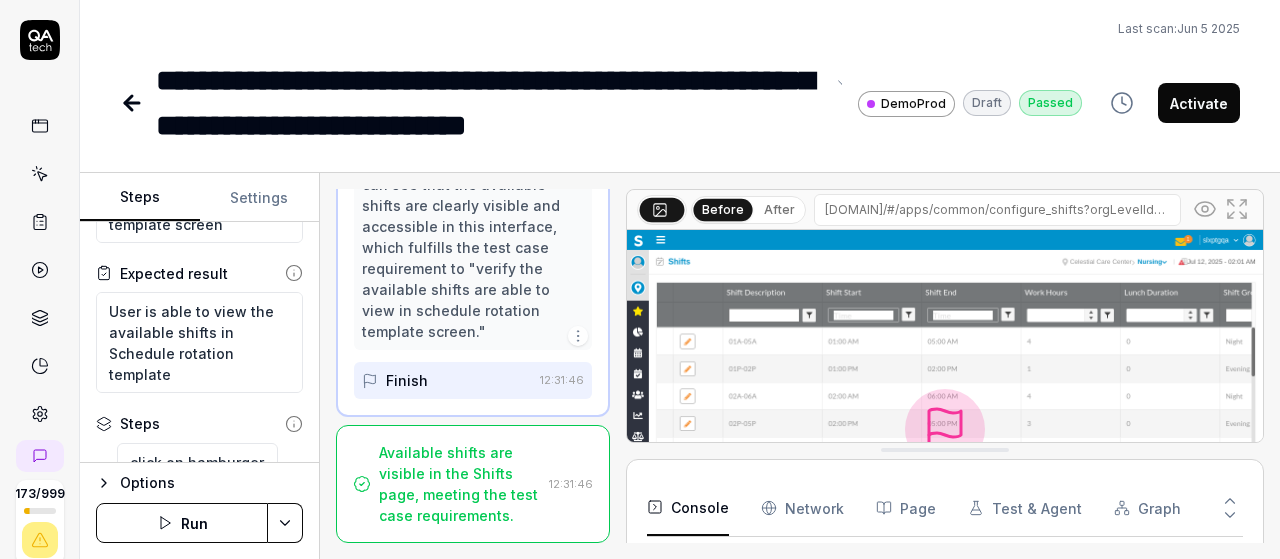 click on "**********" at bounding box center [680, 74] 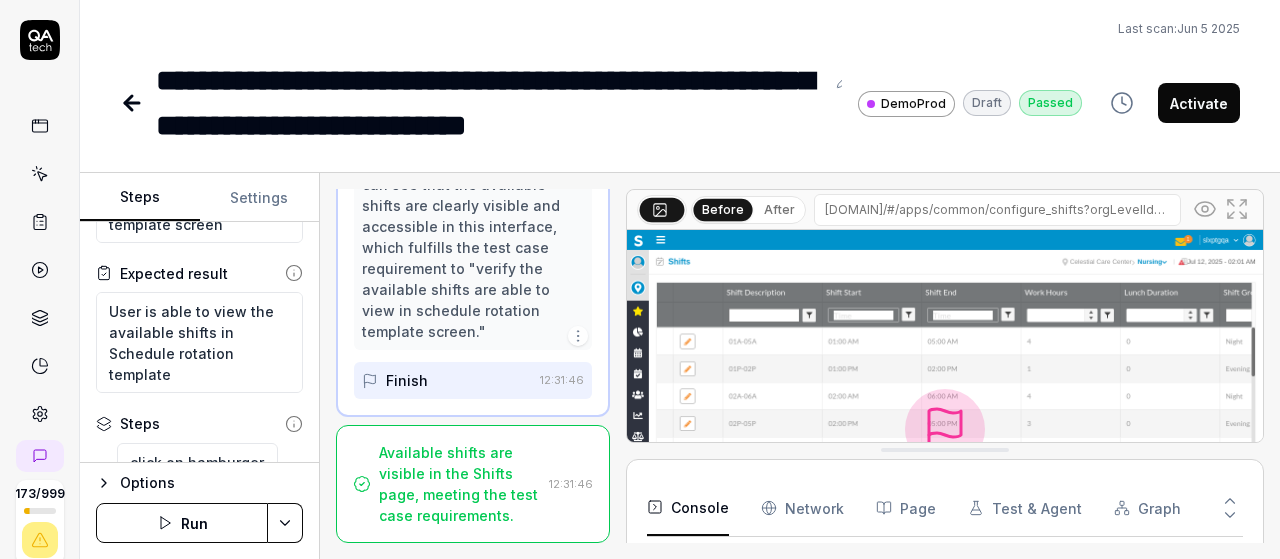 click on "**********" at bounding box center [490, 103] 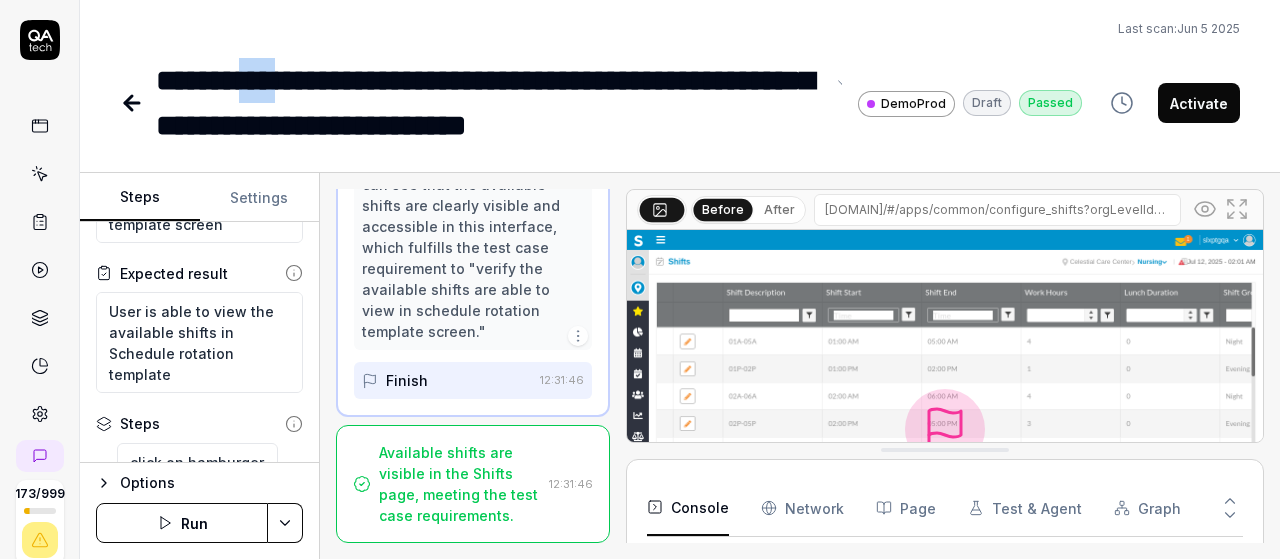 click on "**********" at bounding box center [490, 103] 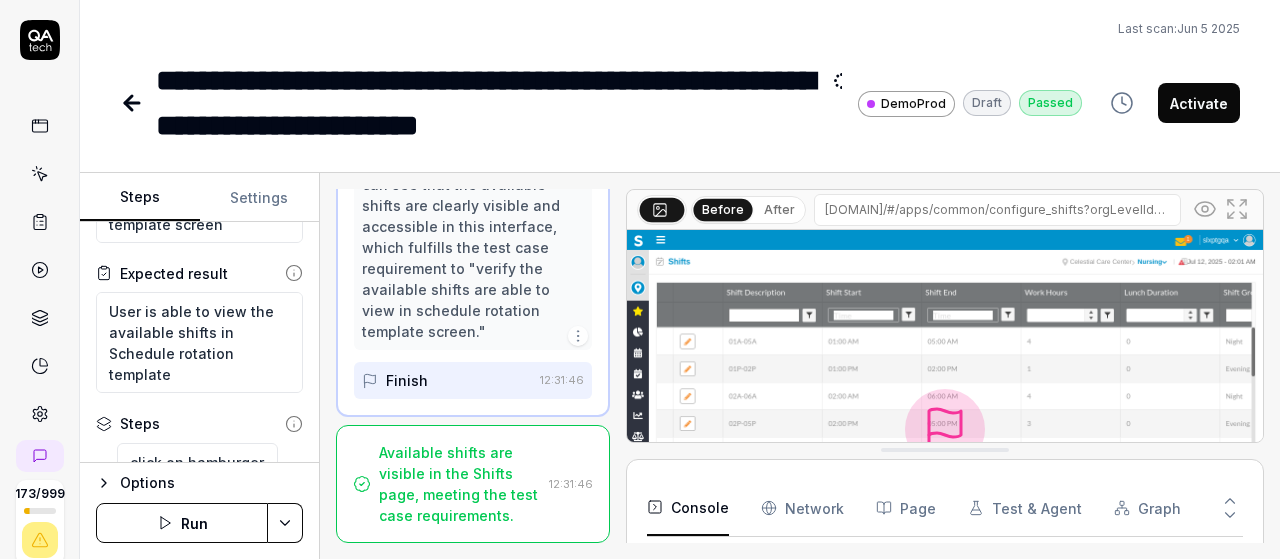 type on "*" 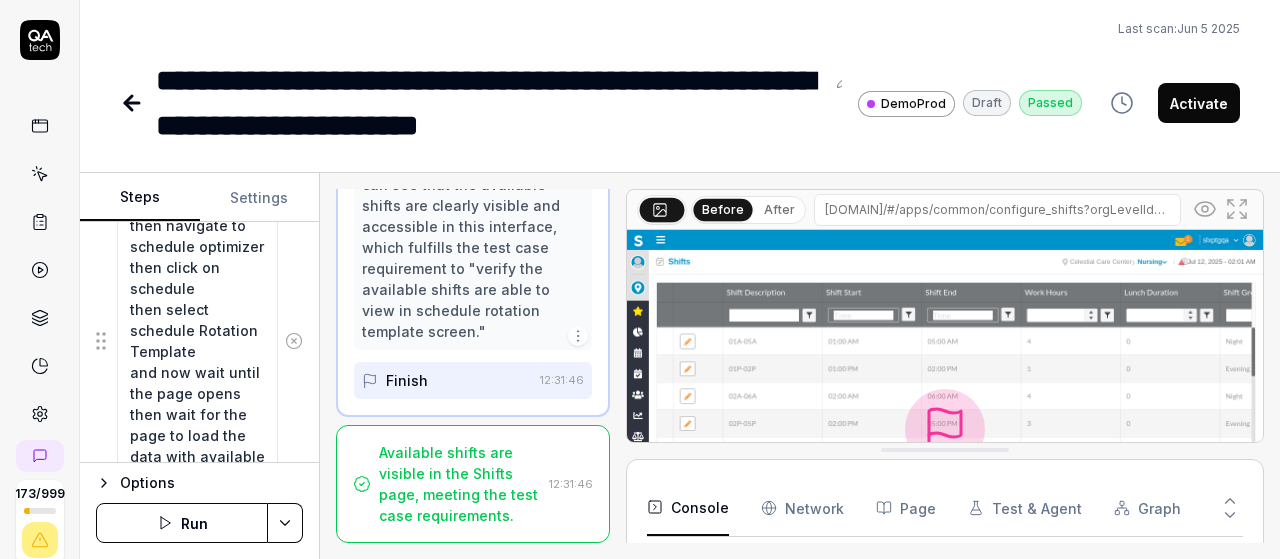 scroll, scrollTop: 562, scrollLeft: 0, axis: vertical 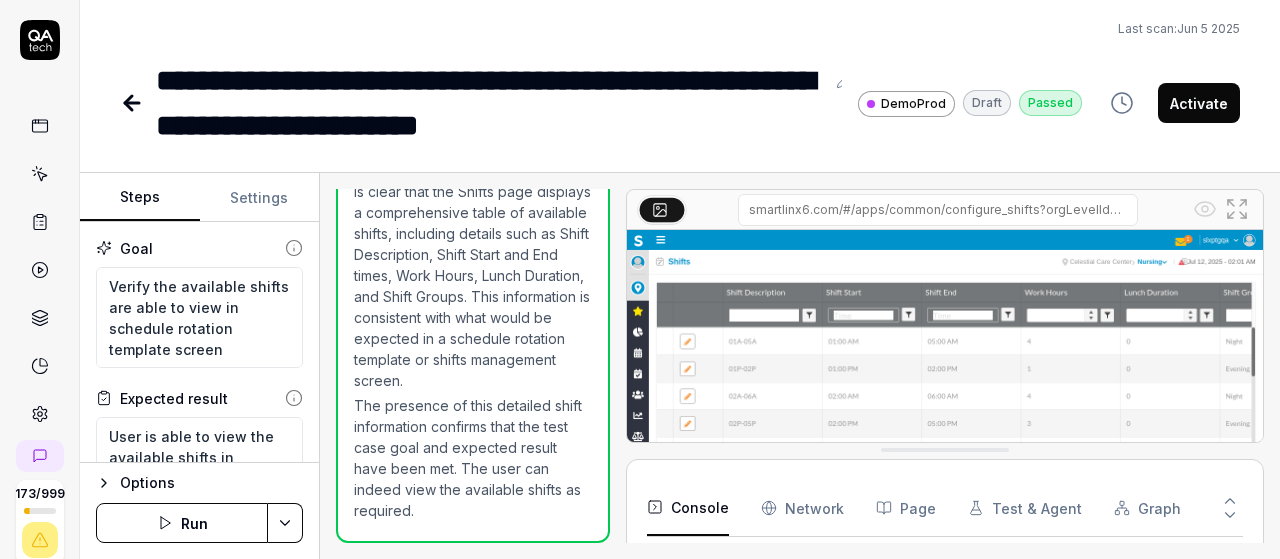click on "Run" at bounding box center (182, 523) 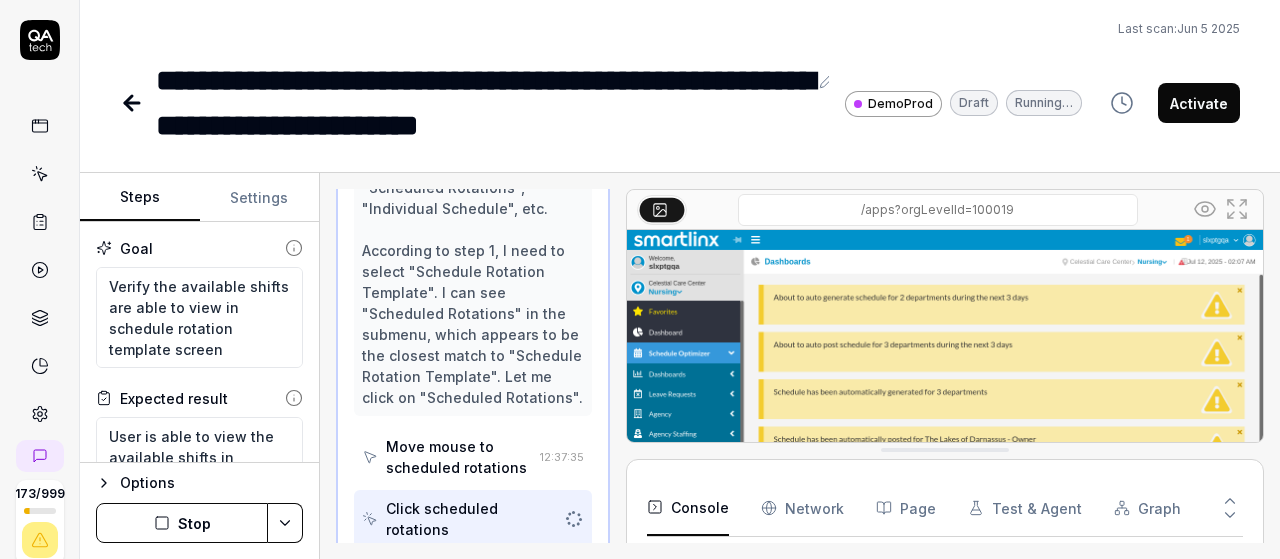 scroll, scrollTop: 1694, scrollLeft: 0, axis: vertical 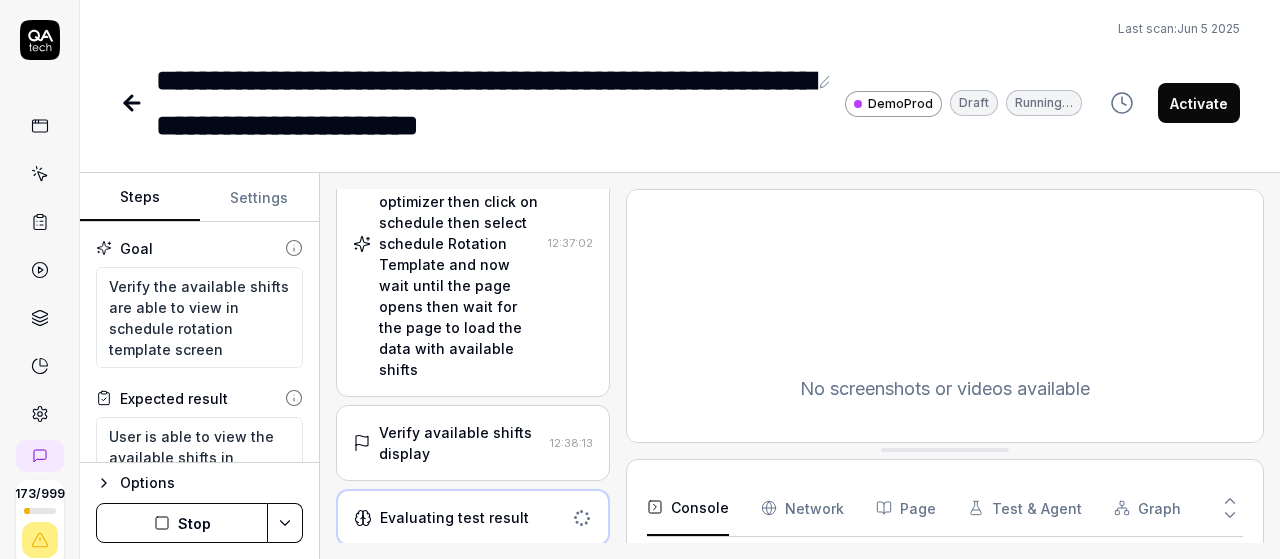 click on "click on hamburger menu on left side of the screen
then navigate to schedule optimizer
then click on schedule
then select schedule Rotation Template
and now wait until the page opens
then wait for the page to load the data with available shifts" at bounding box center (459, 243) 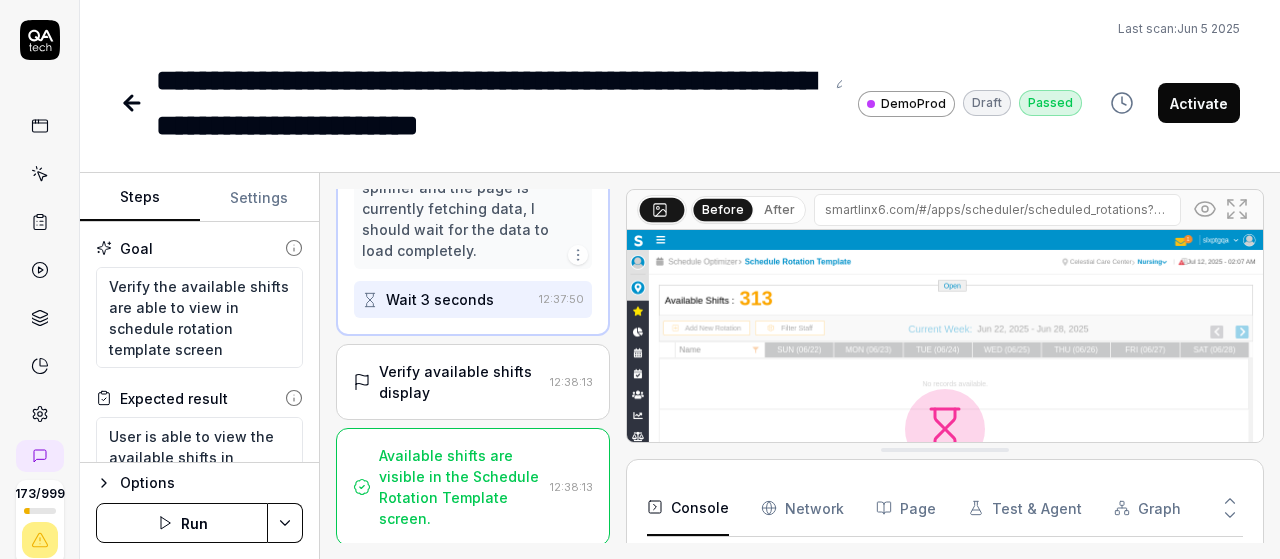scroll, scrollTop: 2631, scrollLeft: 0, axis: vertical 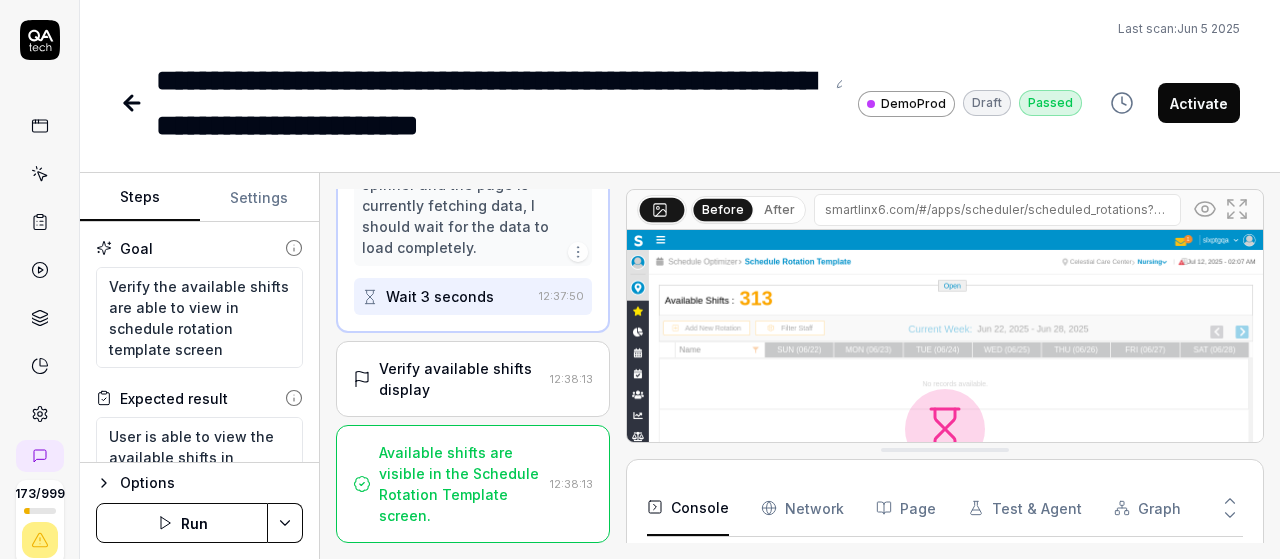 click on "Available shifts are visible in the Schedule Rotation Template screen." at bounding box center [460, 484] 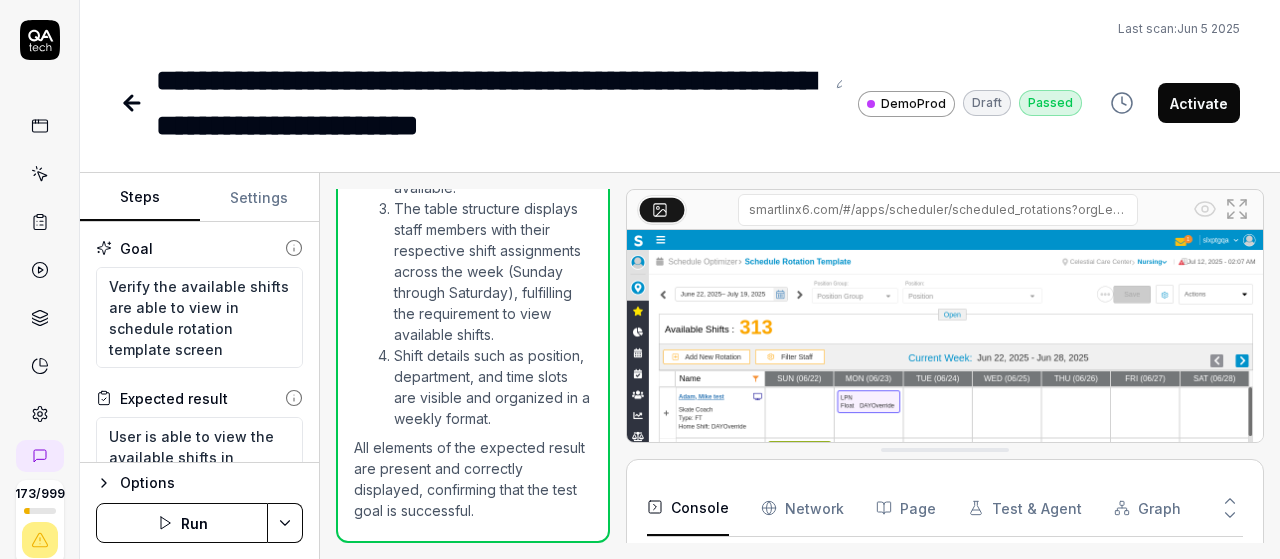 click on "Activate" at bounding box center (1199, 103) 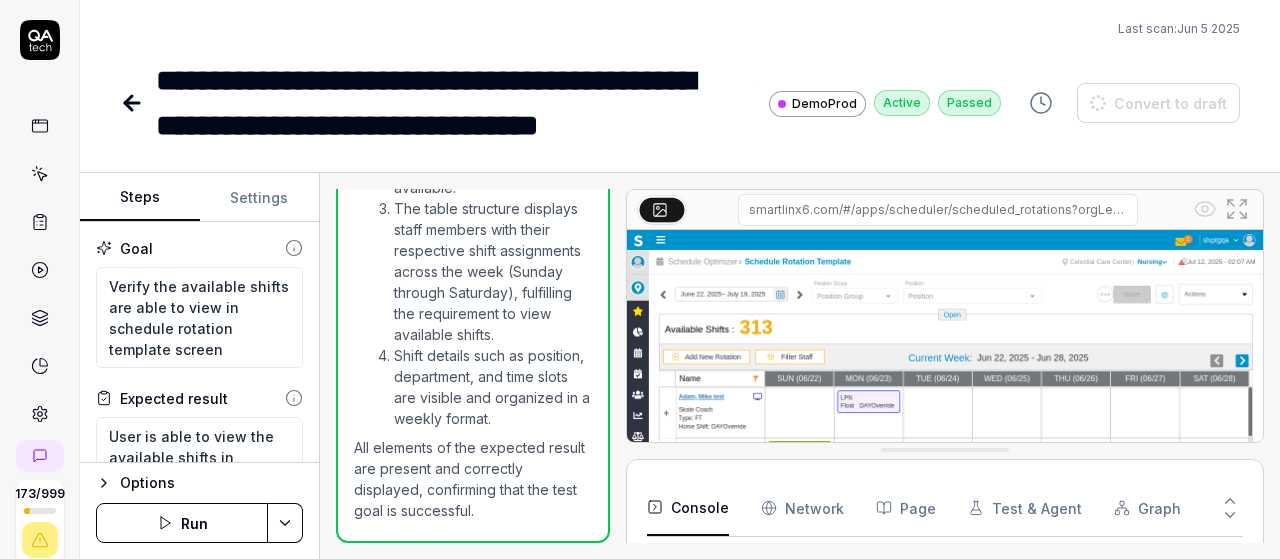 type on "*" 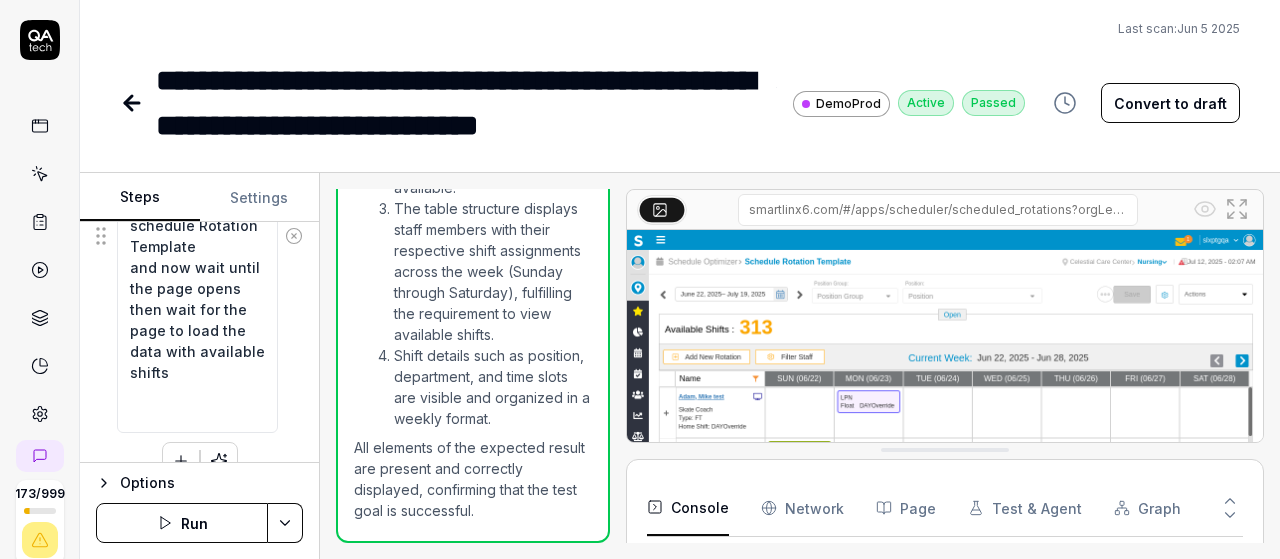 scroll, scrollTop: 562, scrollLeft: 0, axis: vertical 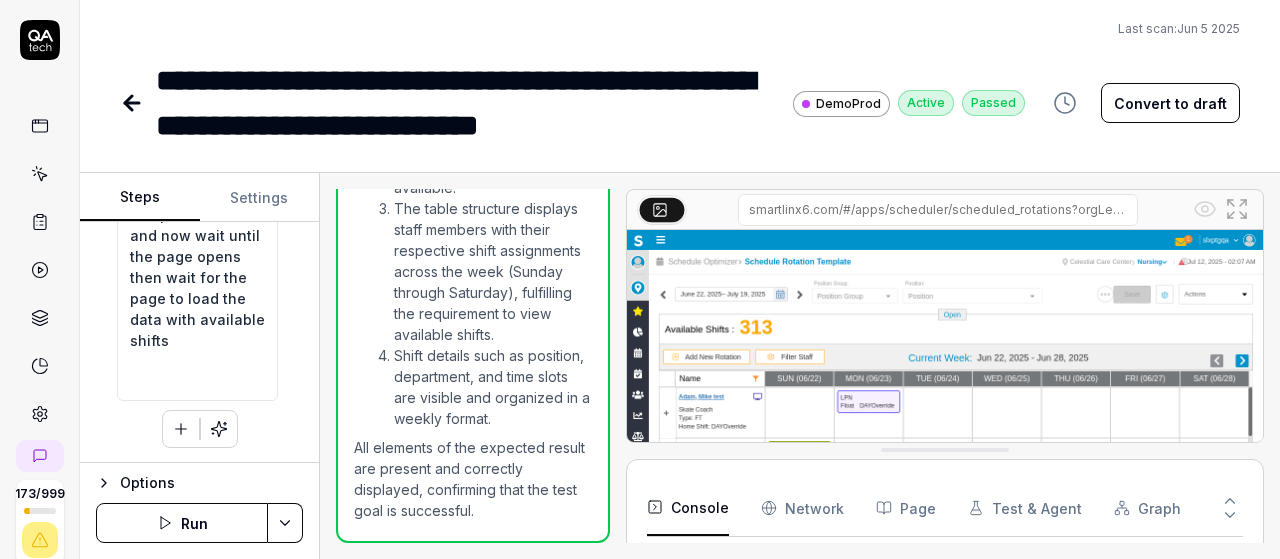 click 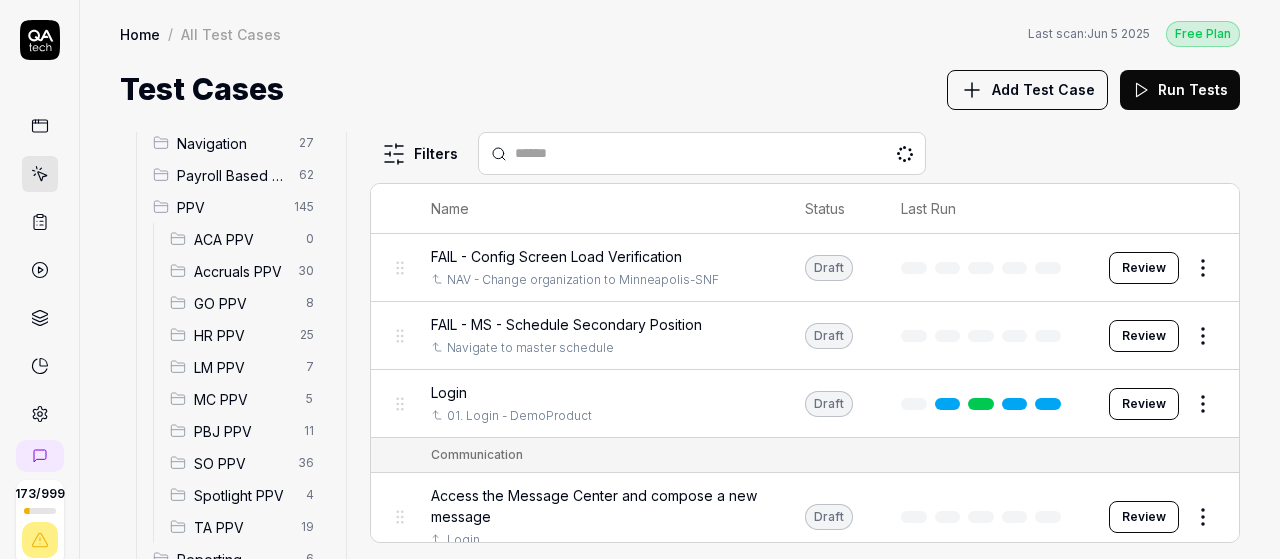 scroll, scrollTop: 390, scrollLeft: 0, axis: vertical 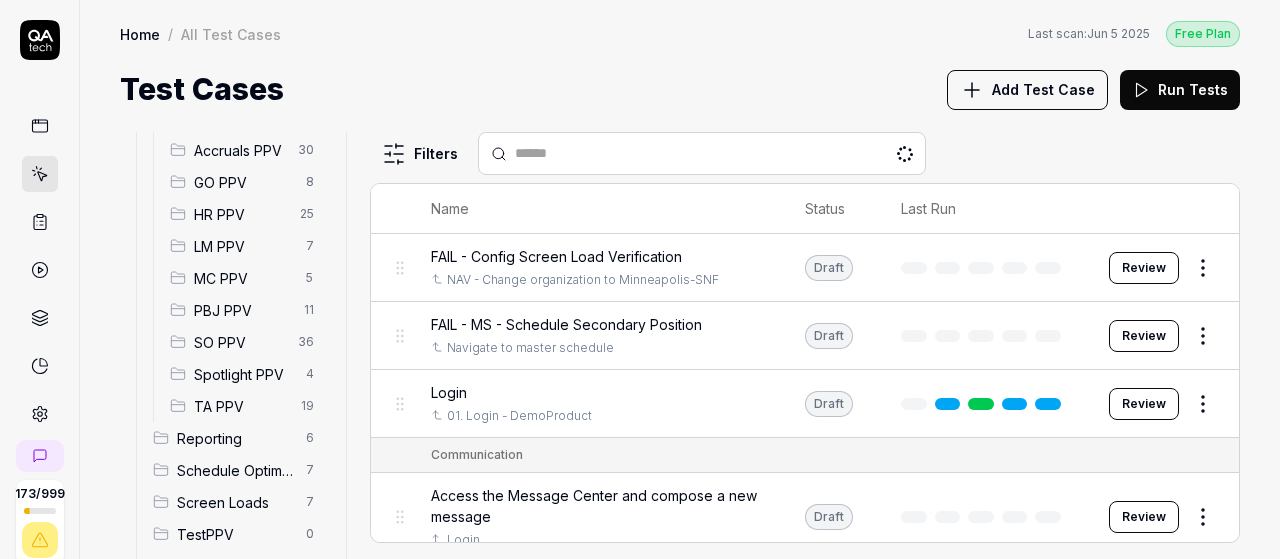 click on "SO PPV" at bounding box center (240, 342) 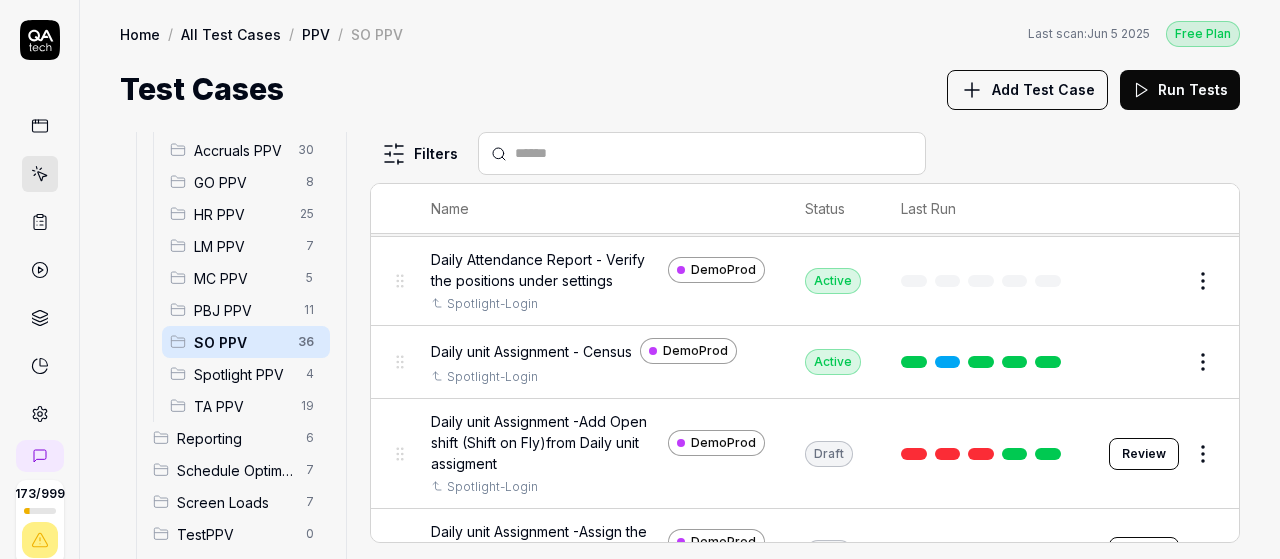 scroll, scrollTop: 0, scrollLeft: 0, axis: both 